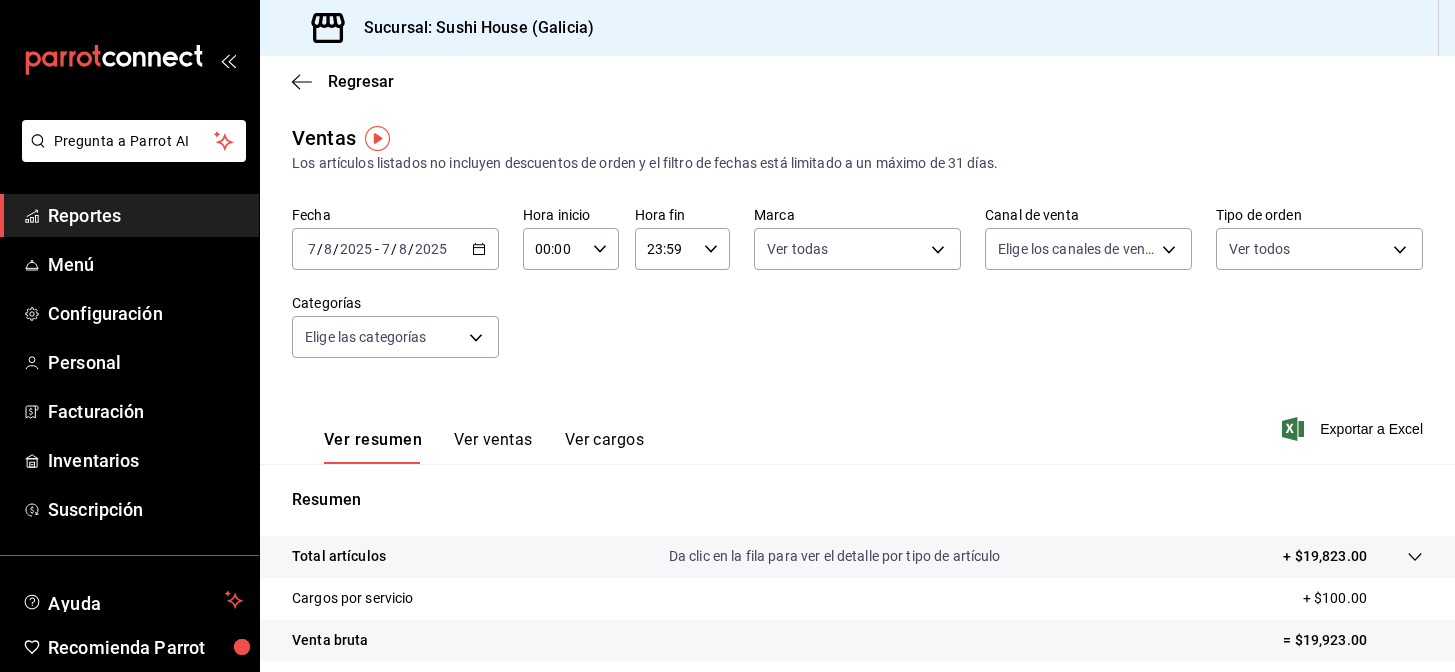 scroll, scrollTop: 0, scrollLeft: 0, axis: both 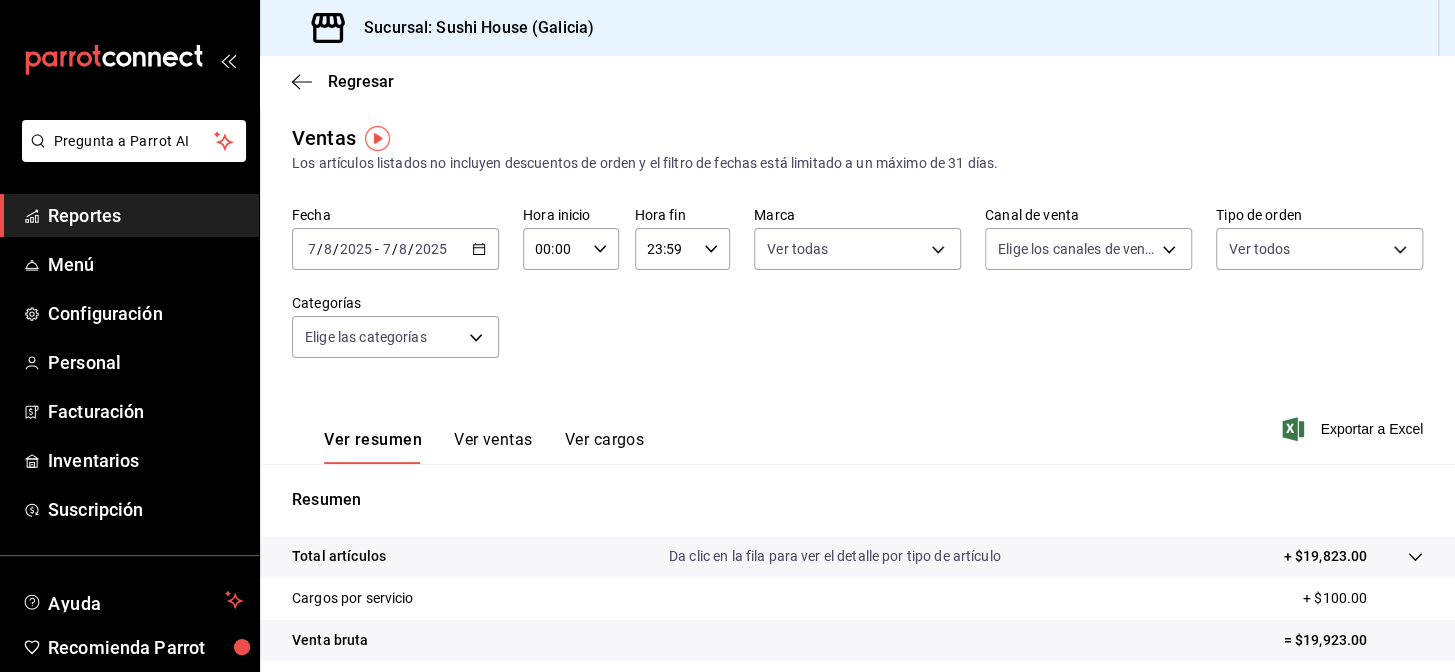 click on "Reportes" at bounding box center [145, 215] 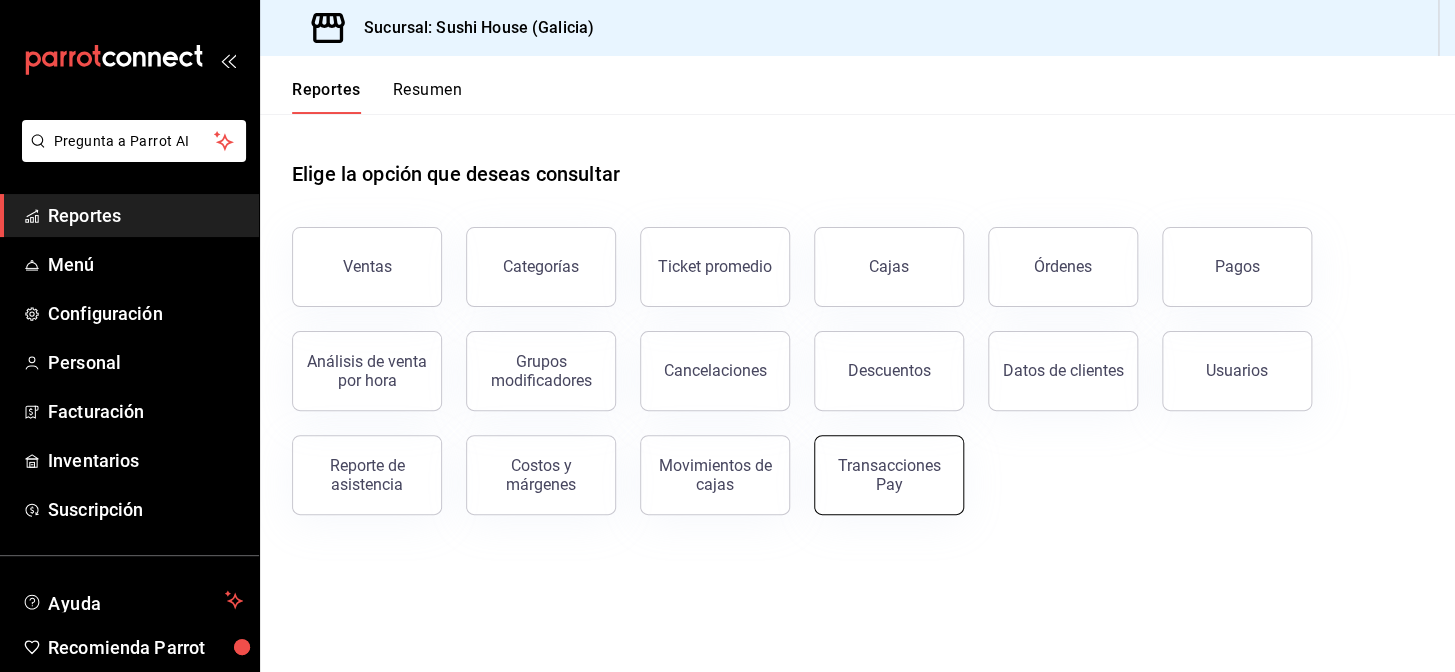 click on "Transacciones Pay" at bounding box center [889, 475] 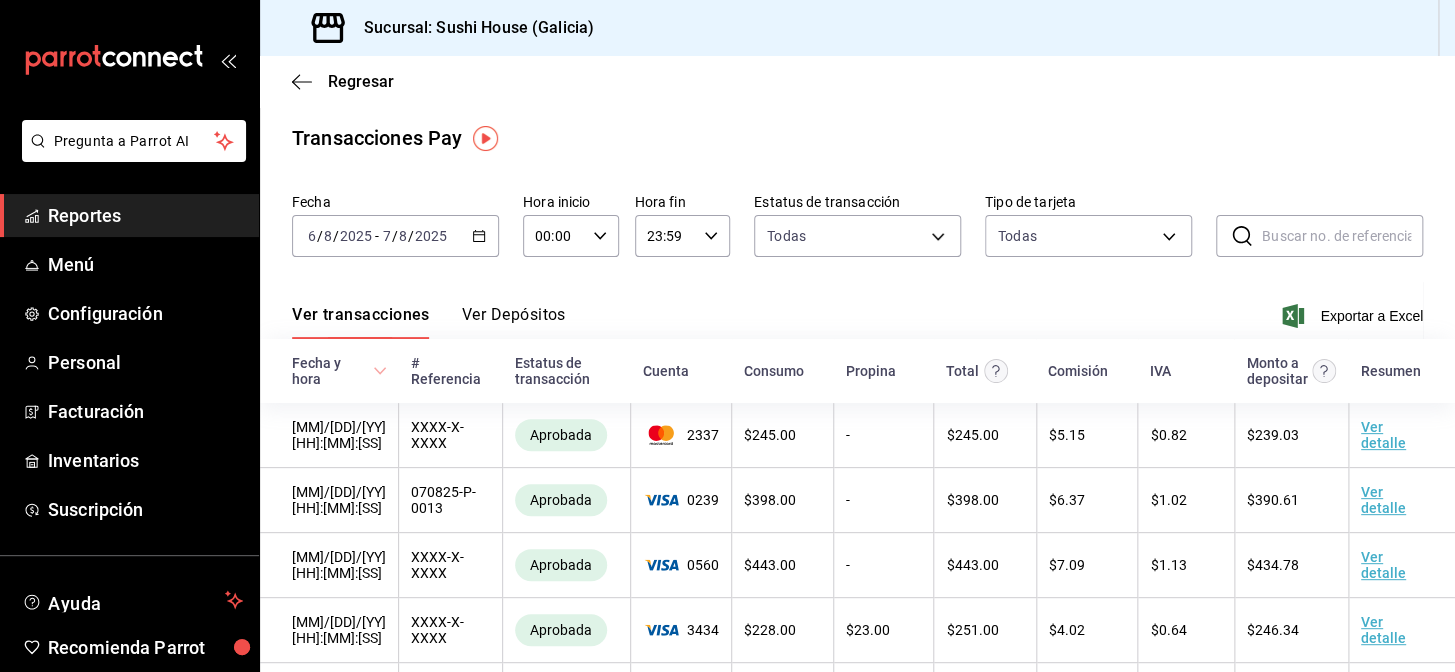 click on "Reportes" at bounding box center [145, 215] 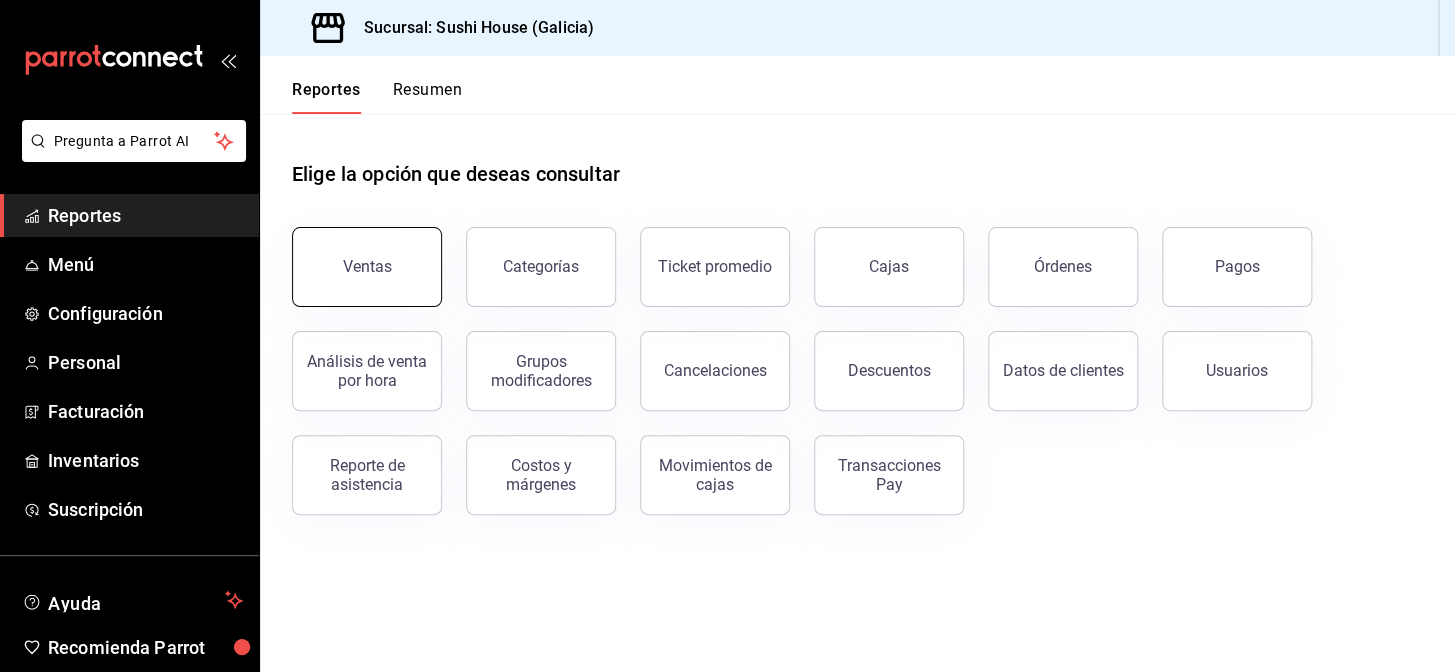 click on "Ventas" at bounding box center (367, 267) 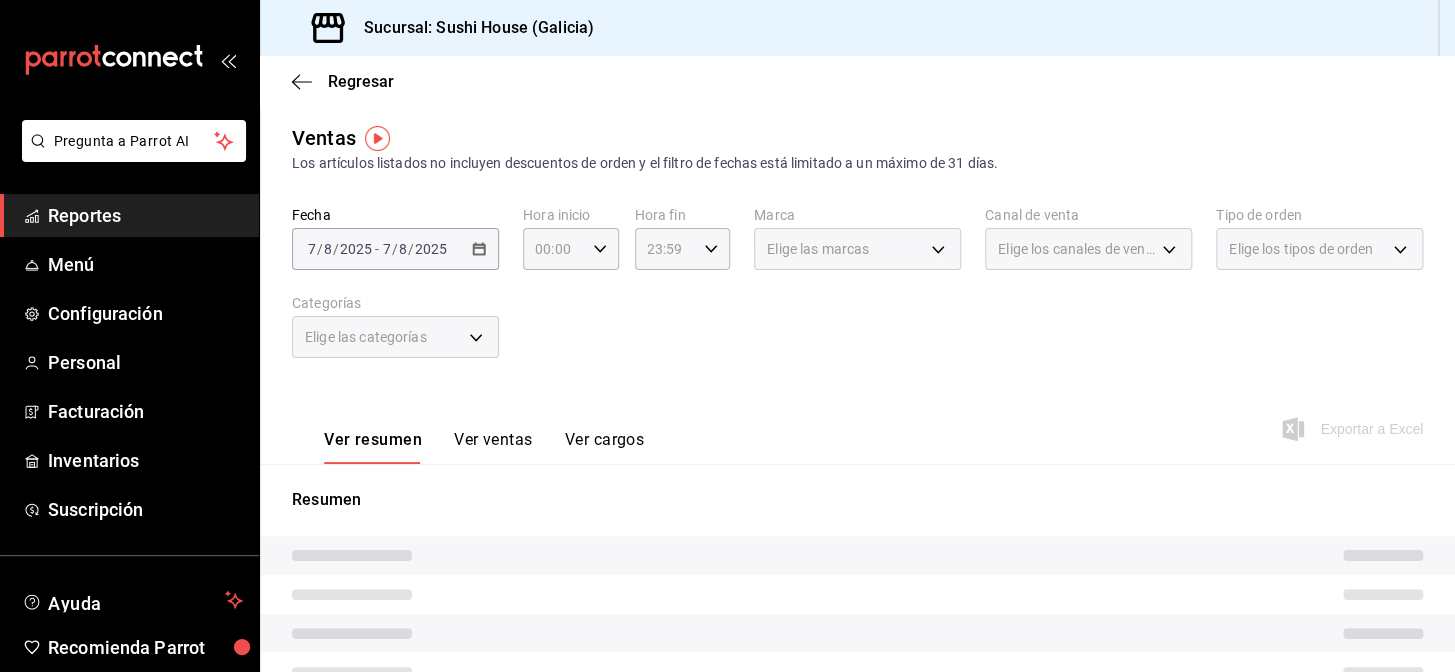 click on "2025-08-07 7 / 8 / 2025 - 2025-08-07 7 / 8 / 2025" at bounding box center (395, 249) 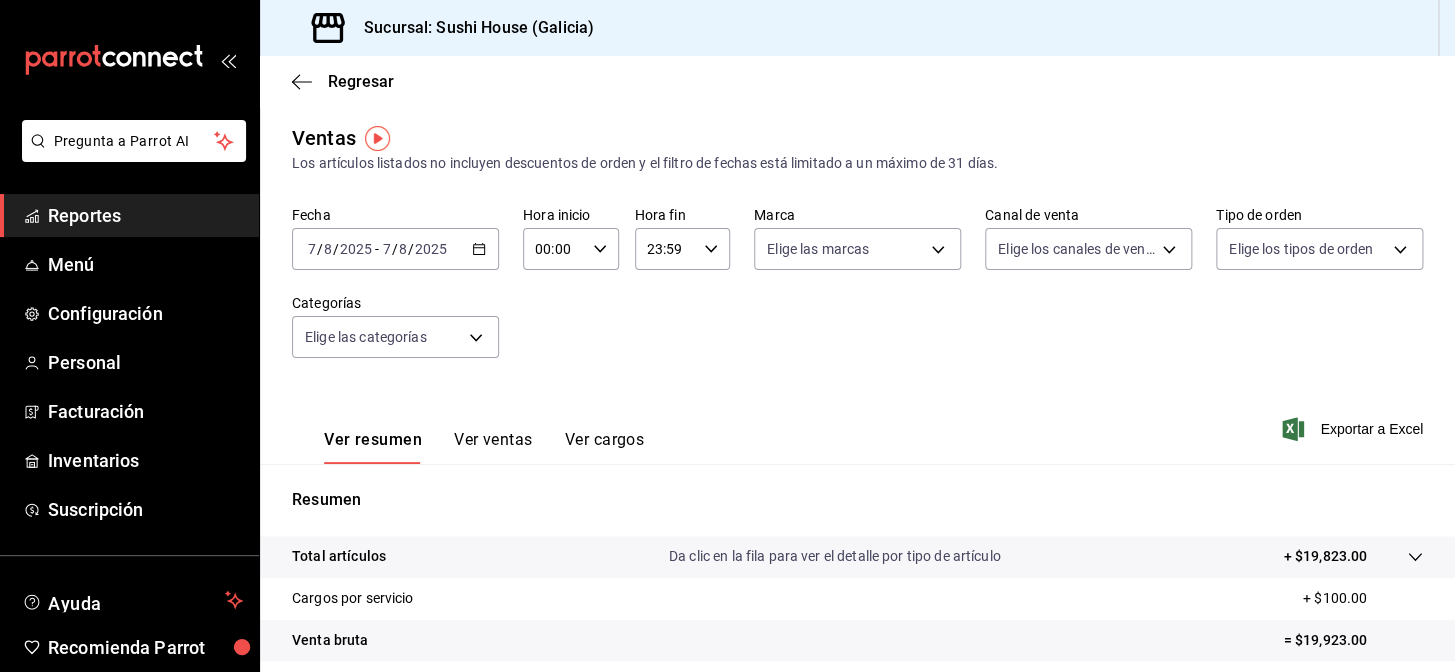 click on "2025-08-07 7 / 8 / 2025 - 2025-08-07 7 / 8 / 2025" at bounding box center [395, 249] 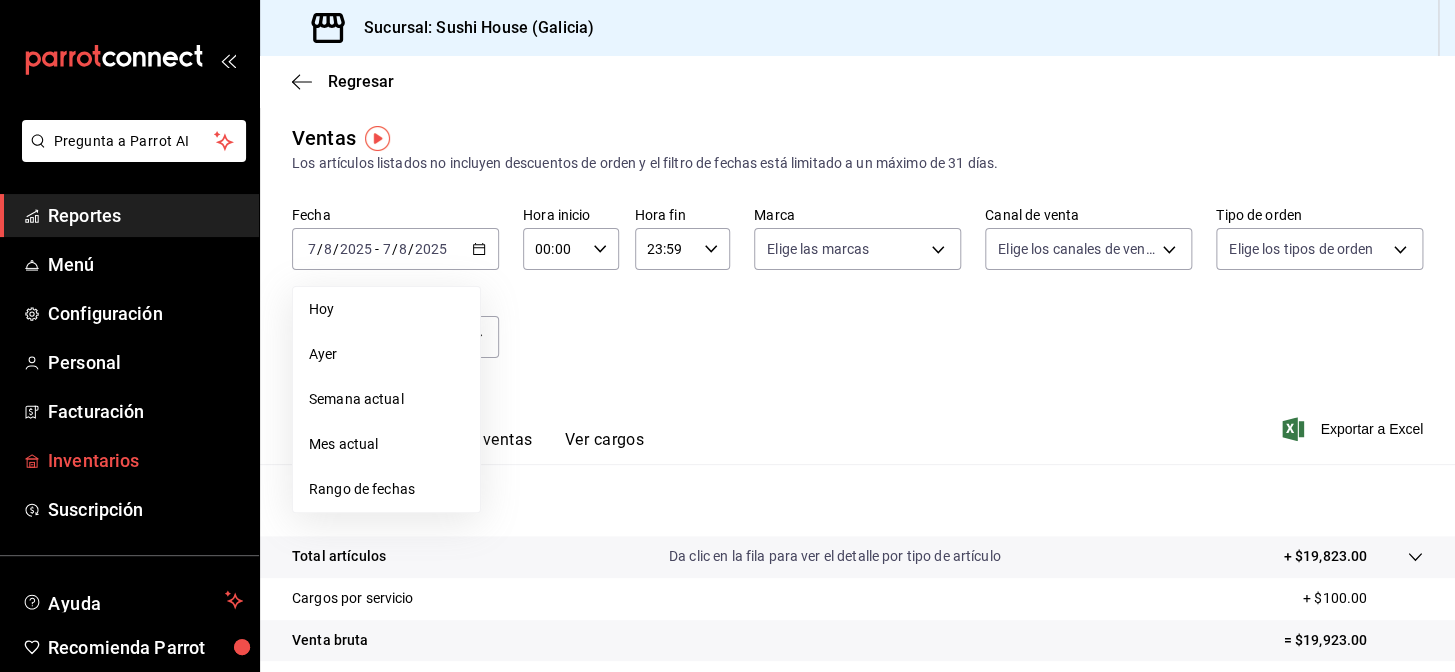 click on "Inventarios" at bounding box center [145, 460] 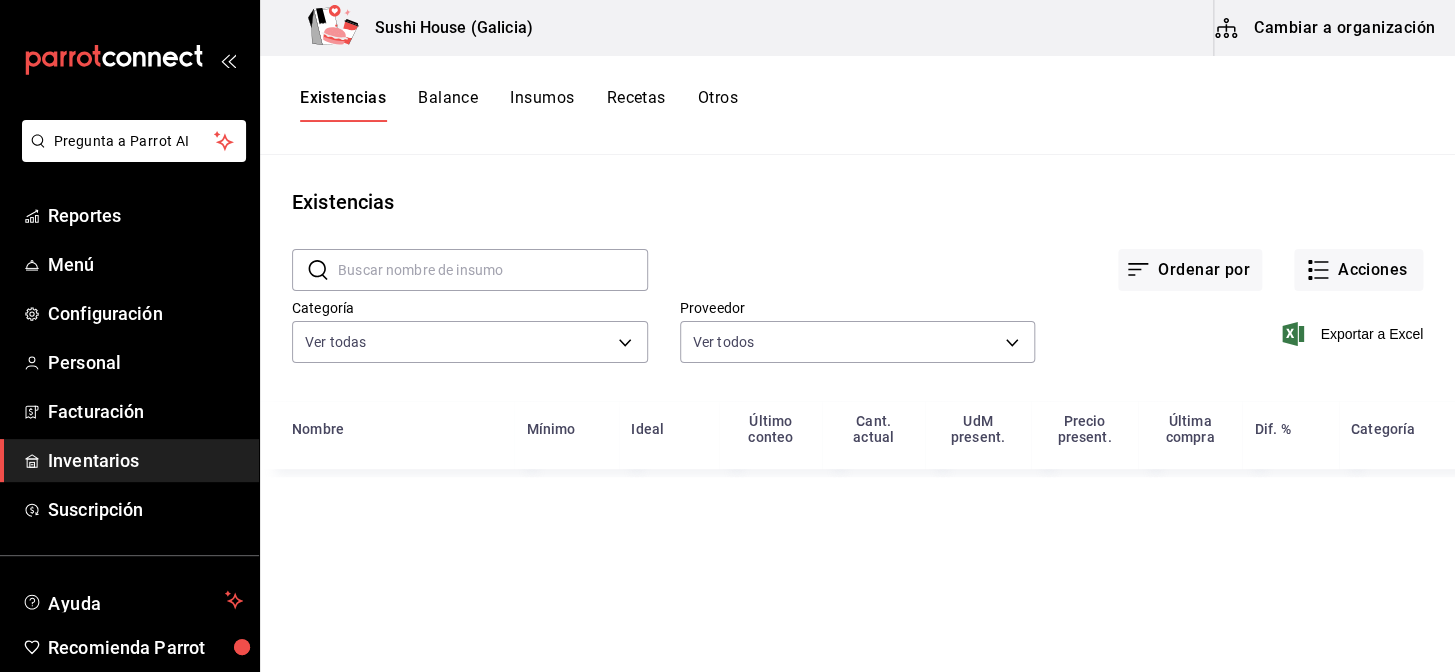 click on "Existencias" at bounding box center [343, 105] 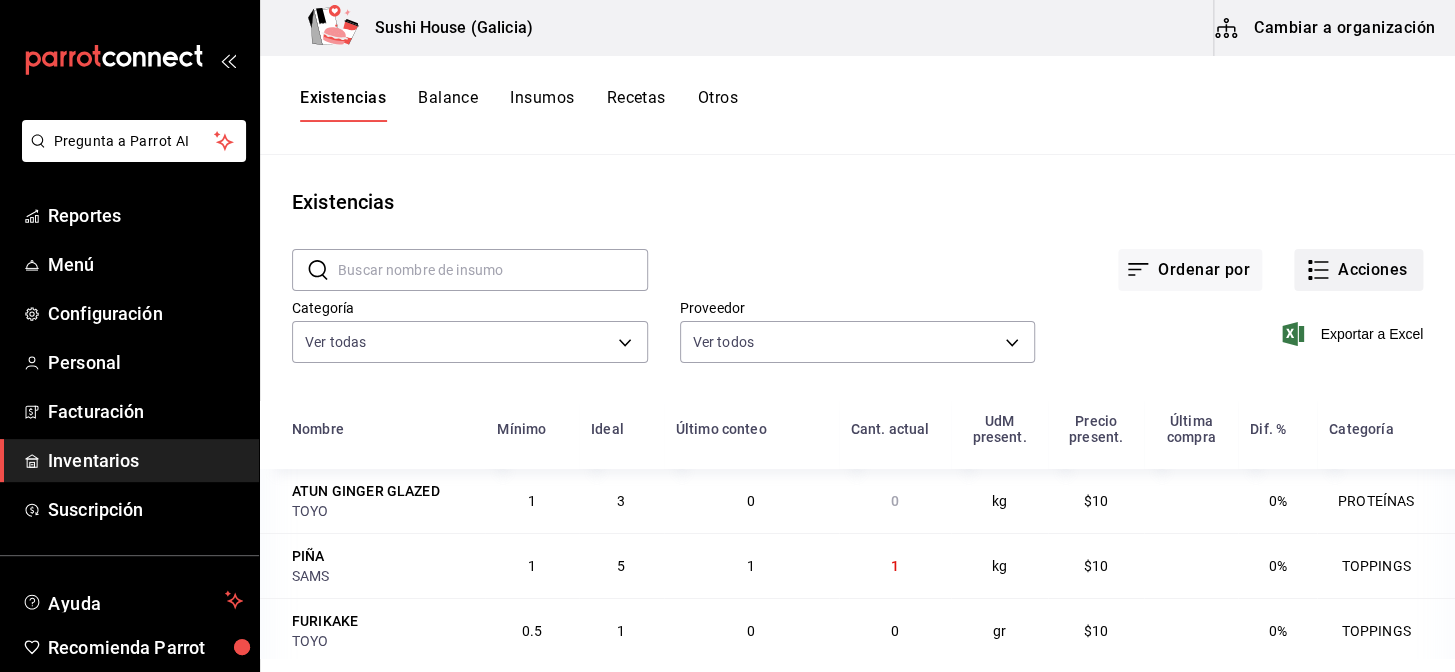 click on "Acciones" at bounding box center [1358, 270] 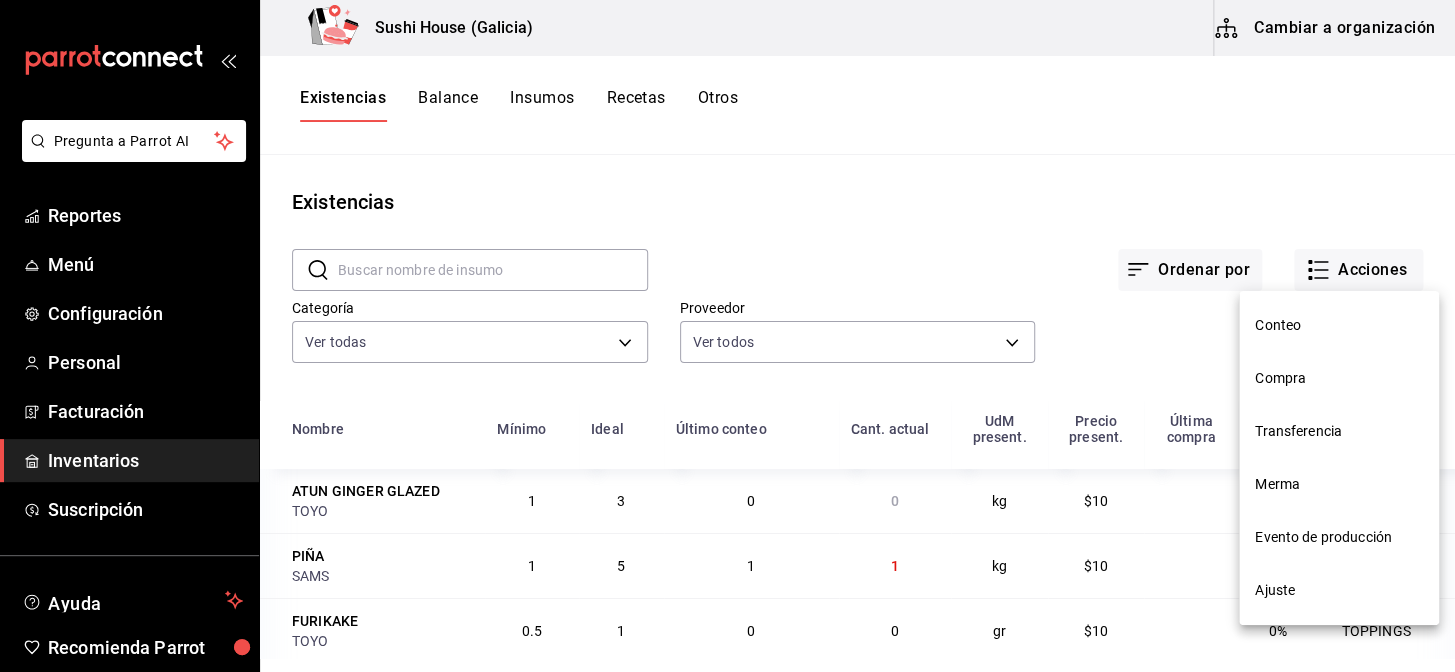 click on "Ajuste" at bounding box center [1339, 590] 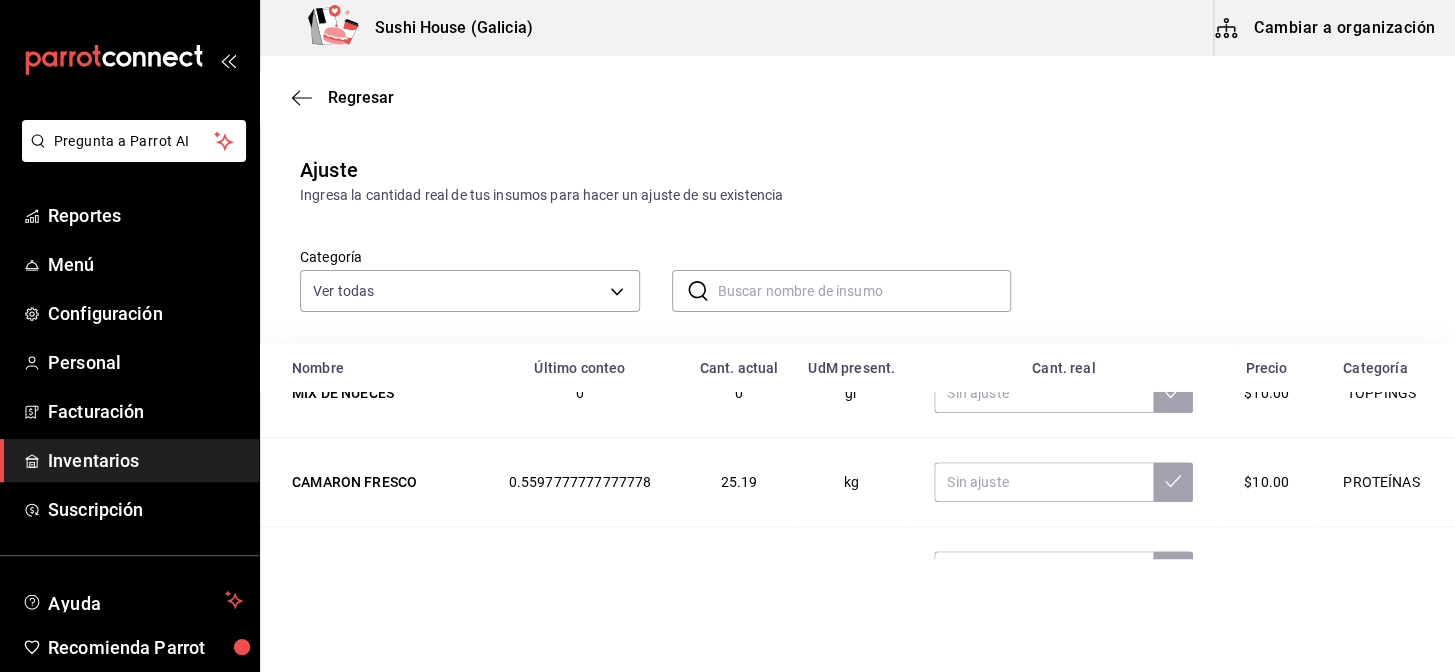 scroll, scrollTop: 35, scrollLeft: 0, axis: vertical 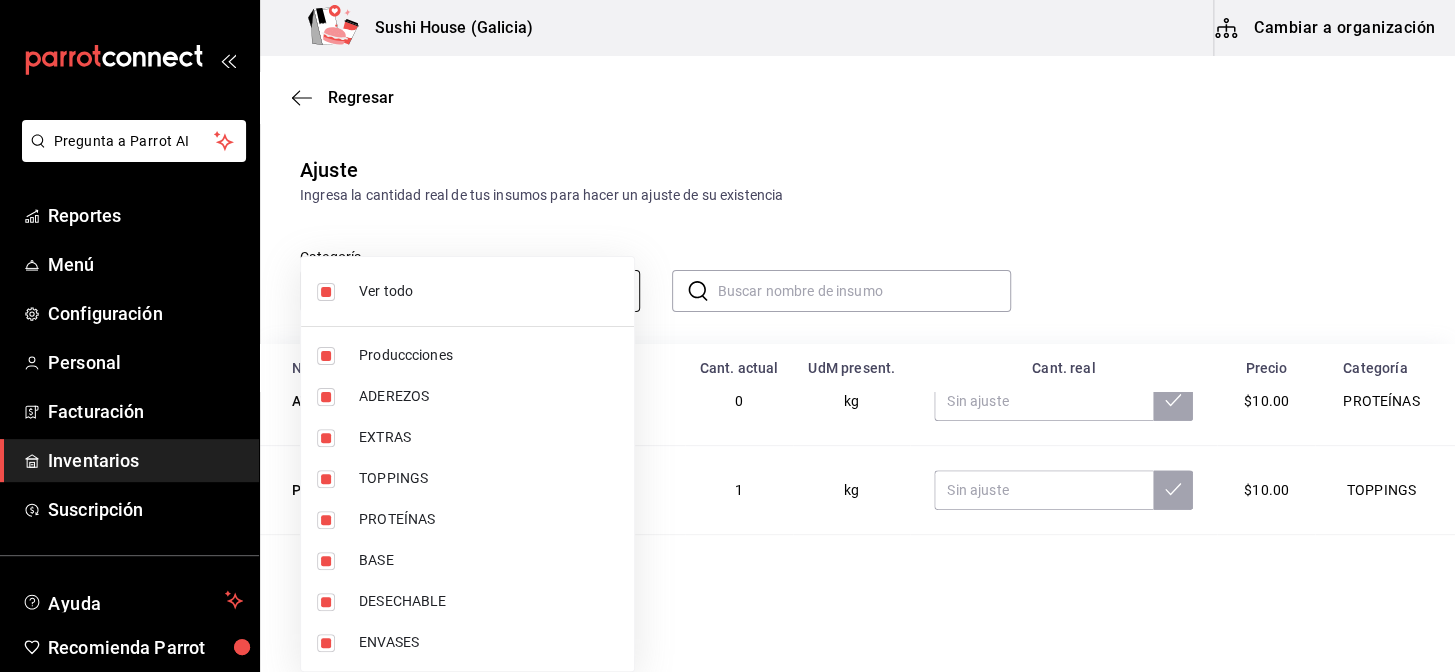 click on "Pregunta a Parrot AI Reportes   Menú   Configuración   Personal   Facturación   Inventarios   Suscripción   Ayuda Recomienda Parrot   Galicia Encargado   Sugerir nueva función   Sushi House (Galicia) Cambiar a organización Regresar Ajuste Ingresa la cantidad real de tus insumos para hacer un ajuste de su existencia Categoría Ver todas 05fe7a93-937e-4a2d-9c19-a5dc2dfbede2,8a7d6279-6ac2-489c-b939-f77f2462d19d,b1b8004f-233b-404c-adcd-bcfd179c0ff5,f28bb95f-9011-4126-9b0d-d4d5db815b6f,7f8b88e2-aa33-48e2-addb-e9e566cb67d4,c2c67c59-17ef-4abd-a9b2-e00f0cc7b07e,e6d208e7-703c-472c-bb27-2b0a150b176a,6f3d229e-34fe-4a2b-b6fa-370cc420011e ​ ​ Nombre Último conteo Cant. actual UdM present. Cant. real Precio Categoría ATUN GINGER GLAZED 0 0 kg $10.00 PROTEÍNAS PIÑA 1 1 kg $10.00 TOPPINGS FURIKAKE 0 0 gr $10.00 TOPPINGS SOYA 0.05291005291005291 1 lt $10.00 ADEREZOS MIX DE NUECES 0 0 gr $10.00 TOPPINGS CAMARON FRESCO 0.5597777777777778 25.19 kg $10.00 PROTEÍNAS ATUN 0.16583333333333333 9.95 pza $10.00 SALMON kg" at bounding box center (727, 279) 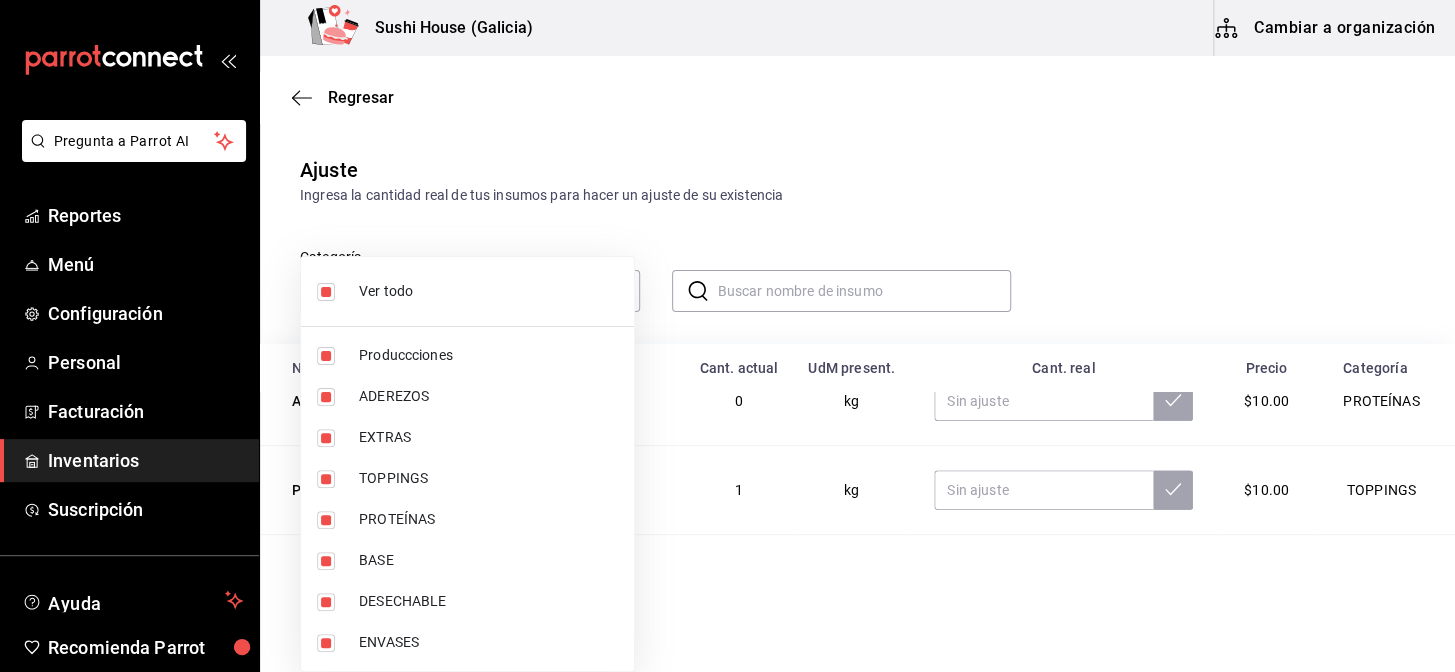 click at bounding box center [326, 292] 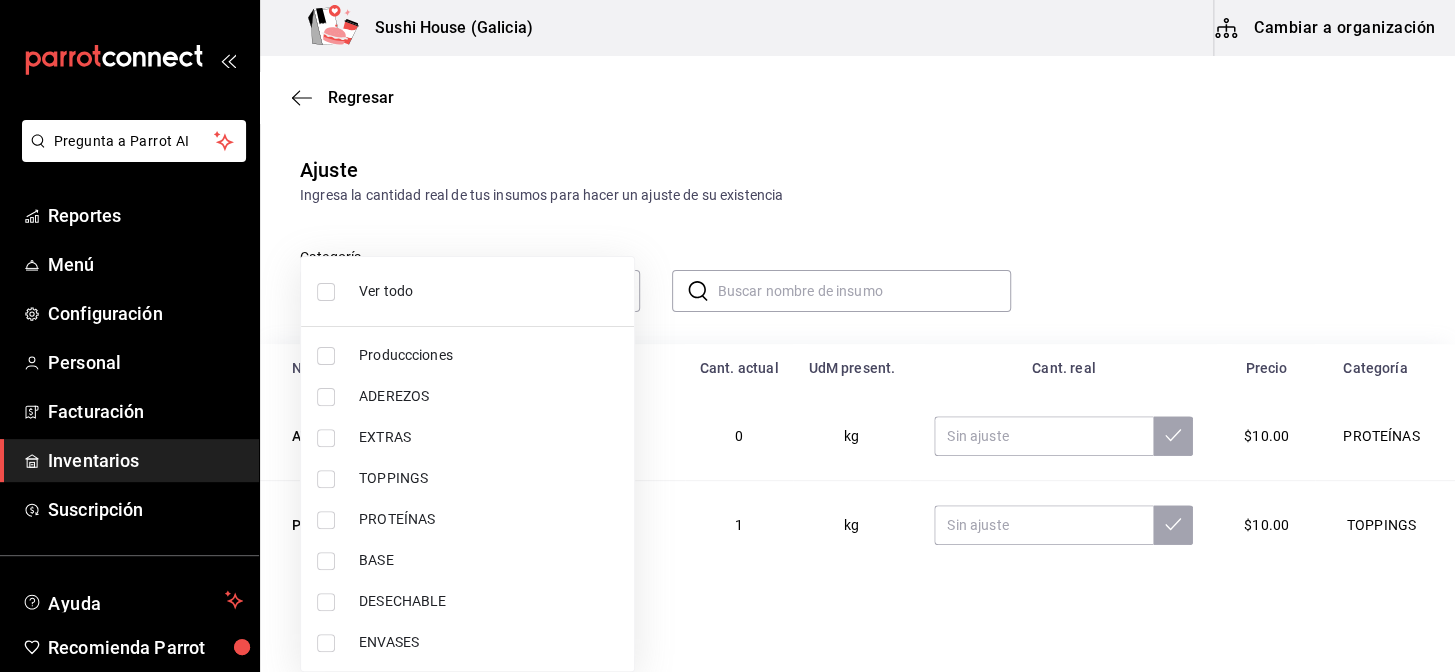 click at bounding box center [326, 520] 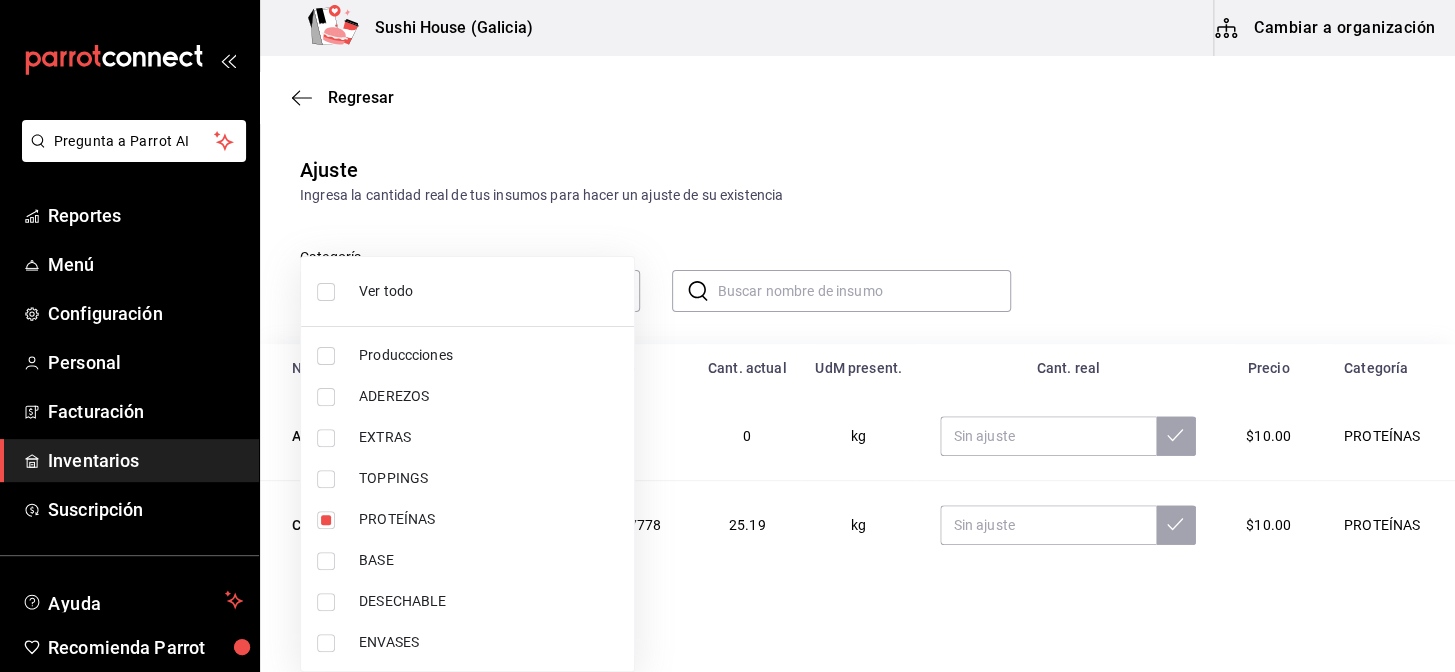 click at bounding box center [727, 336] 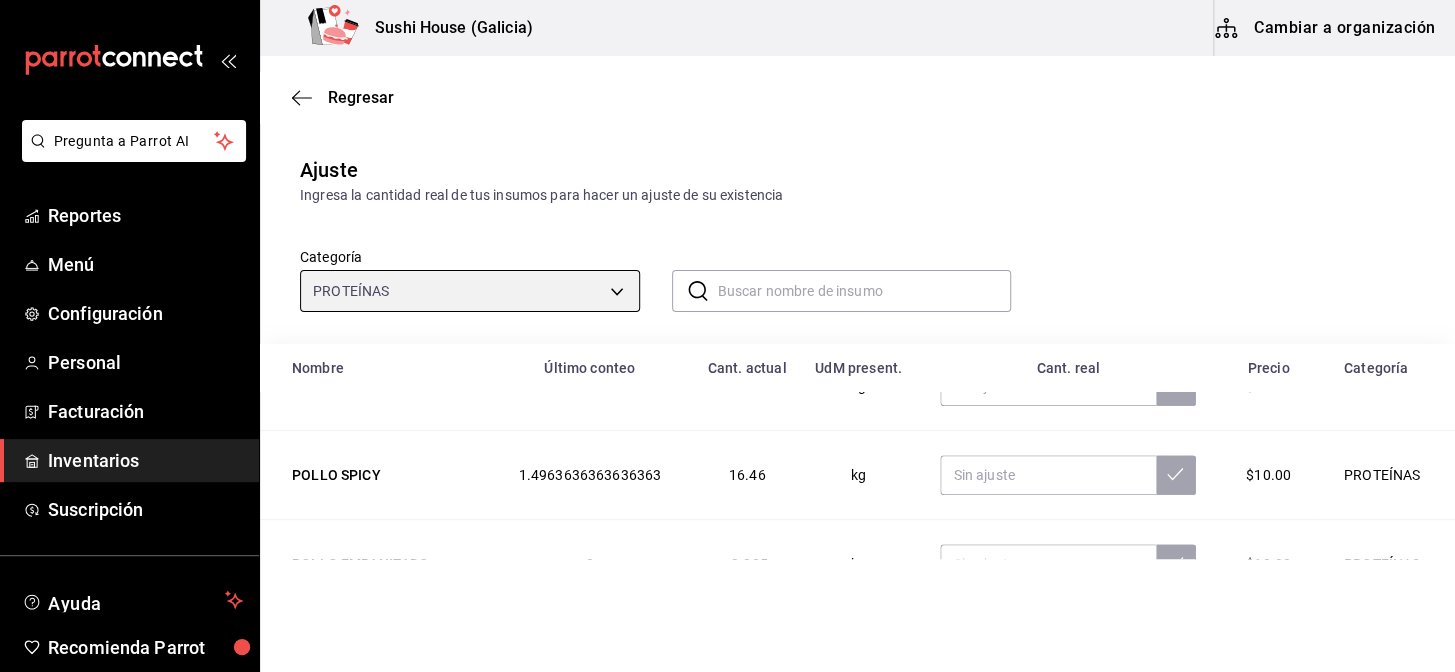 scroll, scrollTop: 272, scrollLeft: 0, axis: vertical 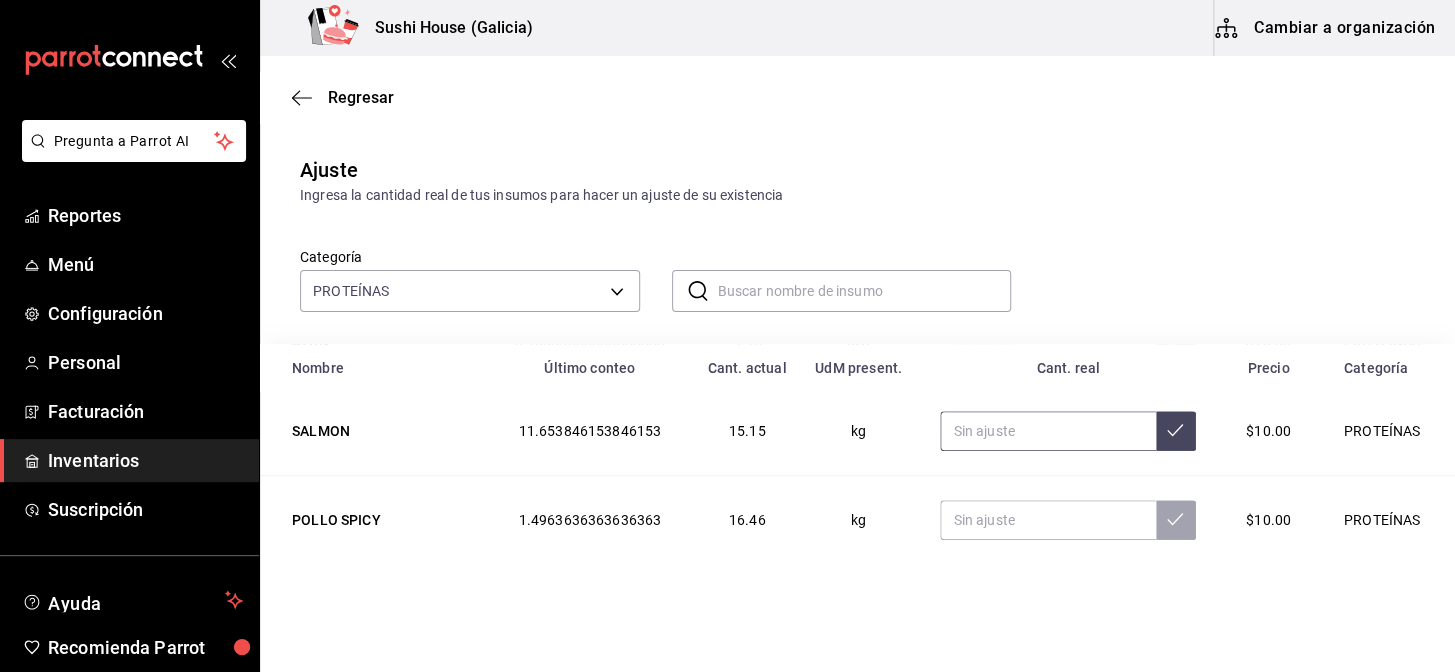 click at bounding box center [1048, 431] 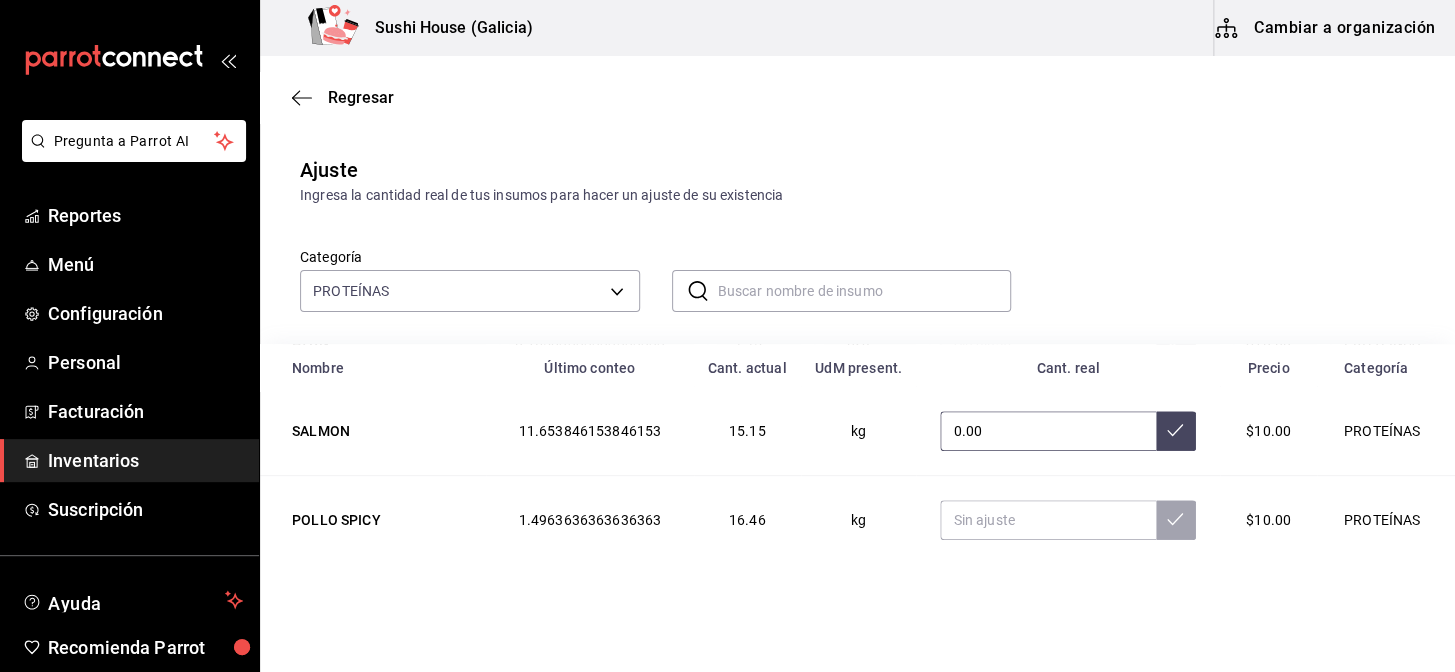 type on "0.00" 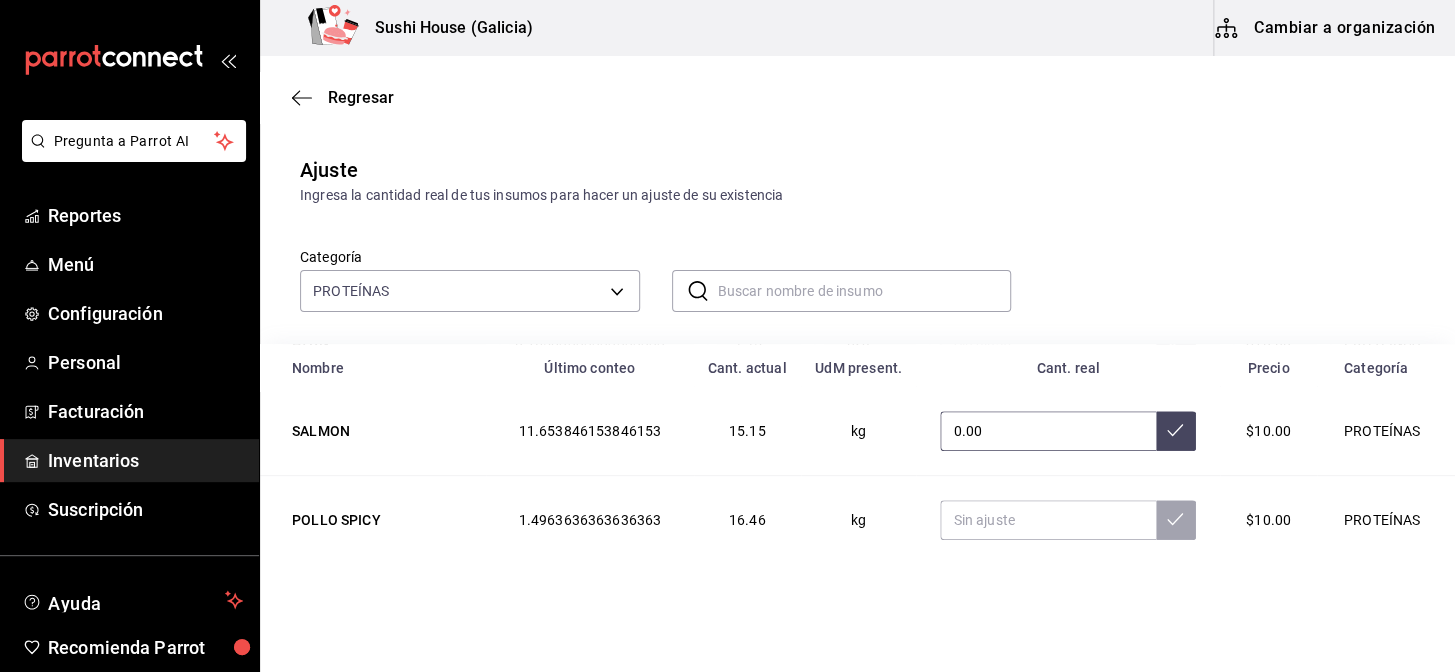 click 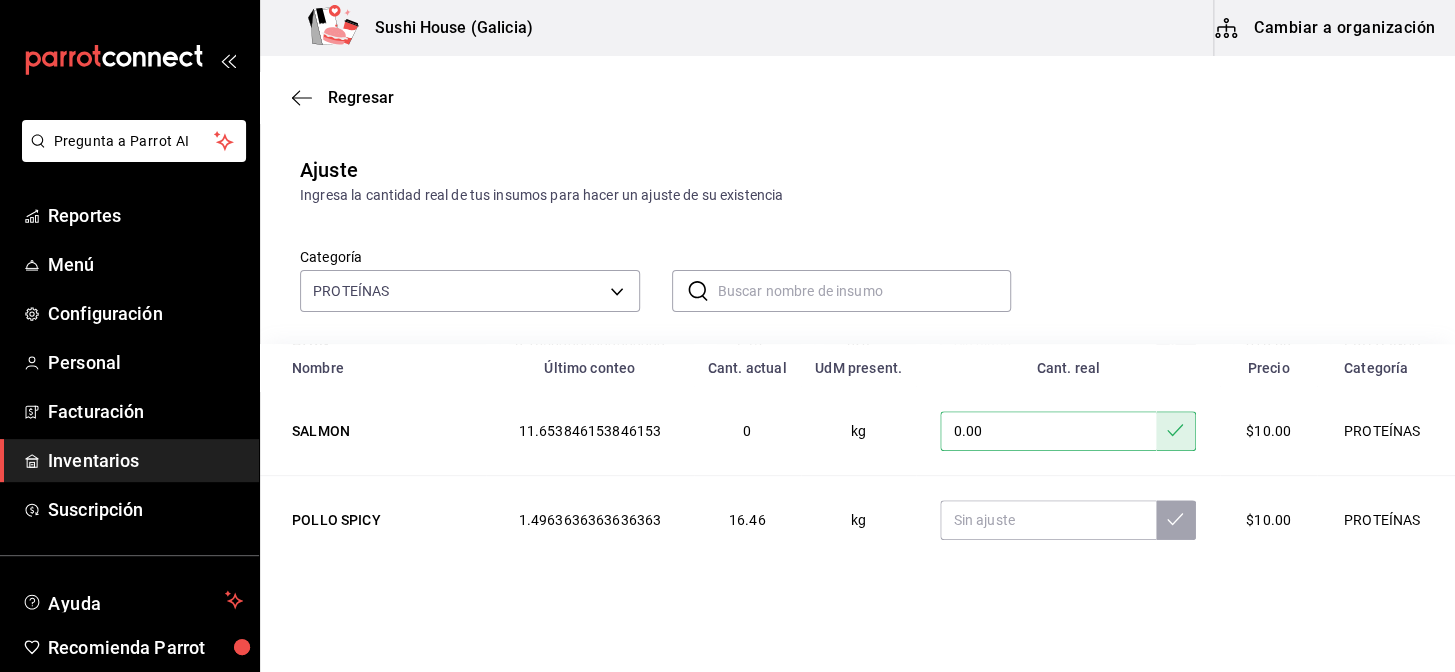 click on "Pregunta a Parrot AI Reportes   Menú   Configuración   Personal   Facturación   Inventarios   Suscripción   Ayuda Recomienda Parrot   Galicia Encargado   Sugerir nueva función   Sushi House (Galicia) Cambiar a organización Regresar Ajuste Ingresa la cantidad real de tus insumos para hacer un ajuste de su existencia Categoría PROTEÍNAS 7f8b88e2-aa33-48e2-addb-e9e566cb67d4 ​ ​ Nombre Último conteo Cant. actual UdM present. Cant. real Precio Categoría ATUN GINGER GLAZED 0 0 kg $10.00 PROTEÍNAS CAMARON FRESCO 0.5597777777777778 25.19 kg $10.00 PROTEÍNAS ATUN 0.16583333333333333 9.95 pza $10.00 PROTEÍNAS SALMON 11.653846153846153 0 kg 0.00 $10.00 PROTEÍNAS POLLO SPICY 1.4963636363636363 16.46 kg $10.00 PROTEÍNAS POLLO EMPANIZADO 0 -2.205 kg $10.00 PROTEÍNAS SALMON A LA NARANJA 0 -1.35 kg $10.00 PROTEÍNAS CAMARON ROCA 0 -1.56 kg $10.00 PROTEÍNAS CAMARON EMPANIZADO 0 -1.46 kg $10.00 PROTEÍNAS ATUN SPICY 0 -1,995 gr $10.00 PROTEÍNAS GANA 1 MES GRATIS EN TU SUSCRIPCIÓN AQUÍ Reportes   Menú" at bounding box center (727, 279) 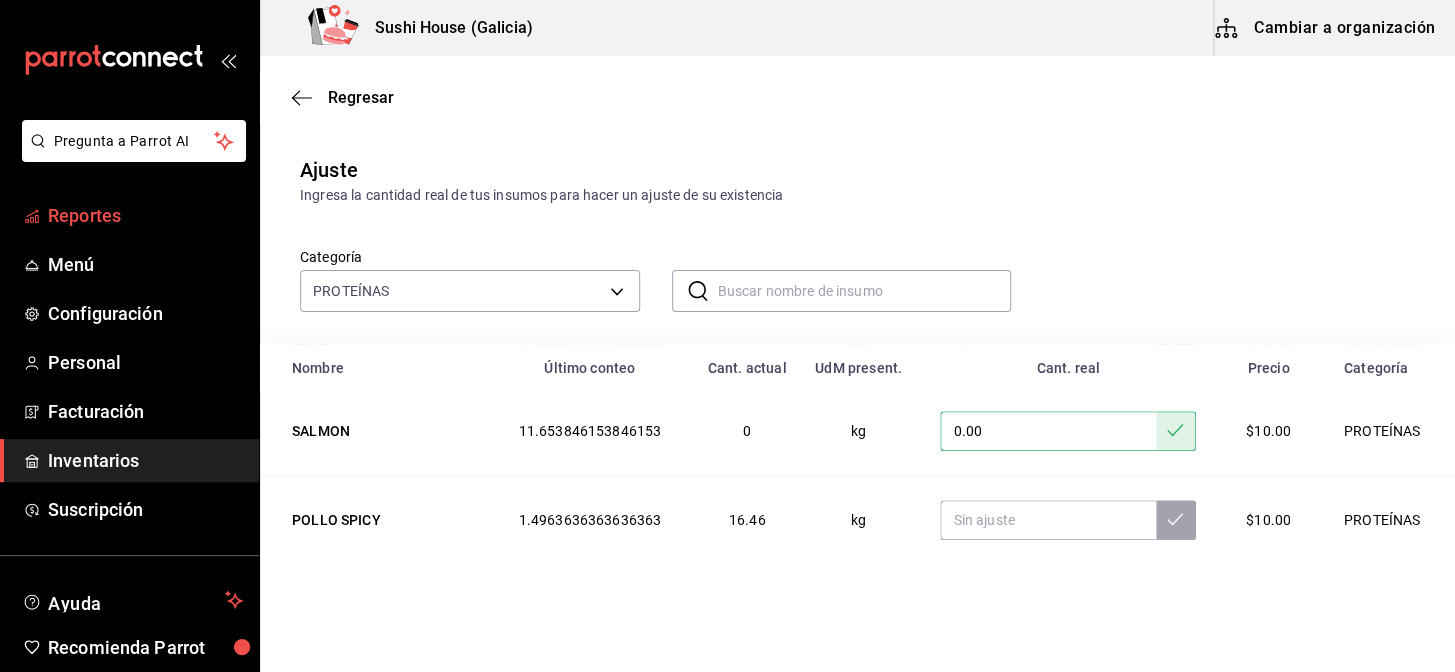 click on "Reportes" at bounding box center (145, 215) 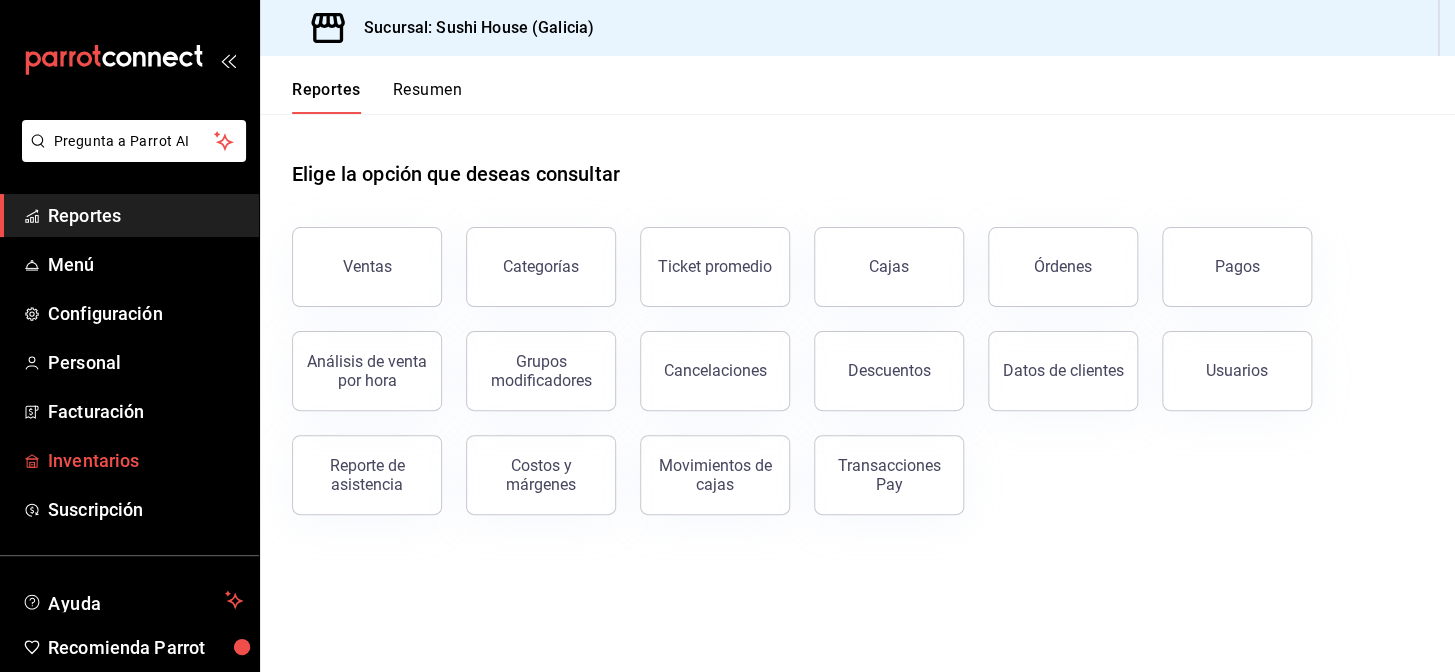 click on "Inventarios" at bounding box center [145, 460] 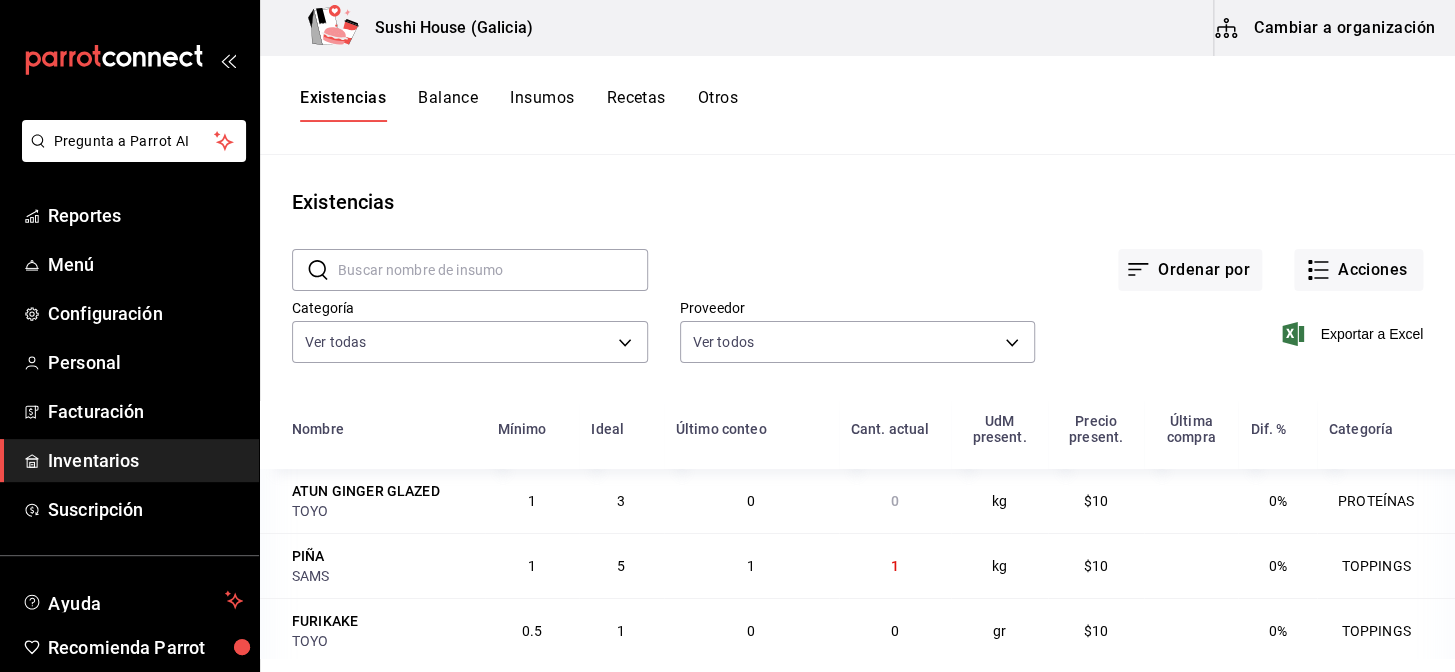 click on "Otros" at bounding box center (718, 105) 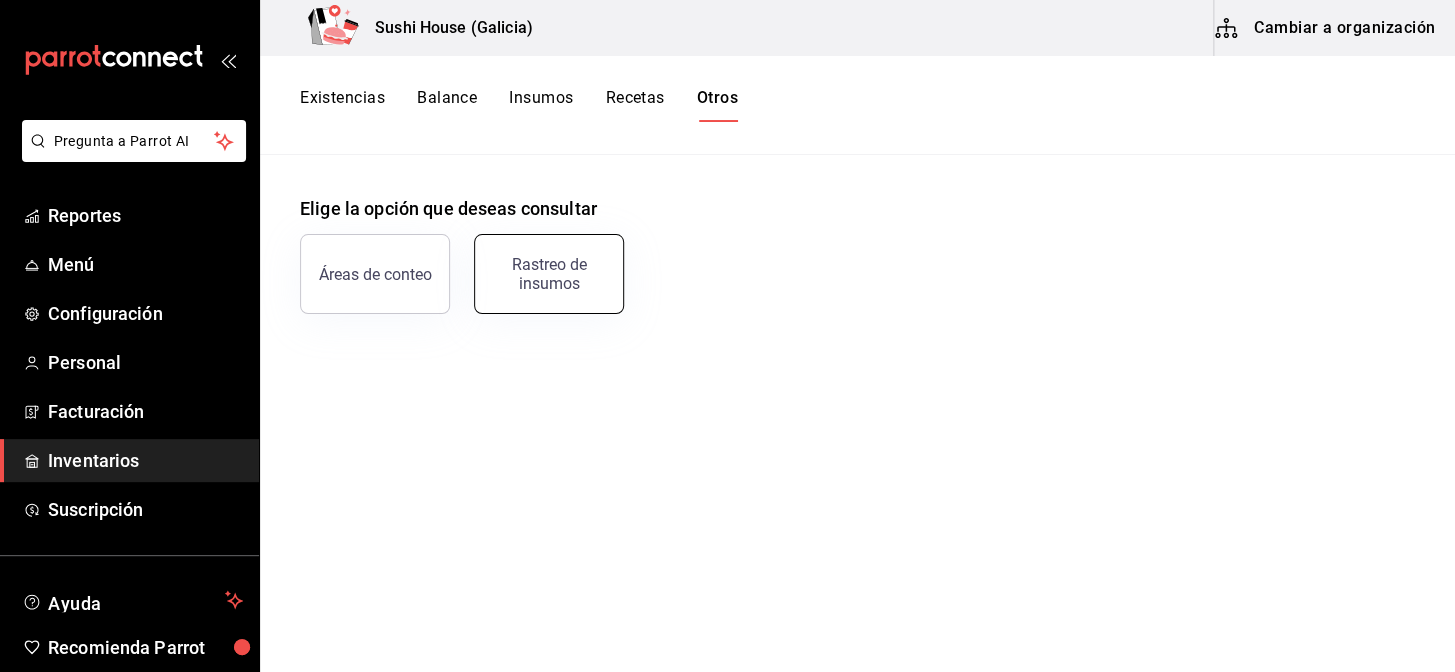 click on "Rastreo de insumos" at bounding box center (549, 274) 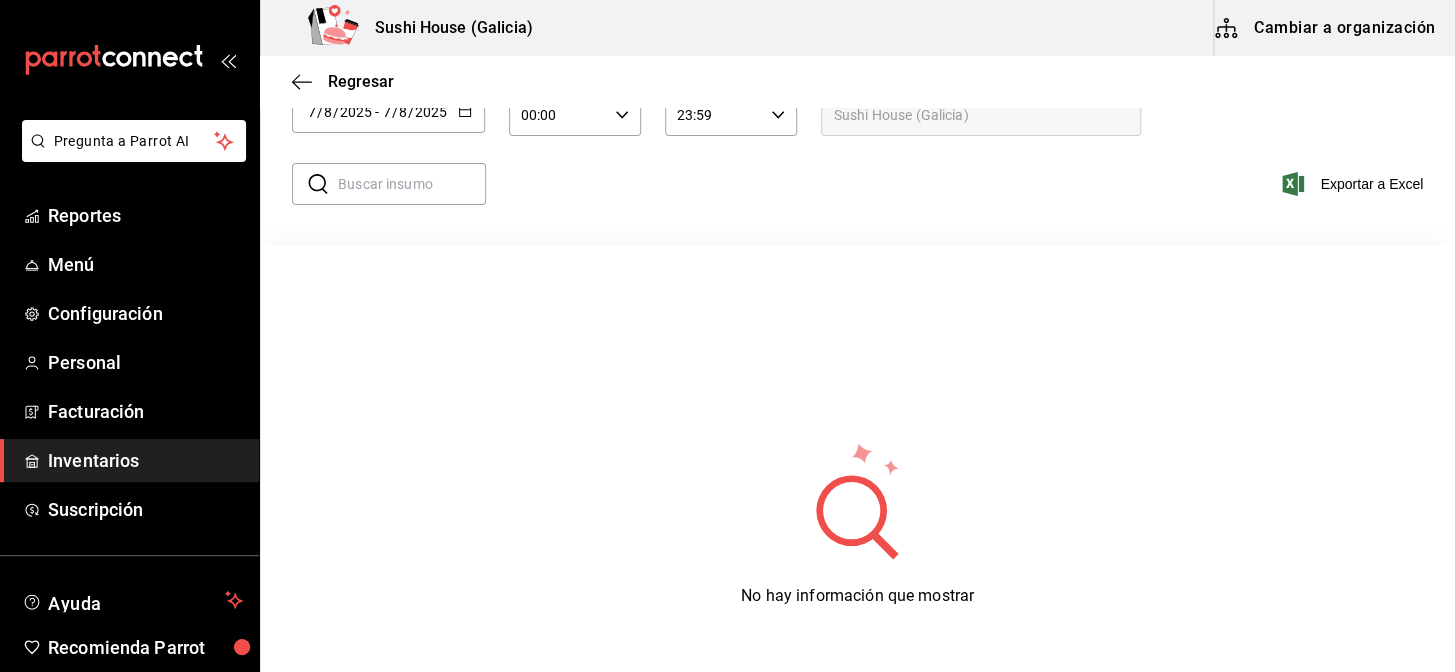 scroll, scrollTop: 0, scrollLeft: 0, axis: both 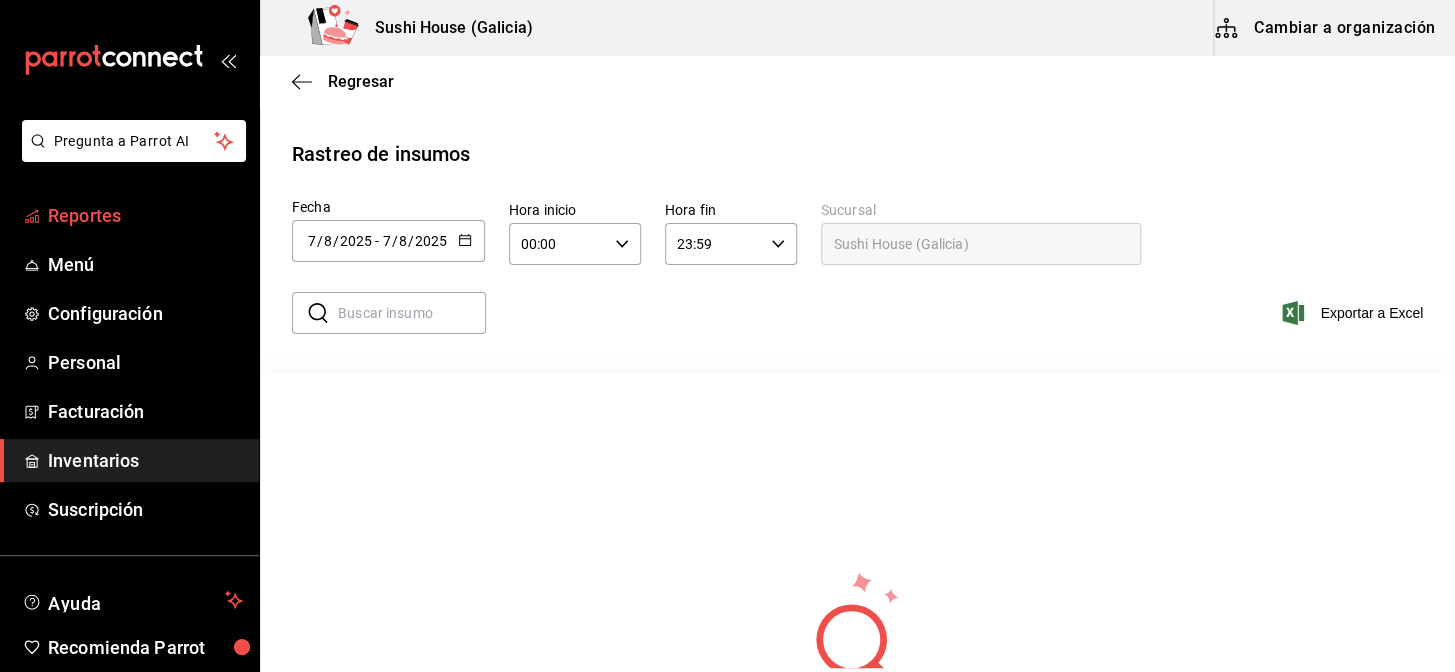 click on "Reportes" at bounding box center [145, 215] 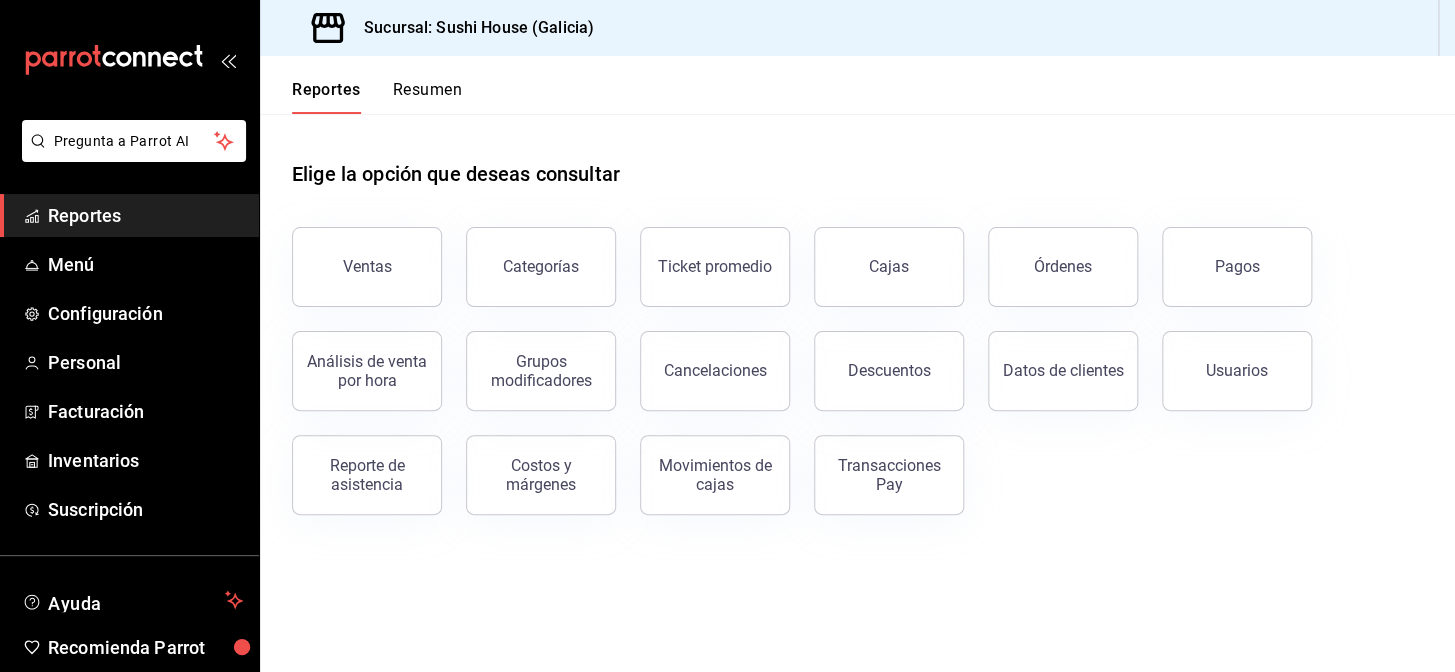 click on "Reportes" at bounding box center (145, 215) 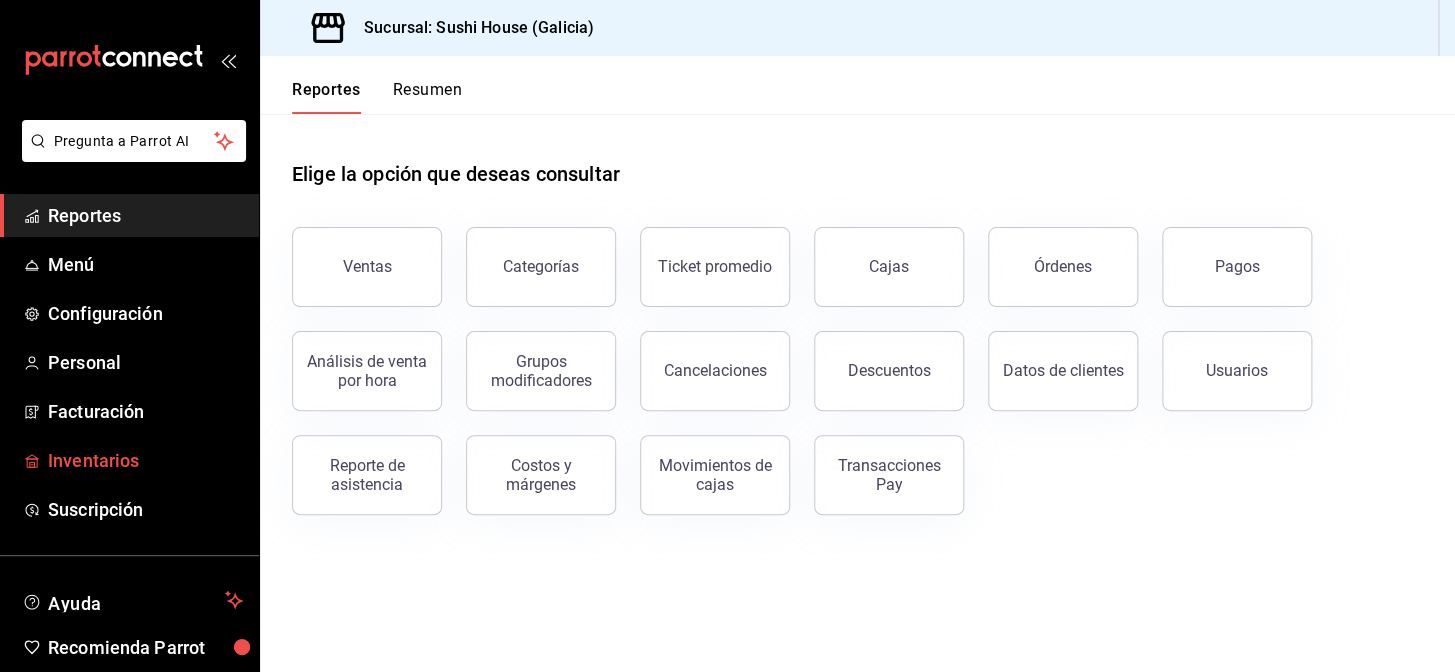 click on "Inventarios" at bounding box center (145, 460) 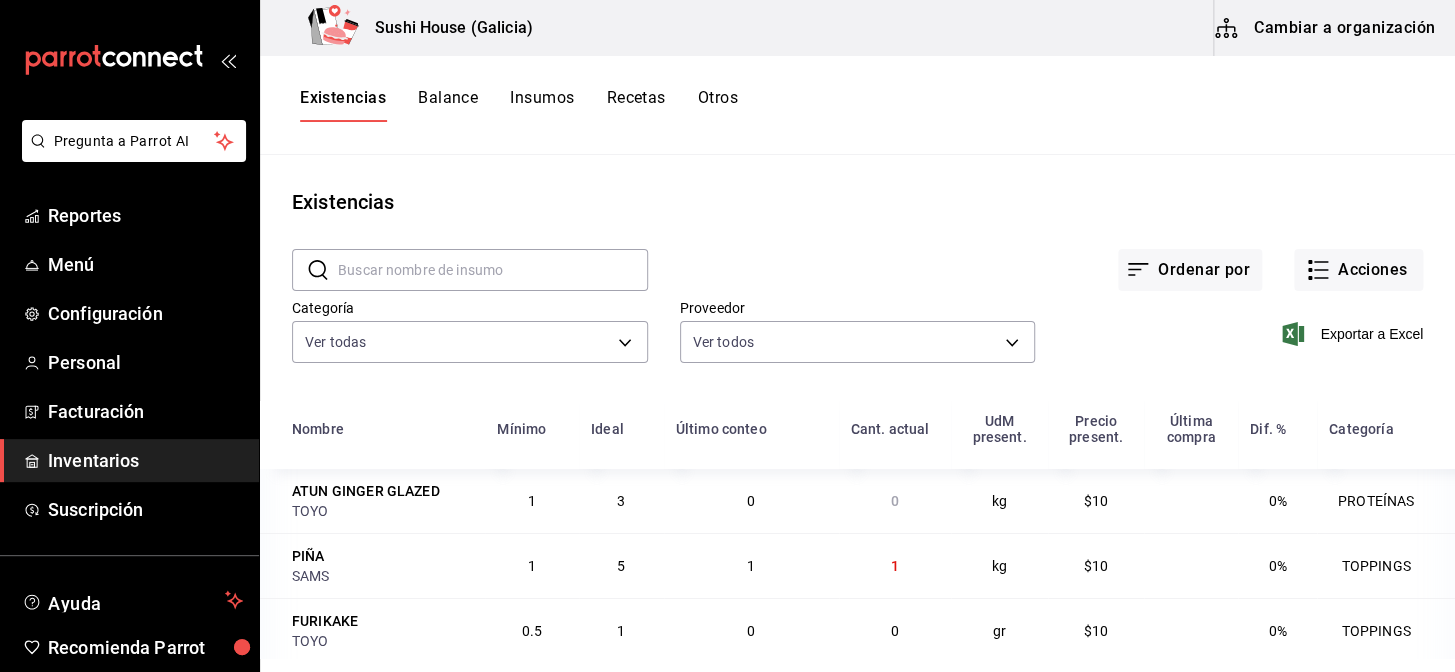 click on "Otros" at bounding box center [718, 105] 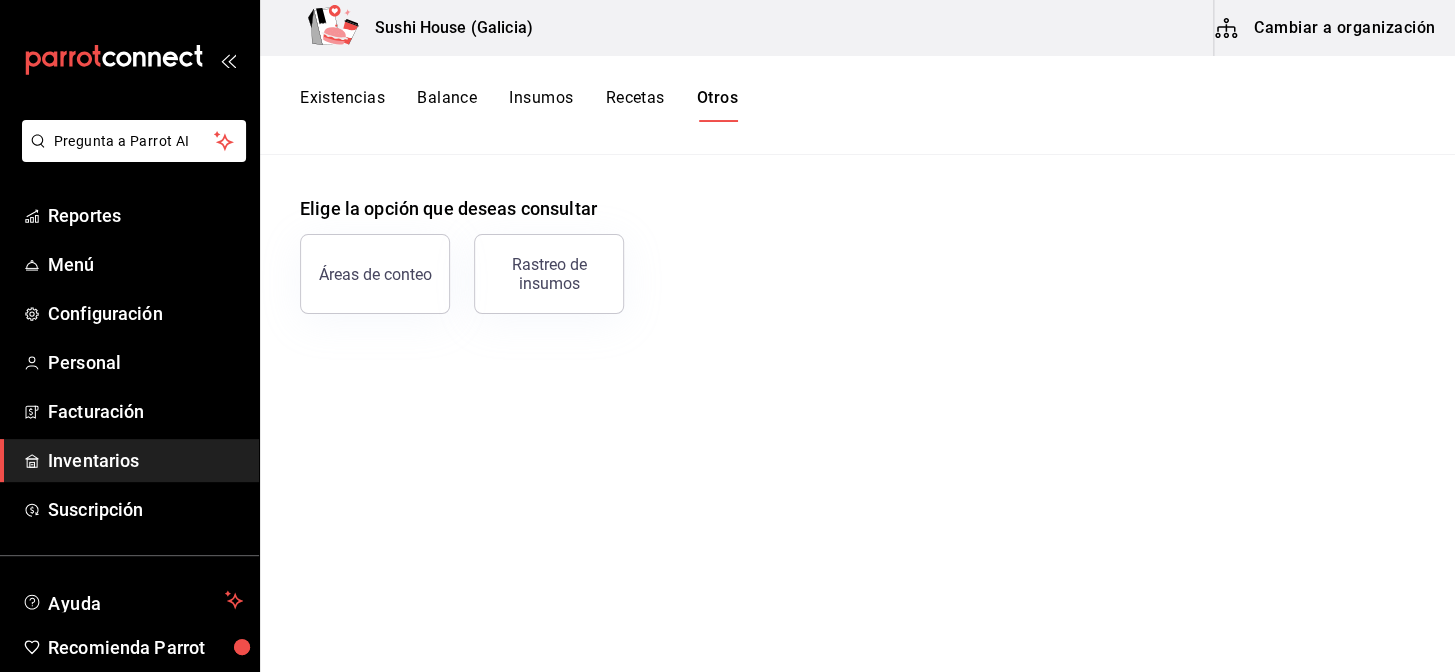 click on "Existencias" at bounding box center [342, 105] 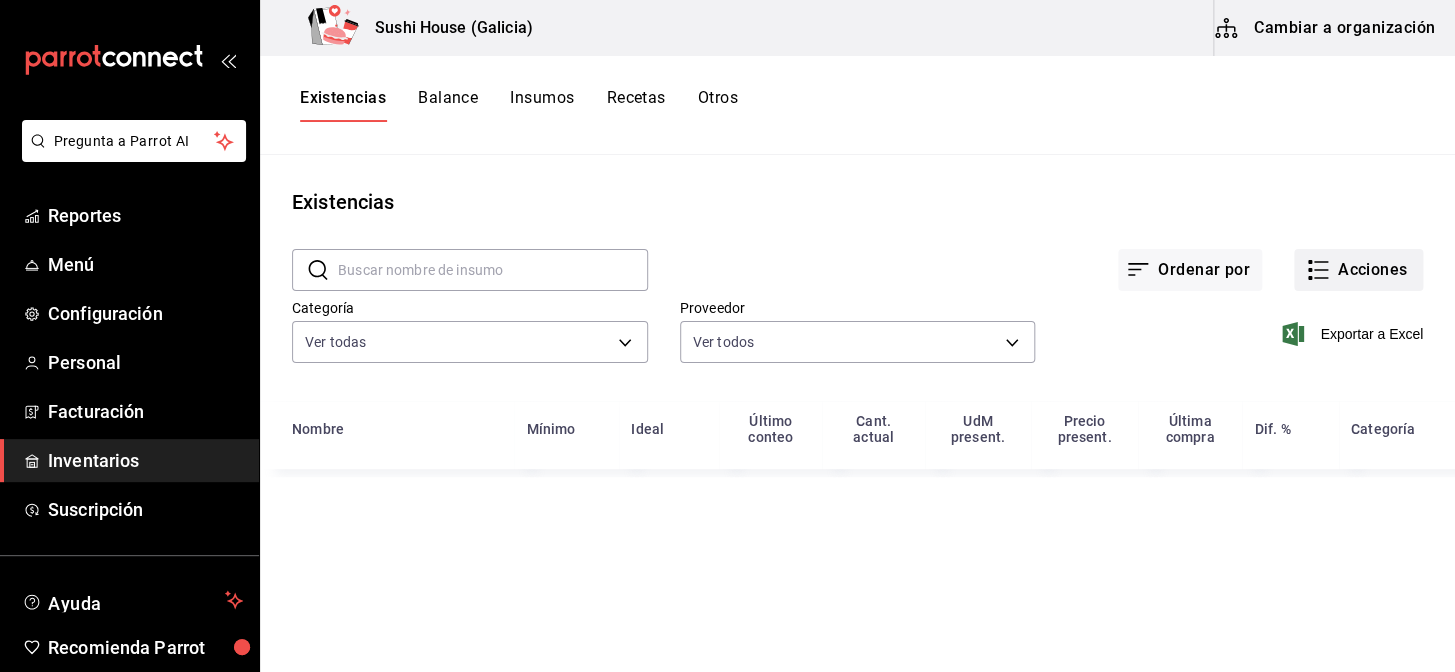 click on "Acciones" at bounding box center (1358, 270) 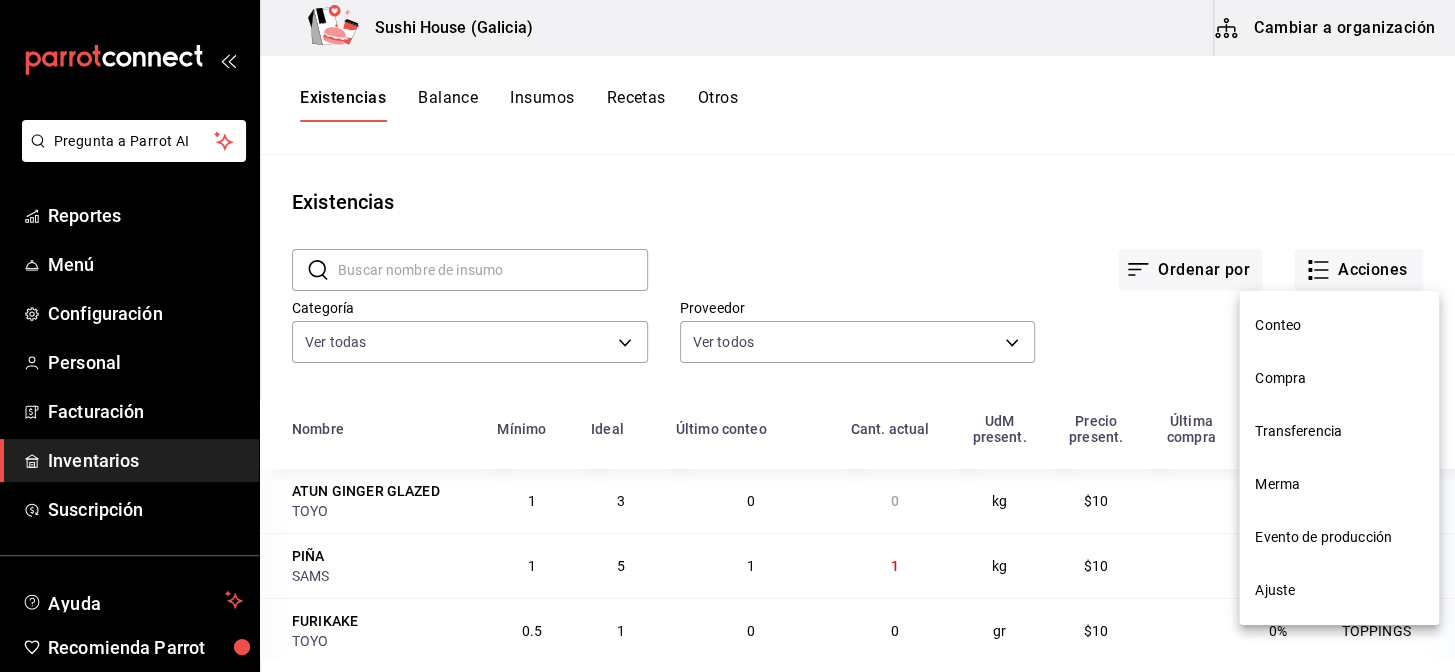 click on "Ajuste" at bounding box center (1339, 590) 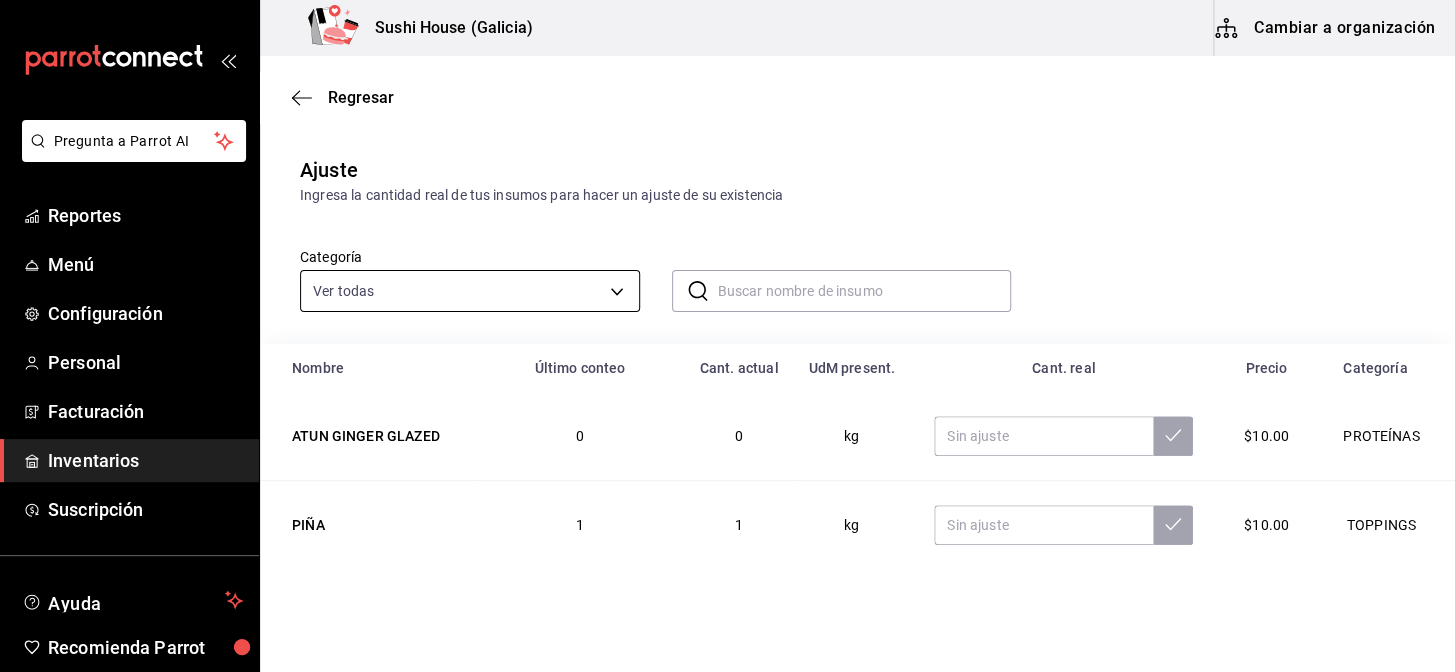 click on "Pregunta a Parrot AI Reportes   Menú   Configuración   Personal   Facturación   Inventarios   Suscripción   Ayuda Recomienda Parrot   Galicia Encargado   Sugerir nueva función   Sushi House (Galicia) Cambiar a organización Regresar Ajuste Ingresa la cantidad real de tus insumos para hacer un ajuste de su existencia Categoría Ver todas 05fe7a93-937e-4a2d-9c19-a5dc2dfbede2,8a7d6279-6ac2-489c-b939-f77f2462d19d,b1b8004f-233b-404c-adcd-bcfd179c0ff5,f28bb95f-9011-4126-9b0d-d4d5db815b6f,7f8b88e2-aa33-48e2-addb-e9e566cb67d4,c2c67c59-17ef-4abd-a9b2-e00f0cc7b07e,e6d208e7-703c-472c-bb27-2b0a150b176a,6f3d229e-34fe-4a2b-b6fa-370cc420011e ​ ​ Nombre Último conteo Cant. actual UdM present. Cant. real Precio Categoría ATUN GINGER GLAZED 0 0 kg $10.00 PROTEÍNAS PIÑA 1 1 kg $10.00 TOPPINGS FURIKAKE 0 0 gr $10.00 TOPPINGS SOYA 0.05291005291005291 1 lt $10.00 ADEREZOS MIX DE NUECES 0 0 gr $10.00 TOPPINGS CAMARON FRESCO 0.5597777777777778 25.19 kg $10.00 PROTEÍNAS ATUN 0.16583333333333333 9.95 pza $10.00 SALMON 0" at bounding box center [727, 279] 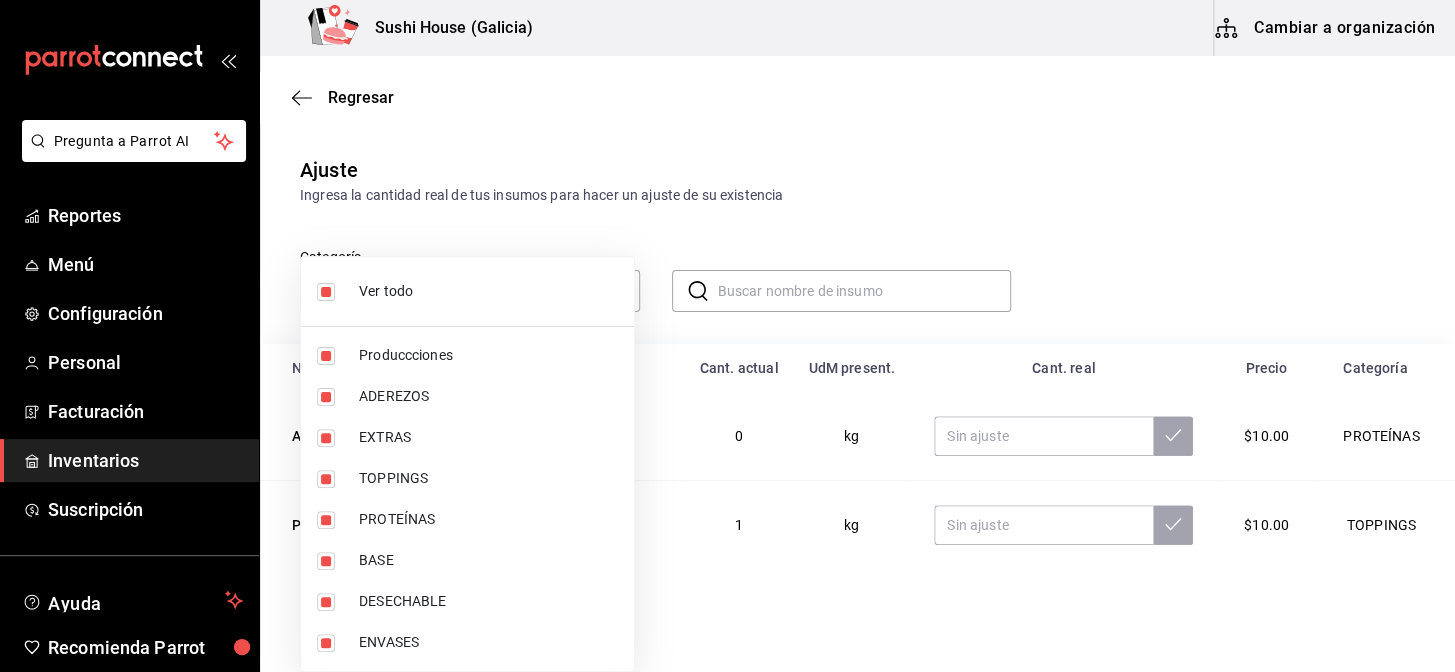 click at bounding box center (326, 292) 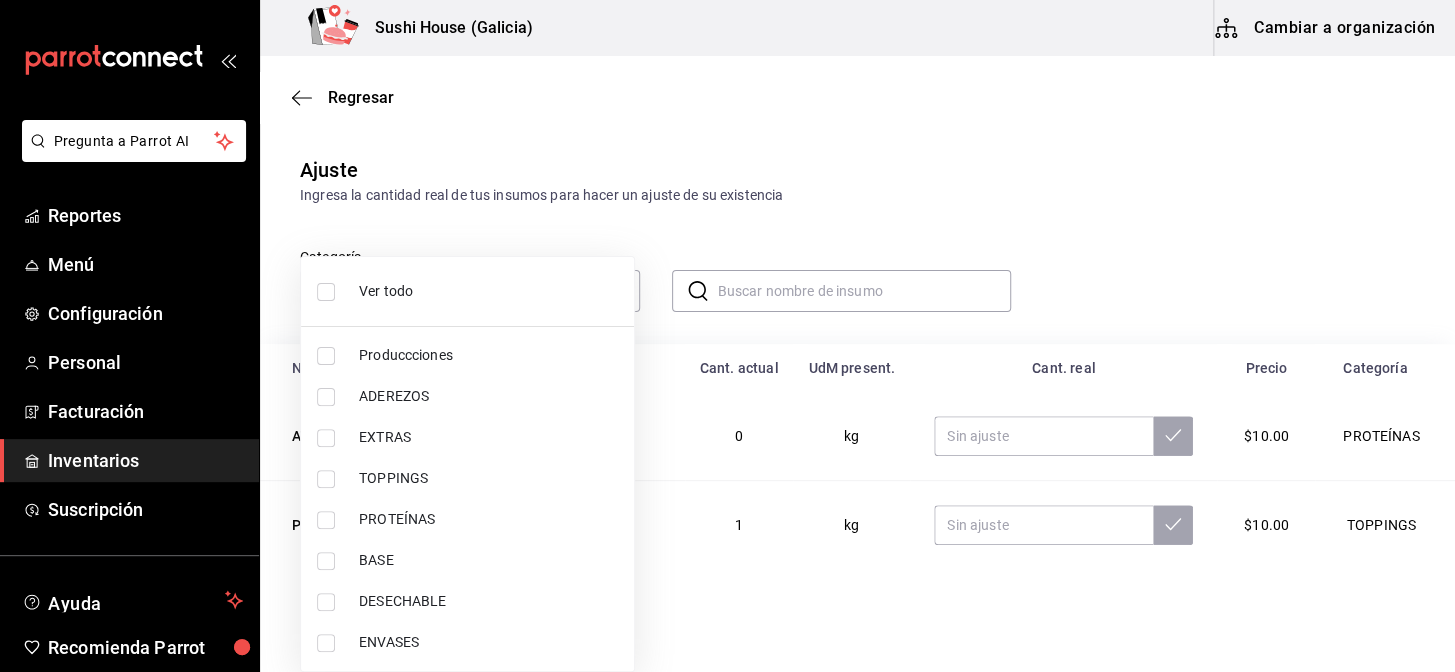 click at bounding box center [326, 520] 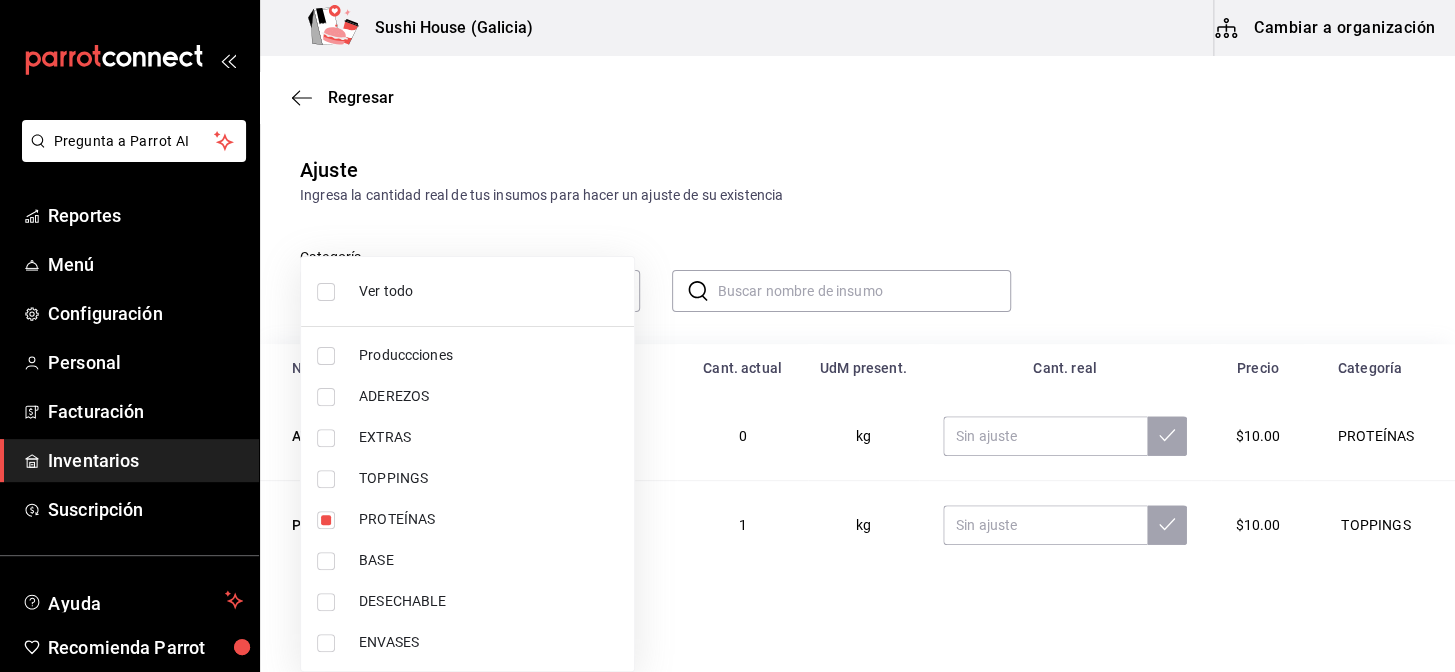 click at bounding box center [727, 336] 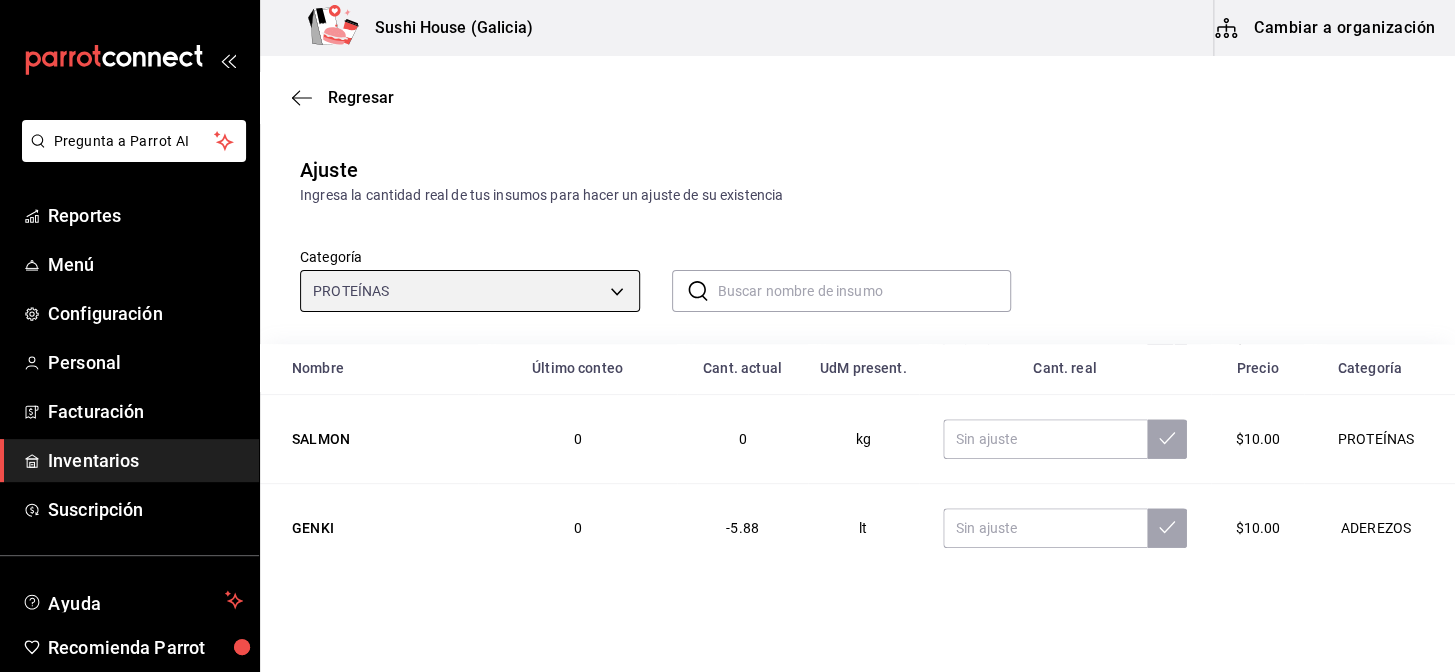 scroll, scrollTop: 636, scrollLeft: 0, axis: vertical 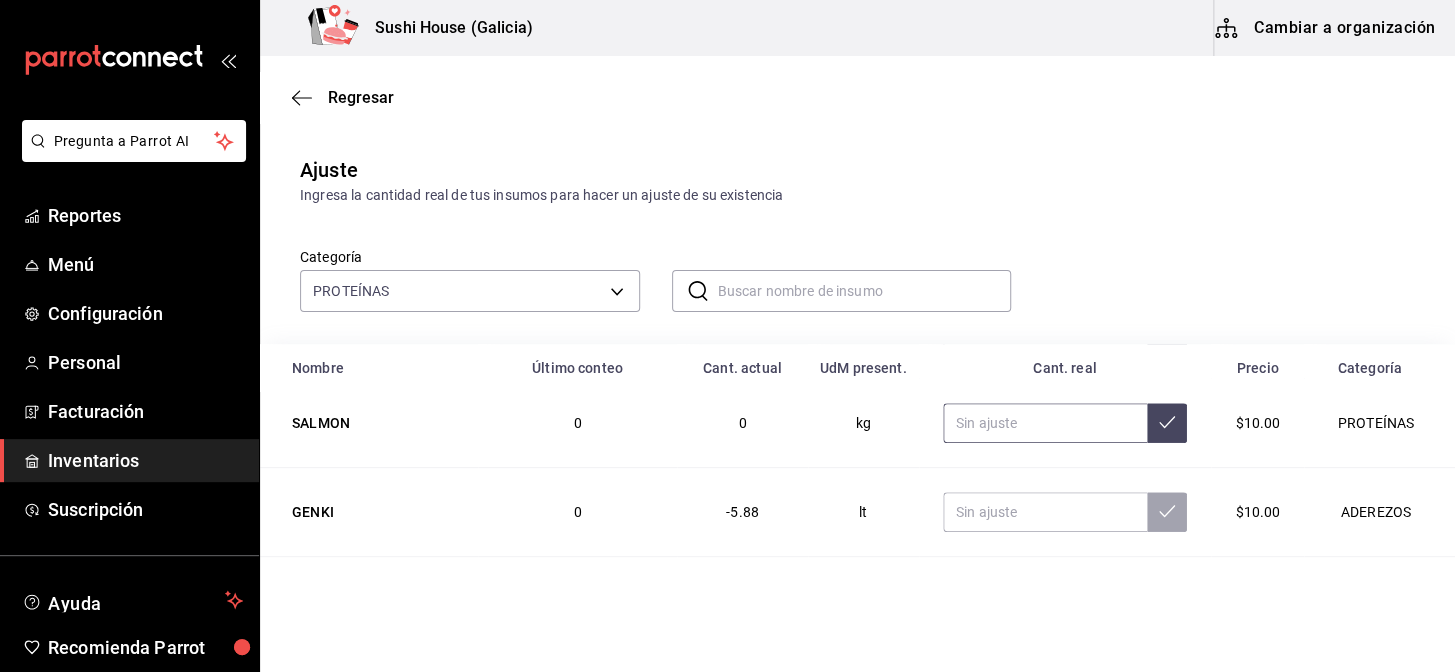 click at bounding box center (1045, 423) 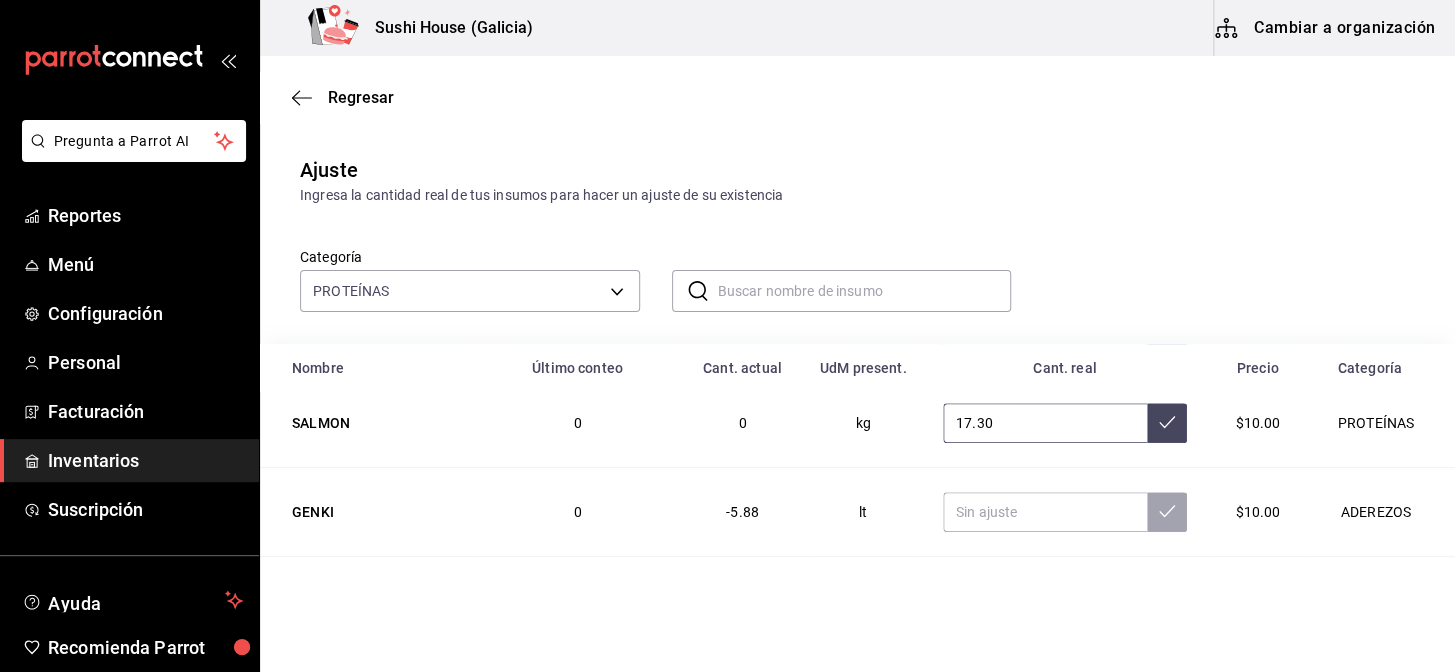 type on "17.30" 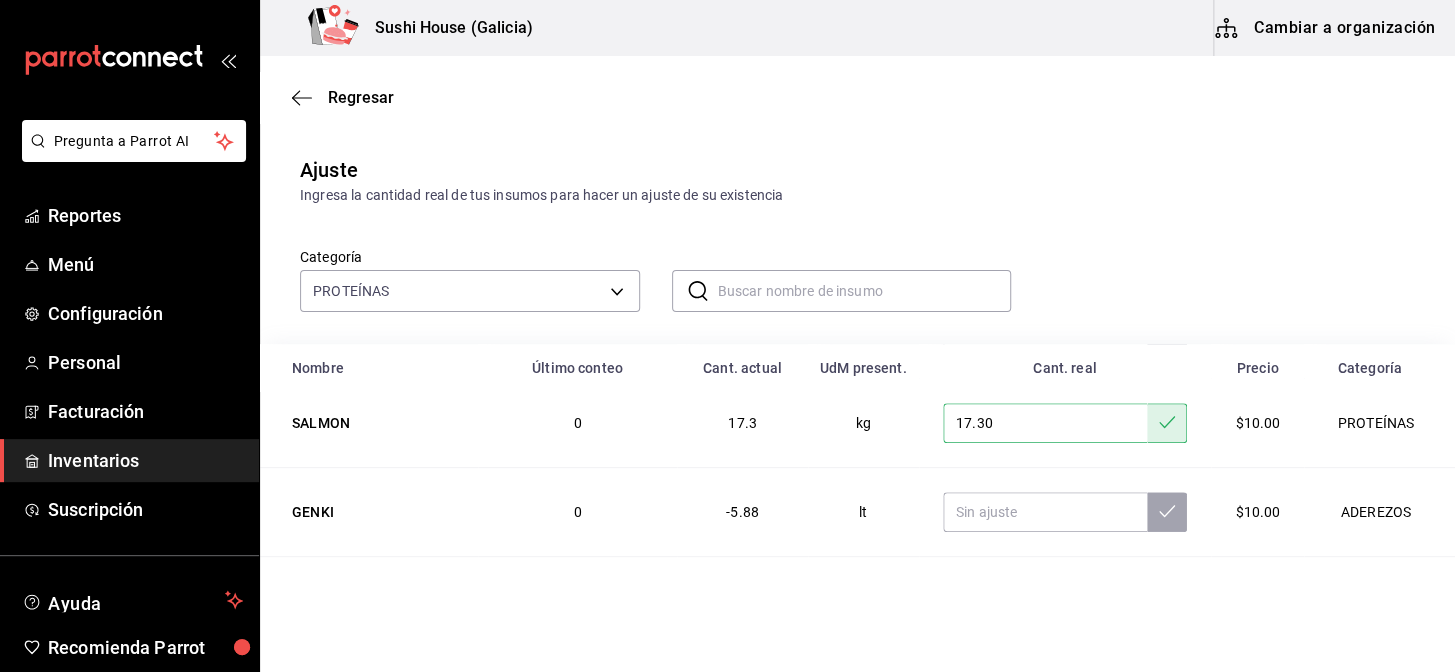 click on "Regresar Ajuste Ingresa la cantidad real de tus insumos para hacer un ajuste de su existencia Categoría PROTEÍNAS 7f8b88e2-aa33-48e2-addb-e9e566cb67d4 ​ ​ Nombre Último conteo Cant. actual UdM present. Cant. real Precio Categoría ATUN GINGER GLAZED 0 0 kg $10.00 PROTEÍNAS PIÑA 1 1 kg $10.00 TOPPINGS FURIKAKE 0 0 gr $10.00 TOPPINGS SOYA 0.05291005291005291 1 lt $10.00 ADEREZOS MIX DE NUECES 0 0 gr $10.00 TOPPINGS CAMARON FRESCO 0.5597777777777778 25.19 kg $10.00 PROTEÍNAS ATUN 0.16583333333333333 9.95 pza $10.00 PROTEÍNAS SALMON 0 17.3 kg 17.30 $10.00 PROTEÍNAS GENKI 0 -5.88 lt $10.00 ADEREZOS POLLO SPICY 1.4963636363636363 16.46 kg $10.00 PROTEÍNAS POLLO EMPANIZADO 0 -2.205 kg $10.00 PROTEÍNAS SALMON A LA NARANJA 0 -1.35 kg $10.00 PROTEÍNAS CAMARON ROCA 0 -1.56 kg $10.00 PROTEÍNAS CAMARON EMPANIZADO 0 -1.46 kg $10.00 PROTEÍNAS ATUN SPICY 0 -1,995 gr $10.00 PROTEÍNAS soya preparada demo 0 0 lt $8.99 Produccciones JICAMA 0 -0.4 kg $25.00 TOPPINGS TOFU 0 0 gr $10.00 PROTEÍNAS CARNE CHICHARO 0" at bounding box center (857, 473) 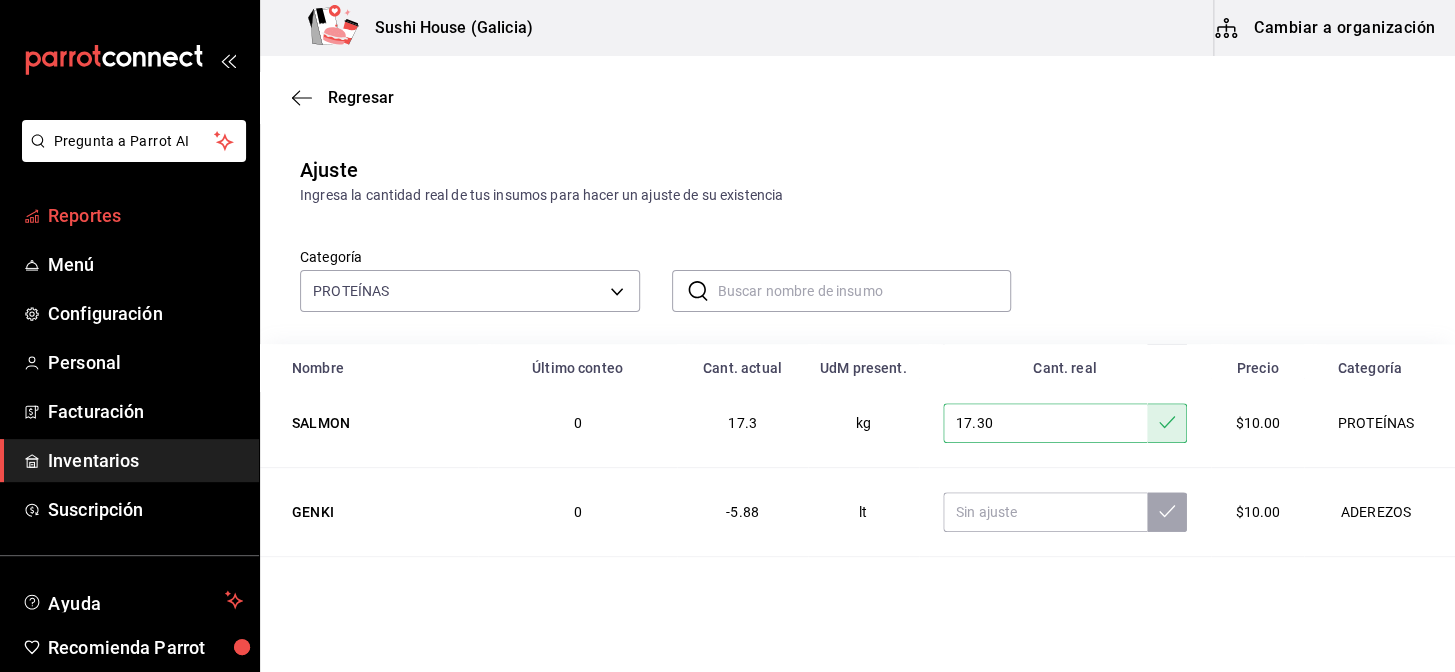 click on "Reportes" at bounding box center [145, 215] 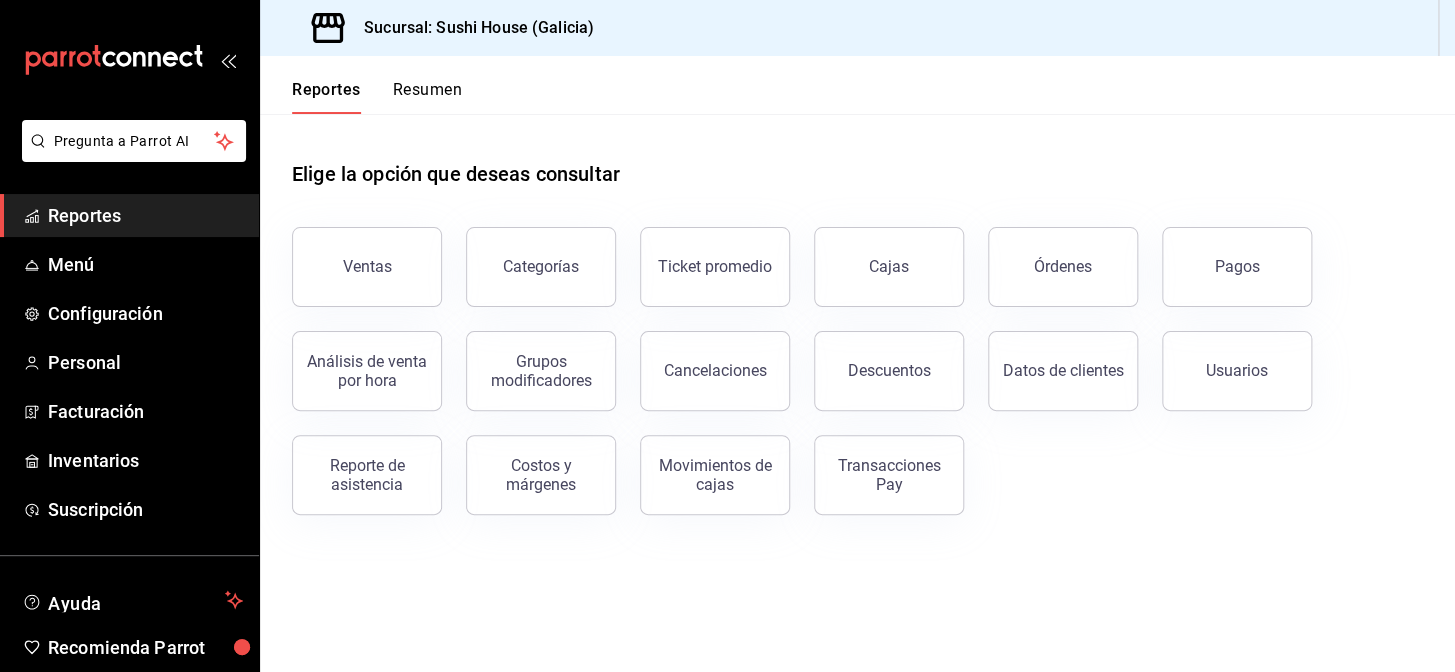 click on "Resumen" at bounding box center [427, 97] 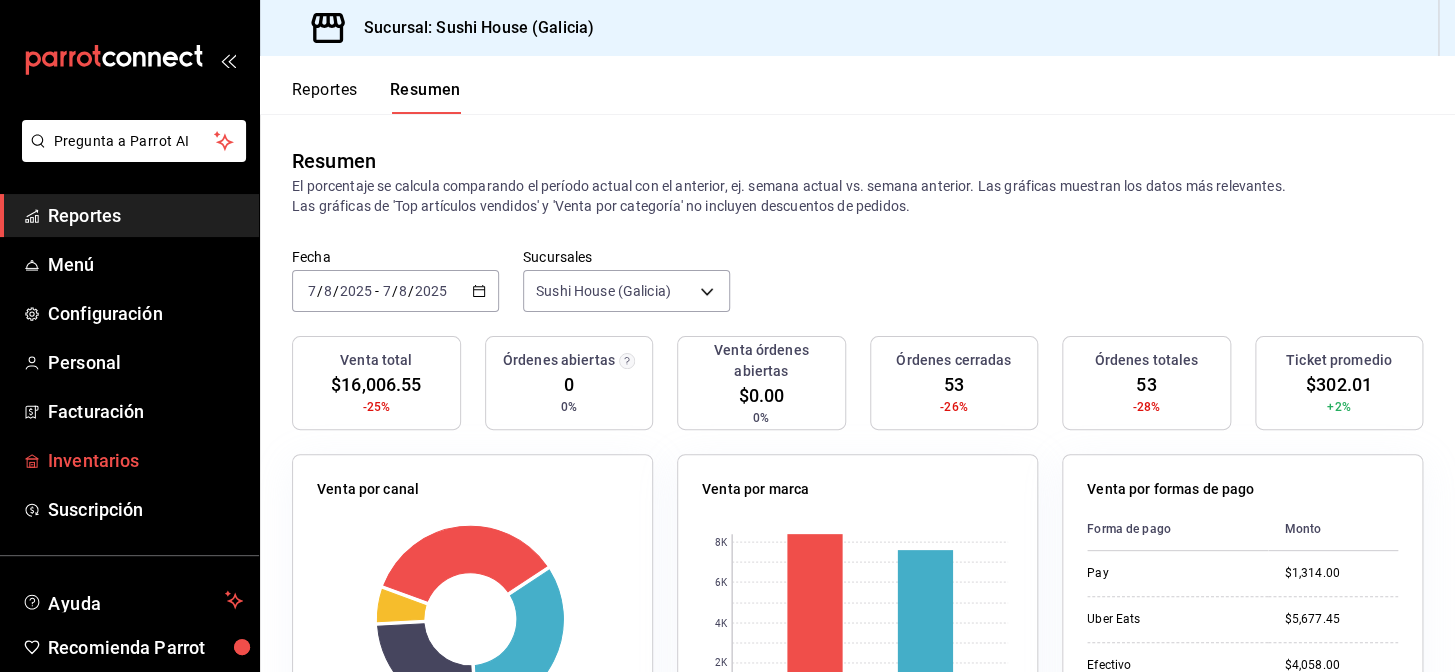 click on "Inventarios" at bounding box center (145, 460) 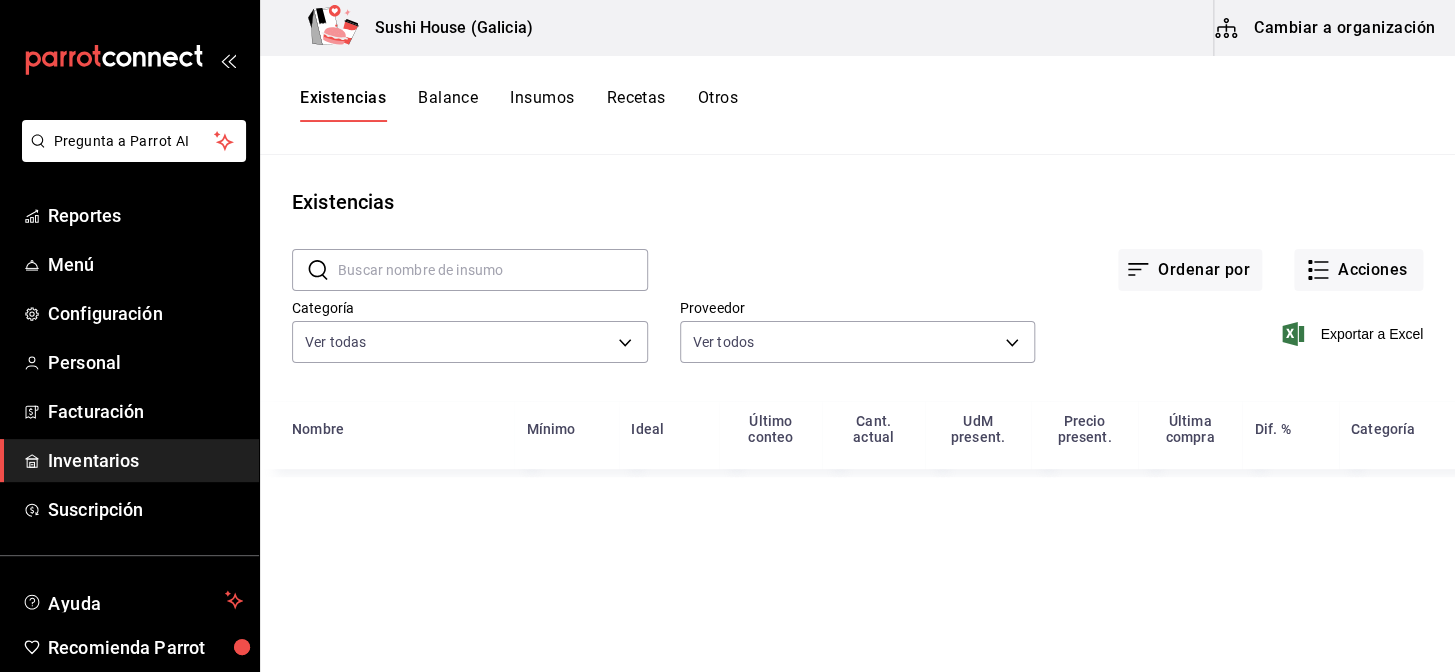 click on "Otros" at bounding box center [718, 105] 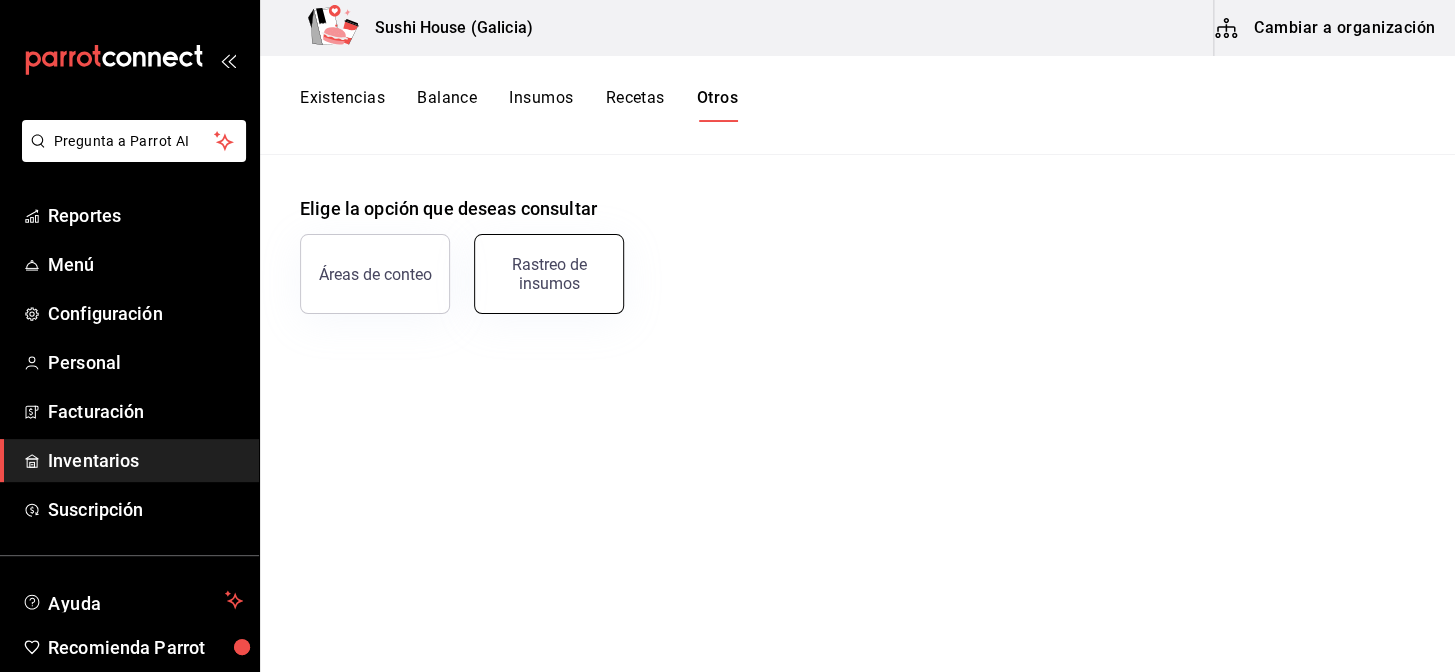 click on "Rastreo de insumos" at bounding box center (549, 274) 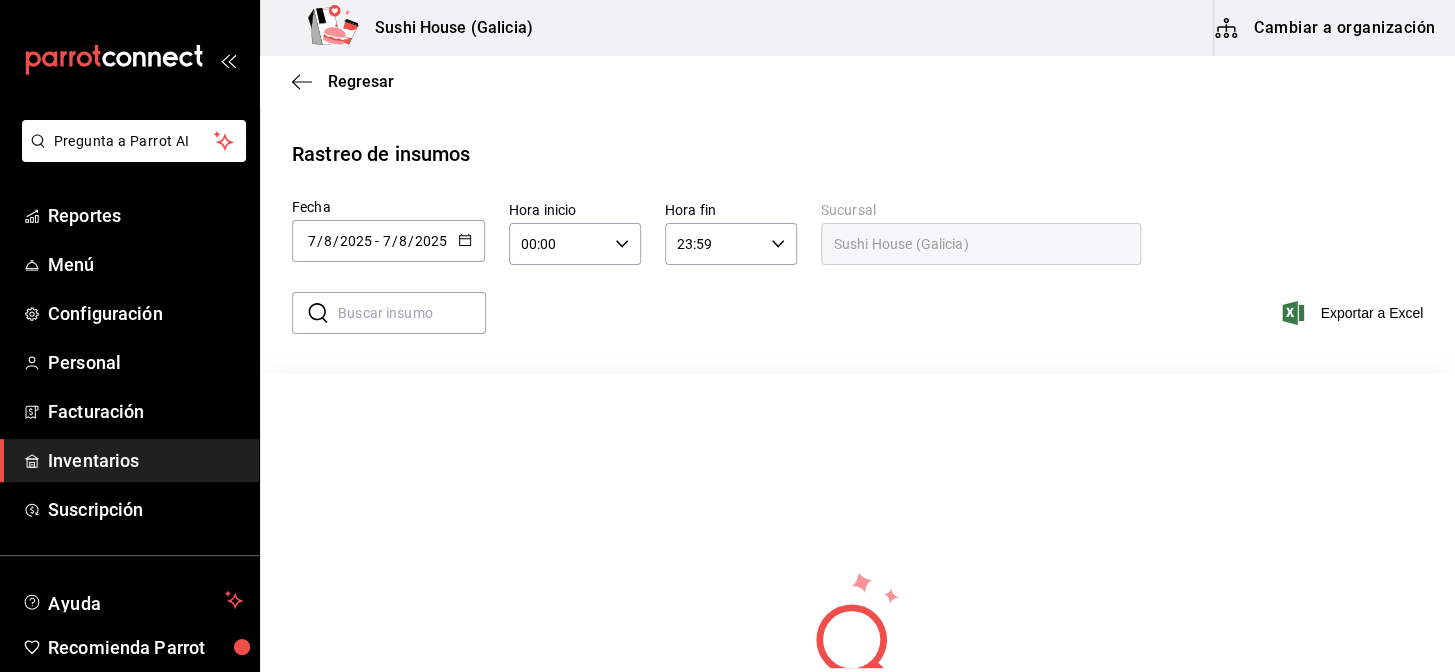 click 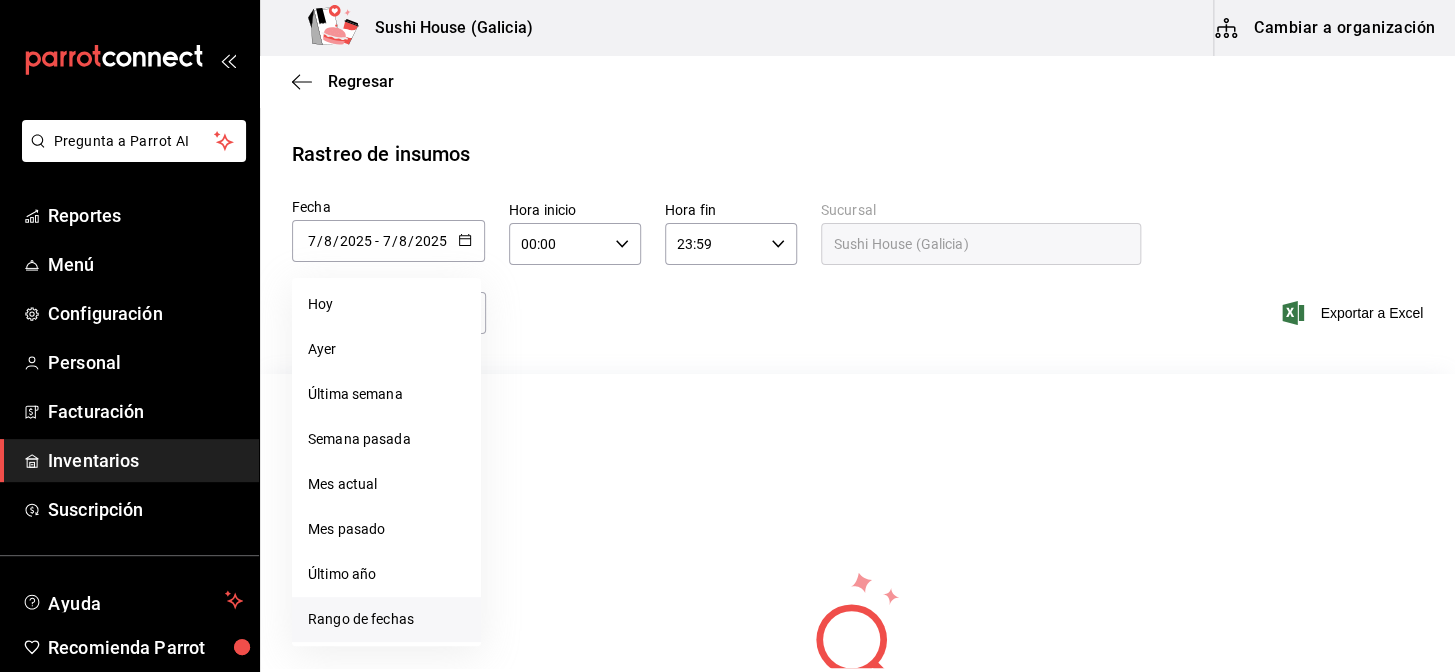 click on "Rango de fechas" at bounding box center (386, 619) 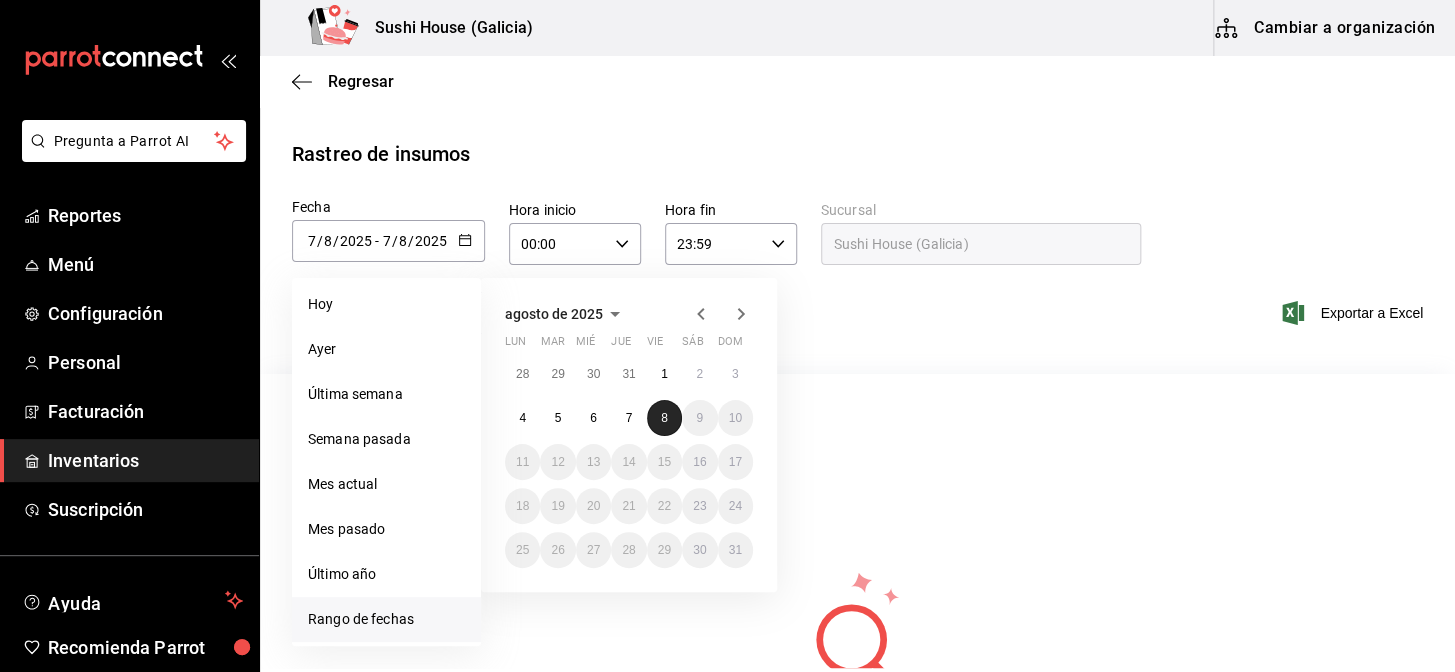 click on "8" at bounding box center (664, 418) 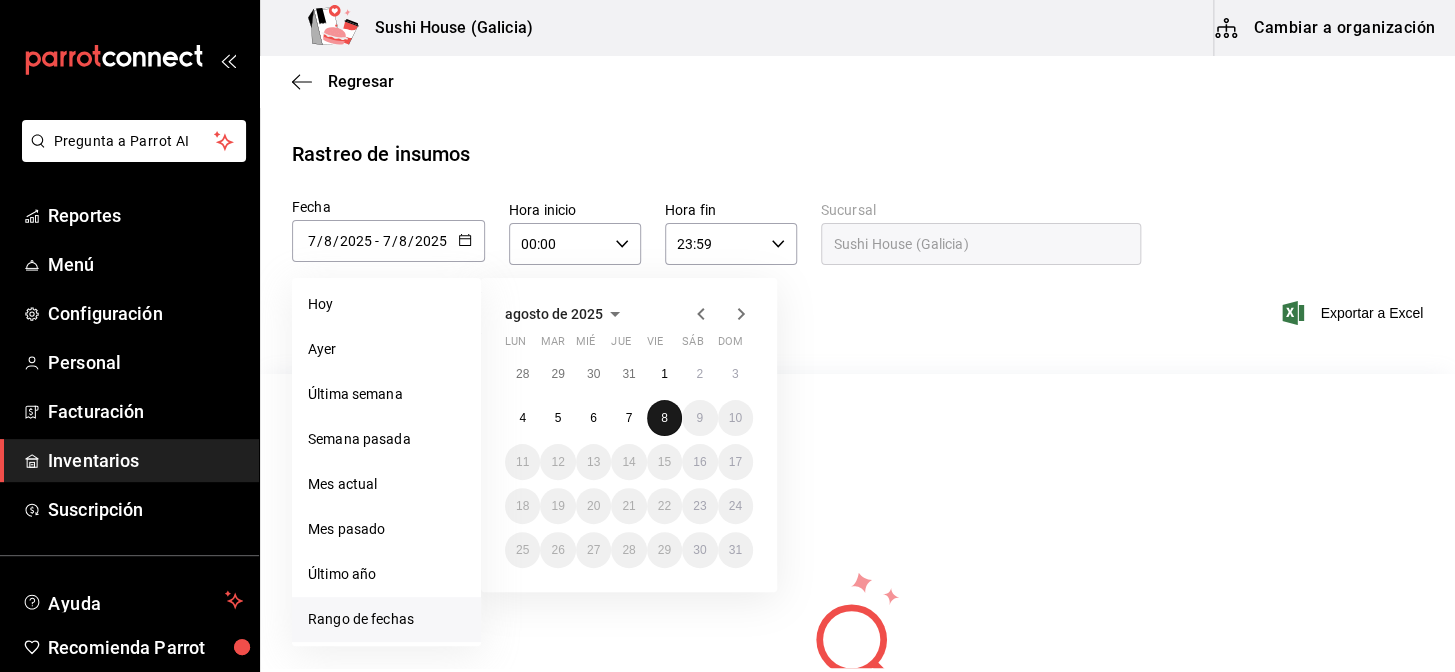 click on "8" at bounding box center (664, 418) 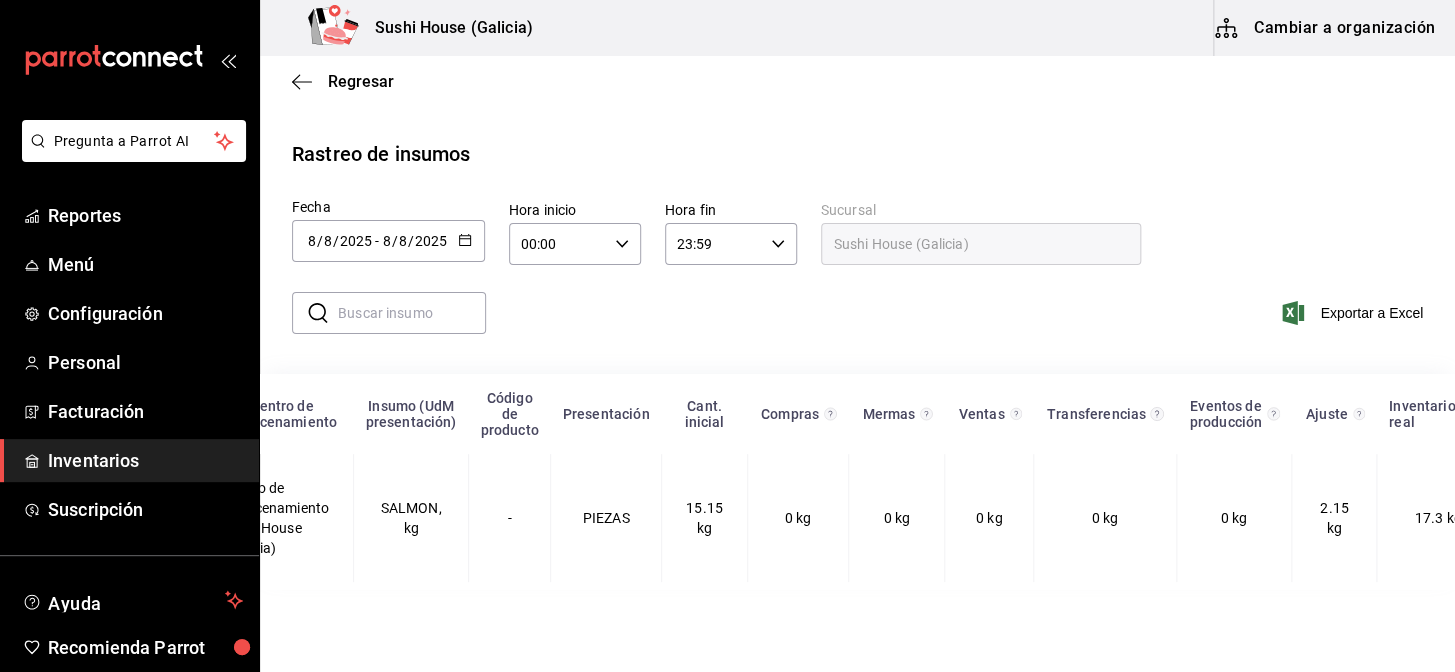 scroll, scrollTop: 0, scrollLeft: 105, axis: horizontal 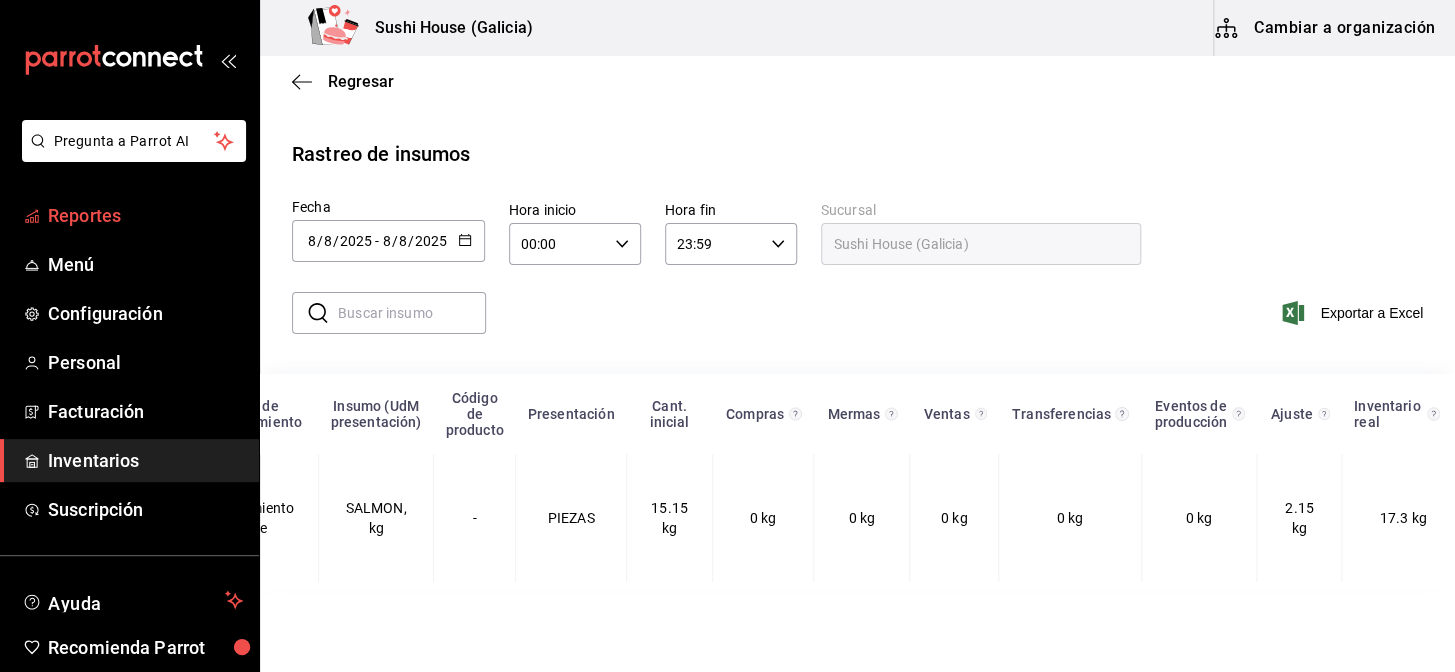 click on "Reportes" at bounding box center (145, 215) 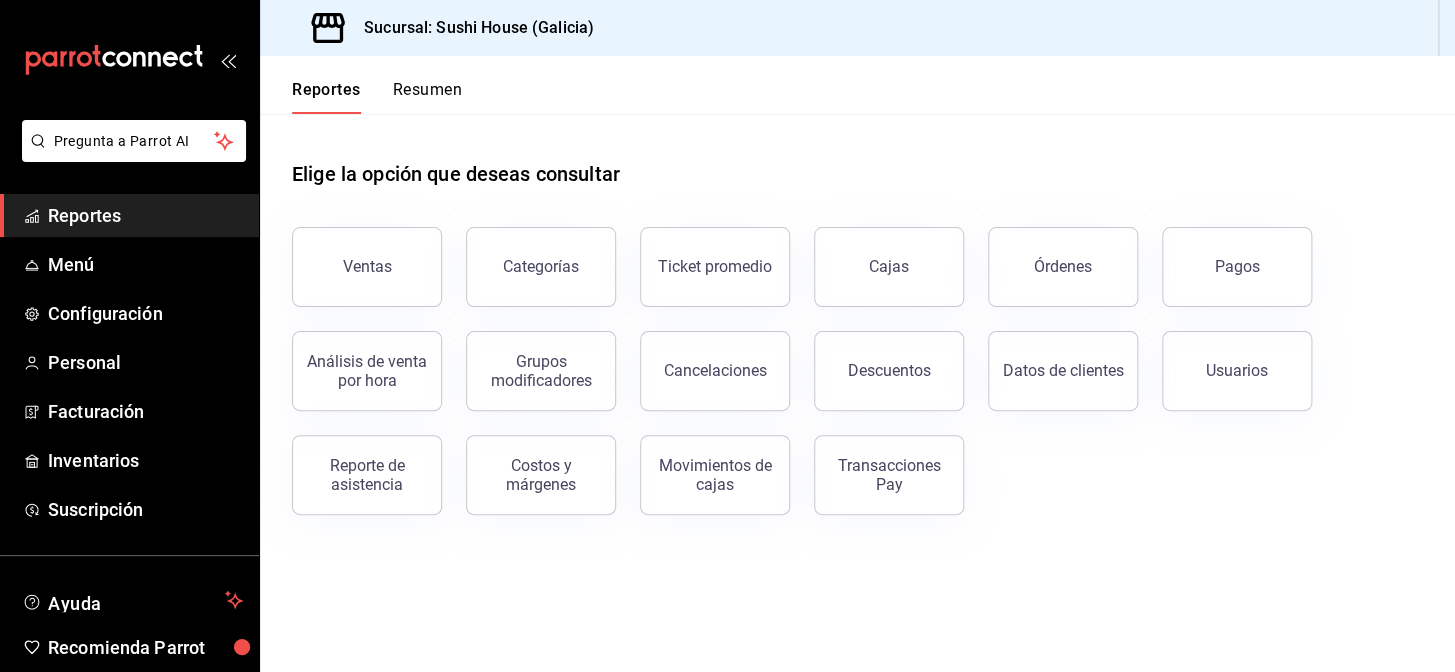 click on "Resumen" at bounding box center [427, 97] 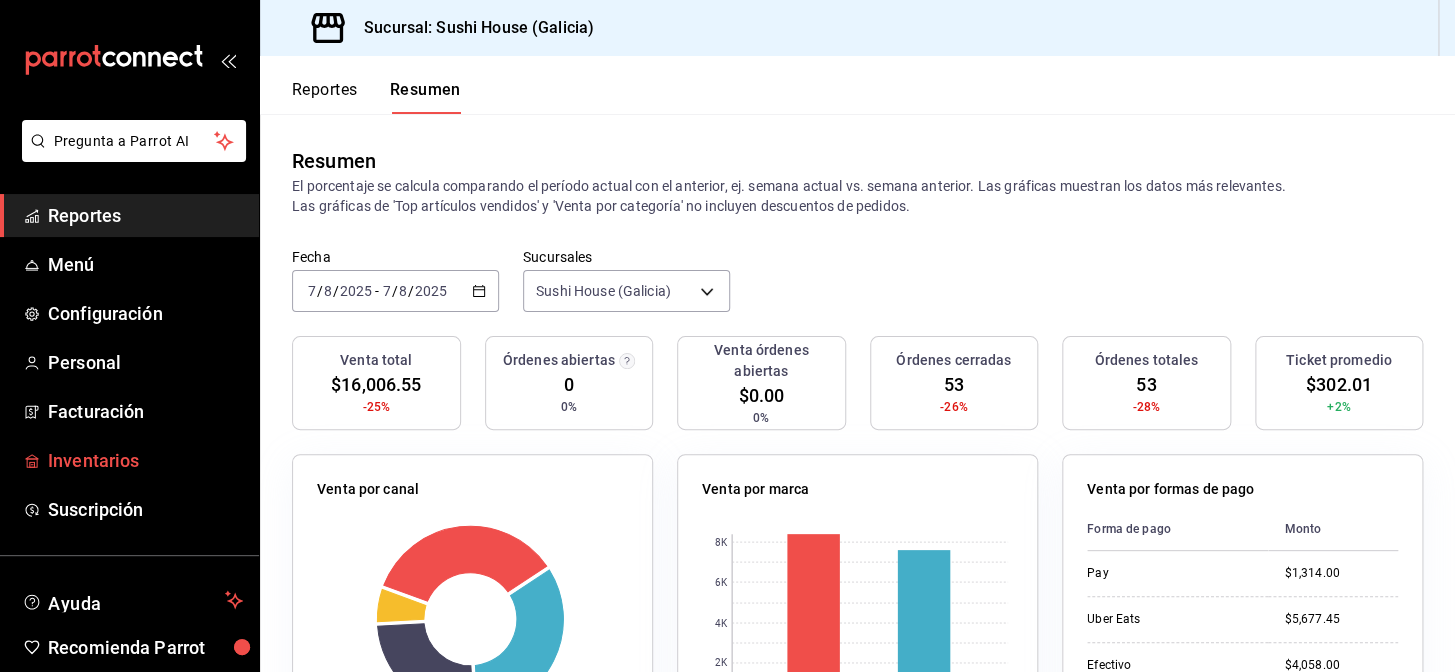 click on "Inventarios" at bounding box center (145, 460) 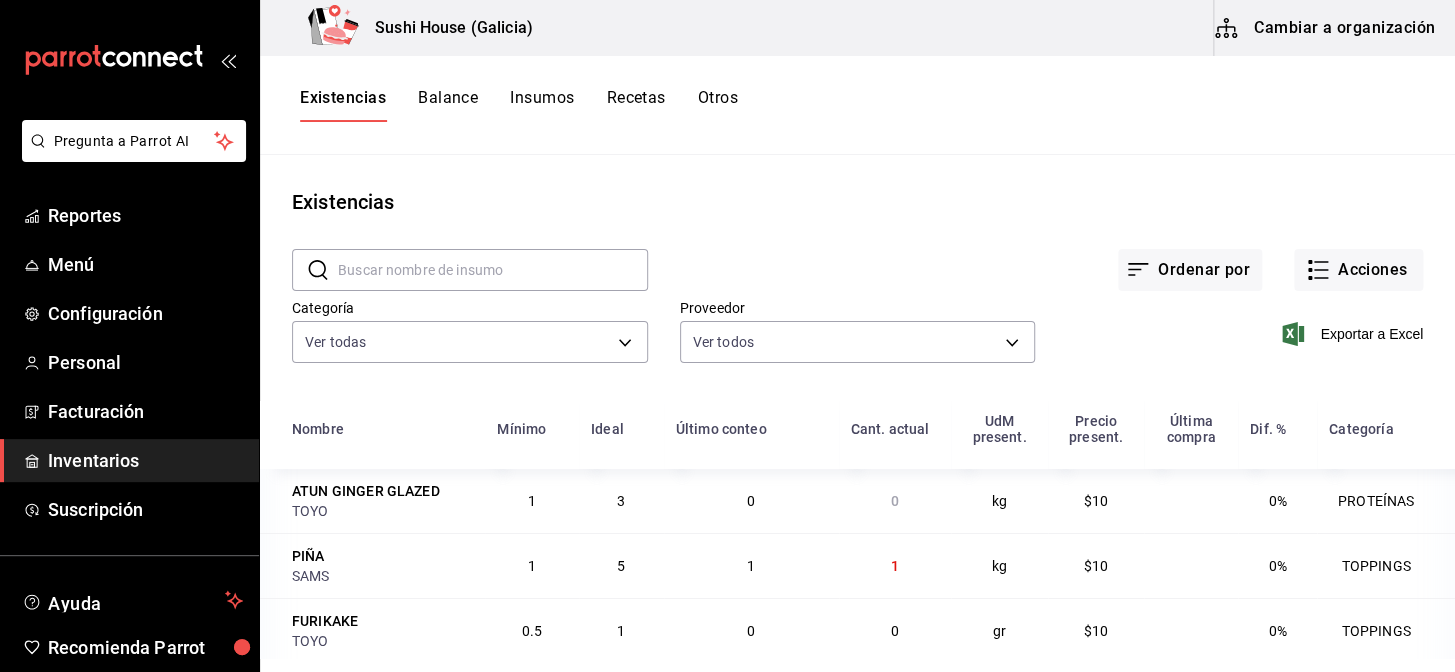 click on "Otros" at bounding box center (718, 105) 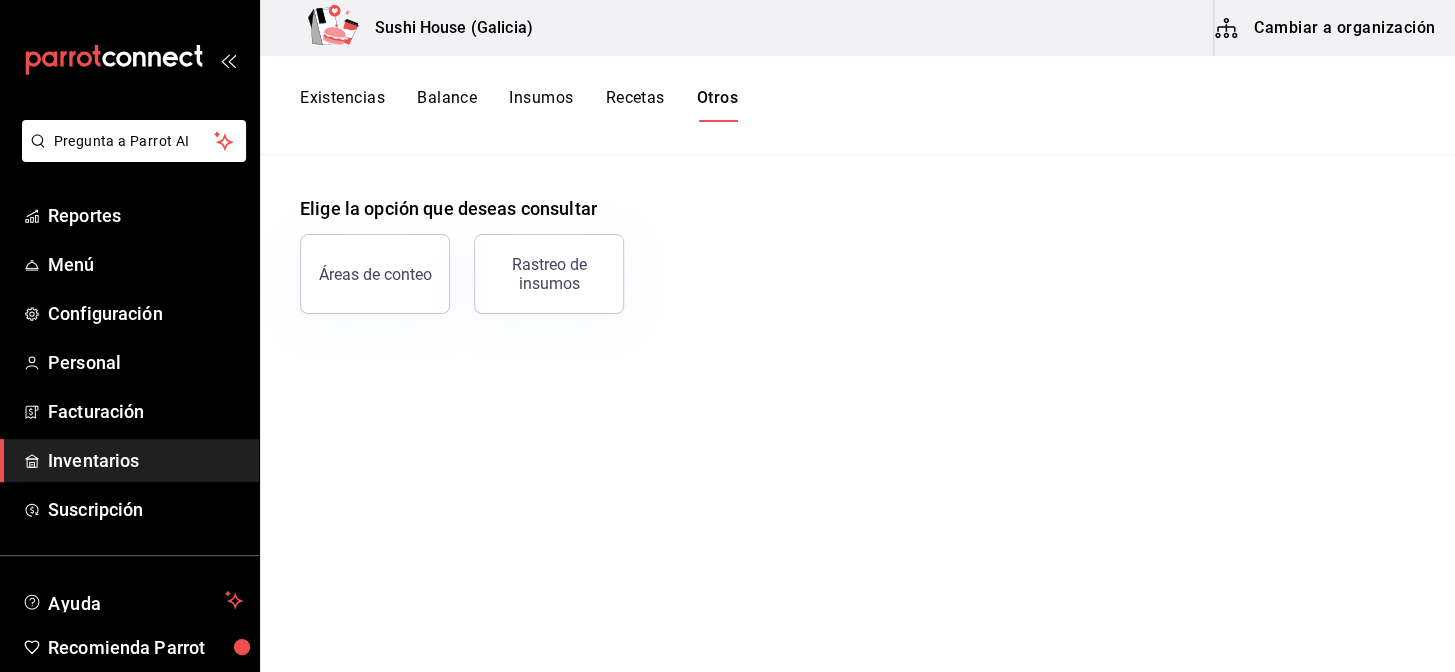 click on "Existencias" at bounding box center [342, 105] 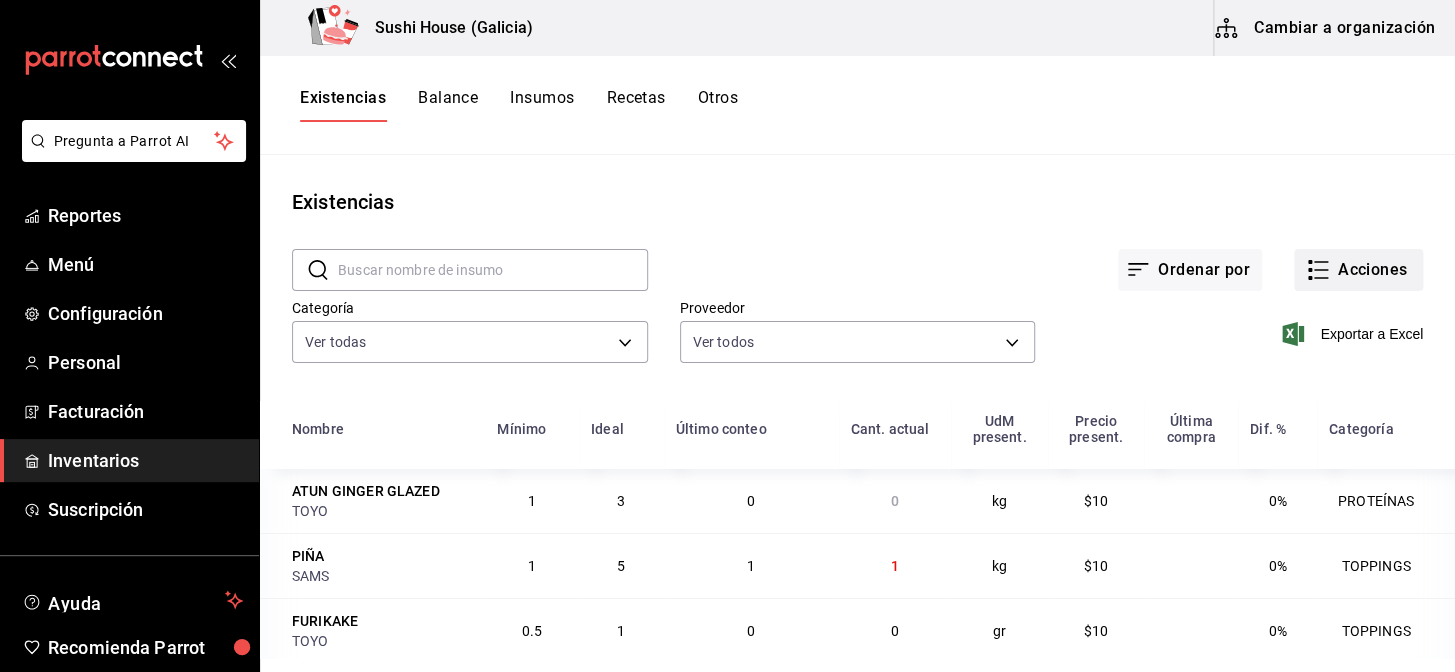 click on "Acciones" at bounding box center (1358, 270) 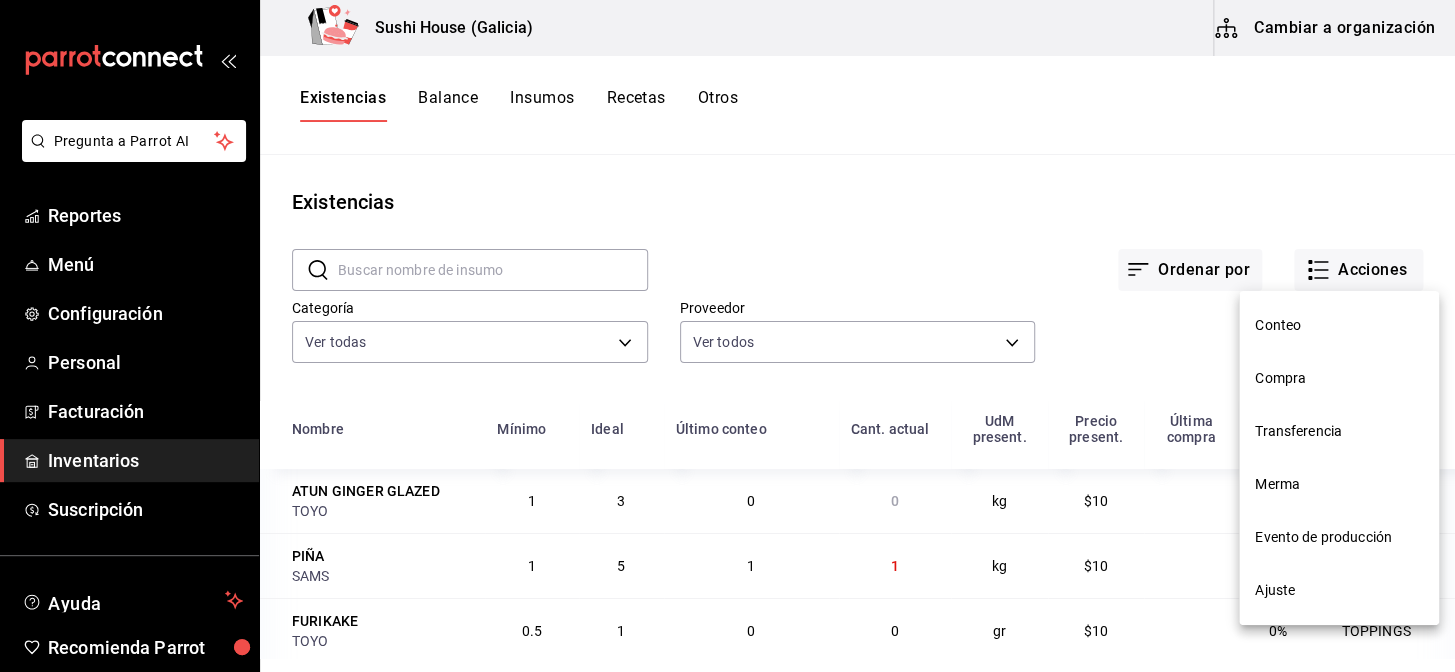 click on "Ajuste" at bounding box center [1339, 590] 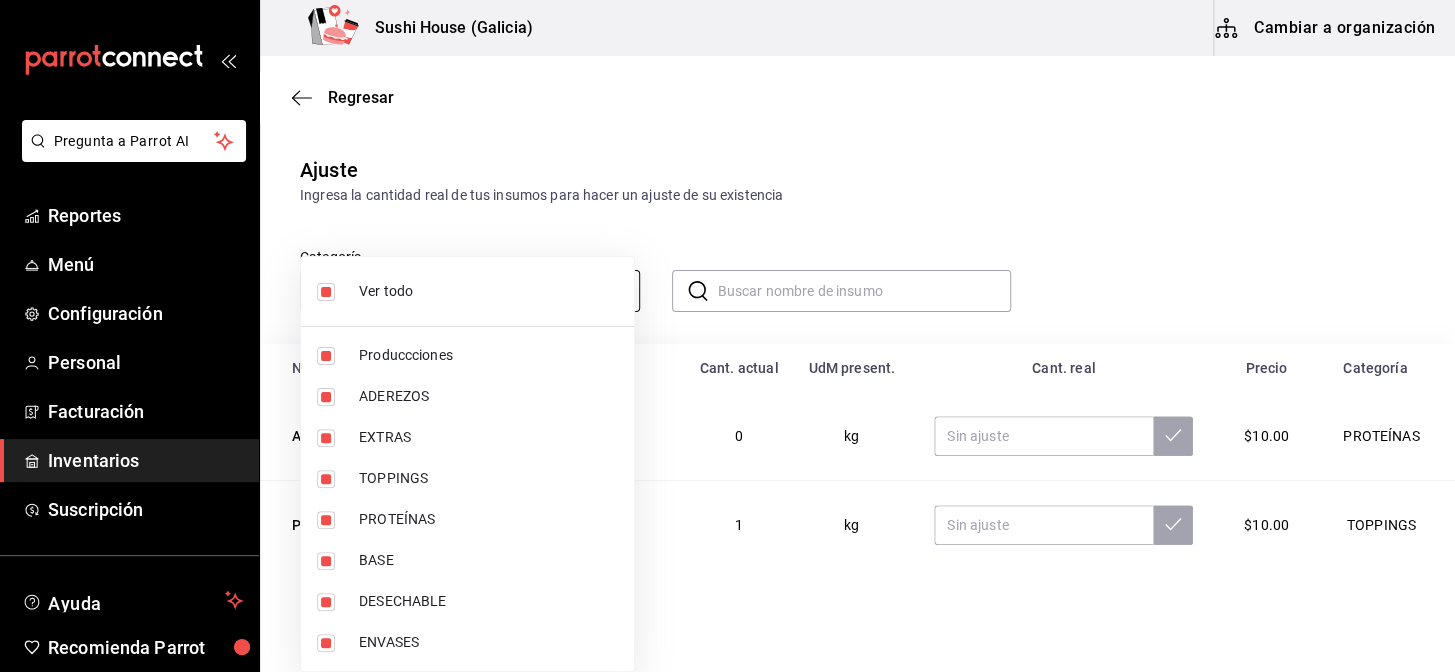 click on "Pregunta a Parrot AI Reportes   Menú   Configuración   Personal   Facturación   Inventarios   Suscripción   Ayuda Recomienda Parrot   Galicia Encargado   Sugerir nueva función   Sushi House (Galicia) Cambiar a organización Regresar Ajuste Ingresa la cantidad real de tus insumos para hacer un ajuste de su existencia Categoría Ver todas 05fe7a93-937e-4a2d-9c19-a5dc2dfbede2,8a7d6279-6ac2-489c-b939-f77f2462d19d,b1b8004f-233b-404c-adcd-bcfd179c0ff5,f28bb95f-9011-4126-9b0d-d4d5db815b6f,7f8b88e2-aa33-48e2-addb-e9e566cb67d4,c2c67c59-17ef-4abd-a9b2-e00f0cc7b07e,e6d208e7-703c-472c-bb27-2b0a150b176a,6f3d229e-34fe-4a2b-b6fa-370cc420011e ​ ​ Nombre Último conteo Cant. actual UdM present. Cant. real Precio Categoría ATUN GINGER GLAZED 0 0 kg $10.00 PROTEÍNAS PIÑA 1 1 kg $10.00 TOPPINGS FURIKAKE 0 0 gr $10.00 TOPPINGS SOYA 0.05291005291005291 1 lt $10.00 ADEREZOS MIX DE NUECES 0 0 gr $10.00 TOPPINGS CAMARON FRESCO 0.5597777777777778 25.19 kg $10.00 PROTEÍNAS ATUN 0.16583333333333333 9.95 pza $10.00 SALMON kg" at bounding box center (727, 279) 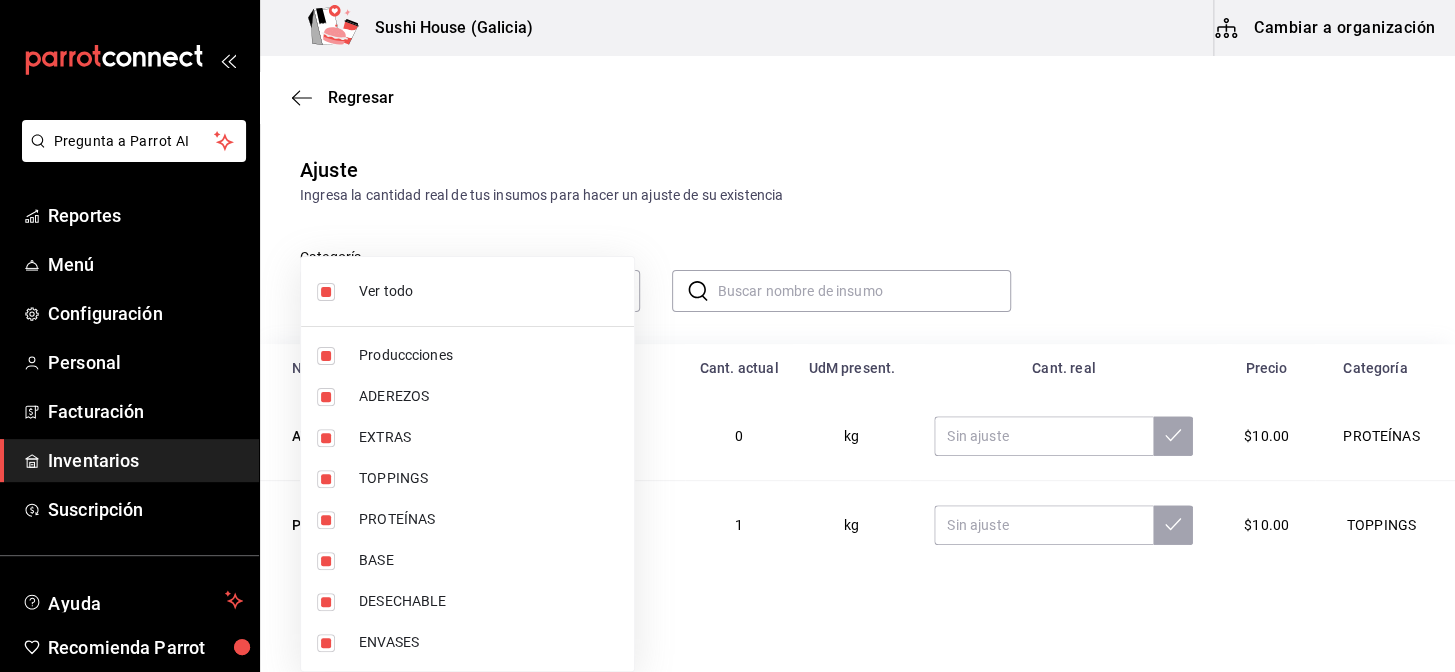 click at bounding box center [326, 292] 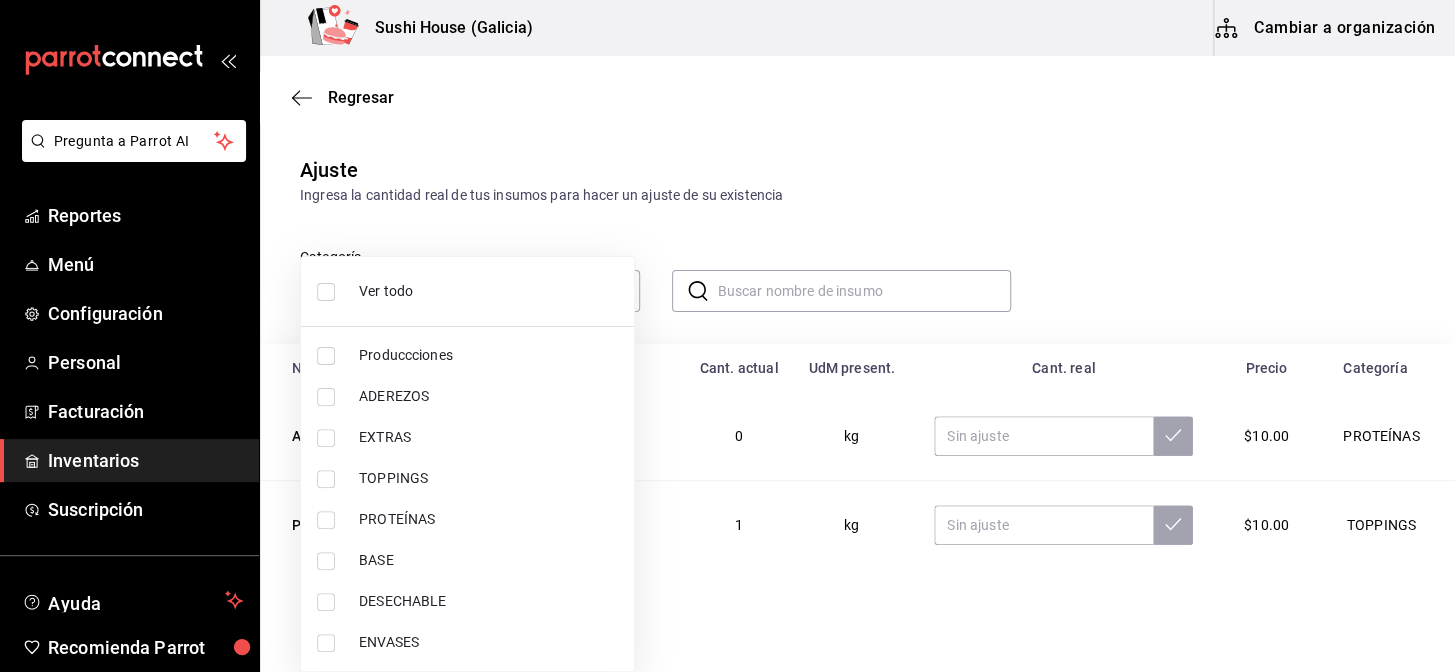 click at bounding box center (326, 520) 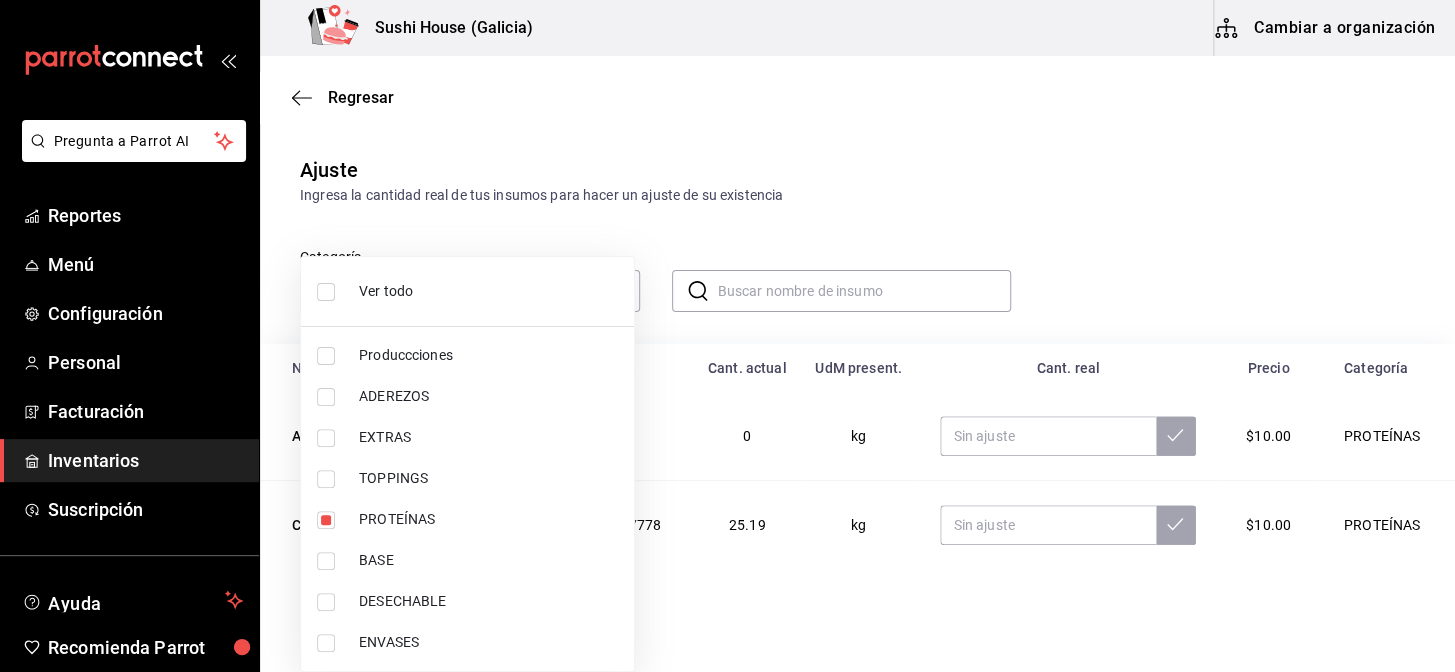 click at bounding box center (727, 336) 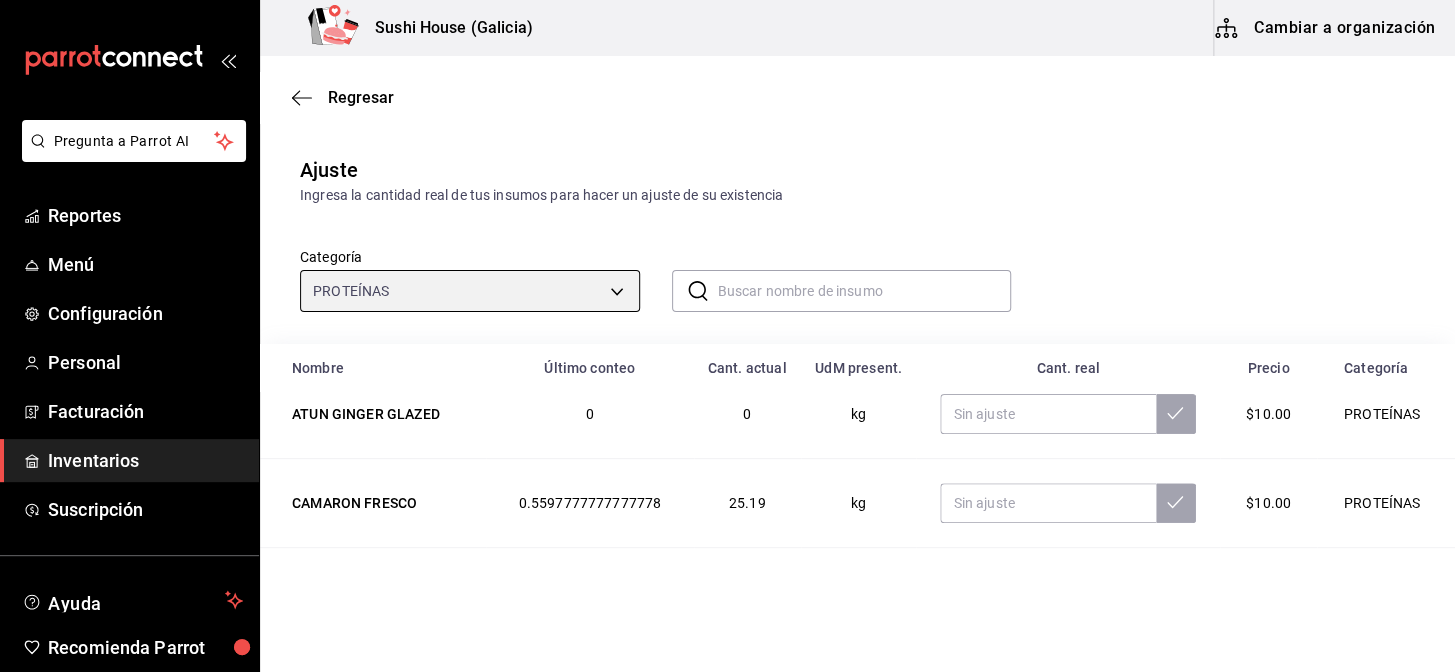 scroll, scrollTop: 90, scrollLeft: 0, axis: vertical 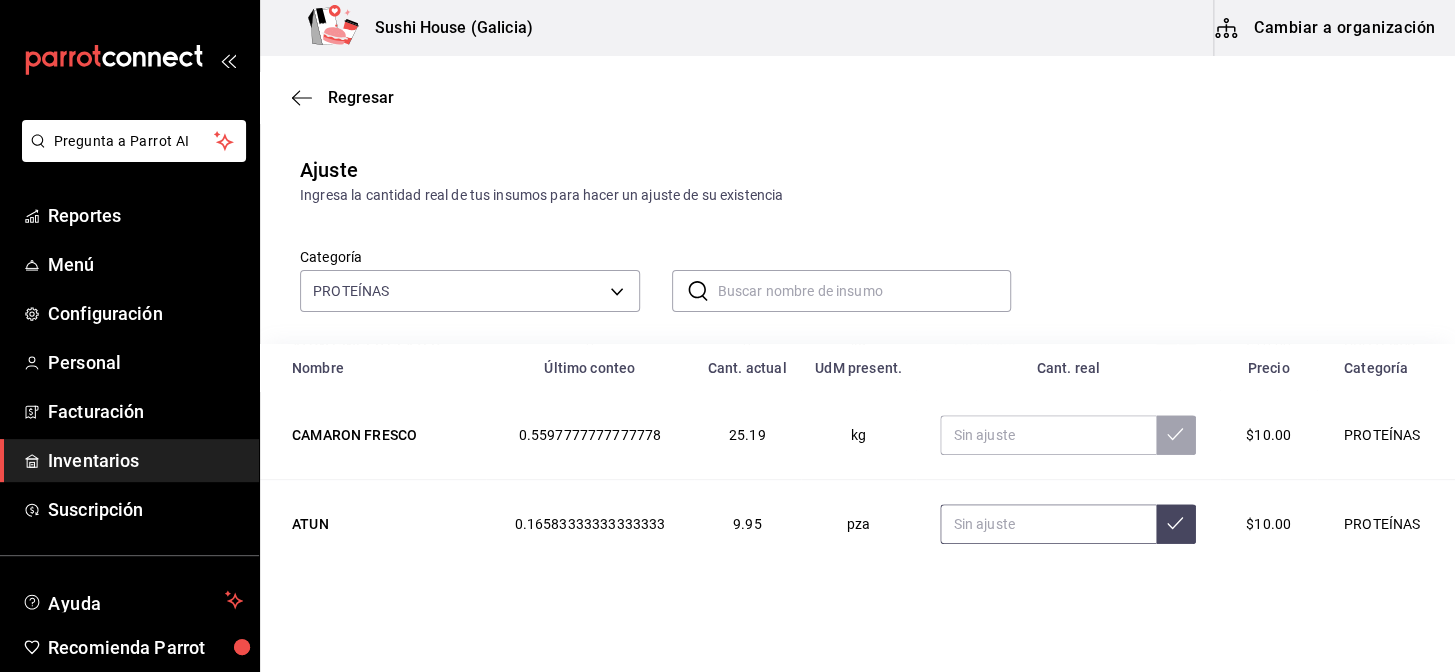 click at bounding box center [1048, 524] 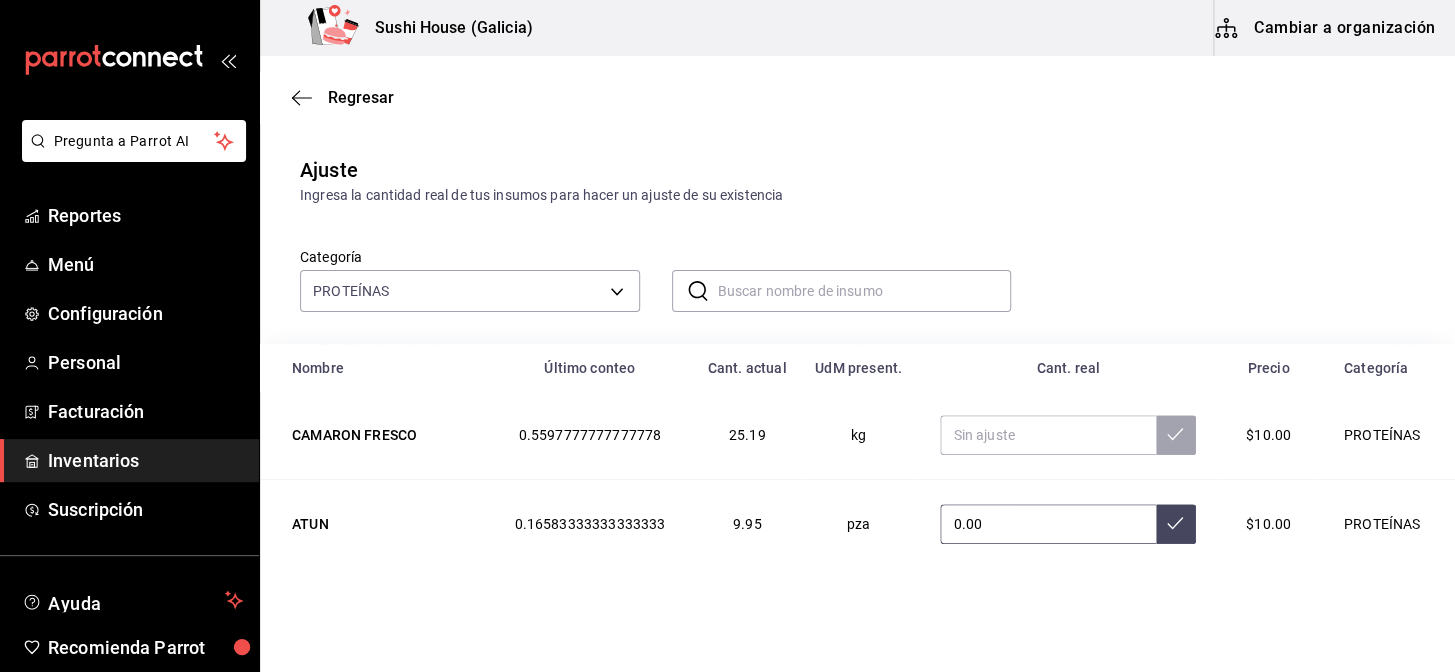 type on "0.00" 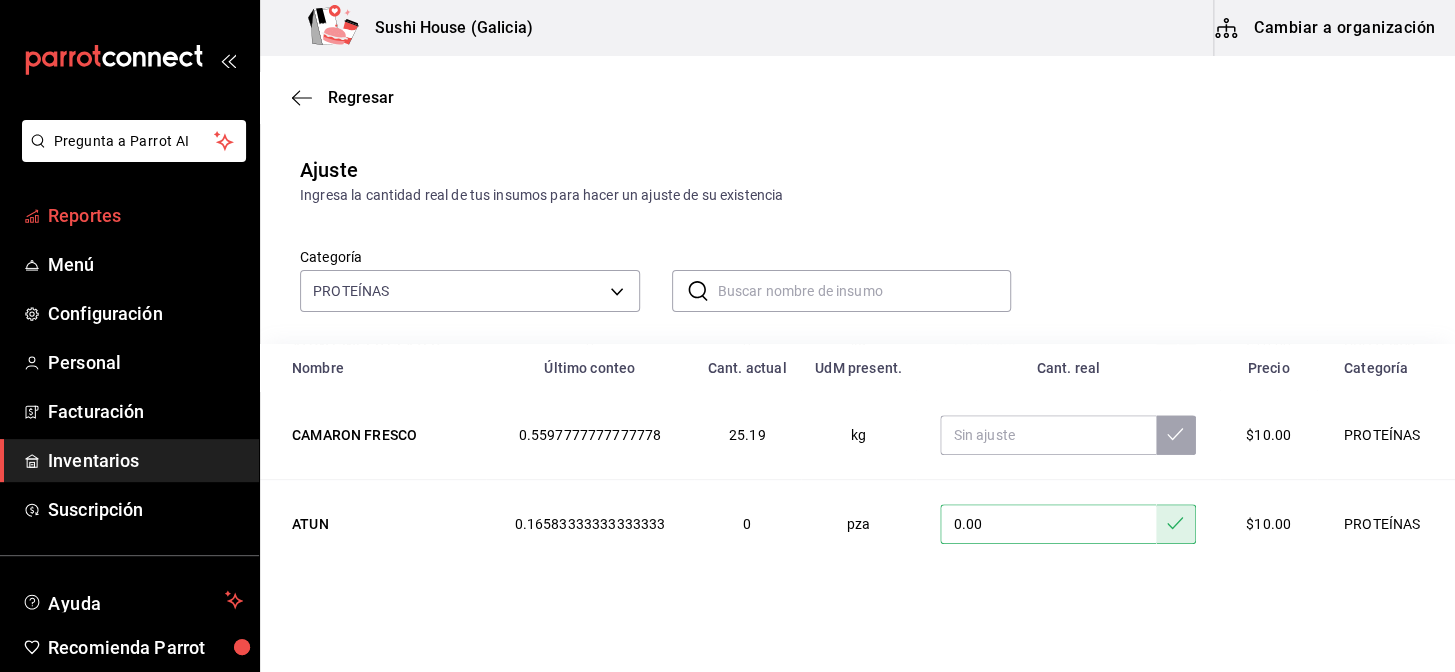 click on "Reportes" at bounding box center [145, 215] 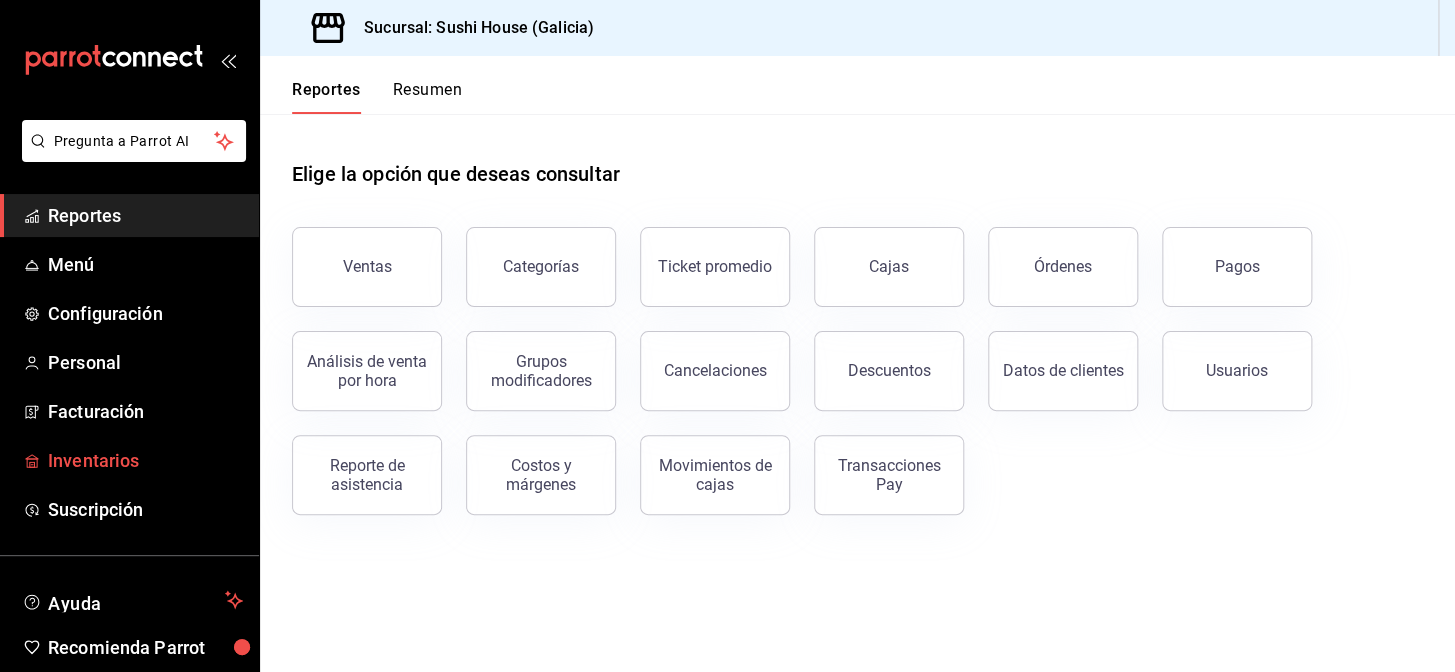 click on "Inventarios" at bounding box center (145, 460) 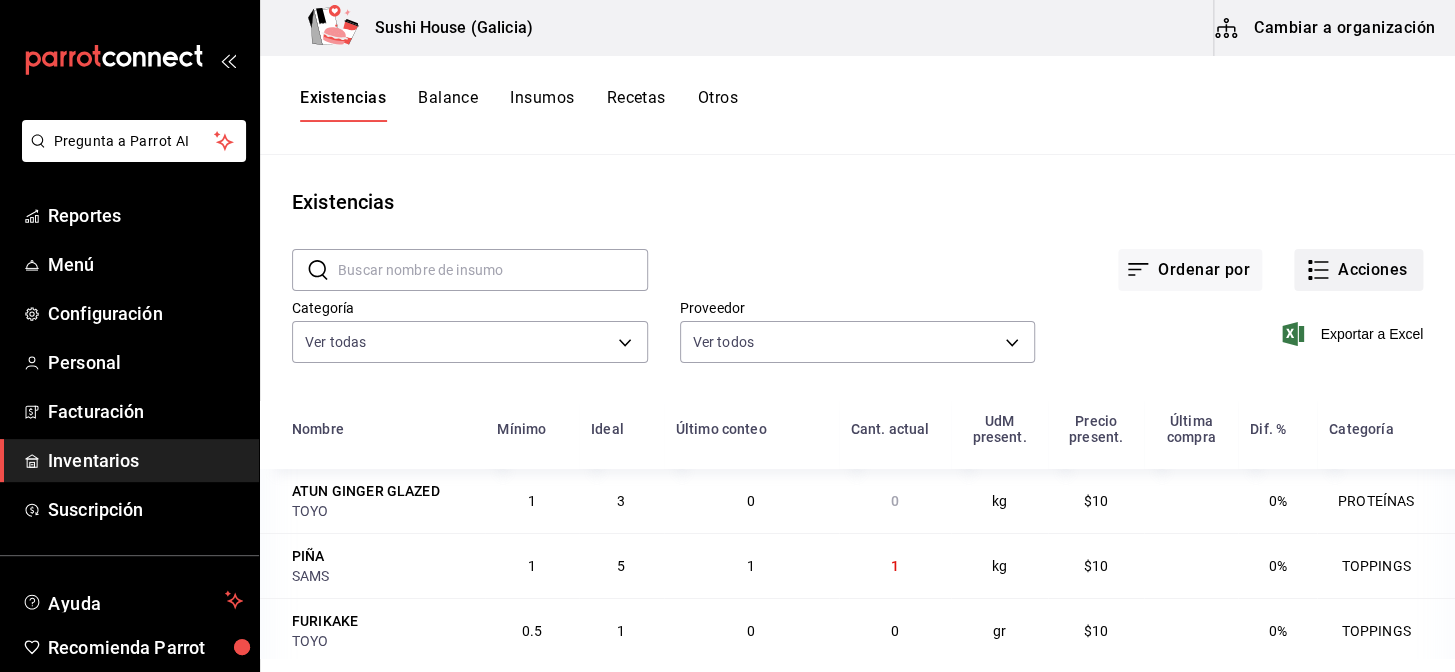 click on "Acciones" at bounding box center (1358, 270) 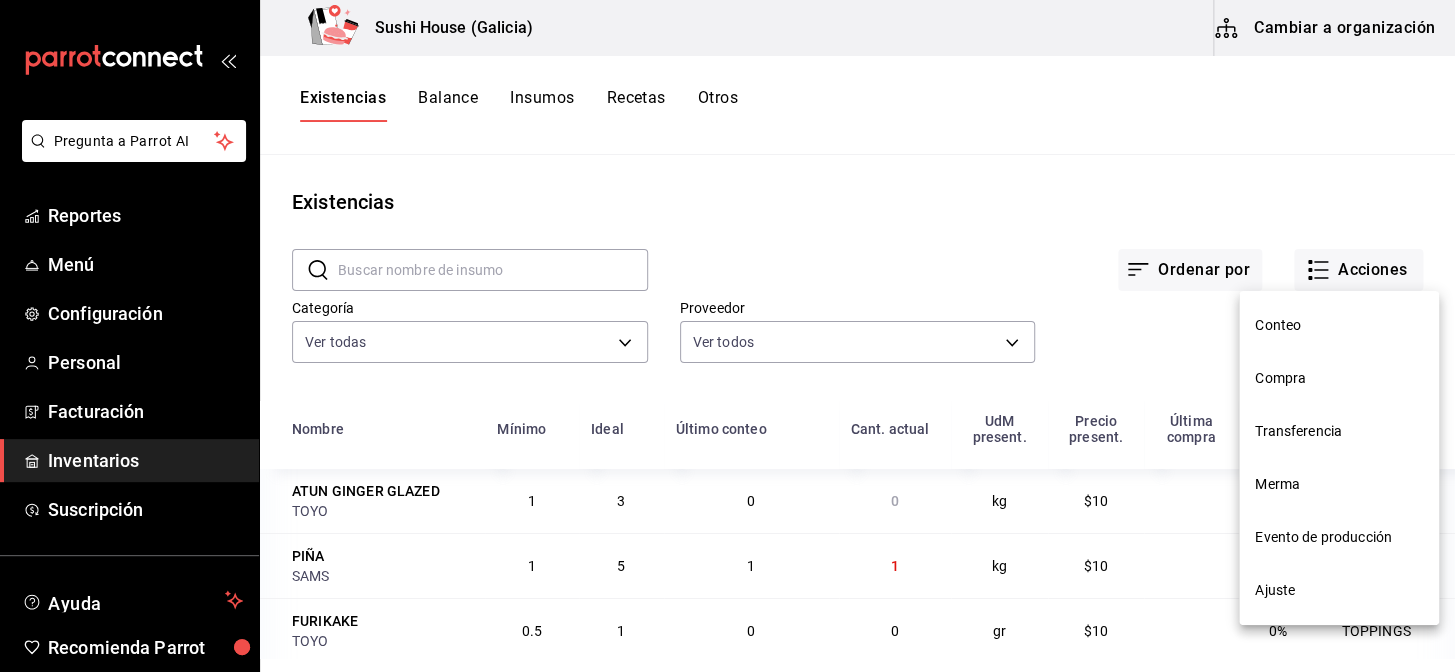click on "Ajuste" at bounding box center (1339, 590) 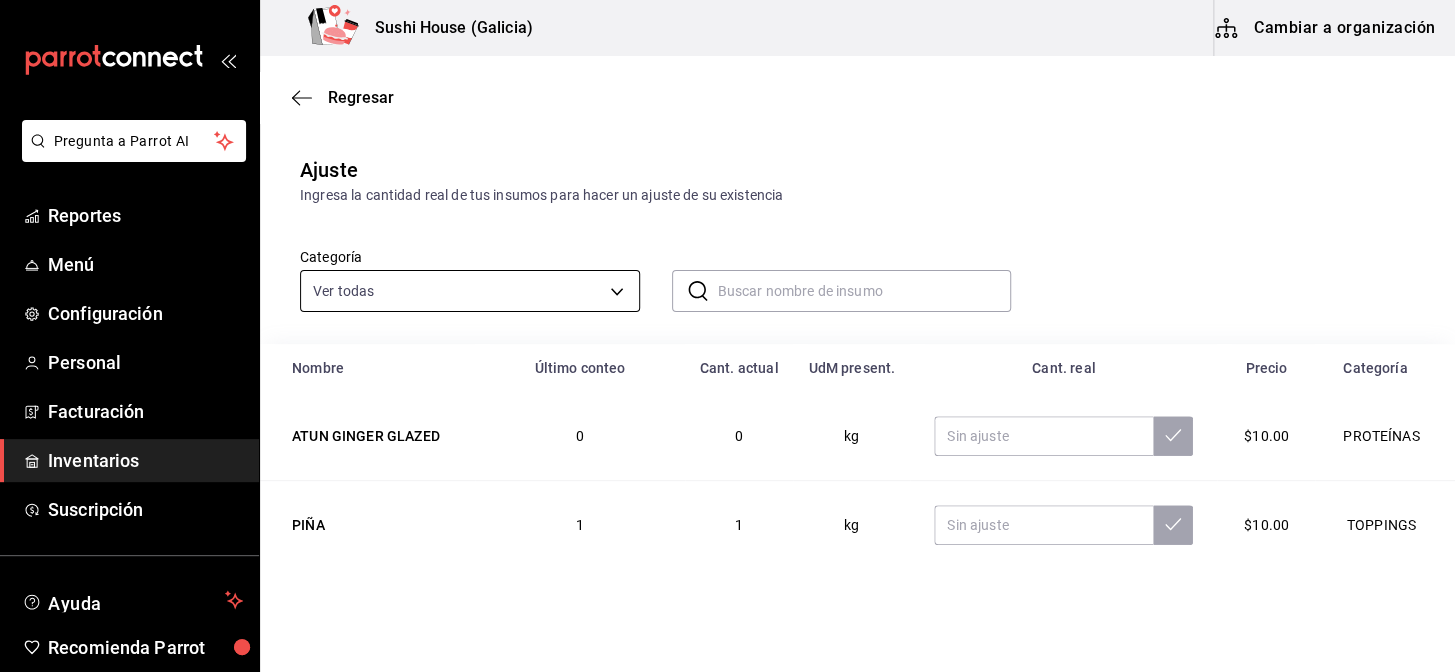 click on "Pregunta a Parrot AI Reportes   Menú   Configuración   Personal   Facturación   Inventarios   Suscripción   Ayuda Recomienda Parrot   Galicia Encargado   Sugerir nueva función   Sushi House (Galicia) Cambiar a organización Regresar Ajuste Ingresa la cantidad real de tus insumos para hacer un ajuste de su existencia Categoría Ver todas 05fe7a93-937e-4a2d-9c19-a5dc2dfbede2,8a7d6279-6ac2-489c-b939-f77f2462d19d,b1b8004f-233b-404c-adcd-bcfd179c0ff5,f28bb95f-9011-4126-9b0d-d4d5db815b6f,7f8b88e2-aa33-48e2-addb-e9e566cb67d4,c2c67c59-17ef-4abd-a9b2-e00f0cc7b07e,e6d208e7-703c-472c-bb27-2b0a150b176a,6f3d229e-34fe-4a2b-b6fa-370cc420011e ​ ​ Nombre Último conteo Cant. actual UdM present. Cant. real Precio Categoría ATUN GINGER GLAZED 0 0 kg $10.00 PROTEÍNAS PIÑA 1 1 kg $10.00 TOPPINGS FURIKAKE 0 0 gr $10.00 TOPPINGS SOYA 0.05291005291005291 1 lt $10.00 ADEREZOS MIX DE NUECES 0 0 gr $10.00 TOPPINGS CAMARON FRESCO 0.5597777777777778 25.19 kg $10.00 PROTEÍNAS ATUN 0 0 pza $10.00 PROTEÍNAS SALMON 17.3 kg 0 lt" at bounding box center [727, 279] 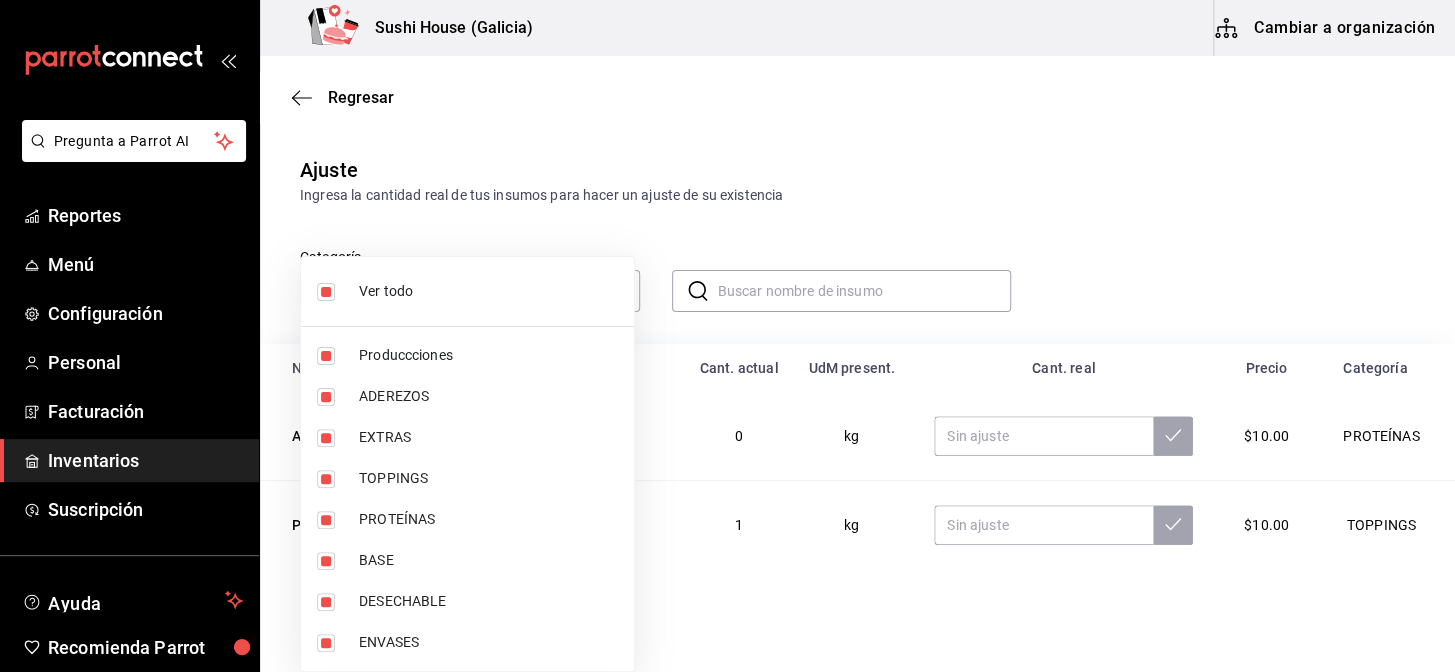 click at bounding box center (326, 292) 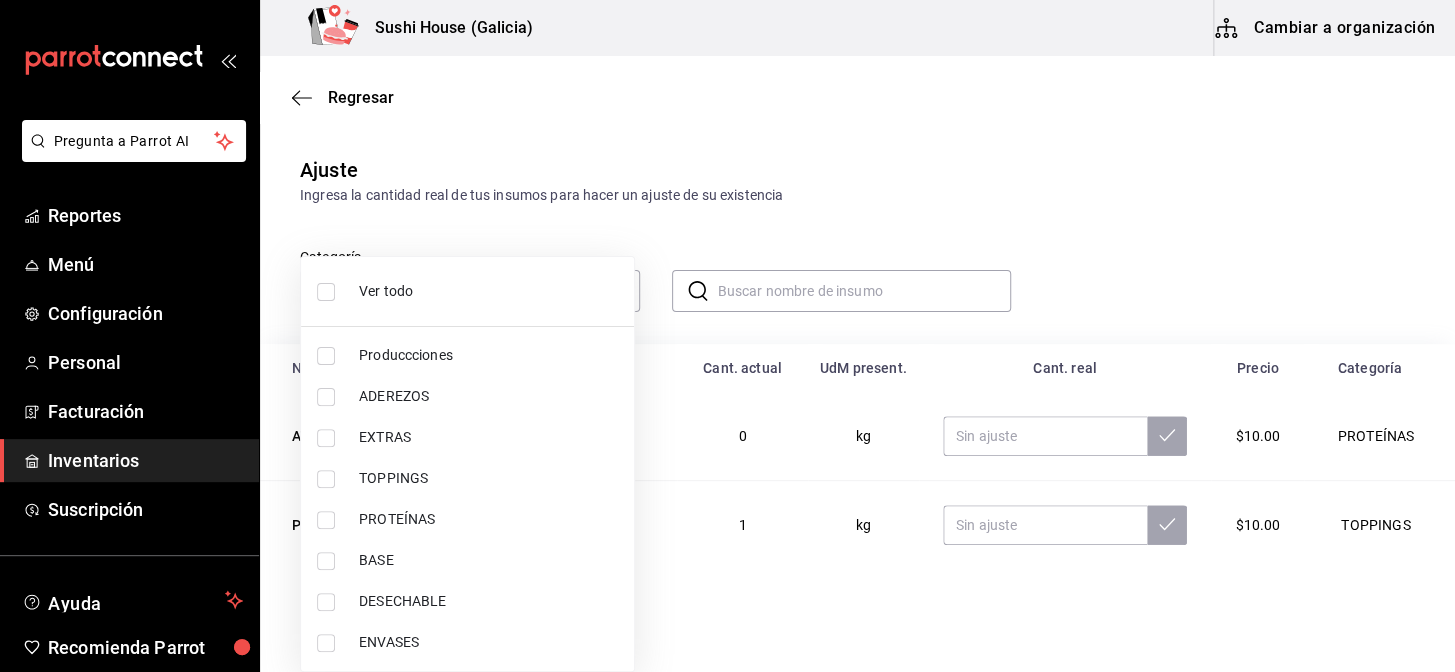 click at bounding box center [326, 520] 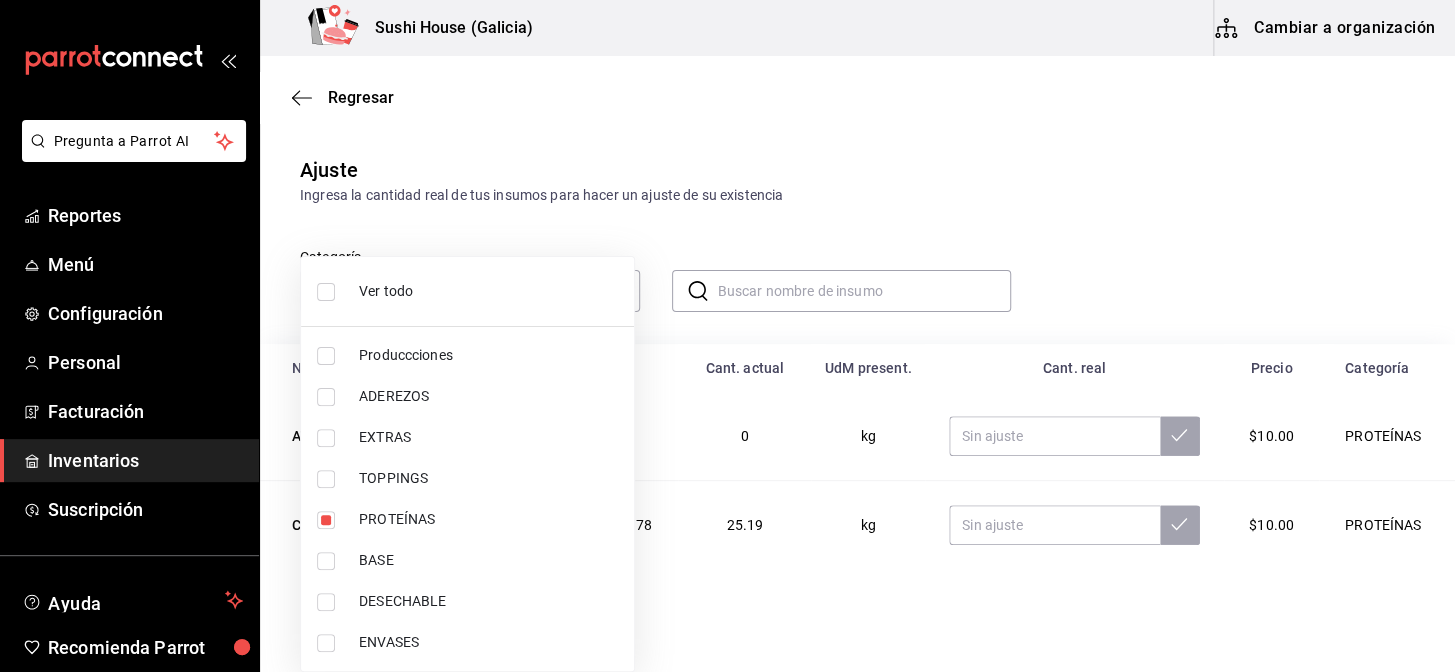 click at bounding box center (727, 336) 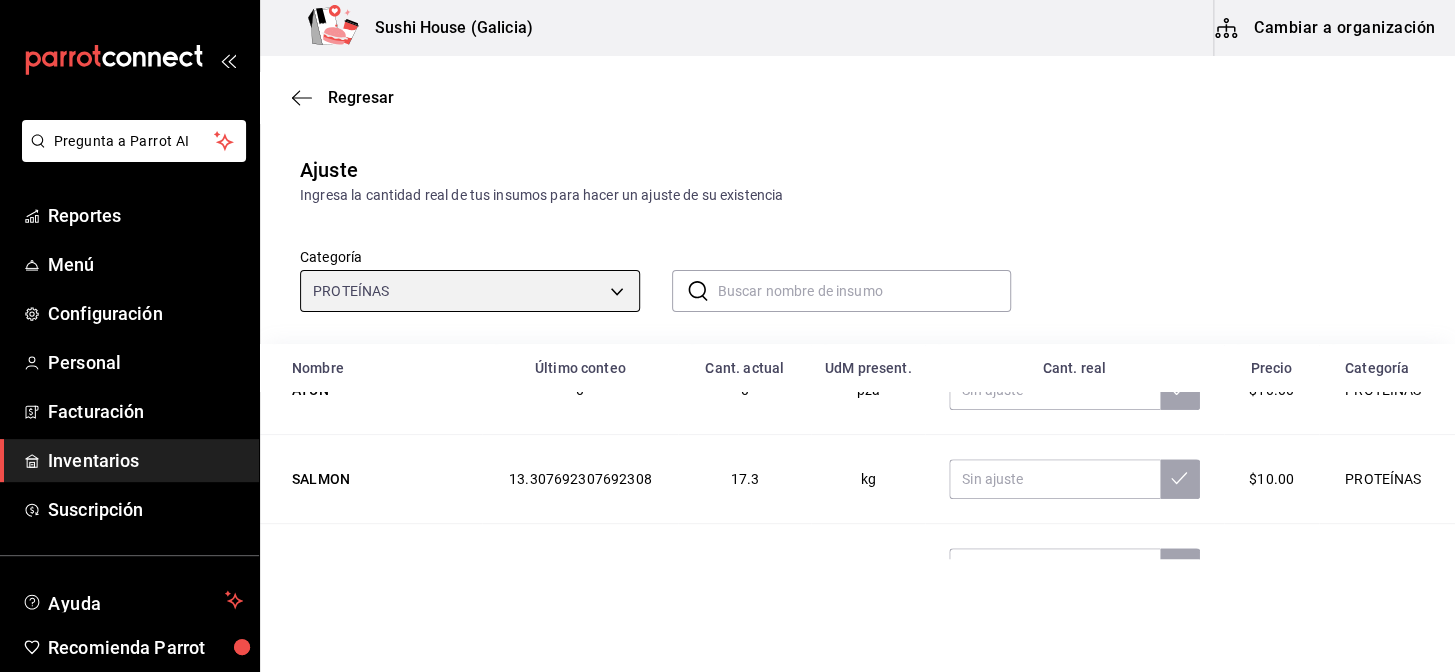 scroll, scrollTop: 181, scrollLeft: 0, axis: vertical 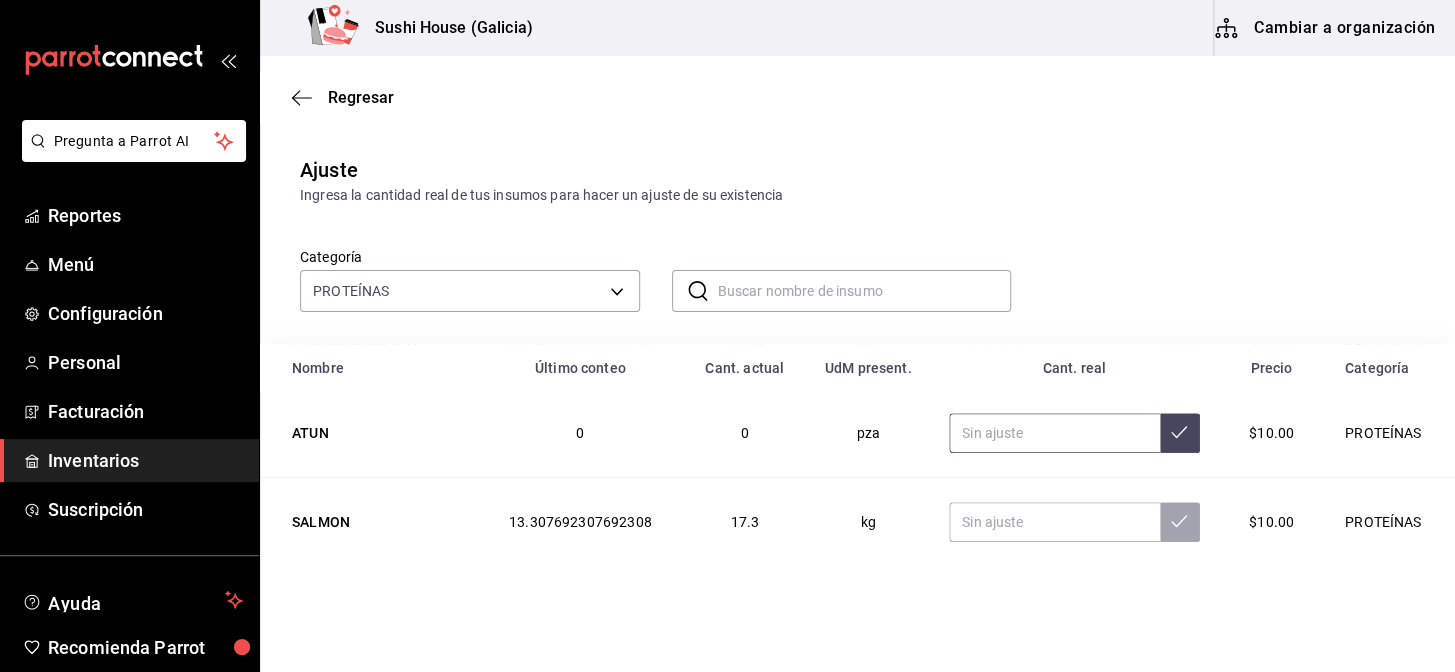 click at bounding box center (1054, 433) 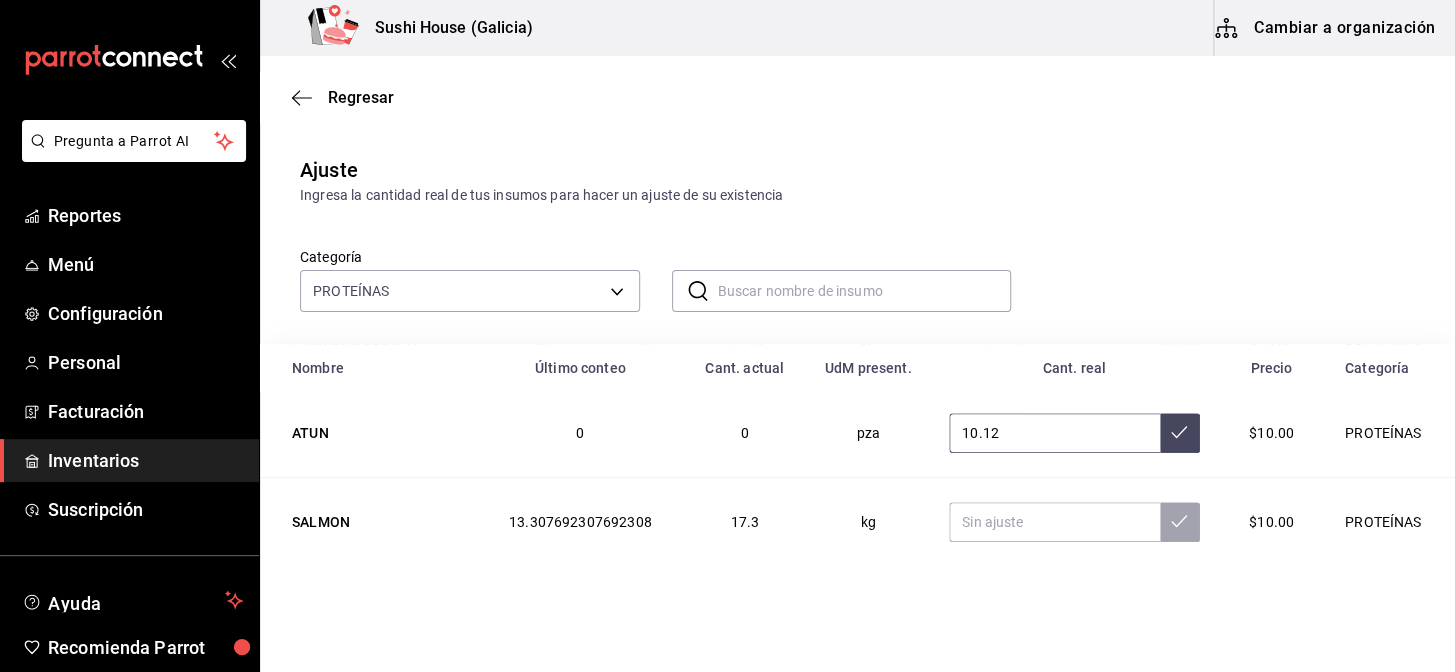 type on "10.12" 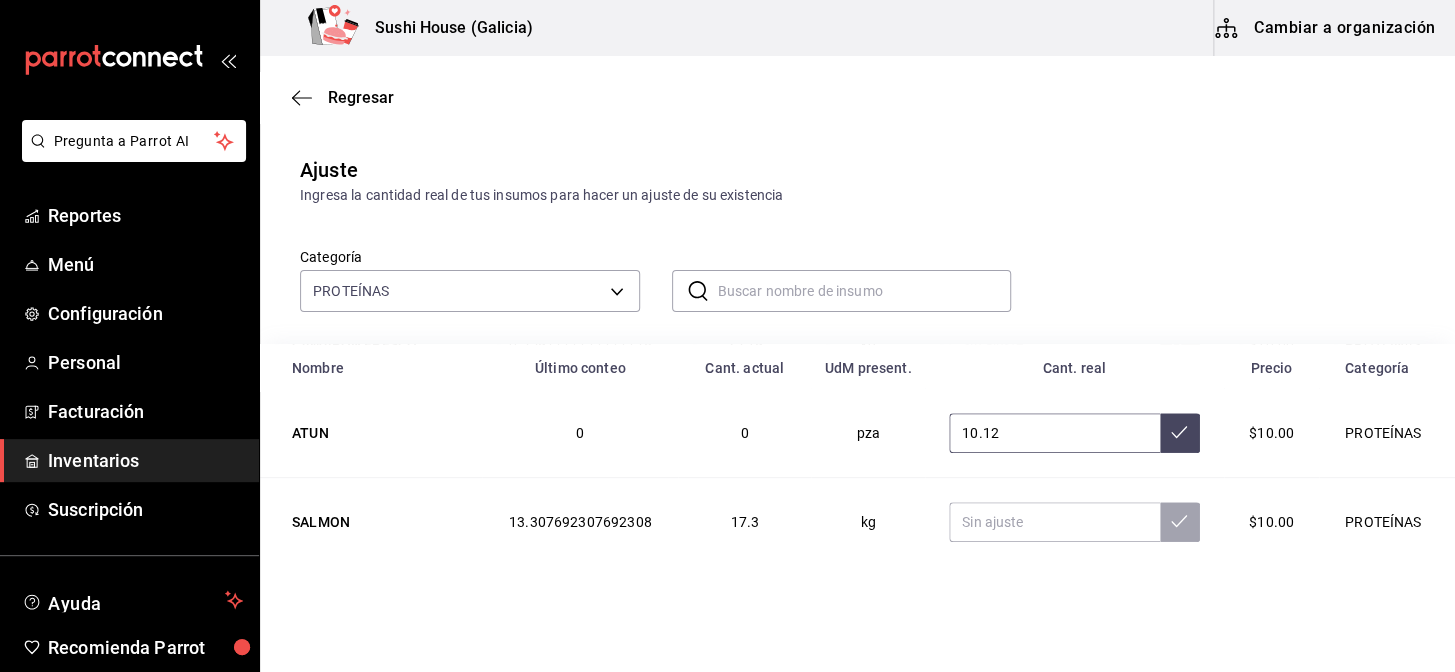click 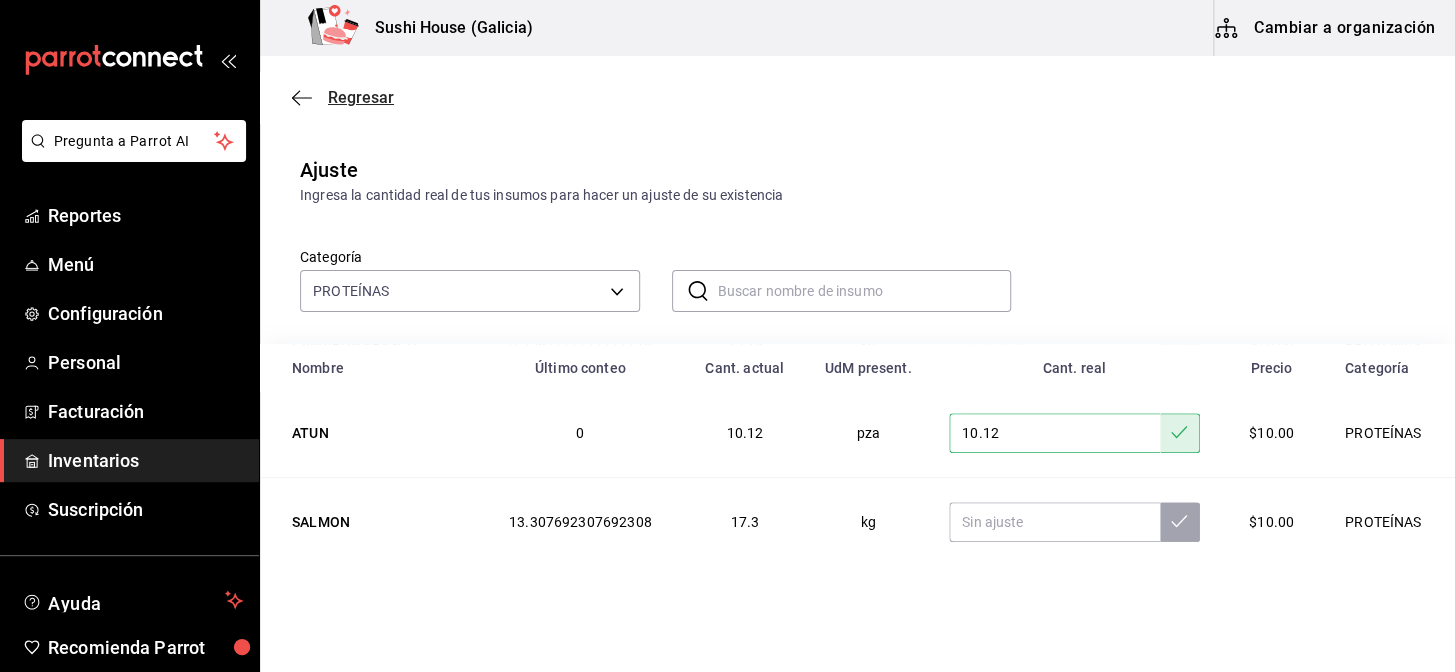 click 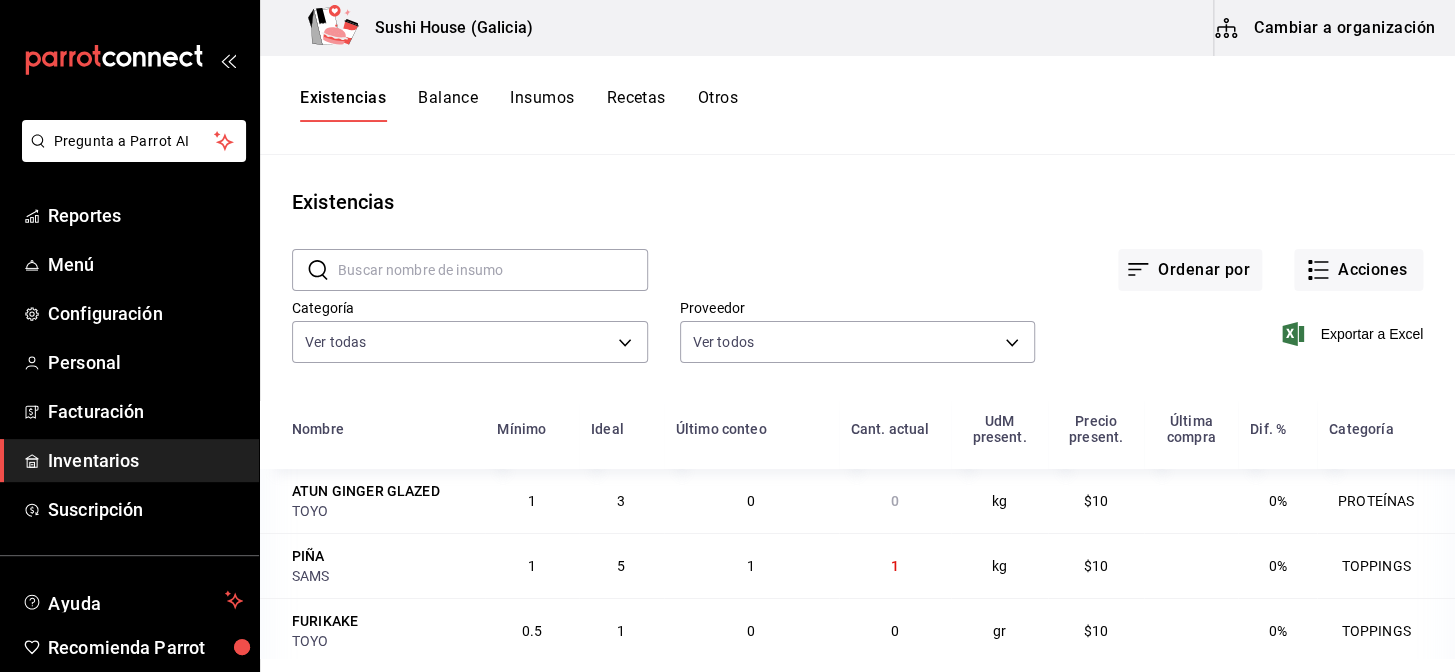 click on "Otros" at bounding box center (718, 105) 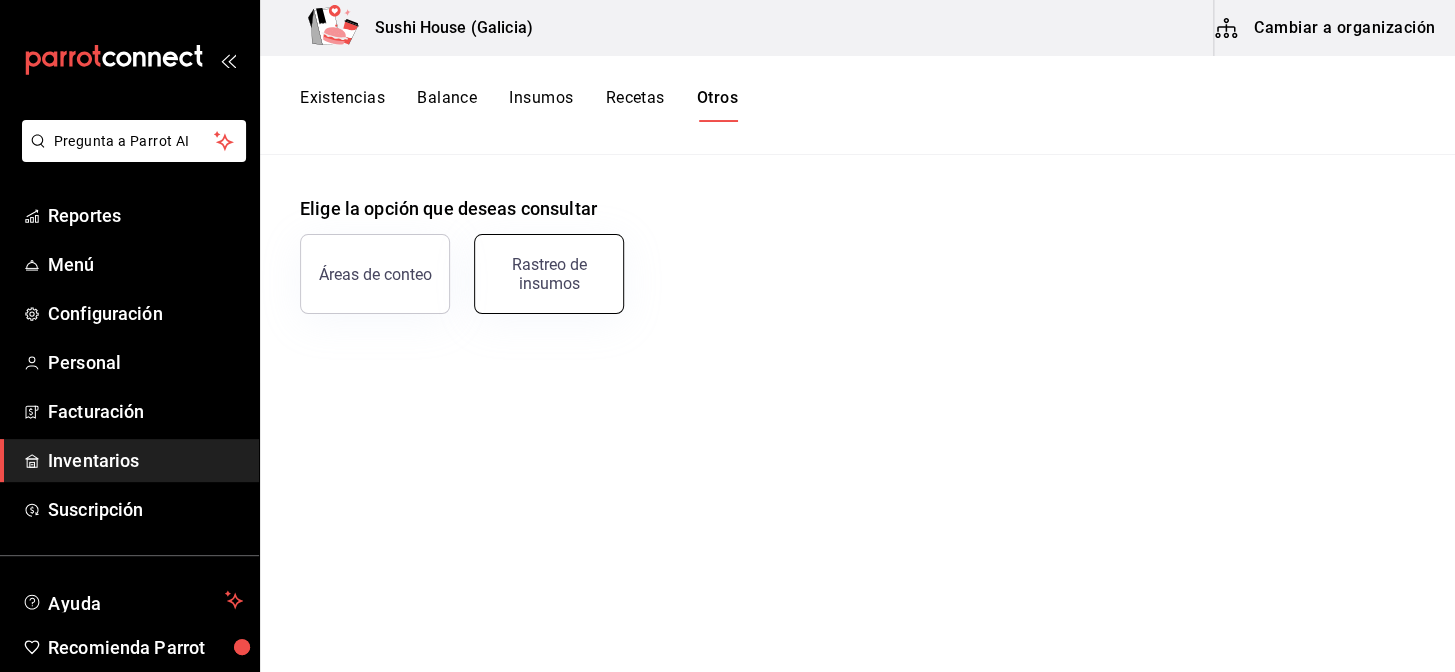 click on "Rastreo de insumos" at bounding box center (549, 274) 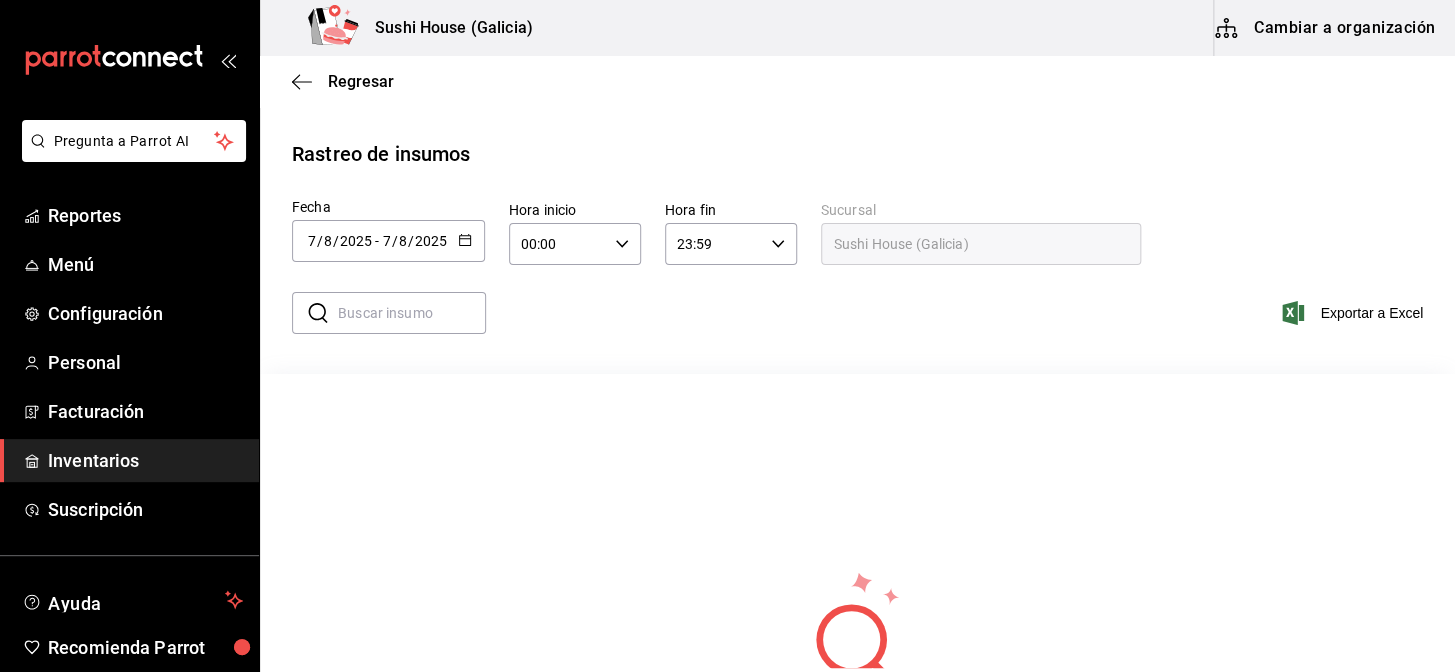 click 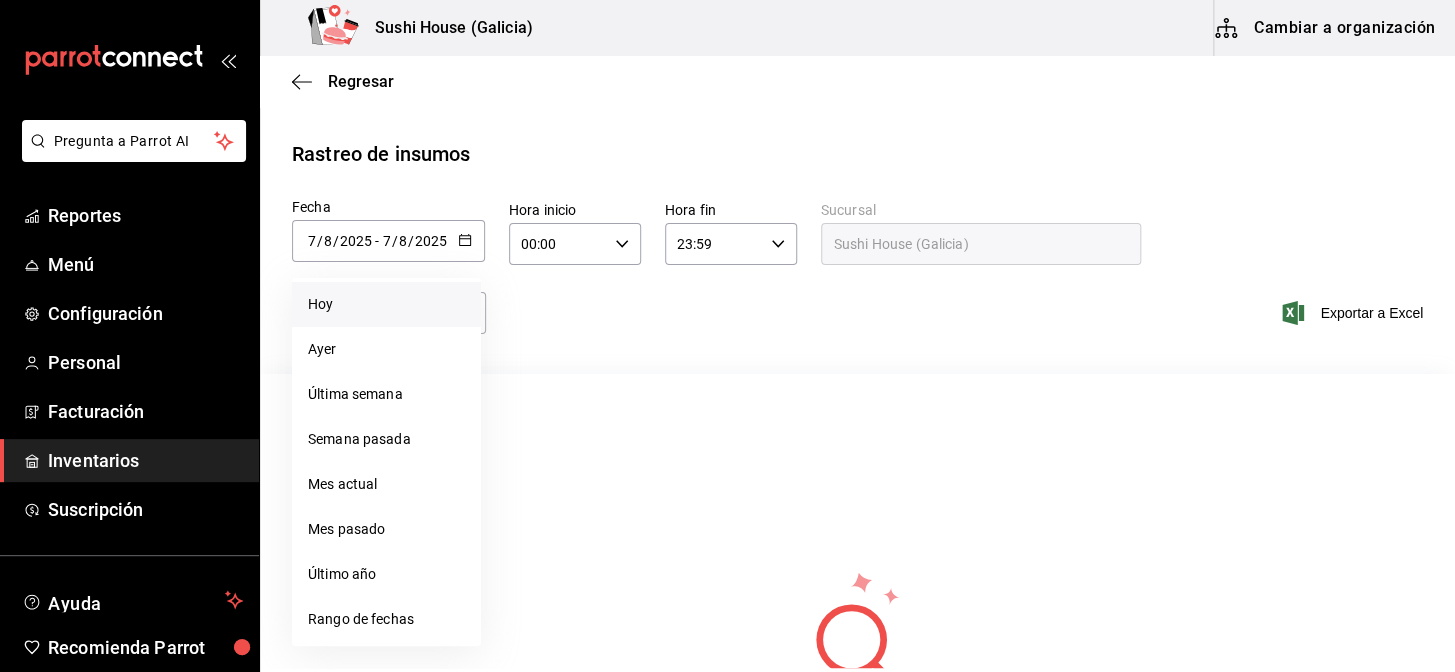 click on "Hoy" at bounding box center [386, 304] 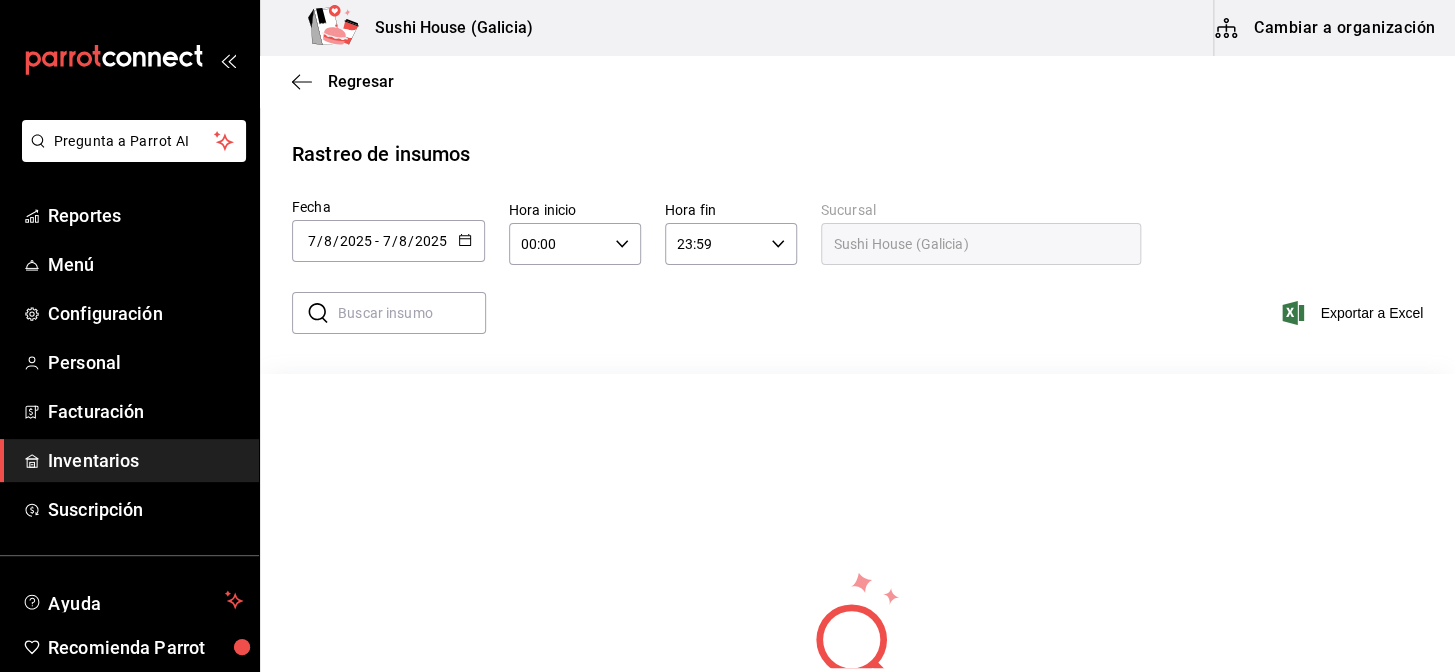 click 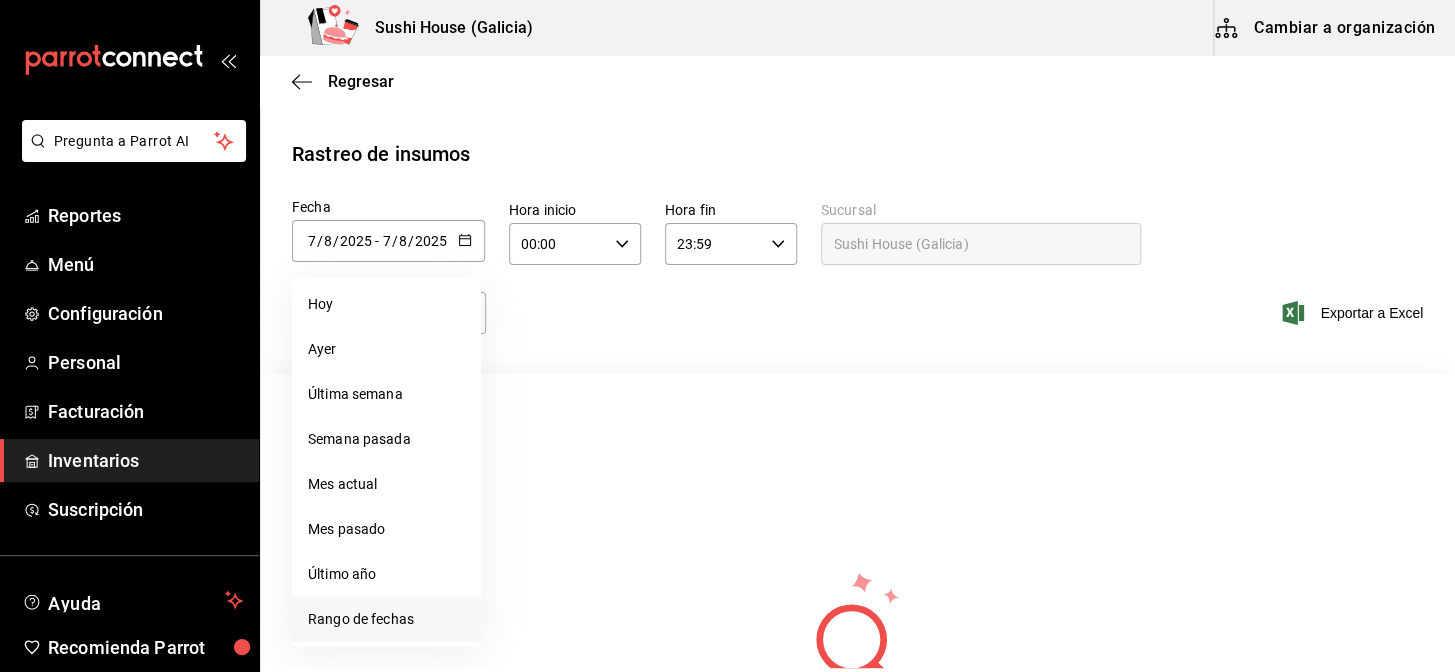 click on "Rango de fechas" at bounding box center (386, 619) 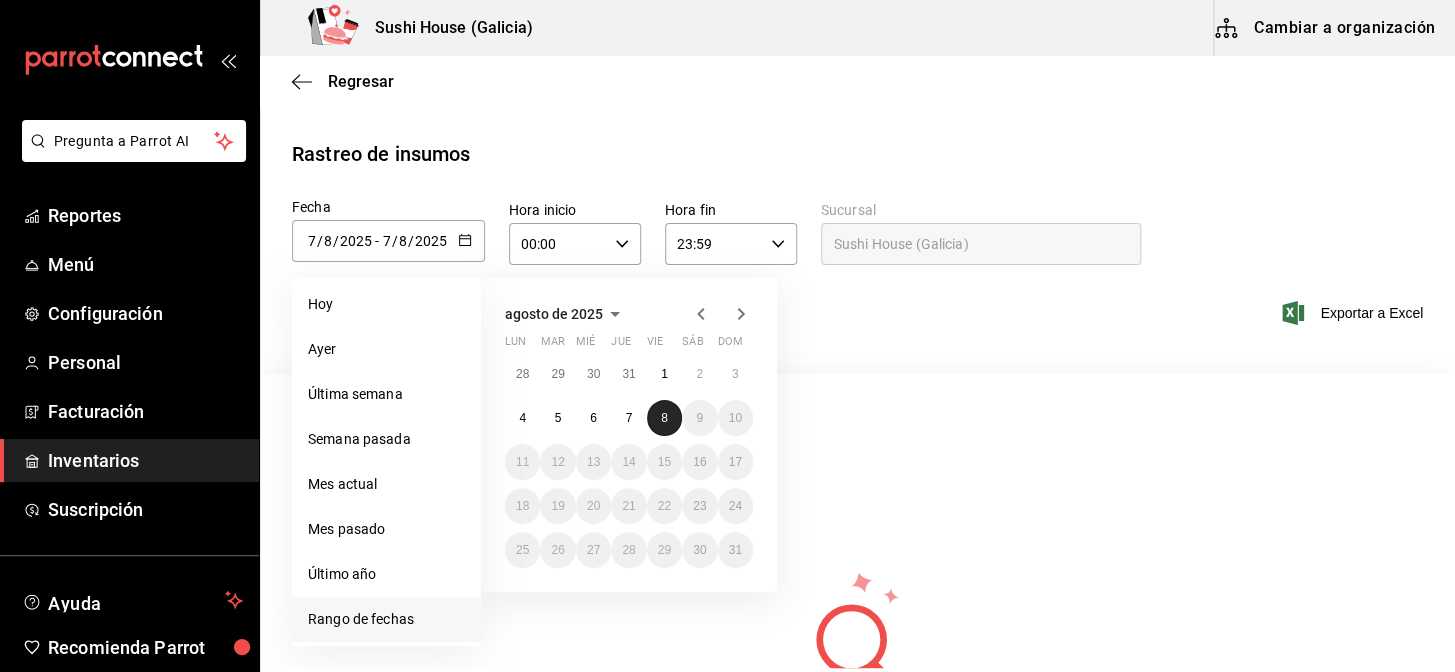 click on "8" at bounding box center (664, 418) 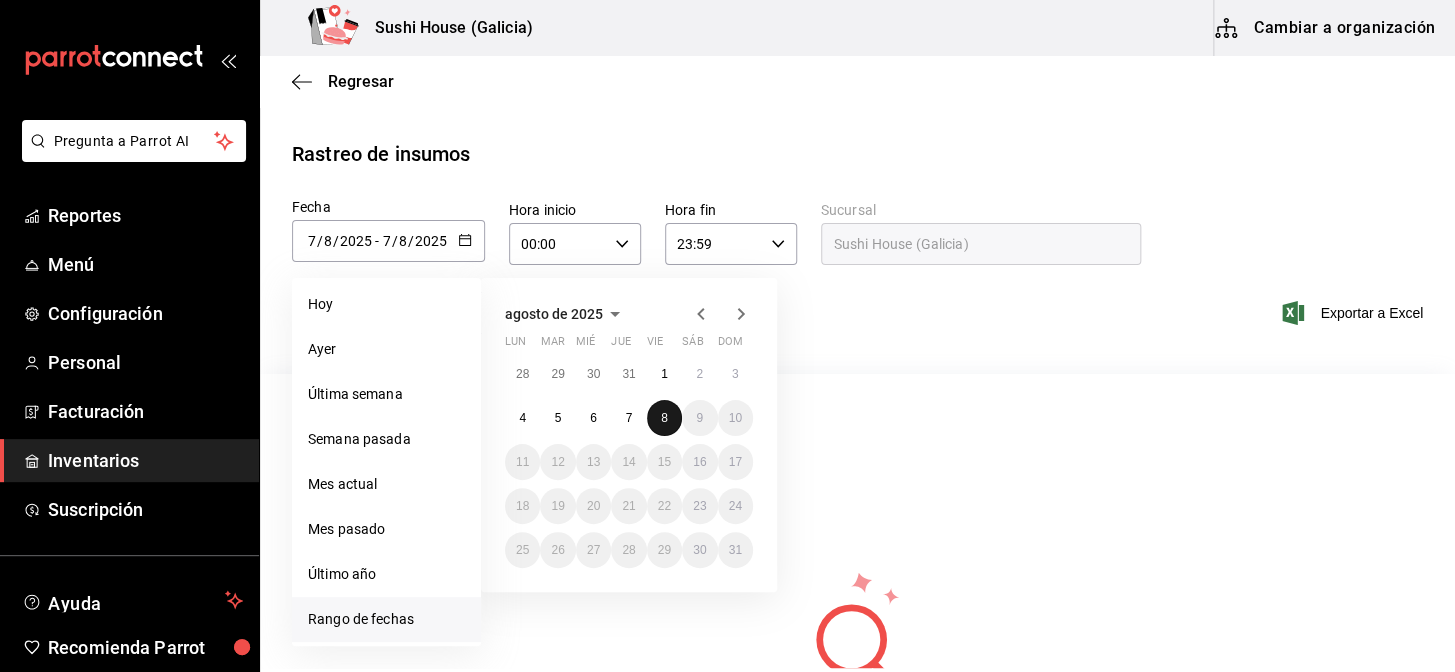click on "8" at bounding box center [664, 418] 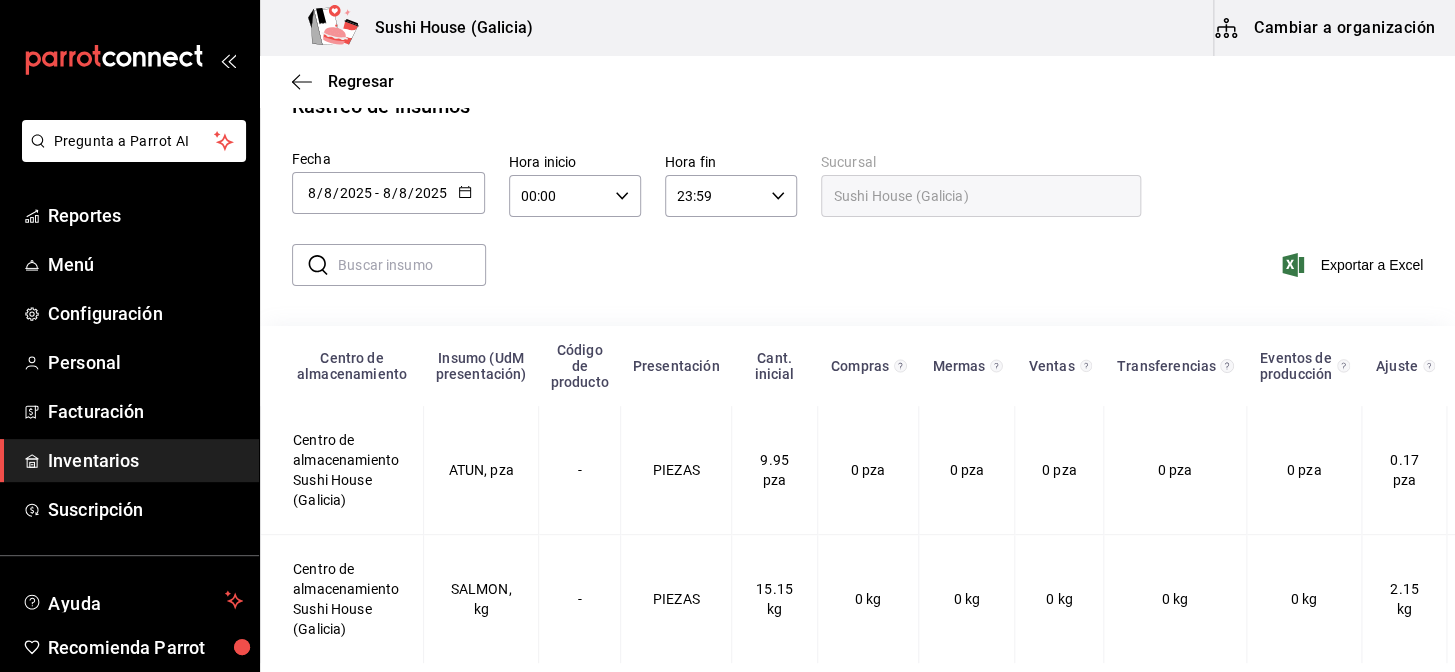 scroll, scrollTop: 68, scrollLeft: 0, axis: vertical 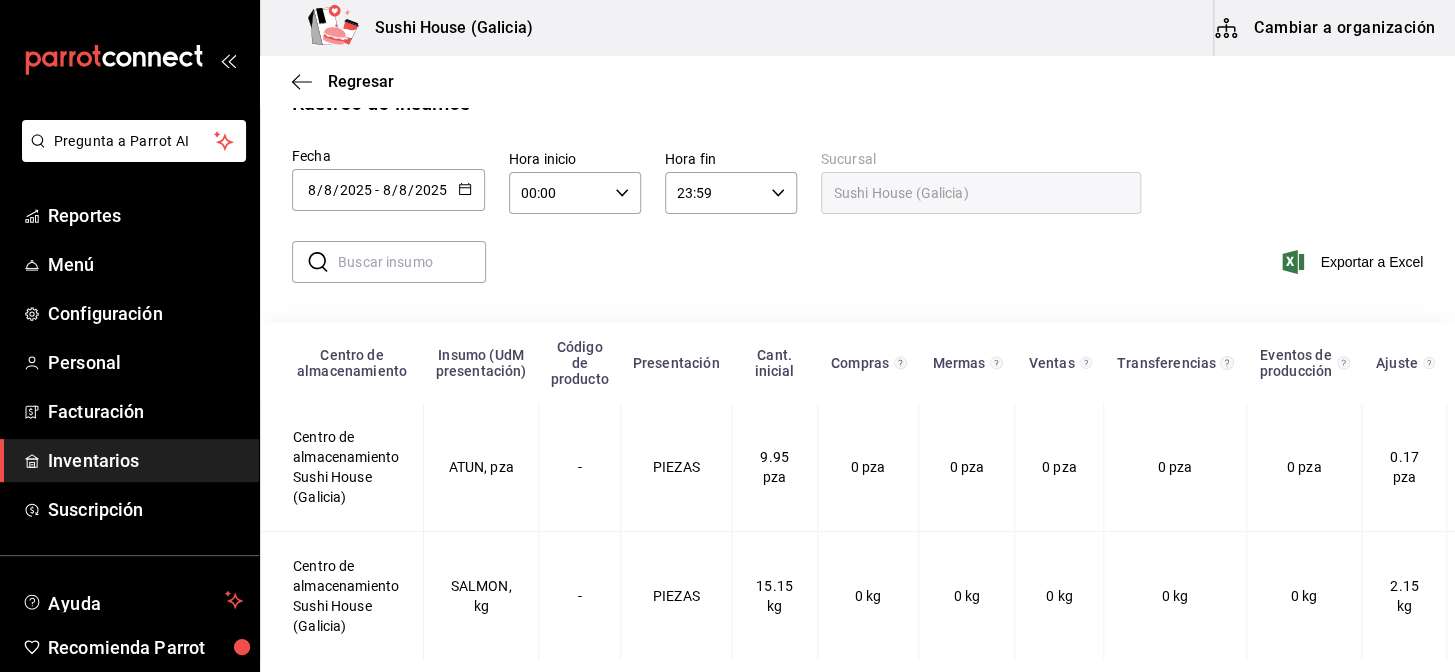 click on "Inventarios" at bounding box center [145, 460] 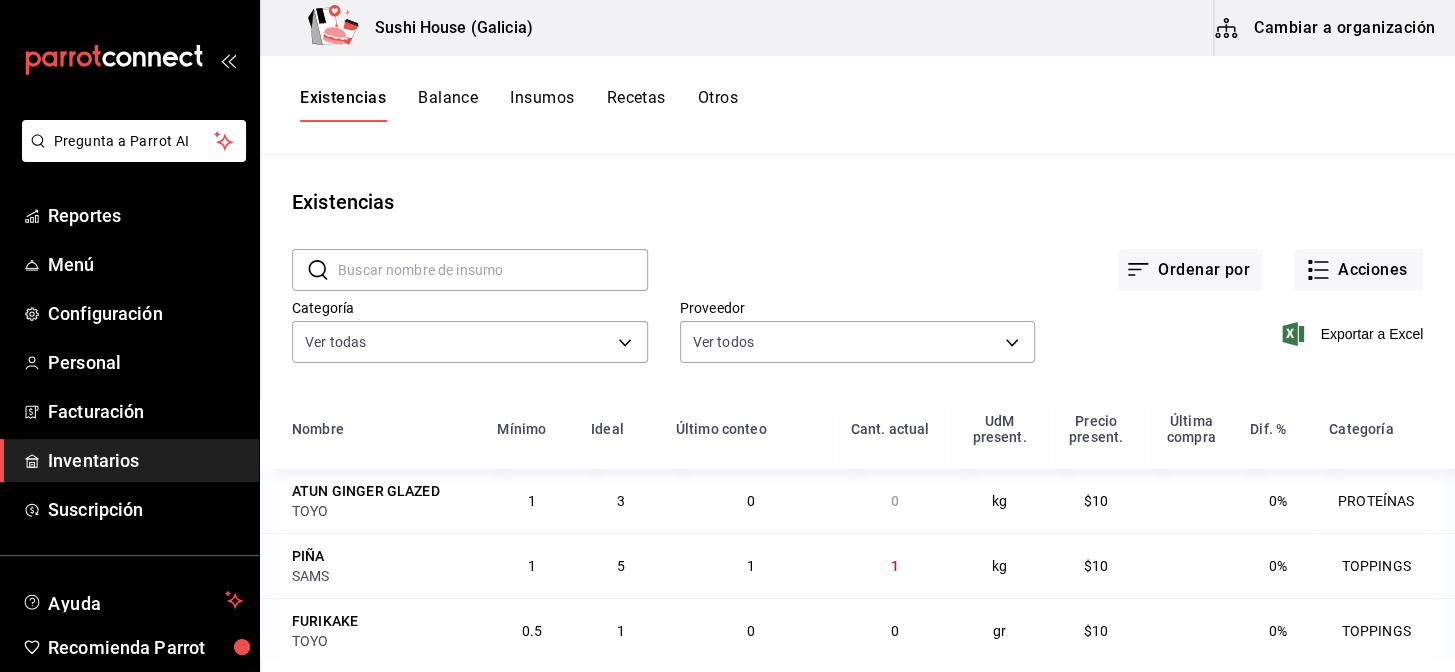 click on "Existencias" at bounding box center [343, 105] 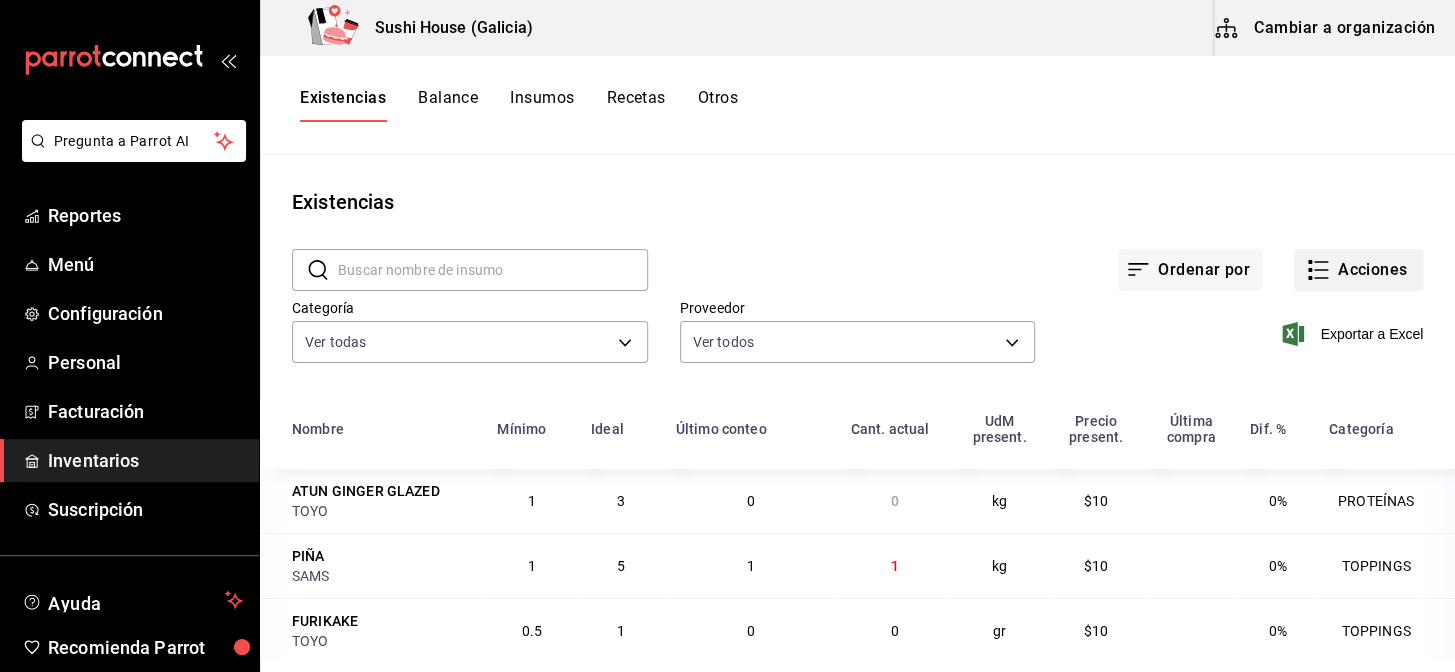 click on "Acciones" at bounding box center (1358, 270) 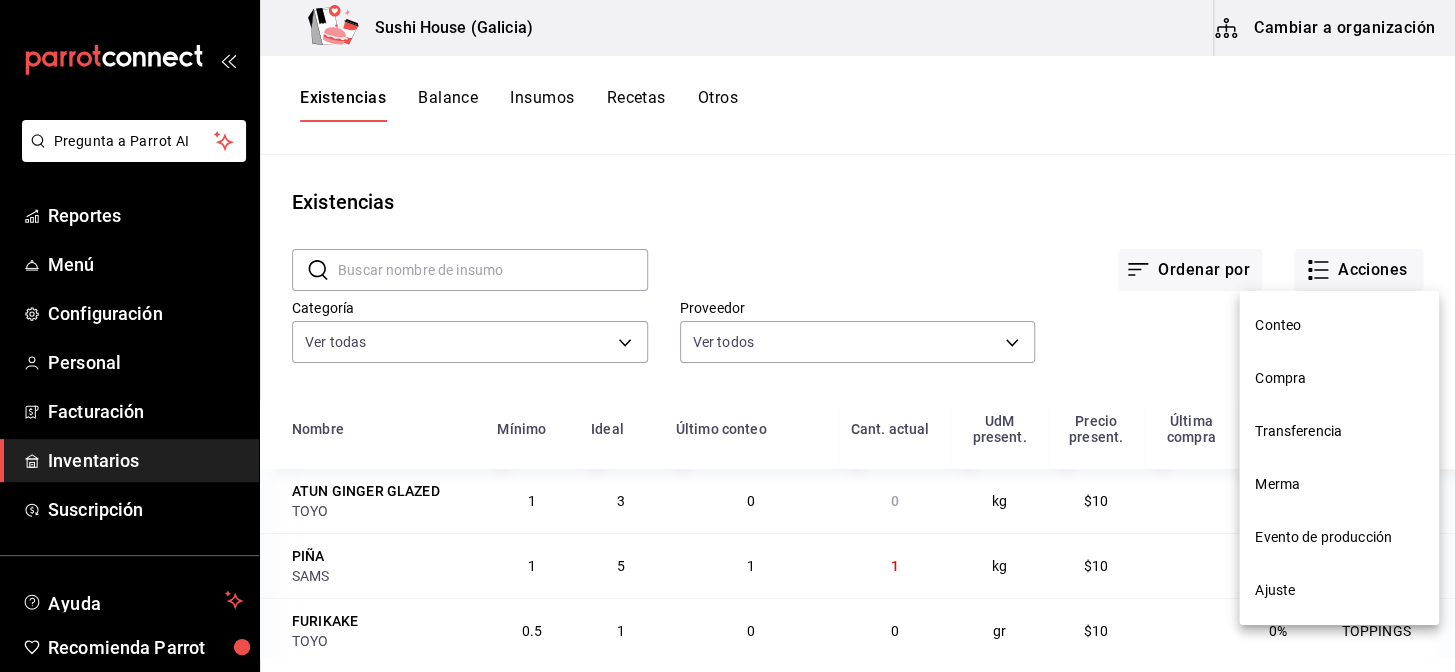 click on "Ajuste" at bounding box center [1339, 590] 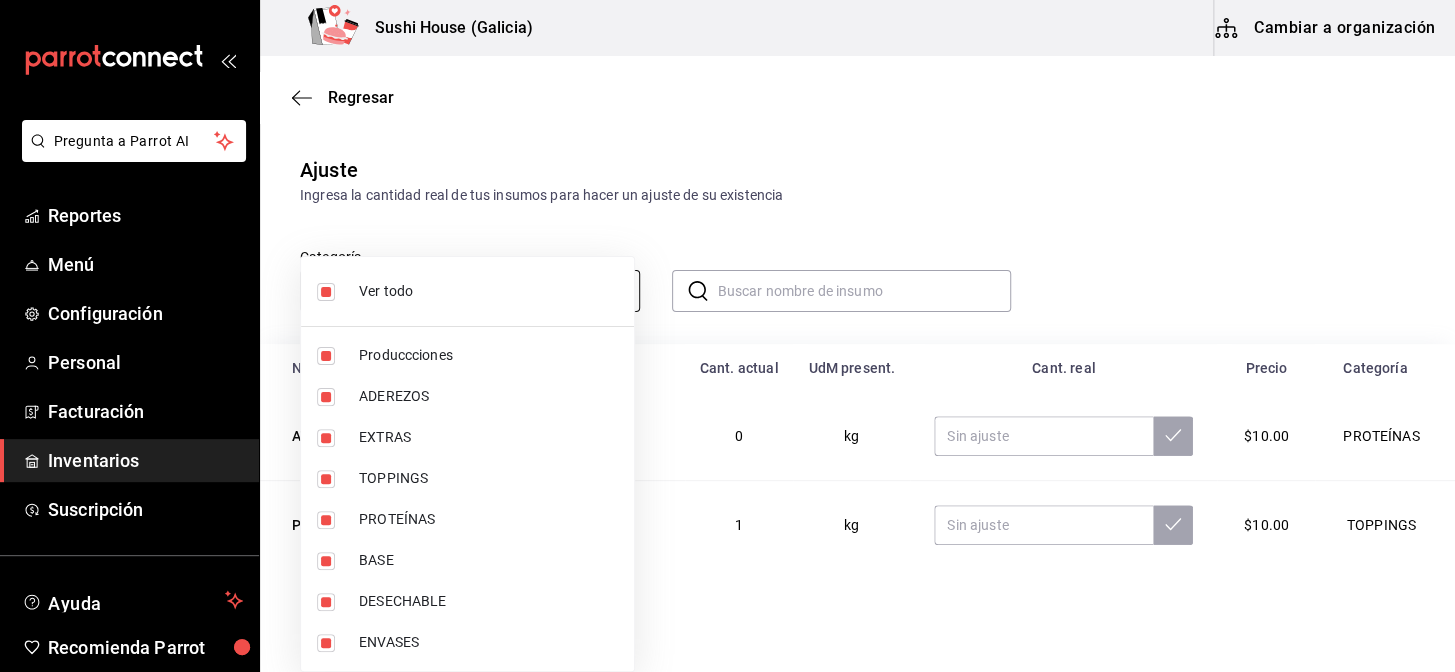 click on "Pregunta a Parrot AI Reportes   Menú   Configuración   Personal   Facturación   Inventarios   Suscripción   Ayuda Recomienda Parrot   Galicia Encargado   Sugerir nueva función   Sushi House (Galicia) Cambiar a organización Regresar Ajuste Ingresa la cantidad real de tus insumos para hacer un ajuste de su existencia Categoría Ver todas 05fe7a93-937e-4a2d-9c19-a5dc2dfbede2,8a7d6279-6ac2-489c-b939-f77f2462d19d,b1b8004f-233b-404c-adcd-bcfd179c0ff5,f28bb95f-9011-4126-9b0d-d4d5db815b6f,7f8b88e2-aa33-48e2-addb-e9e566cb67d4,c2c67c59-17ef-4abd-a9b2-e00f0cc7b07e,e6d208e7-703c-472c-bb27-2b0a150b176a,6f3d229e-34fe-4a2b-b6fa-370cc420011e ​ ​ Nombre Último conteo Cant. actual UdM present. Cant. real Precio Categoría ATUN GINGER GLAZED 0 0 kg $10.00 PROTEÍNAS PIÑA 1 1 kg $10.00 TOPPINGS FURIKAKE 0 0 gr $10.00 TOPPINGS SOYA 0.05291005291005291 1 lt $10.00 ADEREZOS MIX DE NUECES 0 0 gr $10.00 TOPPINGS CAMARON FRESCO 0.5597777777777778 25.19 kg $10.00 PROTEÍNAS ATUN 0.16866666666666666 10.12 pza $10.00 SALMON 0" at bounding box center [727, 279] 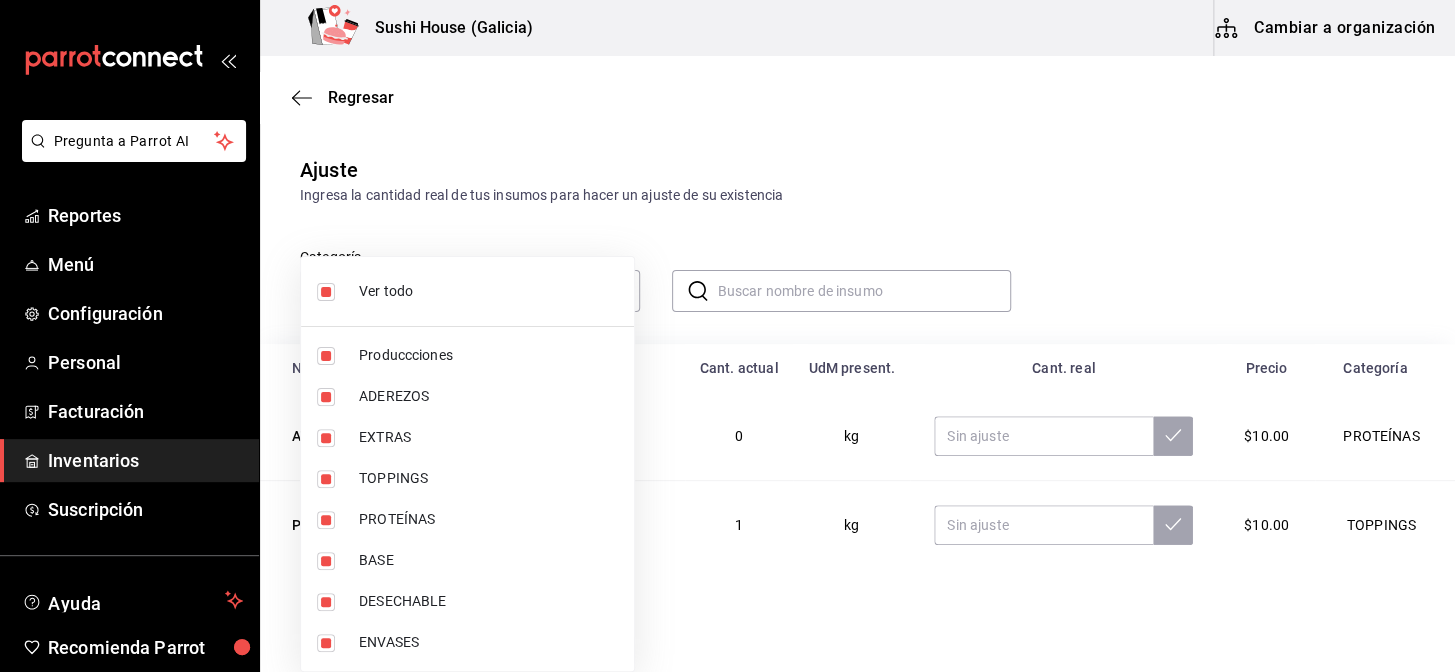 click at bounding box center [326, 292] 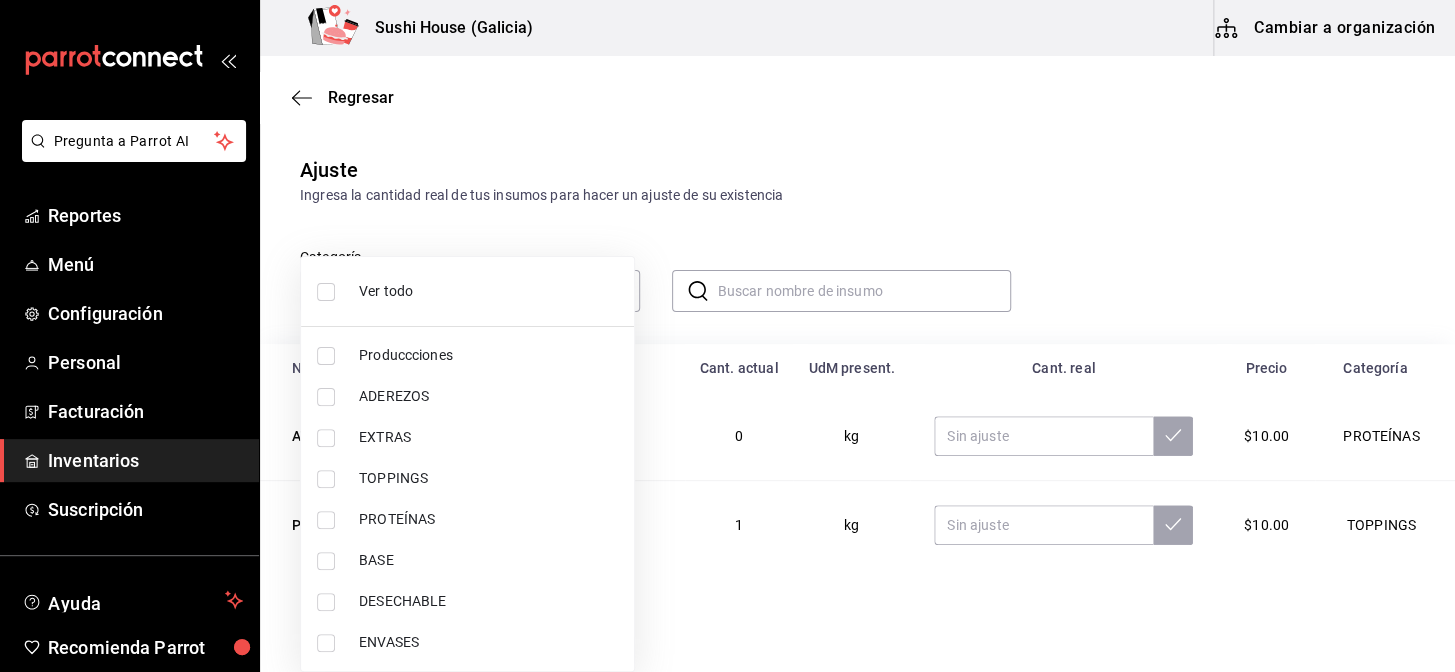 click at bounding box center (326, 520) 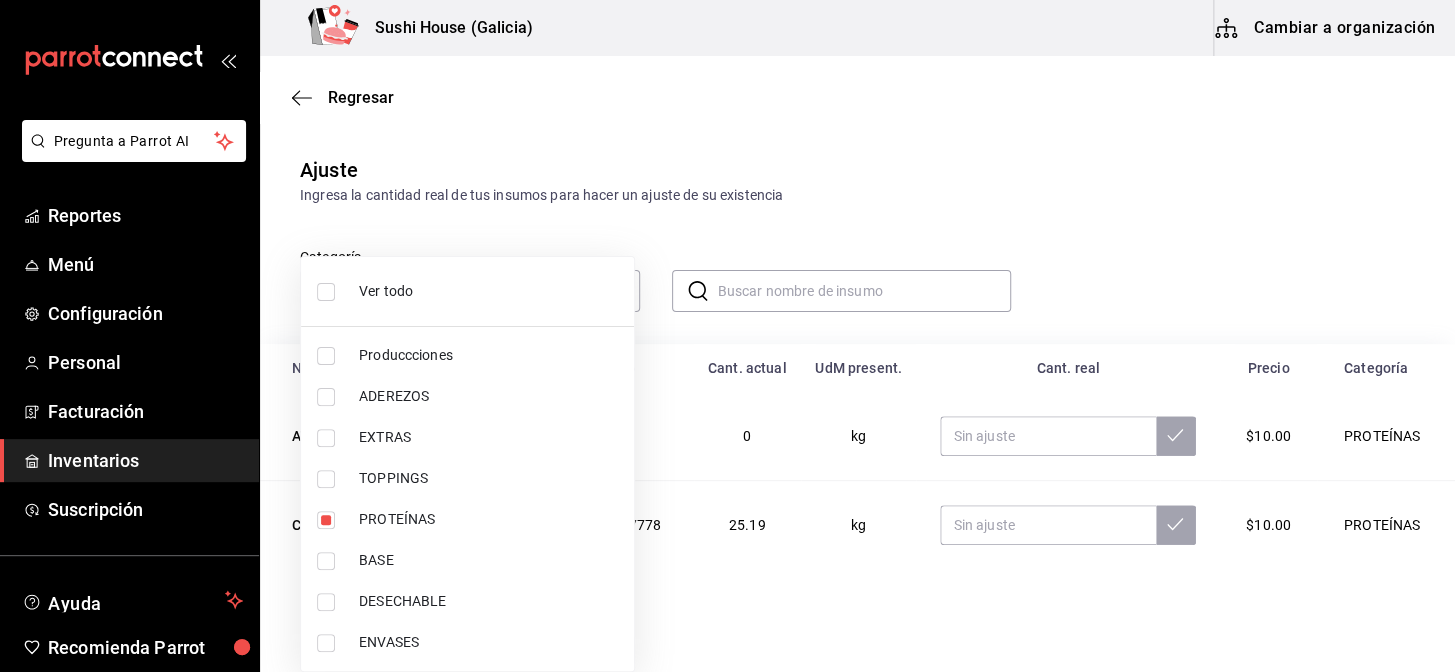 drag, startPoint x: 953, startPoint y: 190, endPoint x: 899, endPoint y: 229, distance: 66.61081 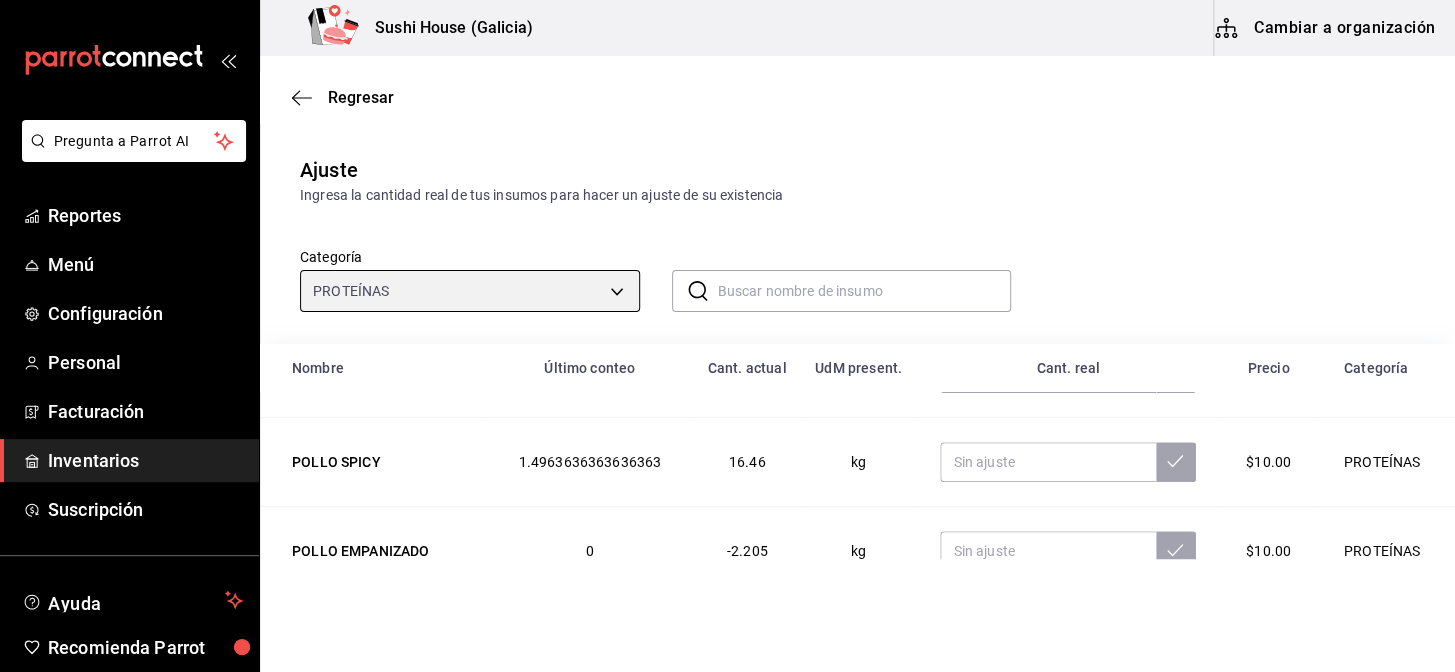 scroll, scrollTop: 399, scrollLeft: 0, axis: vertical 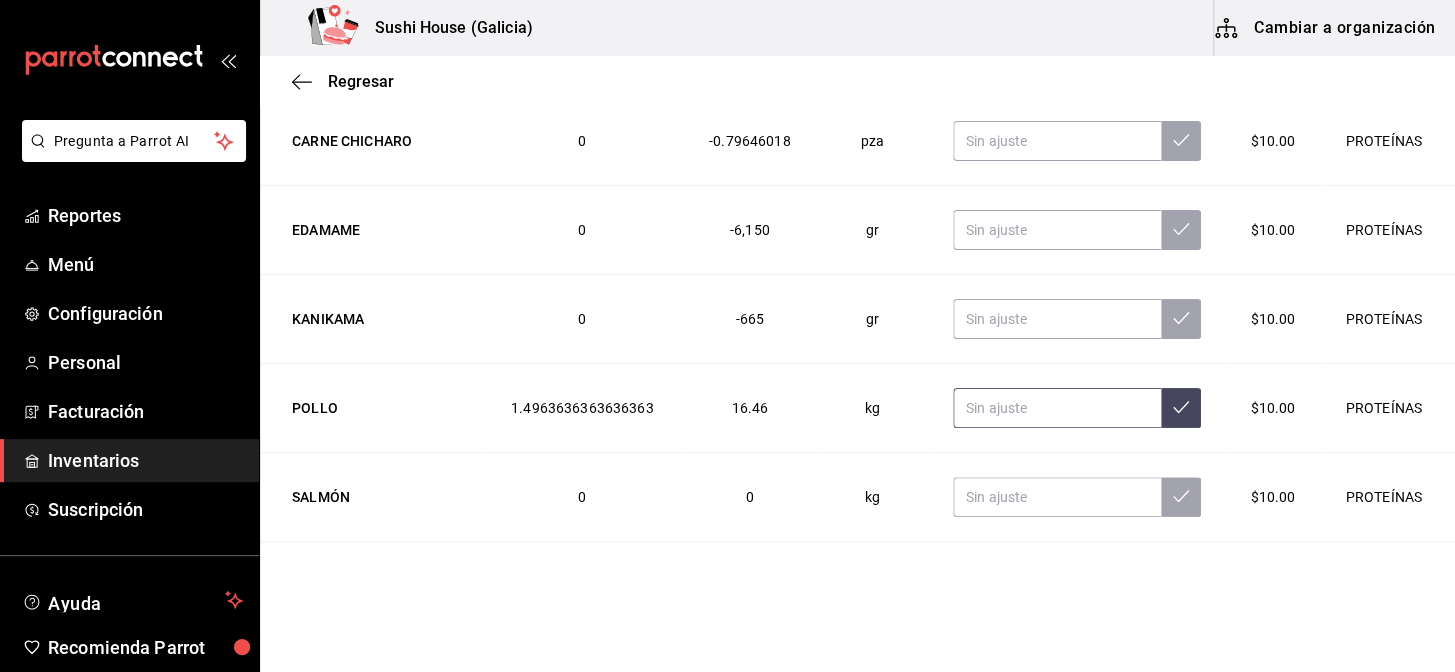 click at bounding box center [1057, 408] 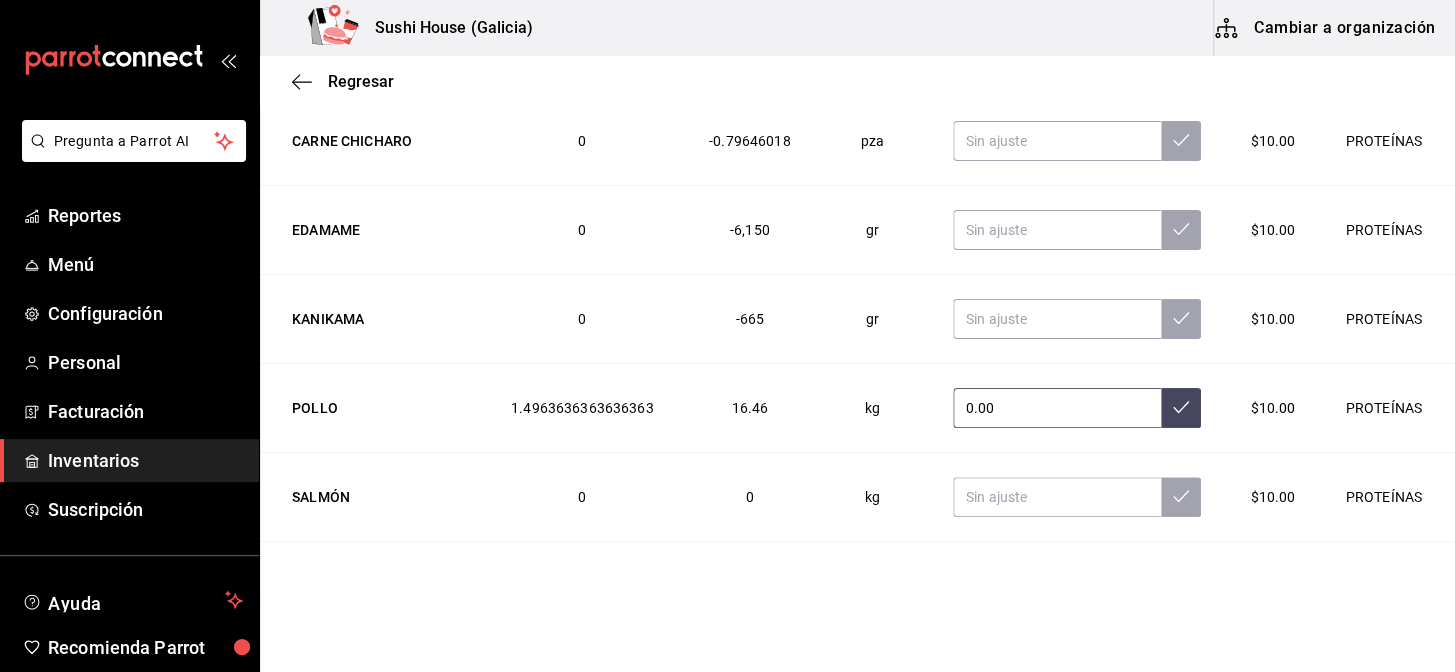 type on "0.00" 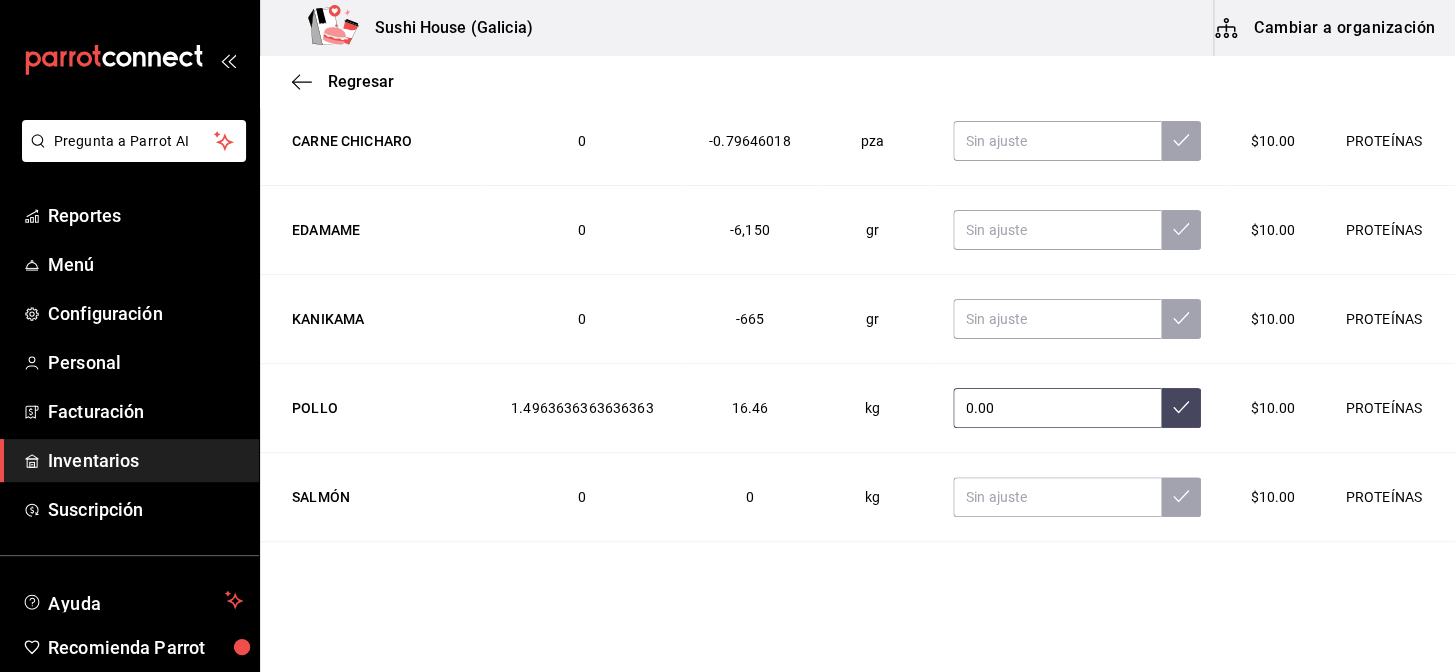 click 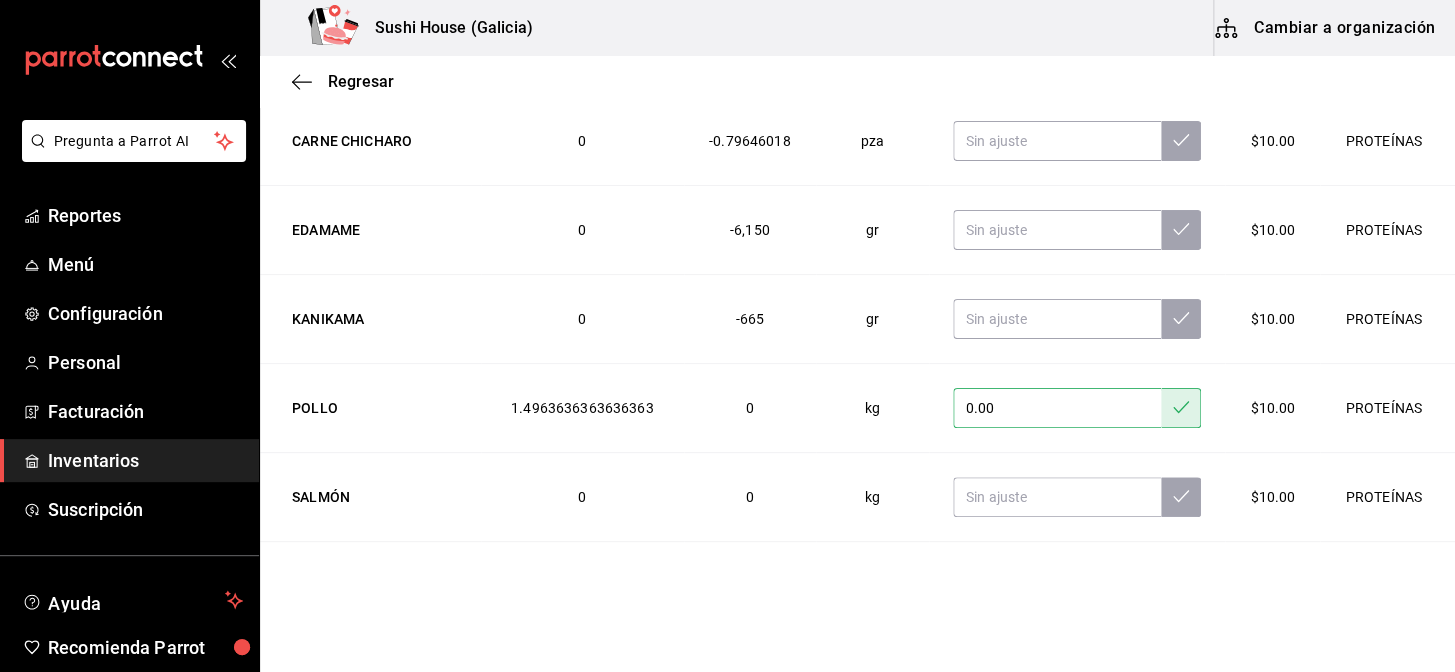 click on "Pregunta a Parrot AI Reportes   Menú   Configuración   Personal   Facturación   Inventarios   Suscripción   Ayuda Recomienda Parrot   Galicia Encargado   Sugerir nueva función   Sushi House (Galicia) Cambiar a organización Regresar Ajuste Ingresa la cantidad real de tus insumos para hacer un ajuste de su existencia Categoría PROTEÍNAS 7f8b88e2-aa33-48e2-addb-e9e566cb67d4 ​ ​ Nombre Último conteo Cant. actual UdM present. Cant. real Precio Categoría ATUN GINGER GLAZED 0 0 kg $10.00 PROTEÍNAS CAMARON FRESCO 0.5597777777777778 25.19 kg $10.00 PROTEÍNAS ATUN 0.16866666666666666 10.12 pza $10.00 PROTEÍNAS SALMON 13.307692307692308 17.3 kg $10.00 PROTEÍNAS POLLO SPICY 1.4963636363636363 16.46 kg $10.00 PROTEÍNAS POLLO EMPANIZADO 0 -2.205 kg $10.00 PROTEÍNAS SALMON A LA NARANJA 0 -1.35 kg $10.00 PROTEÍNAS CAMARON ROCA 0 -1.56 kg $10.00 PROTEÍNAS CAMARON EMPANIZADO 0 -1.46 kg $10.00 PROTEÍNAS ATUN SPICY 0 -1,995 gr $10.00 PROTEÍNAS TOFU 0 0 gr $10.00 PROTEÍNAS CARNE CHICHARO 0 -0.79646018 pza" at bounding box center (727, 279) 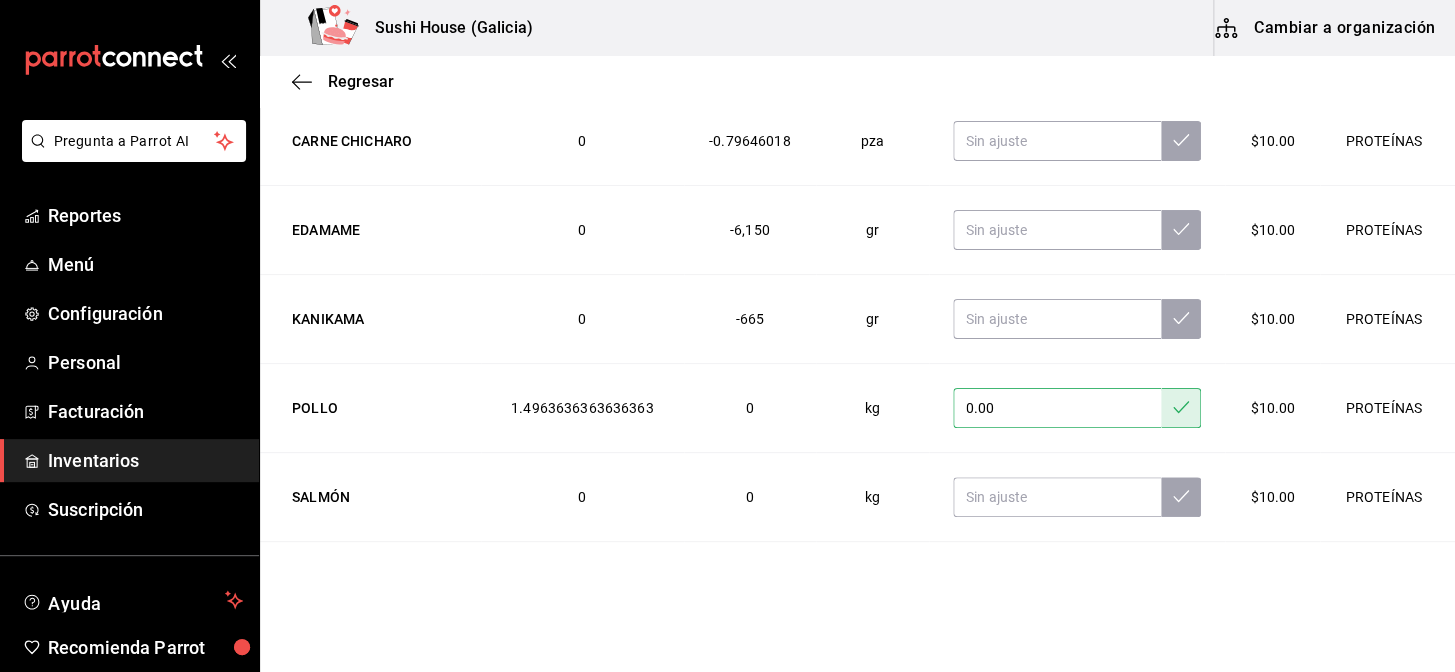 scroll, scrollTop: 580, scrollLeft: 0, axis: vertical 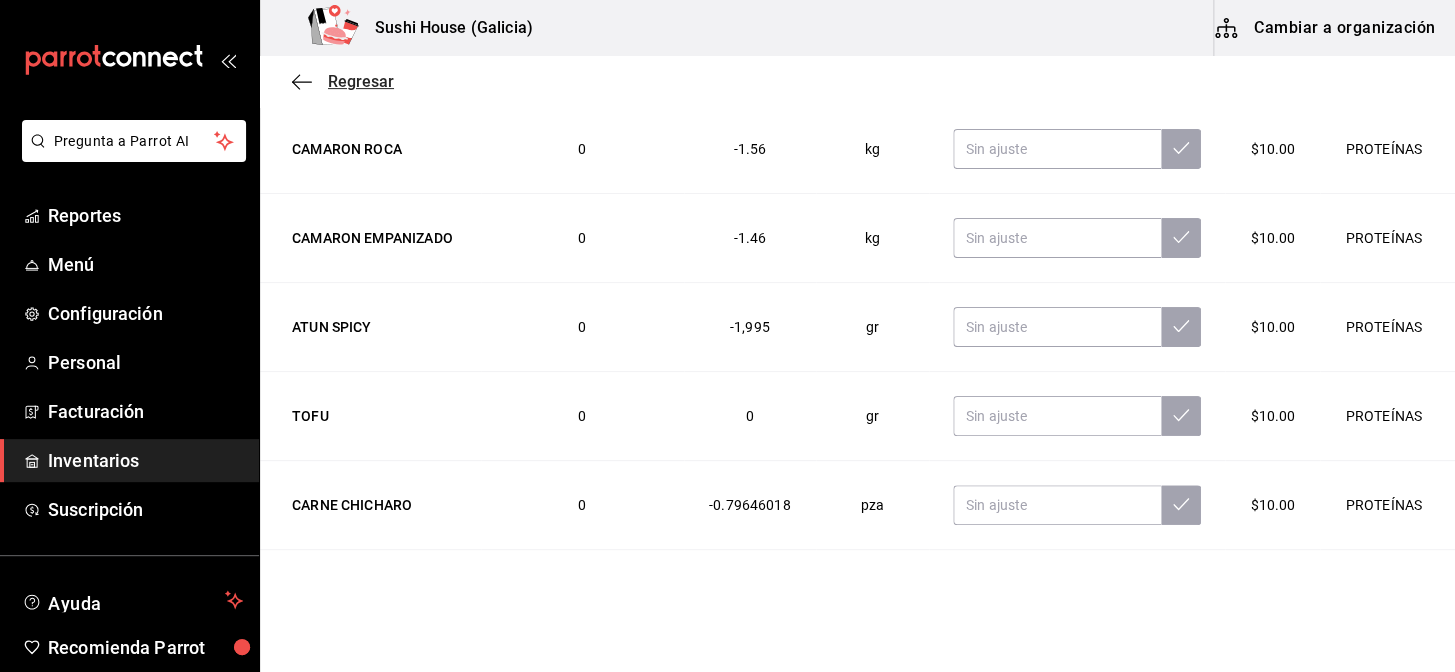 click 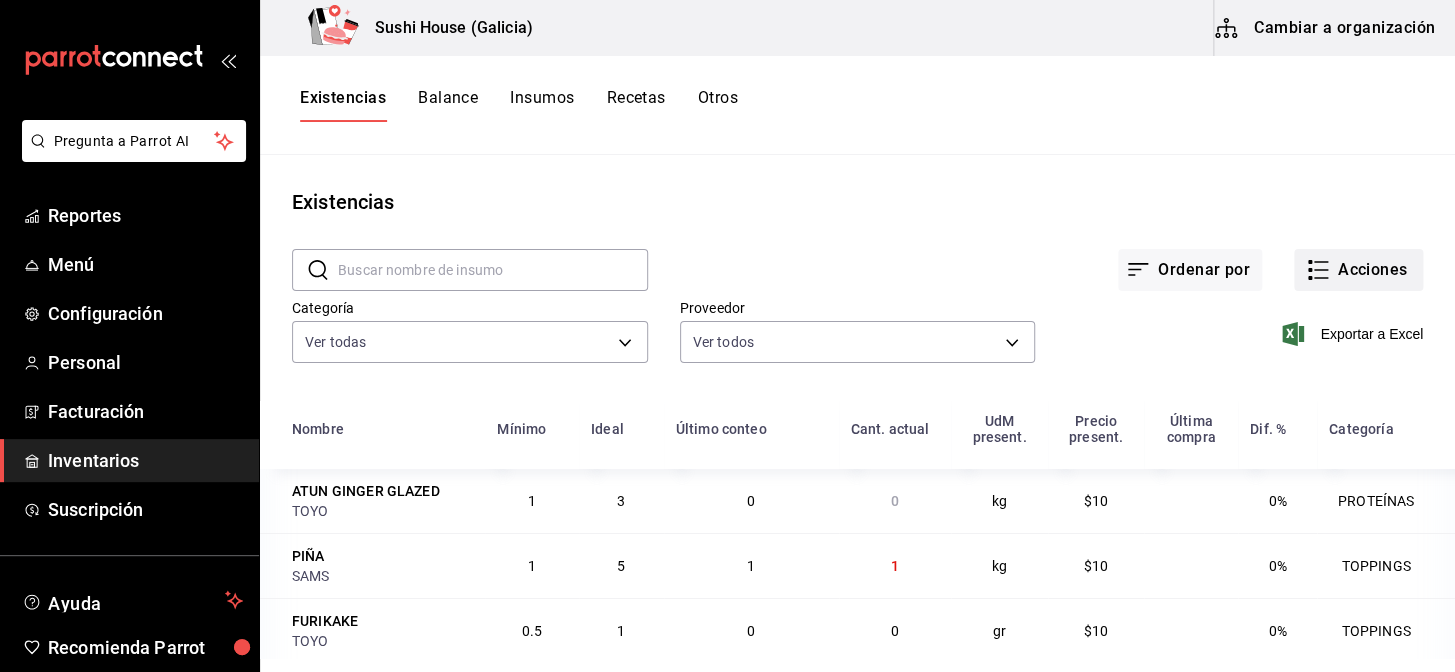 click on "Acciones" at bounding box center (1358, 270) 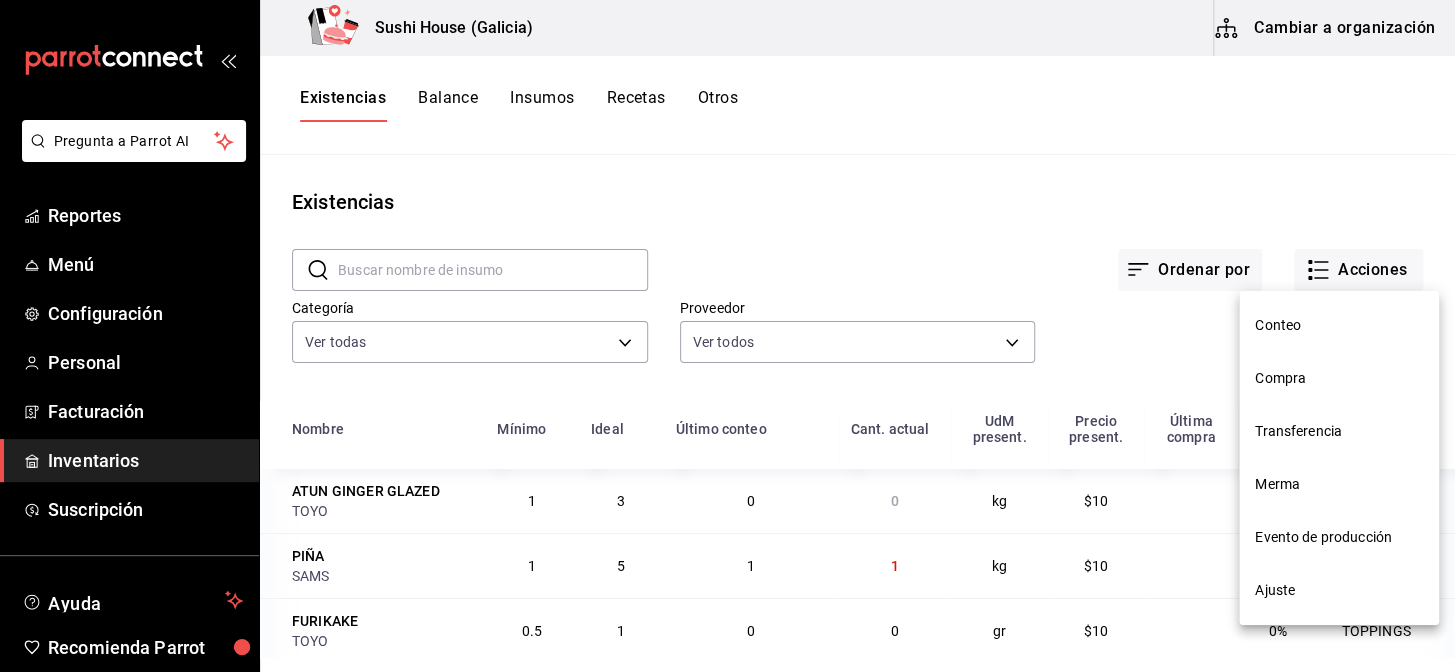 click on "Ajuste" at bounding box center [1339, 590] 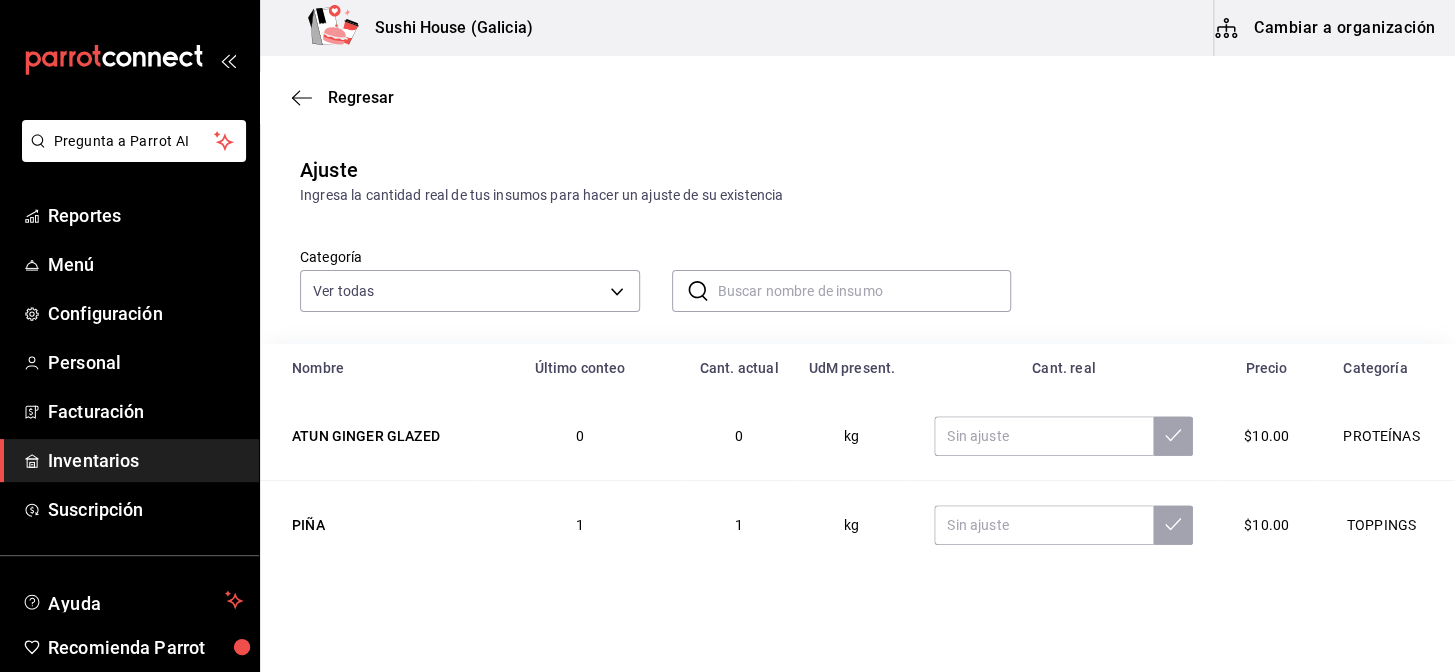 click on "Inventarios" at bounding box center (145, 460) 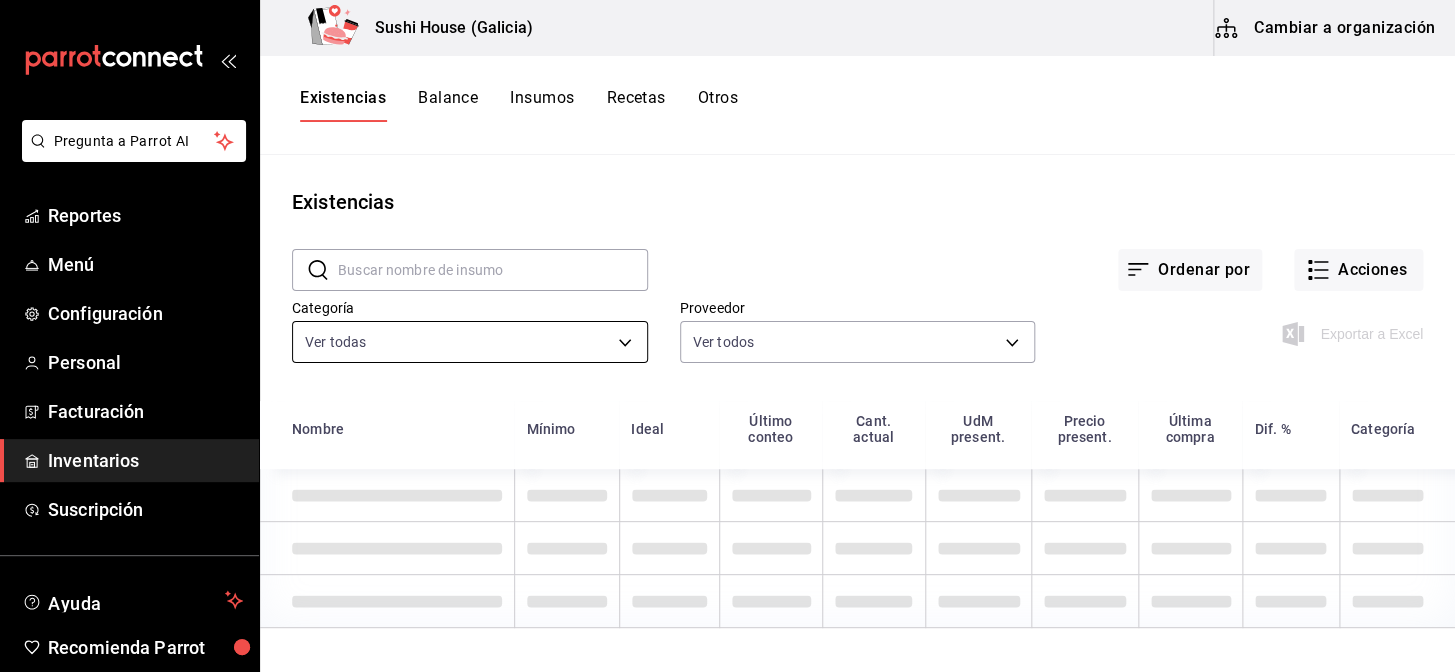 click on "Pregunta a Parrot AI Reportes   Menú   Configuración   Personal   Facturación   Inventarios   Suscripción   Ayuda Recomienda Parrot   Galicia Encargado   Sugerir nueva función   Sushi House (Galicia) Cambiar a organización Existencias Balance Insumos Recetas Otros Existencias ​ ​ Ordenar por Acciones Categoría Ver todas 05fe7a93-937e-4a2d-9c19-a5dc2dfbede2,8a7d6279-6ac2-489c-b939-f77f2462d19d,b1b8004f-233b-404c-adcd-bcfd179c0ff5,f28bb95f-9011-4126-9b0d-d4d5db815b6f,7f8b88e2-aa33-48e2-addb-e9e566cb67d4,c2c67c59-17ef-4abd-a9b2-e00f0cc7b07e,e6d208e7-703c-472c-bb27-2b0a150b176a,6f3d229e-34fe-4a2b-b6fa-370cc420011e Proveedor Ver todos Exportar a Excel Nombre Mínimo Ideal Último conteo Cant. actual UdM present. Precio present. Última compra Dif. % Categoría GANA 1 MES GRATIS EN TU SUSCRIPCIÓN AQUÍ Pregunta a Parrot AI Reportes   Menú   Configuración   Personal   Facturación   Inventarios   Suscripción   Ayuda Recomienda Parrot   Galicia Encargado   Sugerir nueva función   (81) 2046 6363" at bounding box center (727, 329) 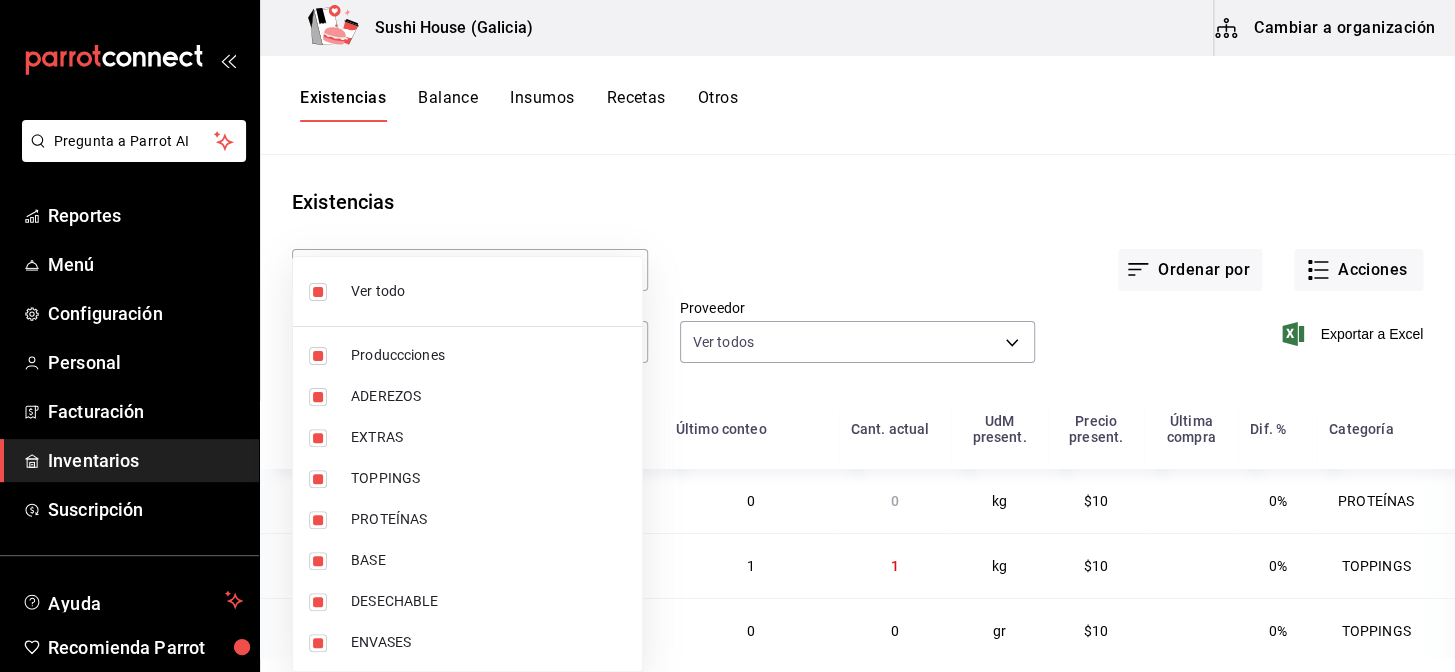 click at bounding box center (318, 292) 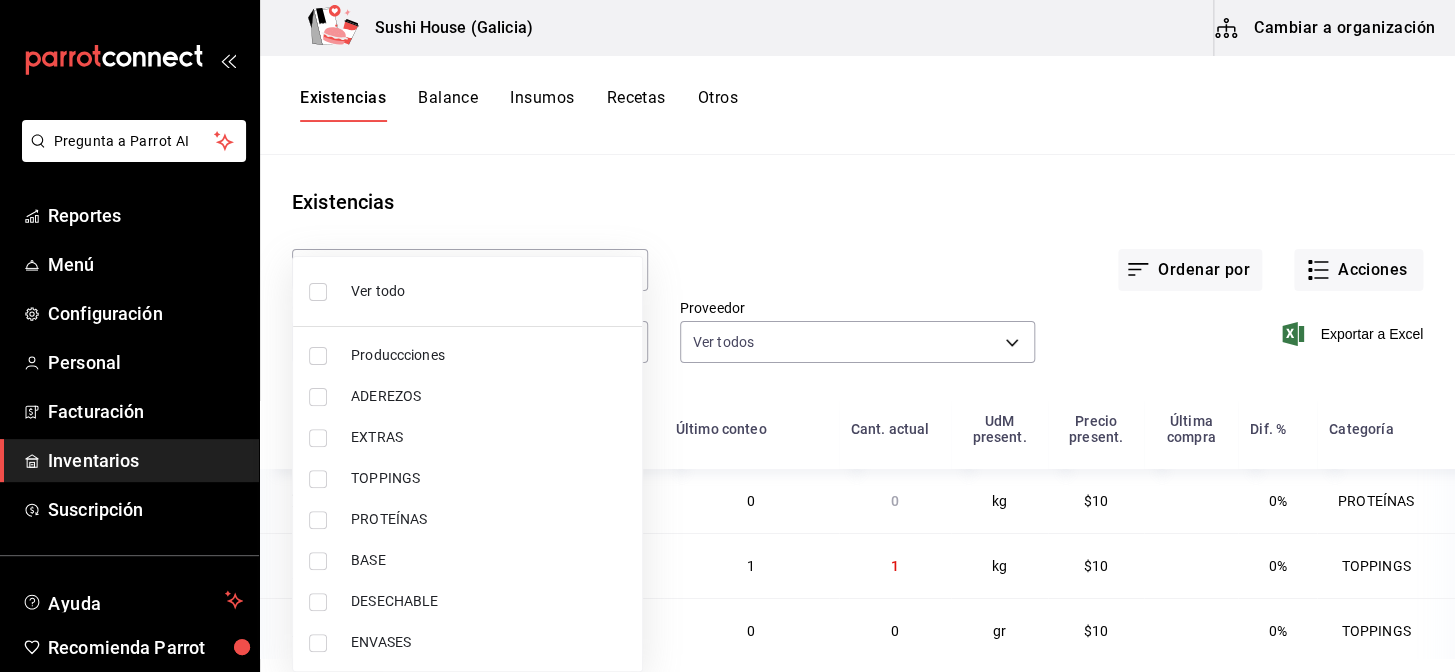 type 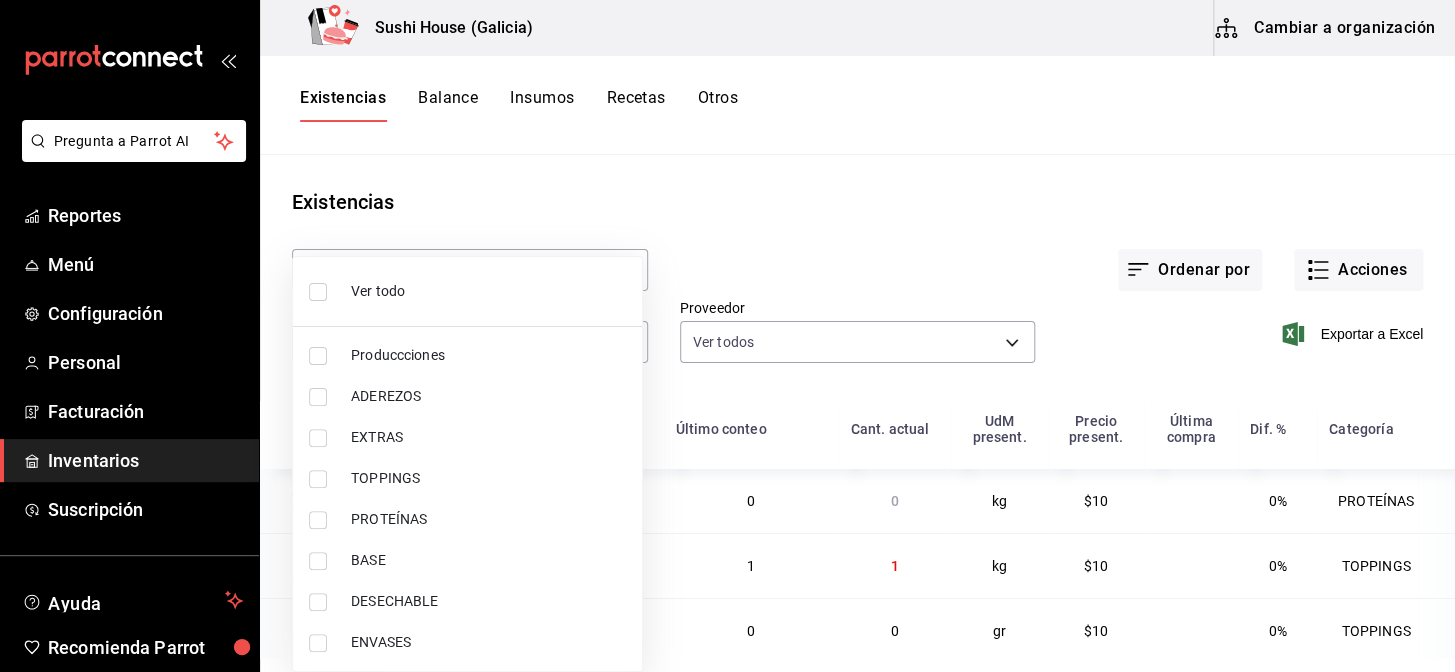 checkbox on "false" 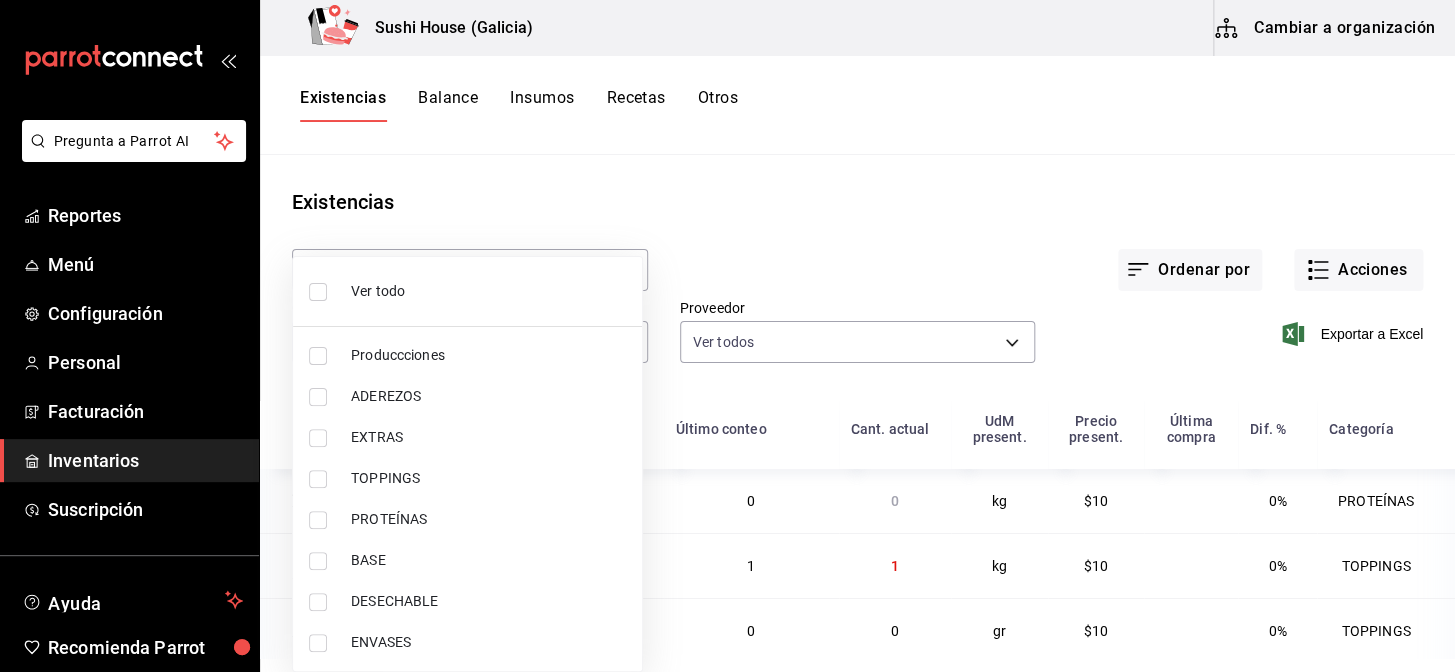 click on "PROTEÍNAS" at bounding box center [467, 519] 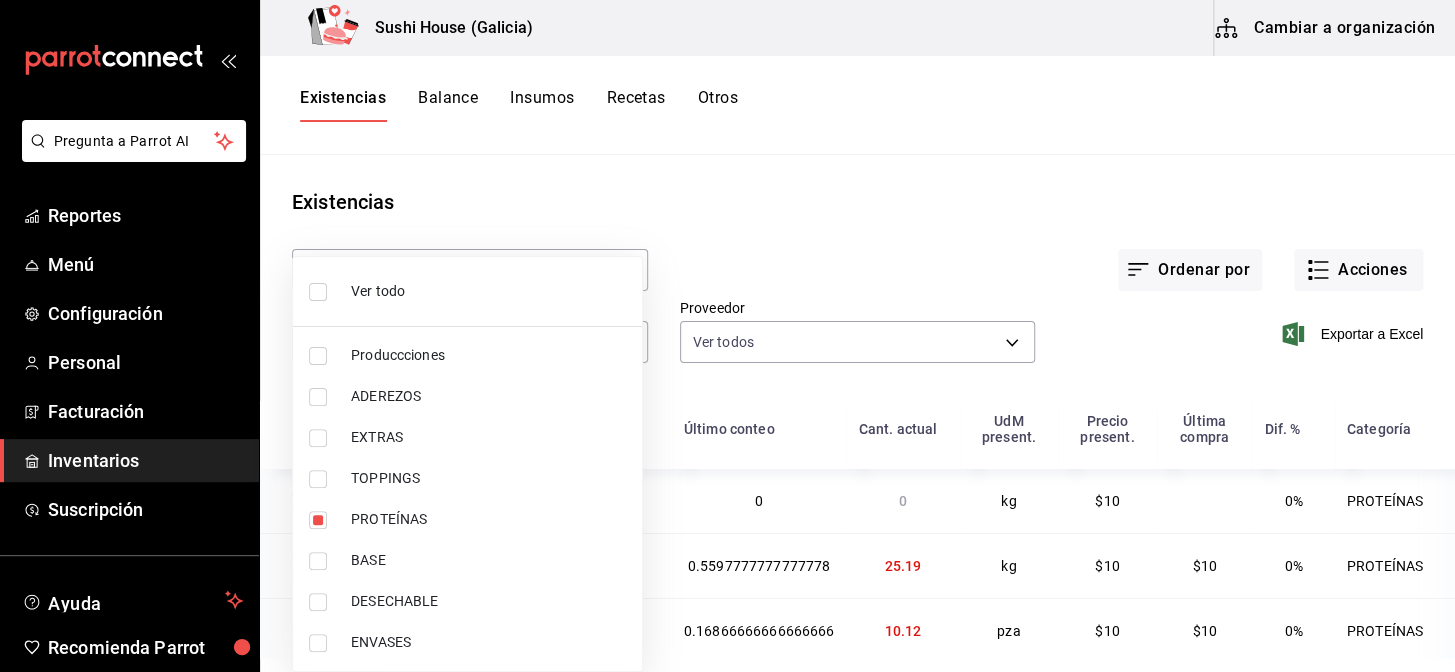 drag, startPoint x: 810, startPoint y: 162, endPoint x: 797, endPoint y: 171, distance: 15.811388 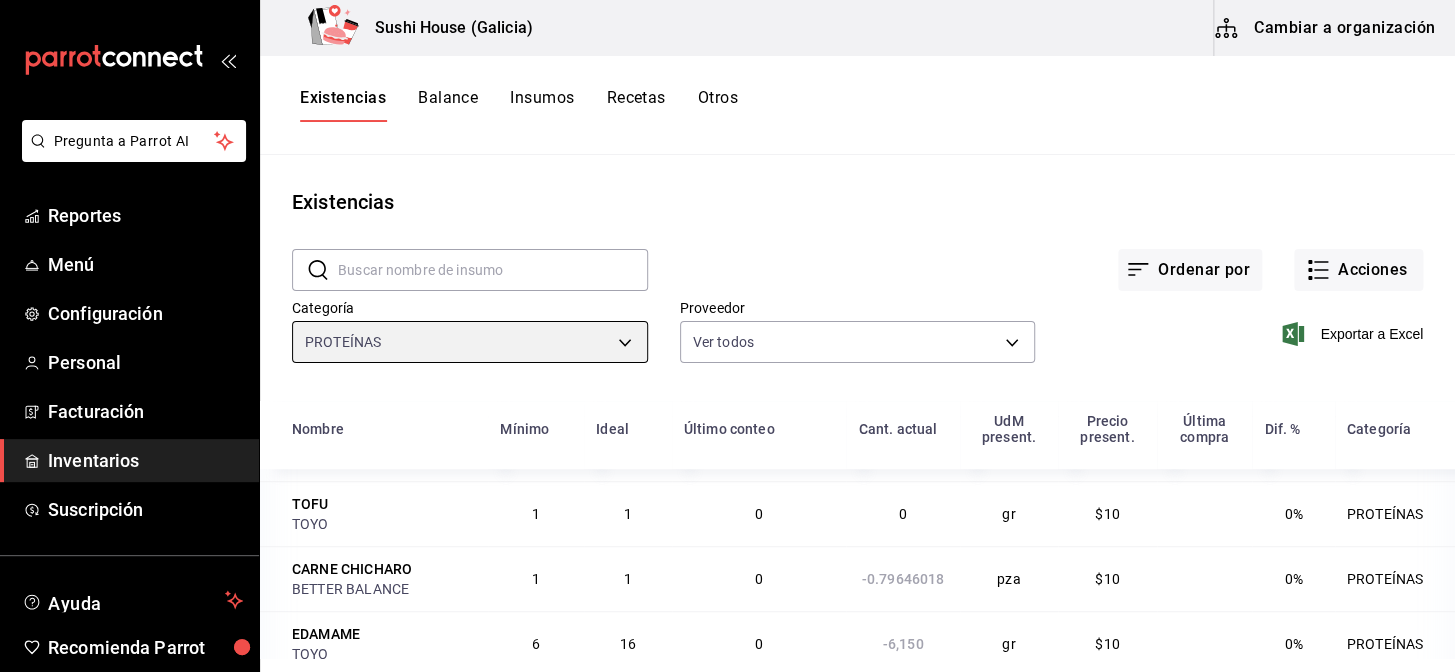 scroll, scrollTop: 744, scrollLeft: 0, axis: vertical 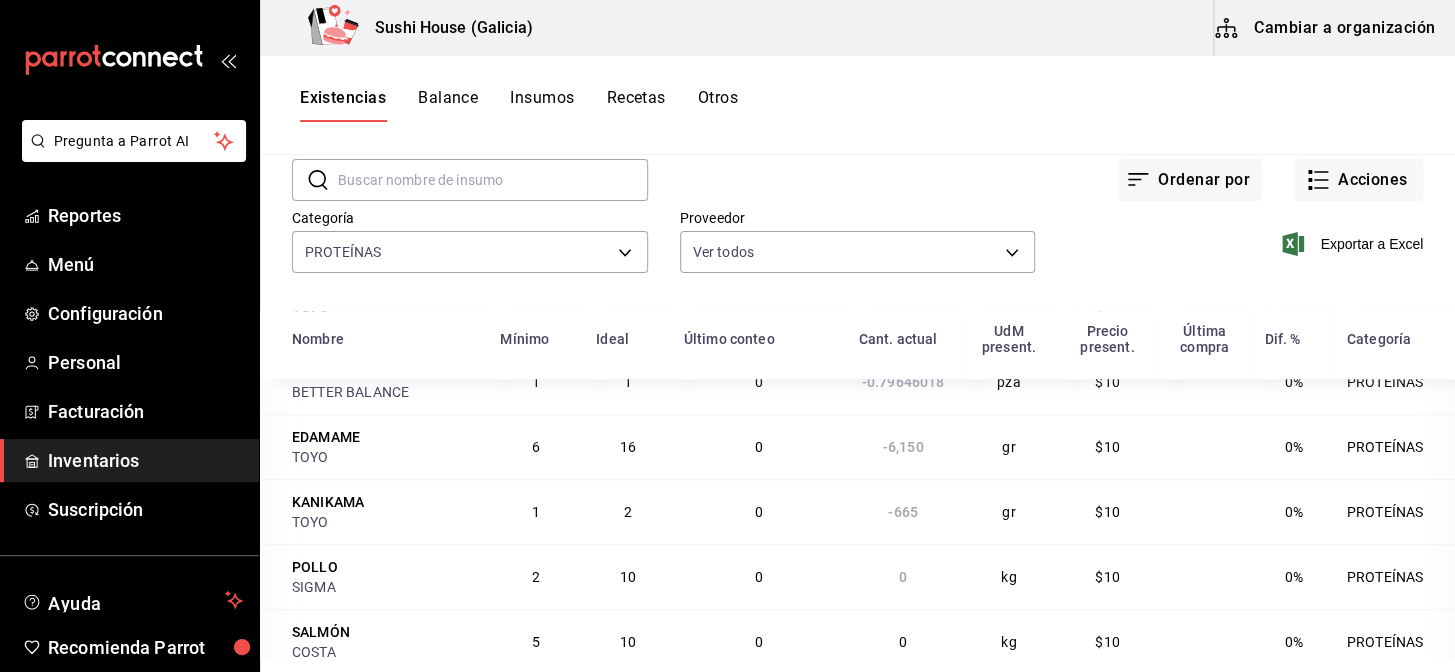 click on "Otros" at bounding box center [718, 105] 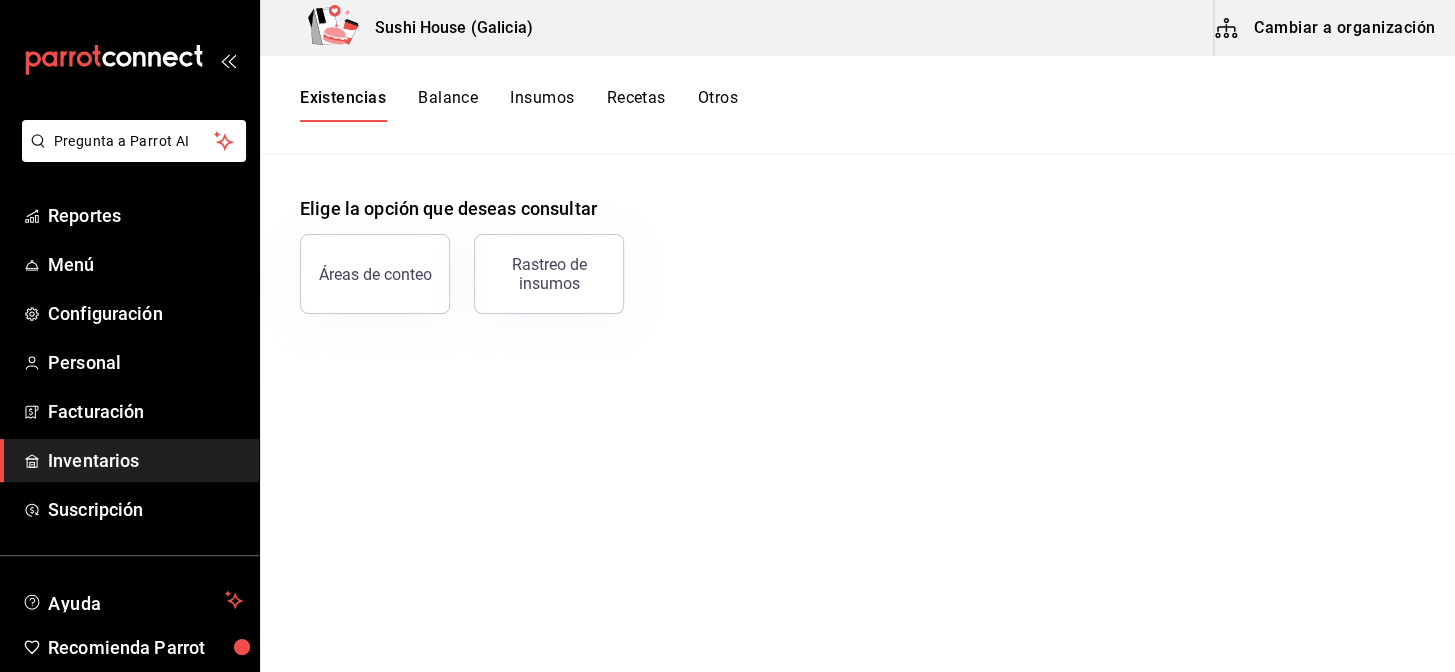 scroll, scrollTop: 0, scrollLeft: 0, axis: both 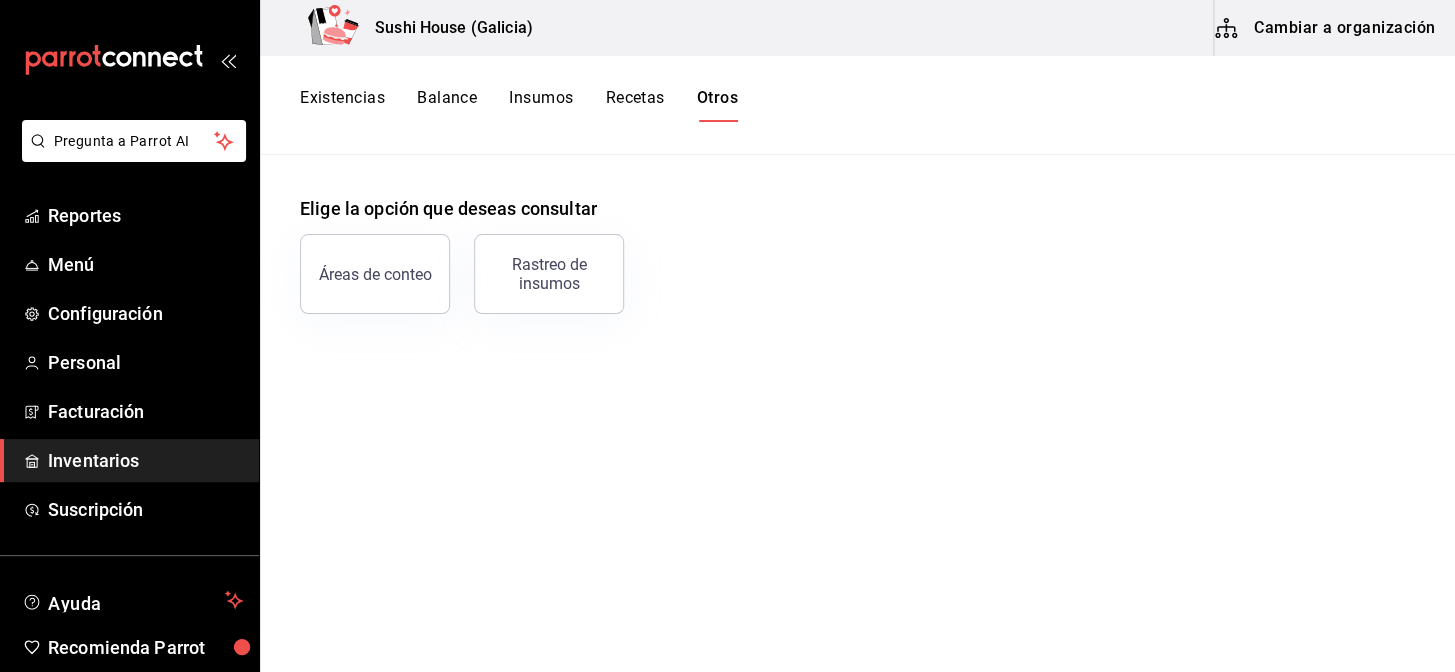 click on "Existencias" at bounding box center [342, 105] 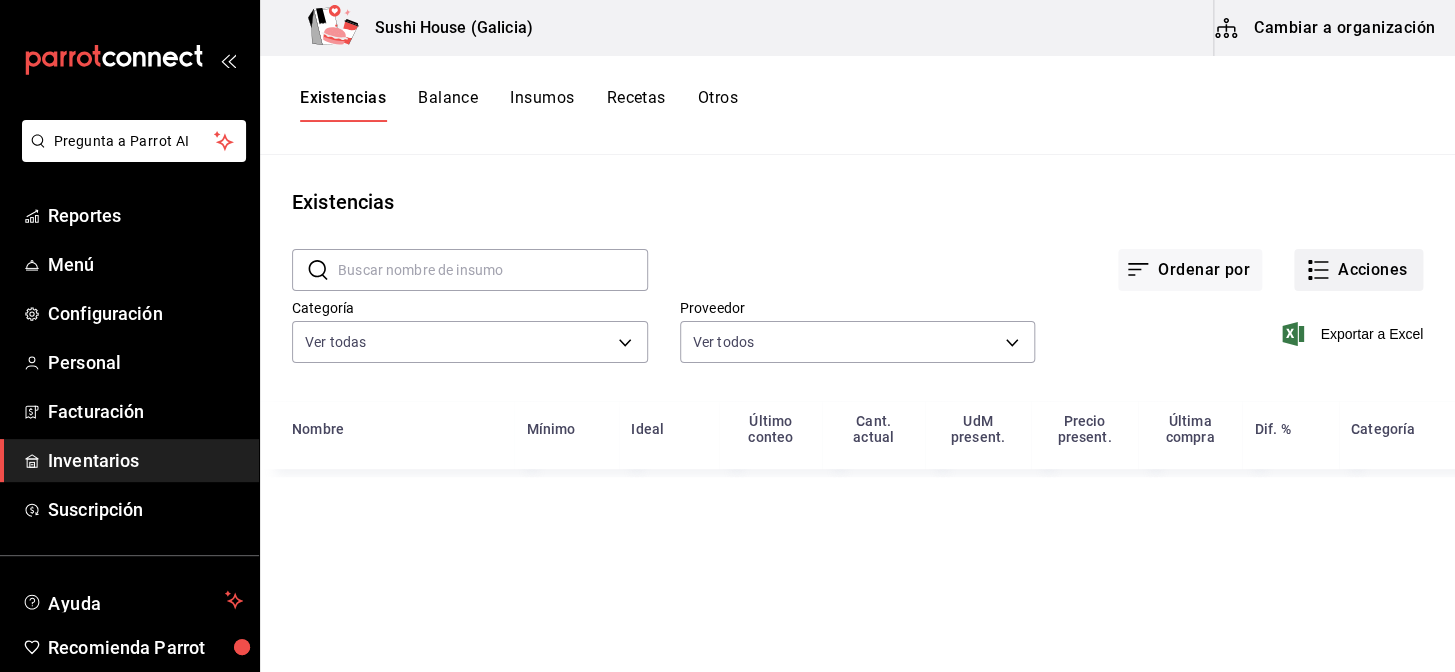 click on "Acciones" at bounding box center [1358, 270] 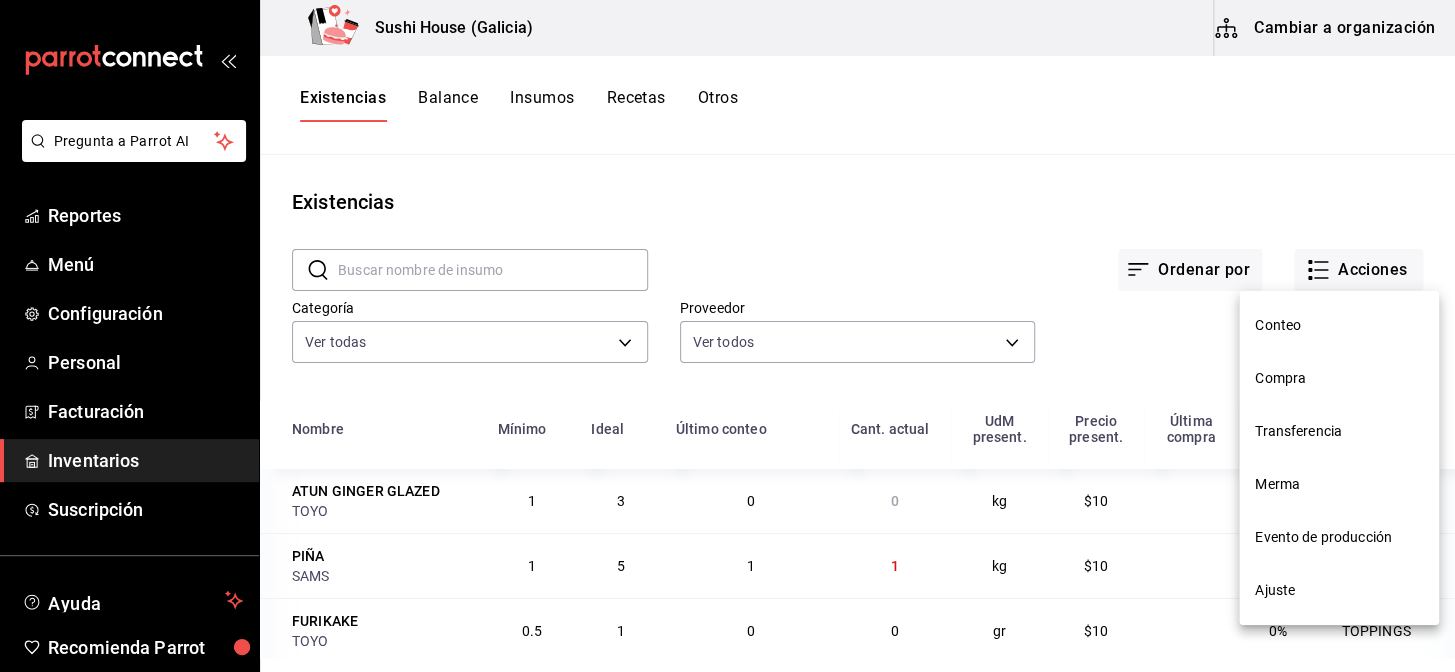 click on "Ajuste" at bounding box center (1339, 590) 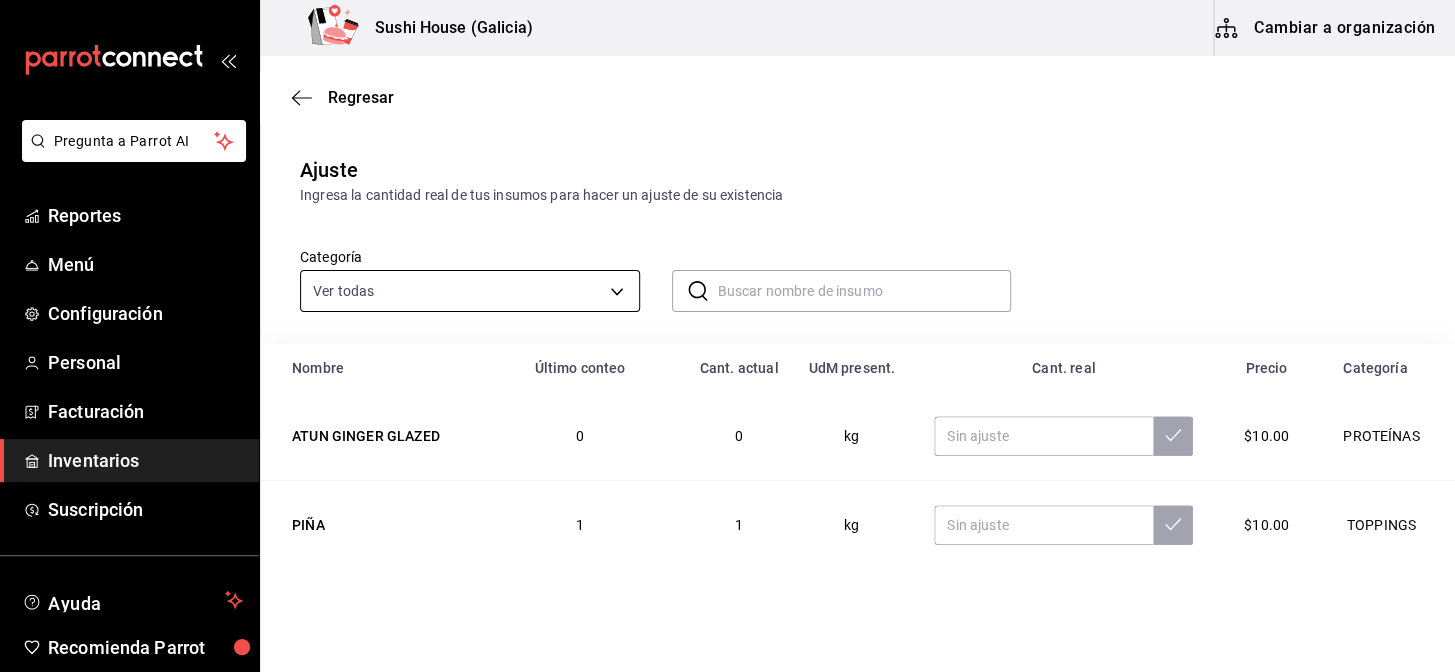 click on "Pregunta a Parrot AI Reportes   Menú   Configuración   Personal   Facturación   Inventarios   Suscripción   Ayuda Recomienda Parrot   Galicia Encargado   Sugerir nueva función   Sushi House (Galicia) Cambiar a organización Regresar Ajuste Ingresa la cantidad real de tus insumos para hacer un ajuste de su existencia Categoría Ver todas 05fe7a93-937e-4a2d-9c19-a5dc2dfbede2,8a7d6279-6ac2-489c-b939-f77f2462d19d,b1b8004f-233b-404c-adcd-bcfd179c0ff5,f28bb95f-9011-4126-9b0d-d4d5db815b6f,7f8b88e2-aa33-48e2-addb-e9e566cb67d4,c2c67c59-17ef-4abd-a9b2-e00f0cc7b07e,e6d208e7-703c-472c-bb27-2b0a150b176a,6f3d229e-34fe-4a2b-b6fa-370cc420011e ​ ​ Nombre Último conteo Cant. actual UdM present. Cant. real Precio Categoría ATUN GINGER GLAZED 0 0 kg $10.00 PROTEÍNAS PIÑA 1 1 kg $10.00 TOPPINGS FURIKAKE 0 0 gr $10.00 TOPPINGS SOYA 0.05291005291005291 1 lt $10.00 ADEREZOS MIX DE NUECES 0 0 gr $10.00 TOPPINGS CAMARON FRESCO 0.5597777777777778 25.19 kg $10.00 PROTEÍNAS ATUN 0.16866666666666666 10.12 pza $10.00 SALMON 0" at bounding box center [727, 279] 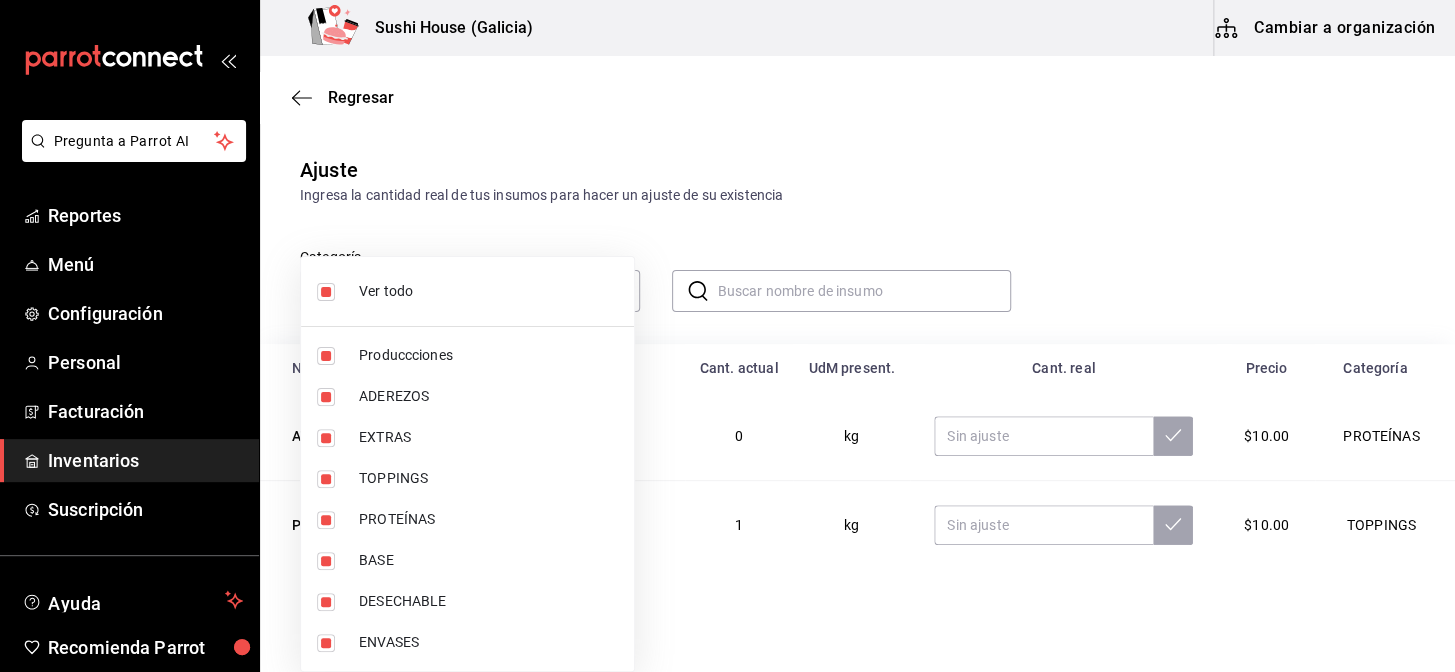 click at bounding box center (326, 292) 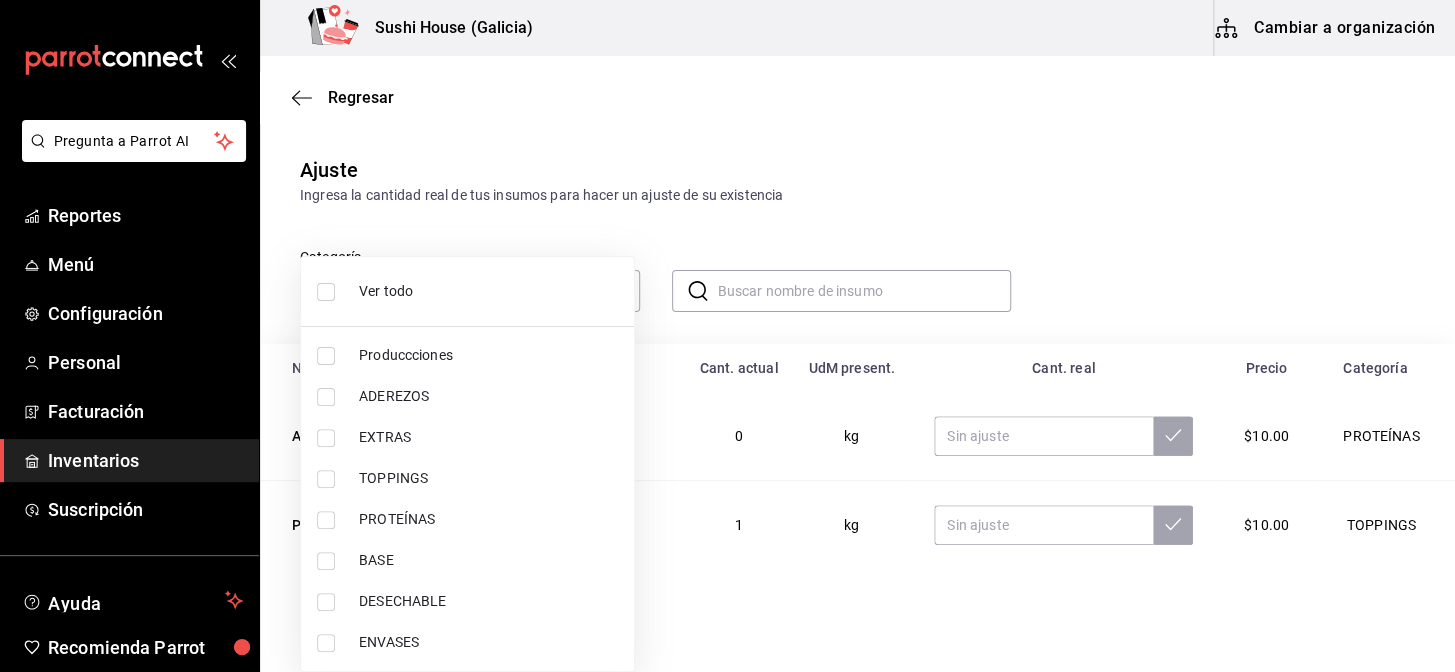 click at bounding box center [326, 520] 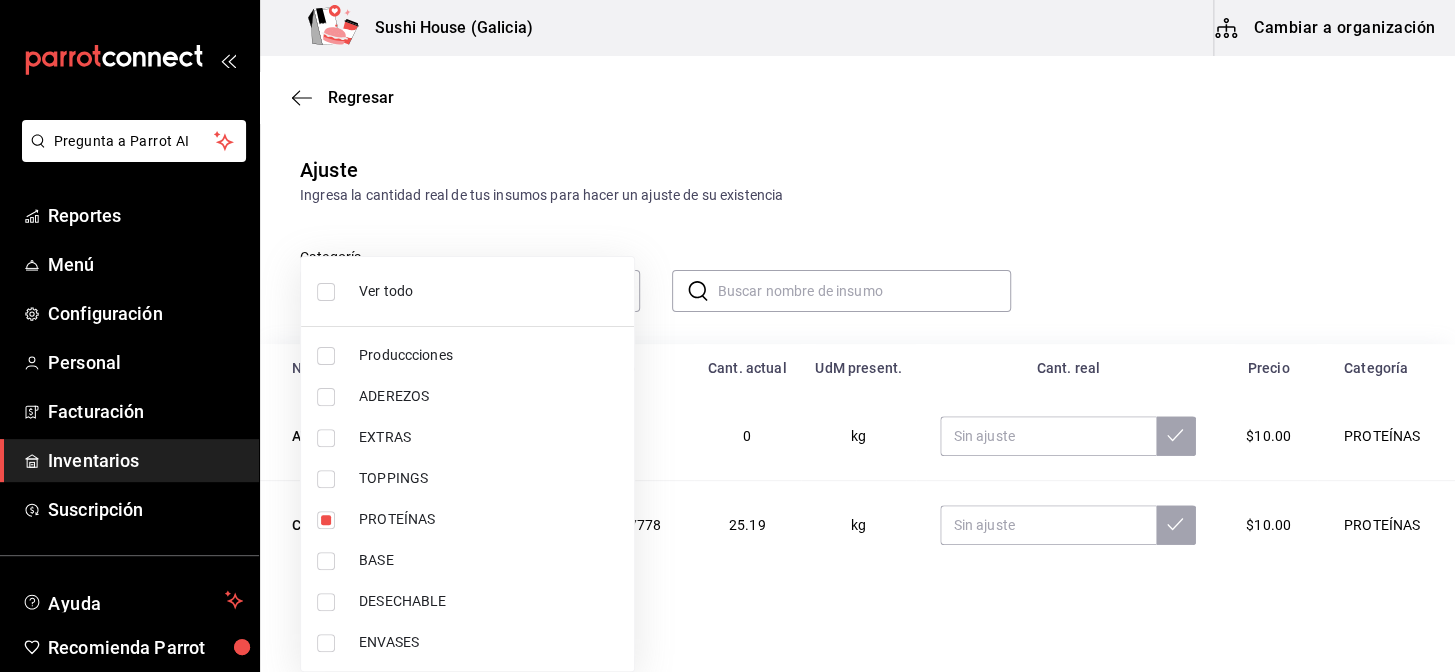 click at bounding box center [727, 336] 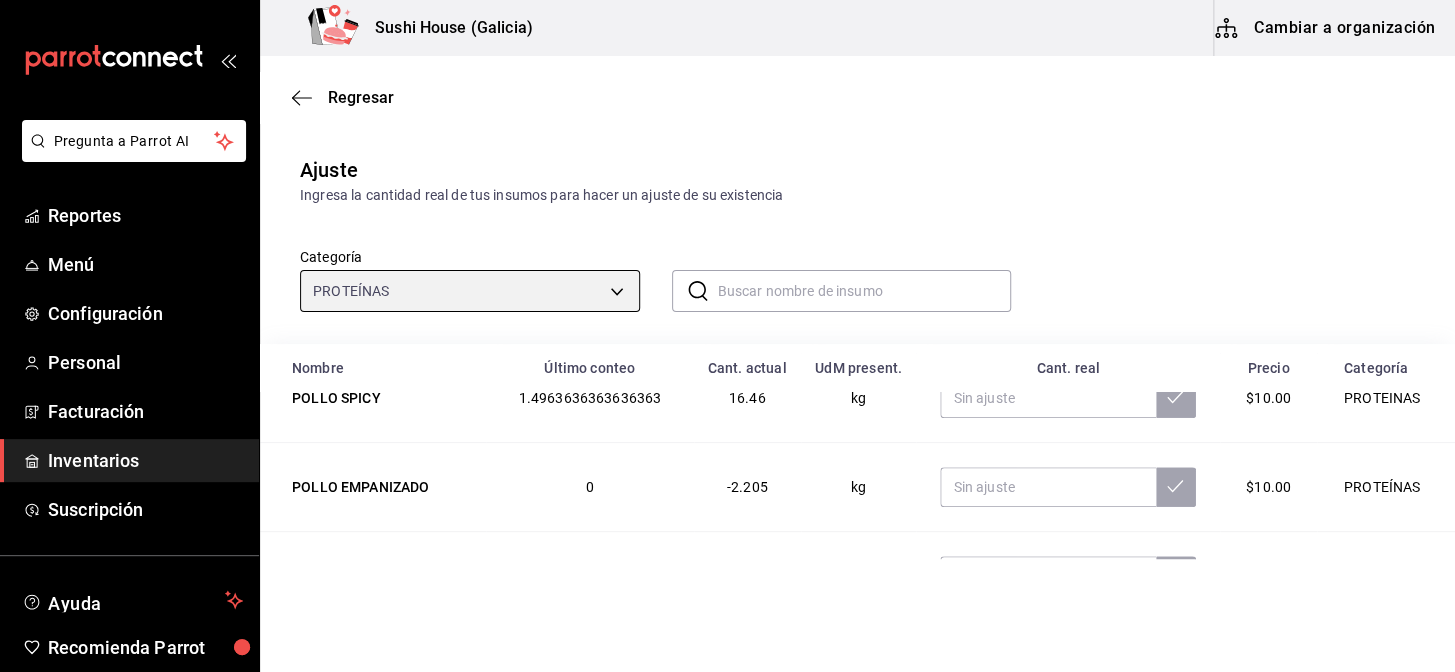 scroll, scrollTop: 399, scrollLeft: 0, axis: vertical 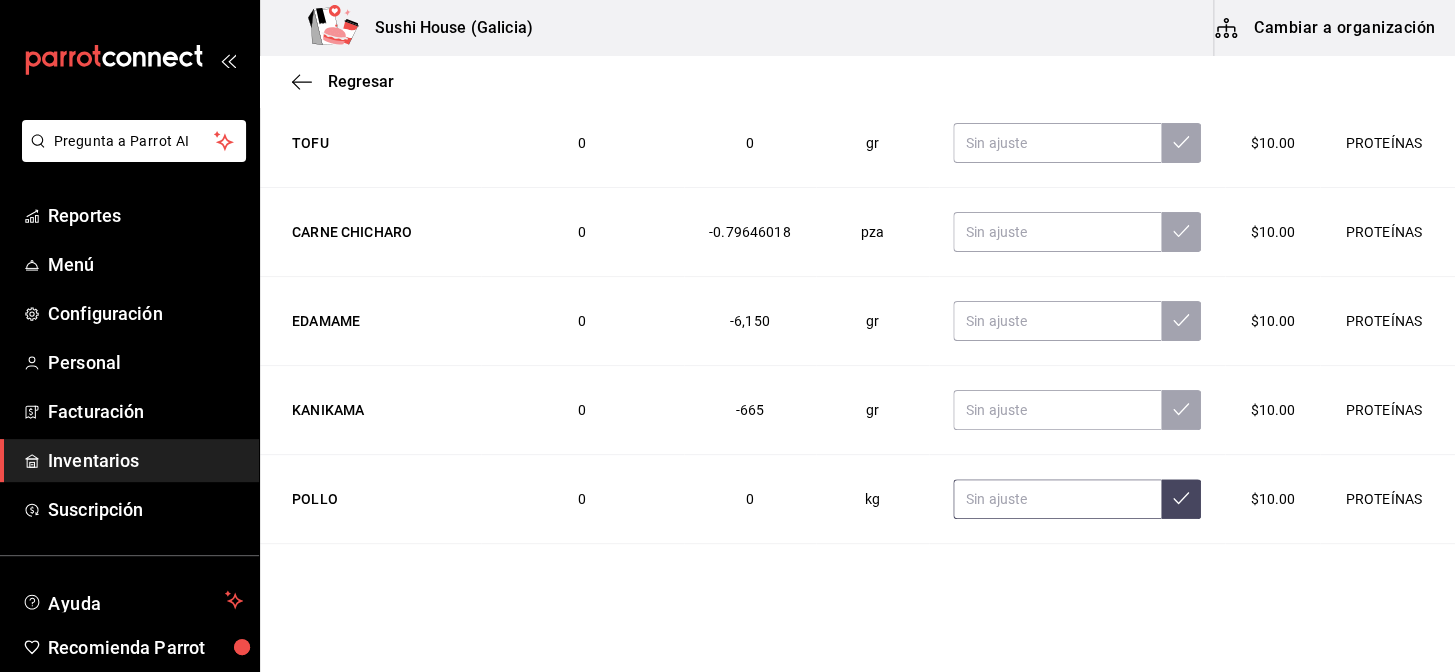 click at bounding box center (1057, 499) 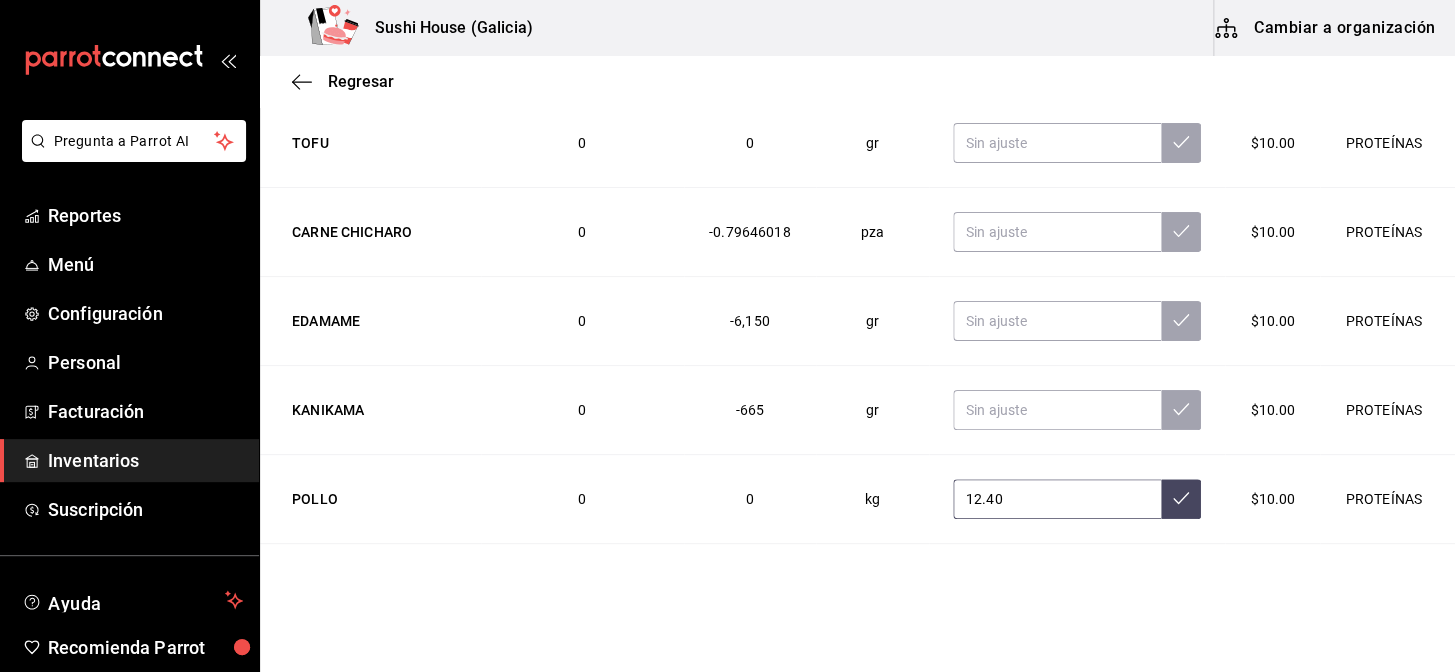 type on "12.40" 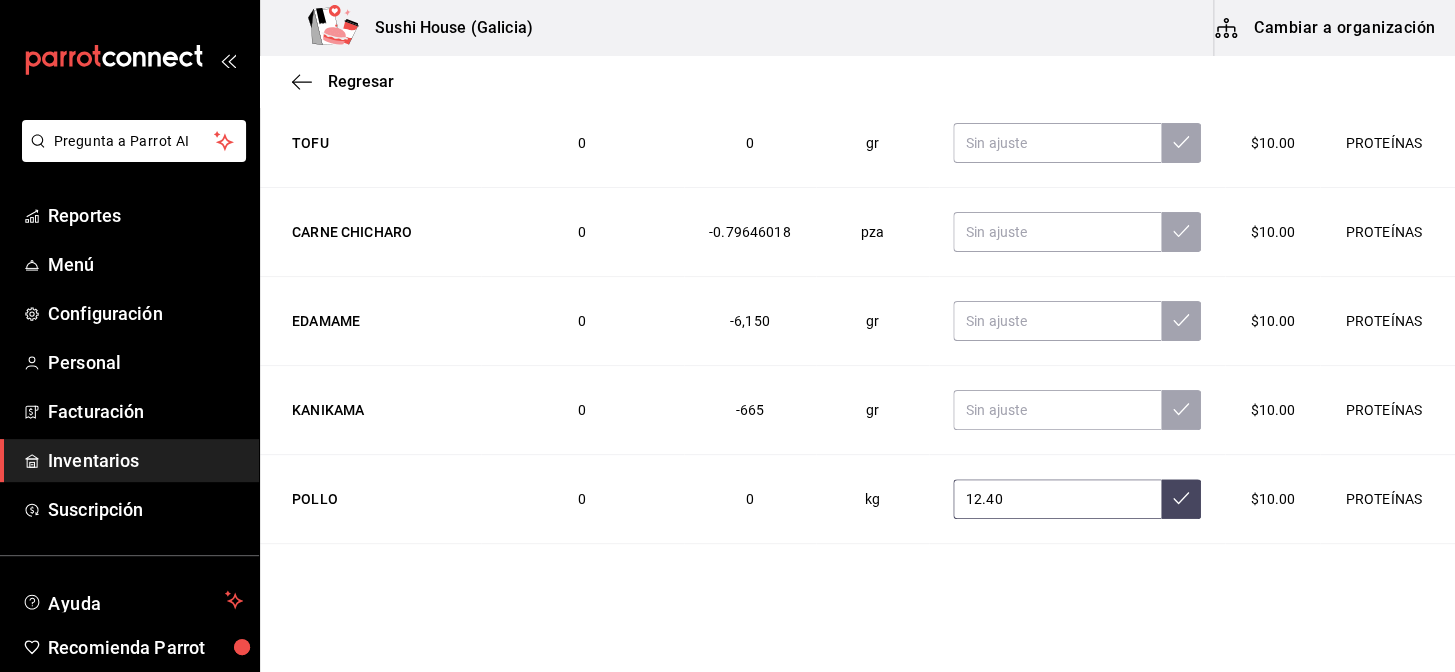 click 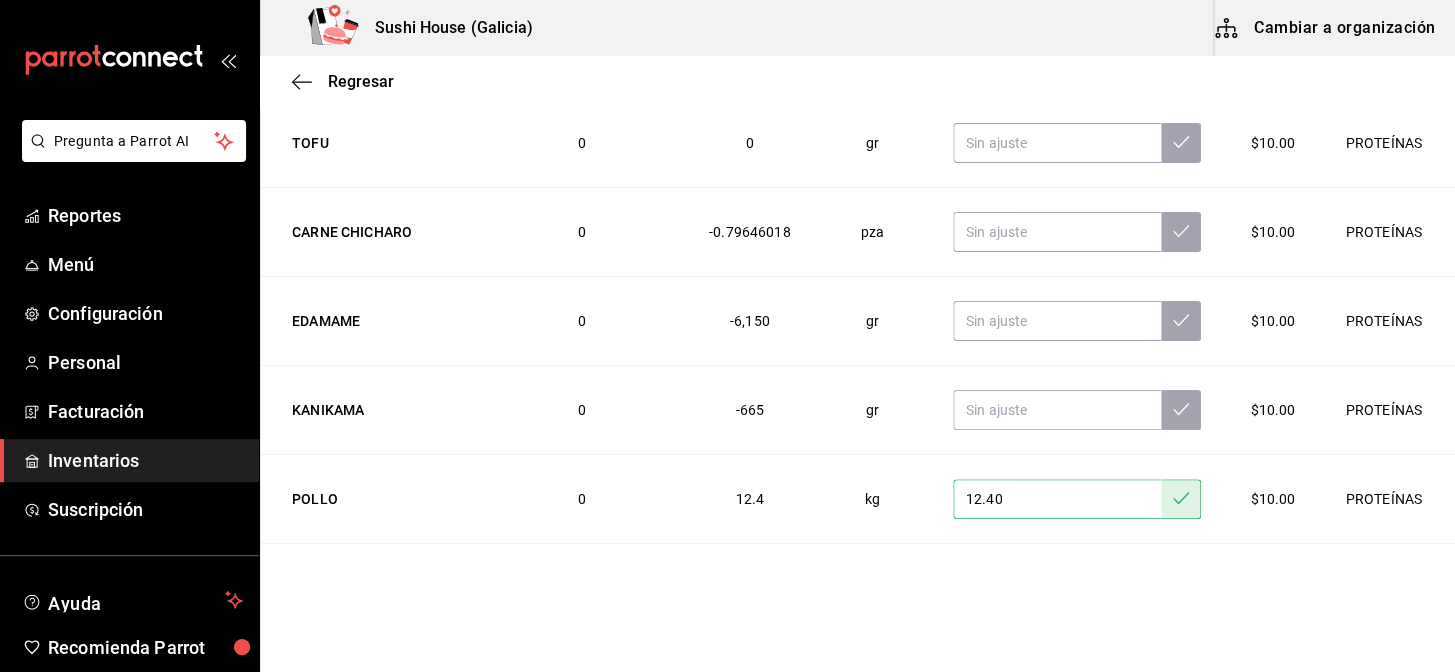 click on "Pregunta a Parrot AI Reportes   Menú   Configuración   Personal   Facturación   Inventarios   Suscripción   Ayuda Recomienda Parrot   Galicia Encargado   Sugerir nueva función   Sushi House (Galicia) Cambiar a organización Regresar Ajuste Ingresa la cantidad real de tus insumos para hacer un ajuste de su existencia Categoría PROTEÍNAS 7f8b88e2-aa33-48e2-addb-e9e566cb67d4 ​ ​ Nombre Último conteo Cant. actual UdM present. Cant. real Precio Categoría ATUN GINGER GLAZED 0 0 kg $10.00 PROTEÍNAS CAMARON FRESCO 0.5597777777777778 25.19 kg $10.00 PROTEÍNAS ATUN 0.16866666666666666 10.12 pza $10.00 PROTEÍNAS SALMON 13.307692307692308 17.3 kg $10.00 PROTEÍNAS POLLO SPICY 1.4963636363636363 16.46 kg $10.00 PROTEÍNAS POLLO EMPANIZADO 0 -2.205 kg $10.00 PROTEÍNAS SALMON A LA NARANJA 0 -1.35 kg $10.00 PROTEÍNAS CAMARON ROCA 0 -1.56 kg $10.00 PROTEÍNAS CAMARON EMPANIZADO 0 -1.46 kg $10.00 PROTEÍNAS ATUN SPICY 0 -1,995 gr $10.00 PROTEÍNAS TOFU 0 0 gr $10.00 PROTEÍNAS CARNE CHICHARO 0 -0.79646018 pza" at bounding box center (727, 279) 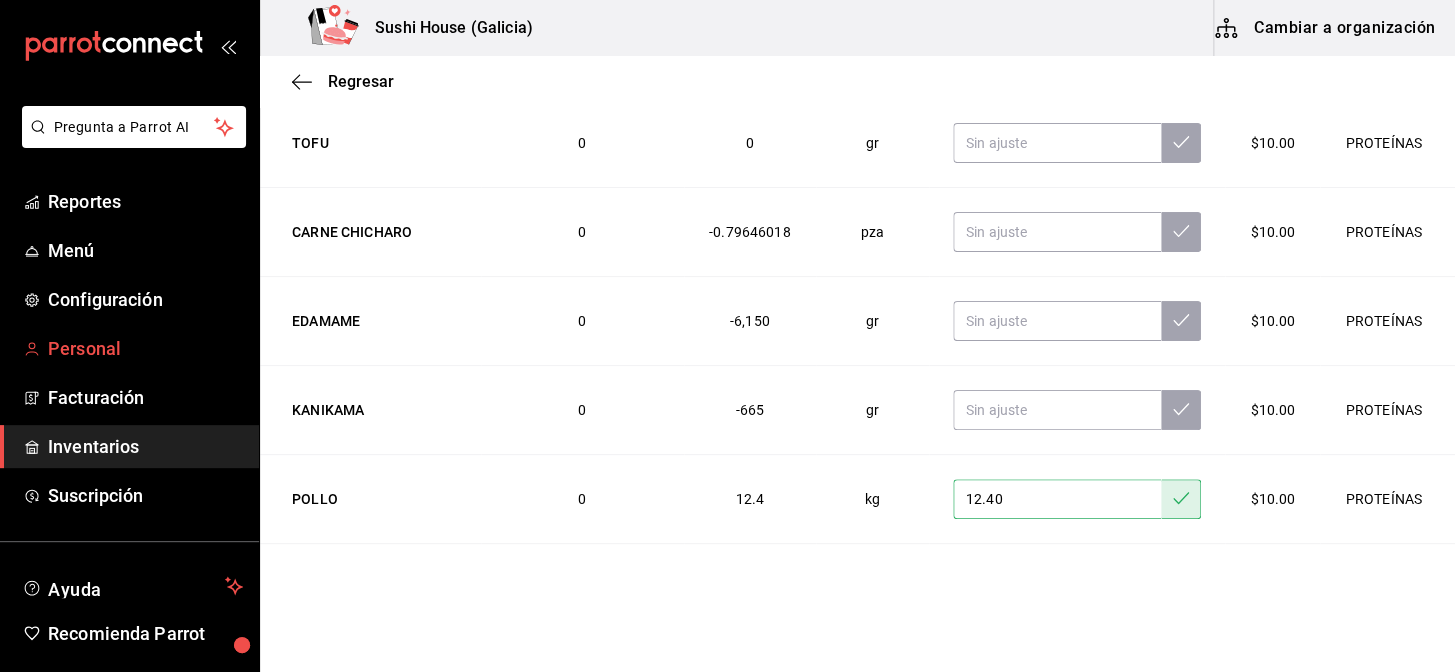 scroll, scrollTop: 0, scrollLeft: 0, axis: both 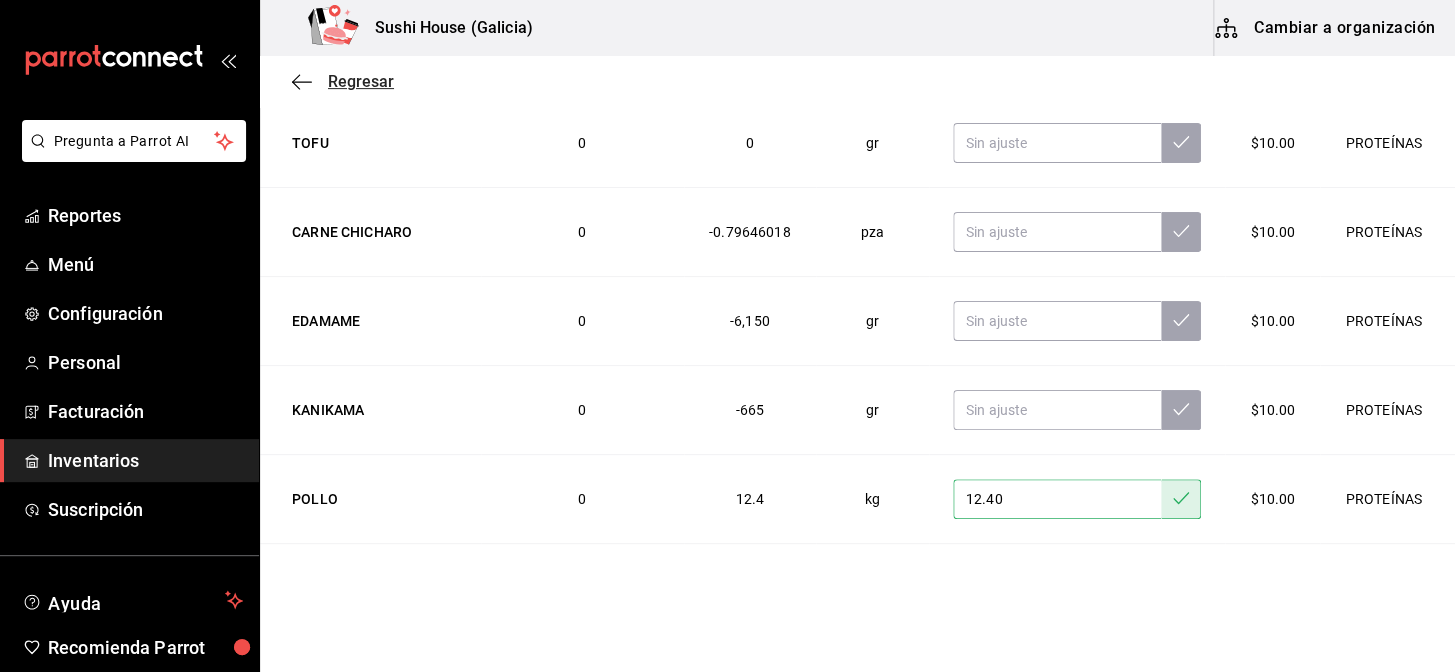 click 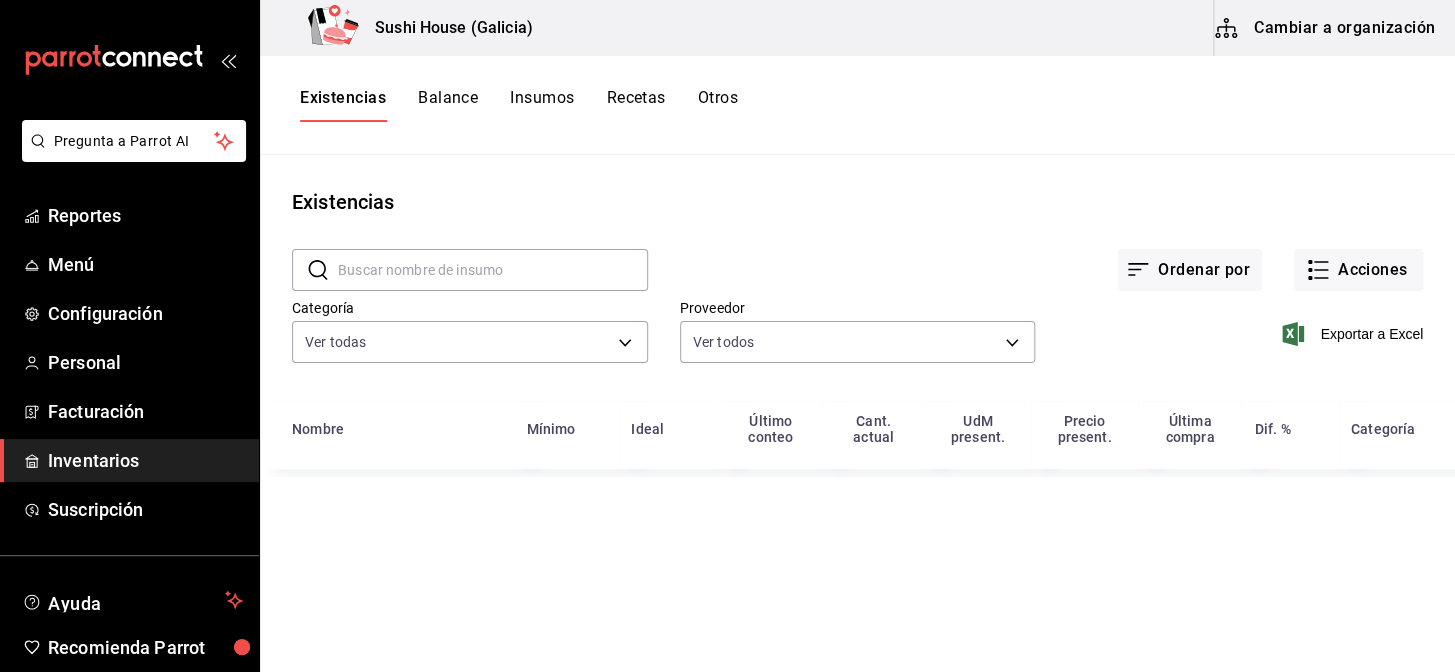 click on "Otros" at bounding box center (718, 105) 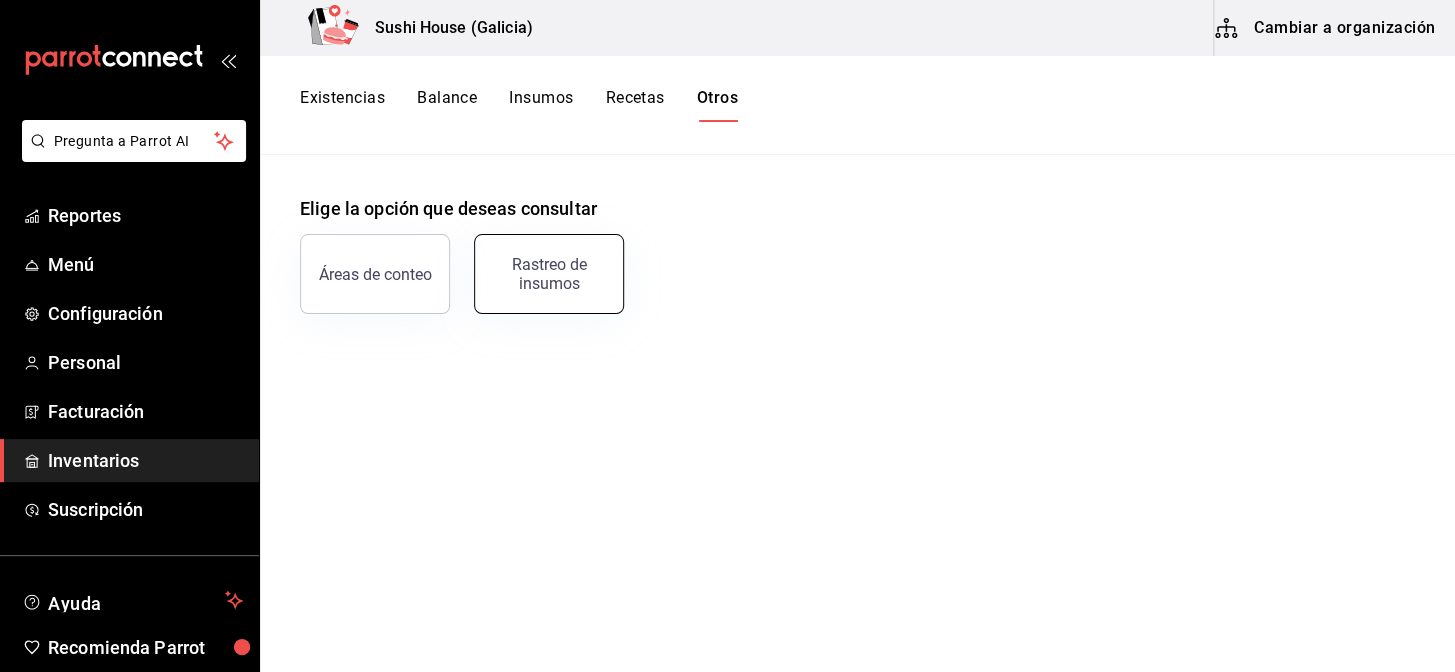 click on "Rastreo de insumos" at bounding box center [549, 274] 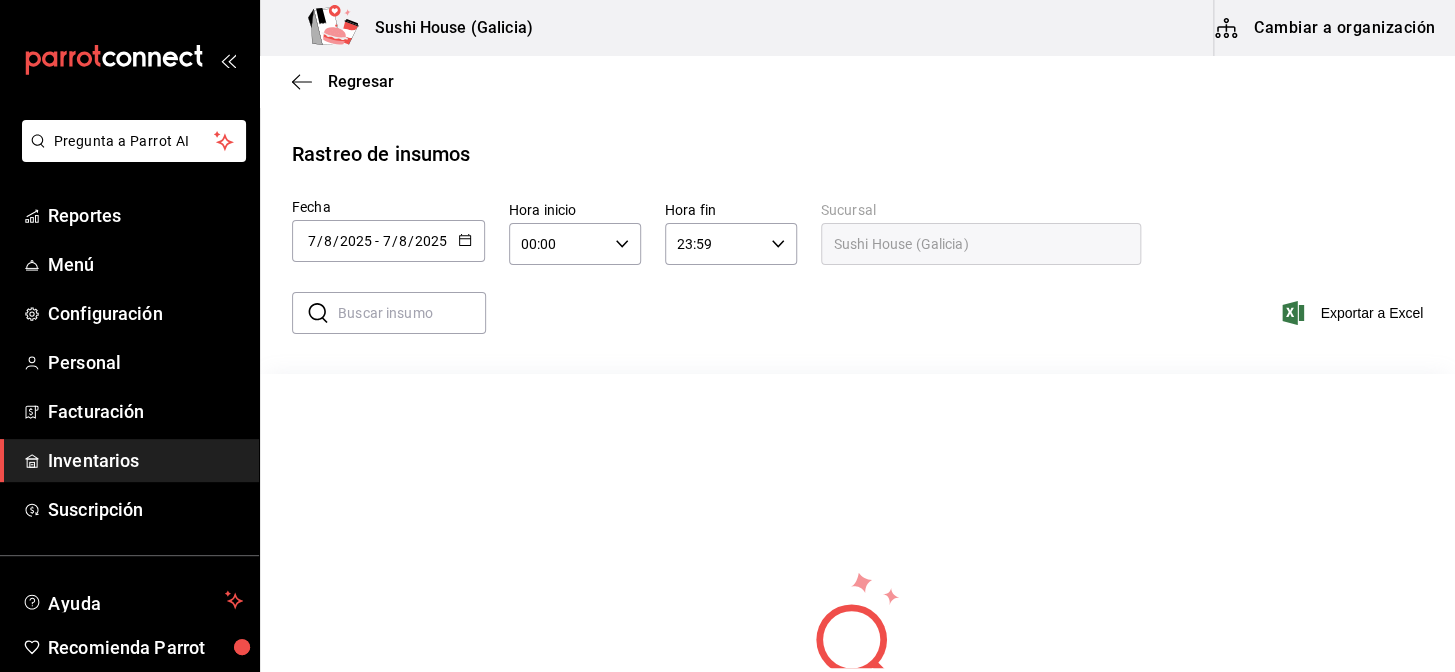 click 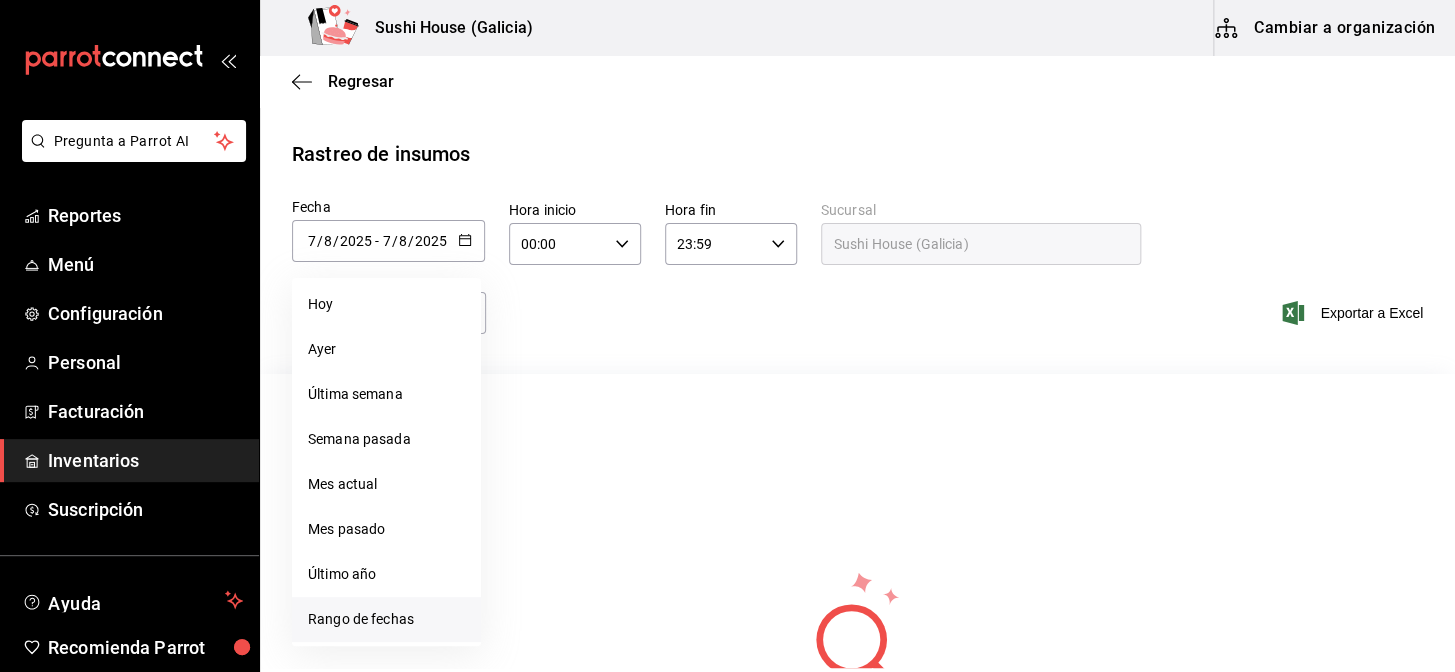 click on "Rango de fechas" at bounding box center [386, 619] 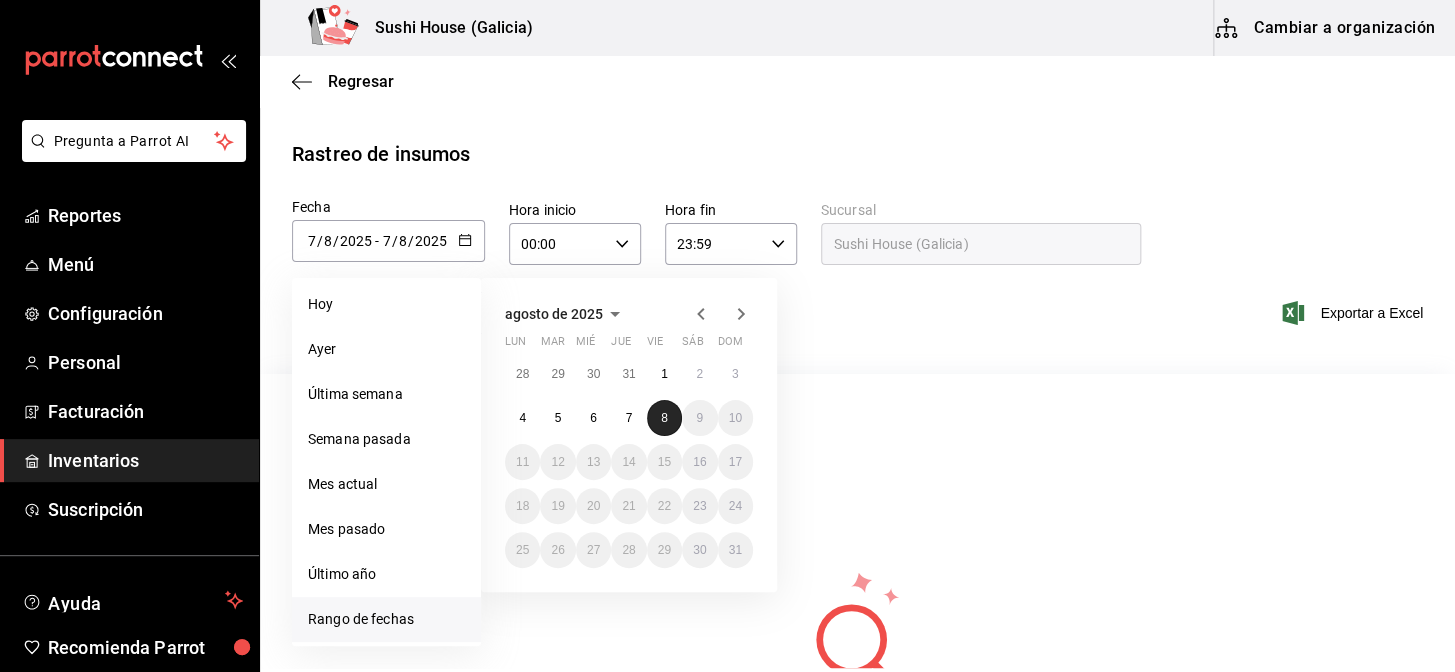 click on "8" at bounding box center (664, 418) 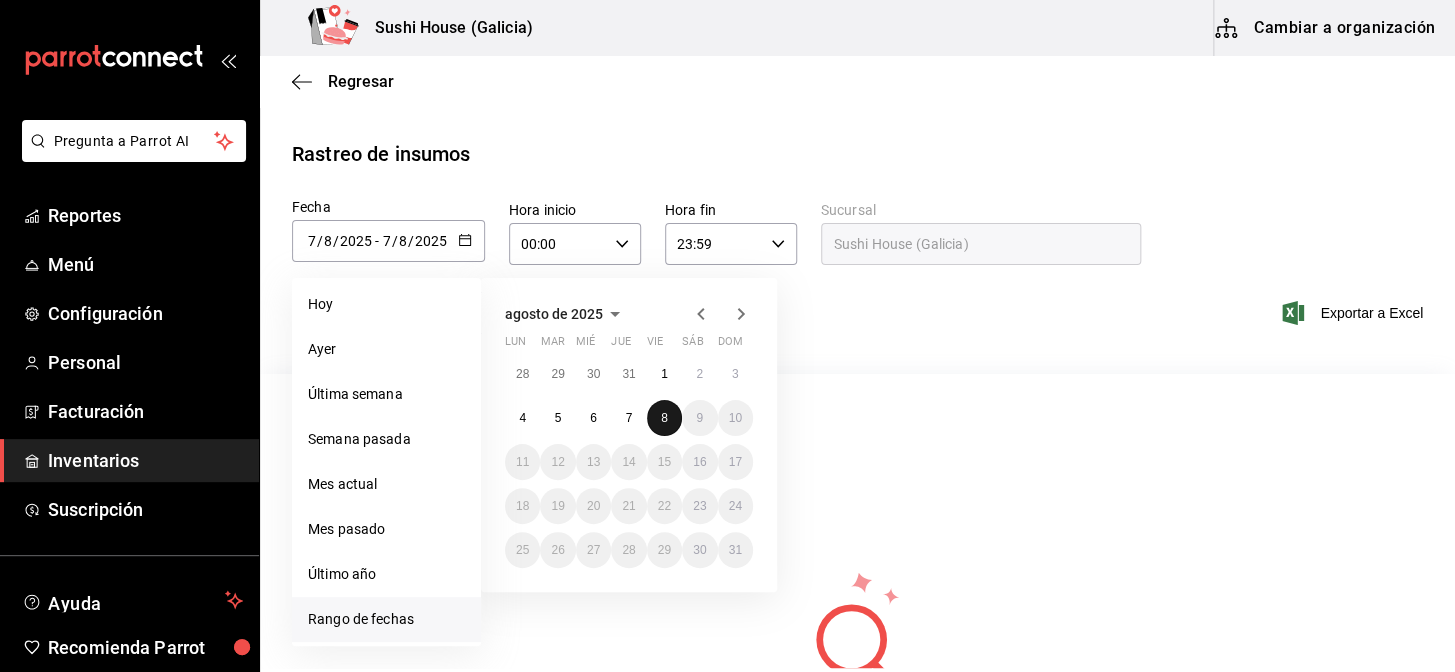 click on "8" at bounding box center (664, 418) 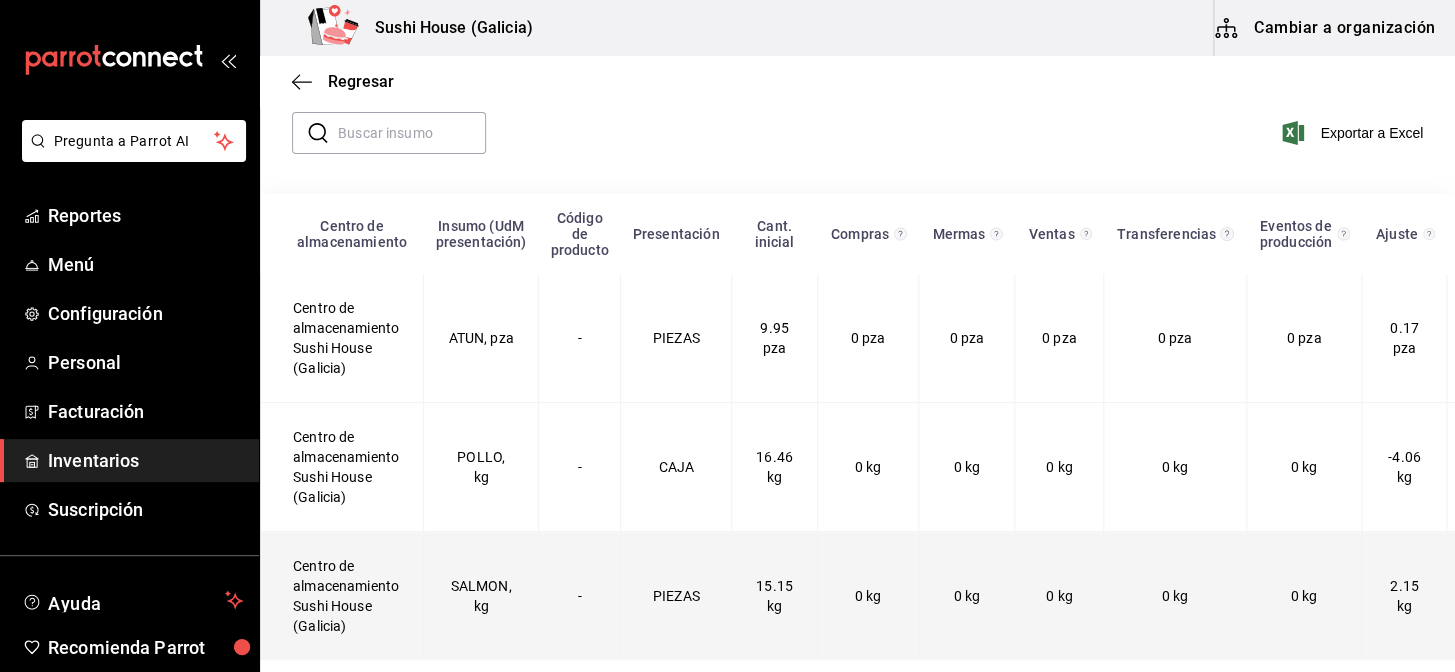 scroll, scrollTop: 197, scrollLeft: 0, axis: vertical 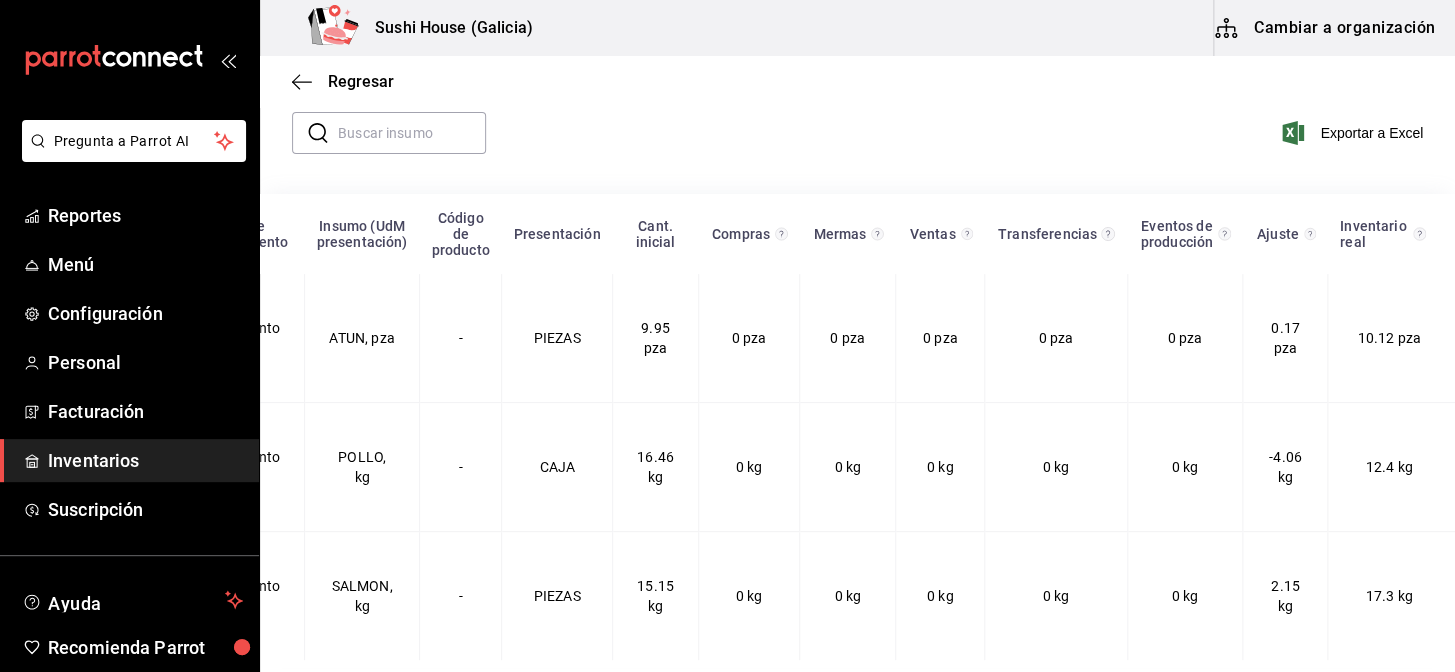 click on "Inventarios" at bounding box center (145, 460) 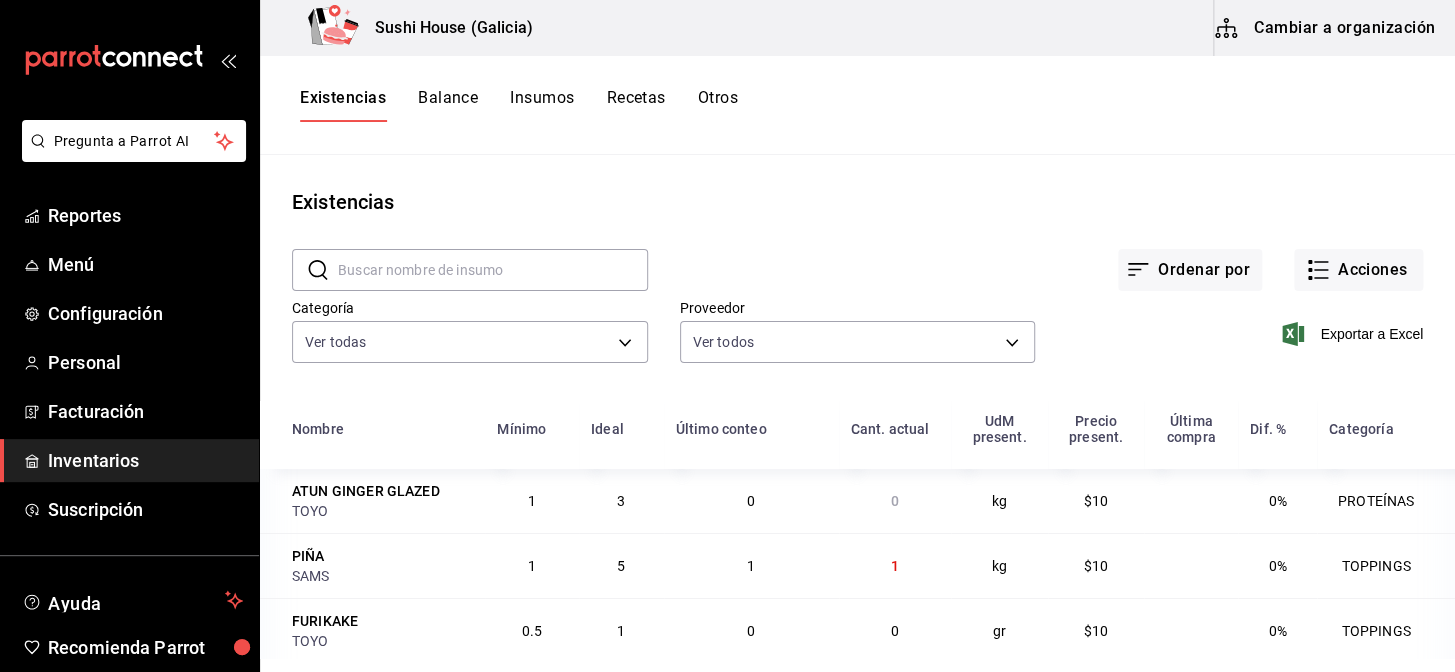 click on "Existencias" at bounding box center (343, 105) 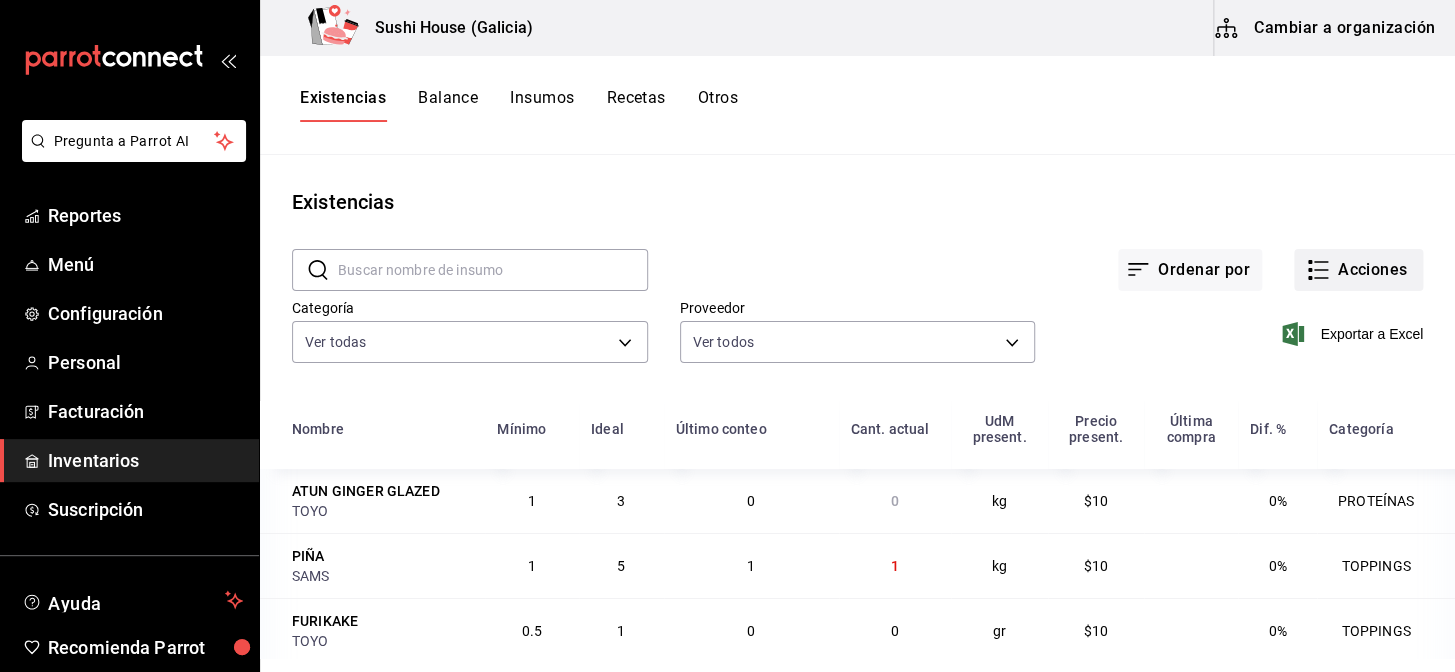 click on "Acciones" at bounding box center [1358, 270] 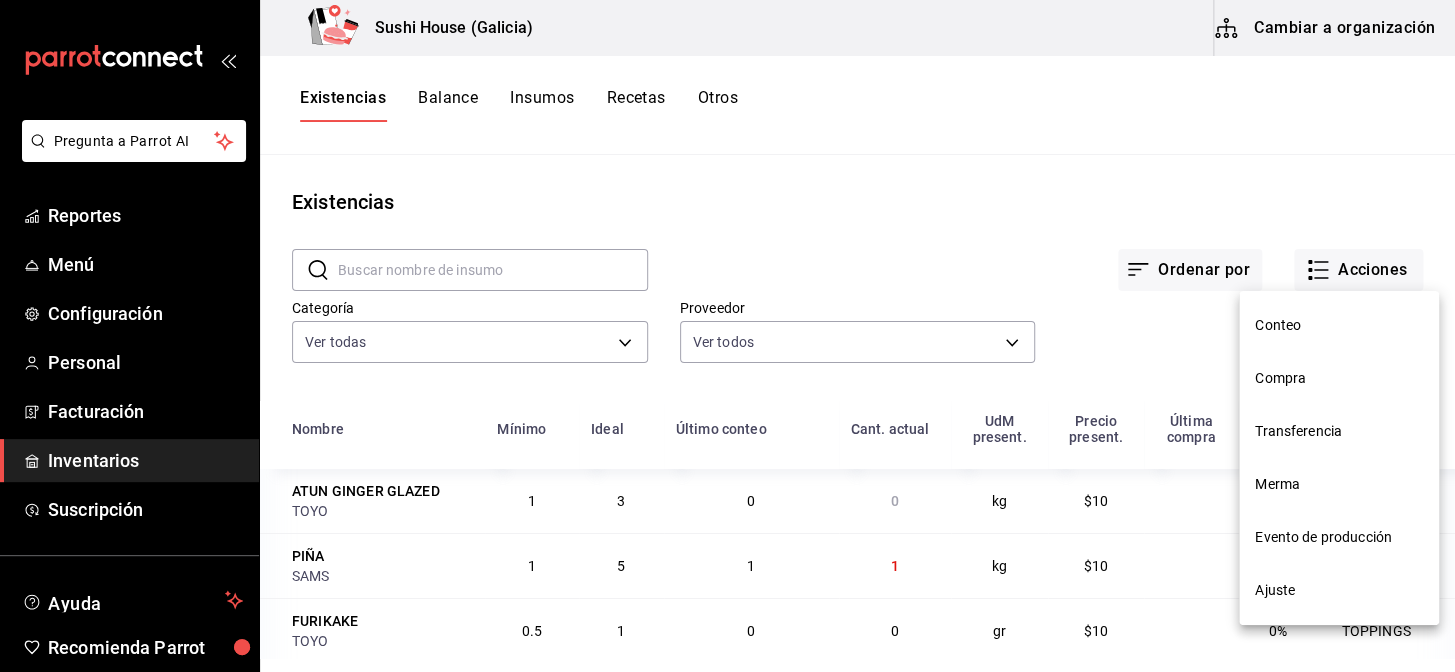 click at bounding box center (727, 336) 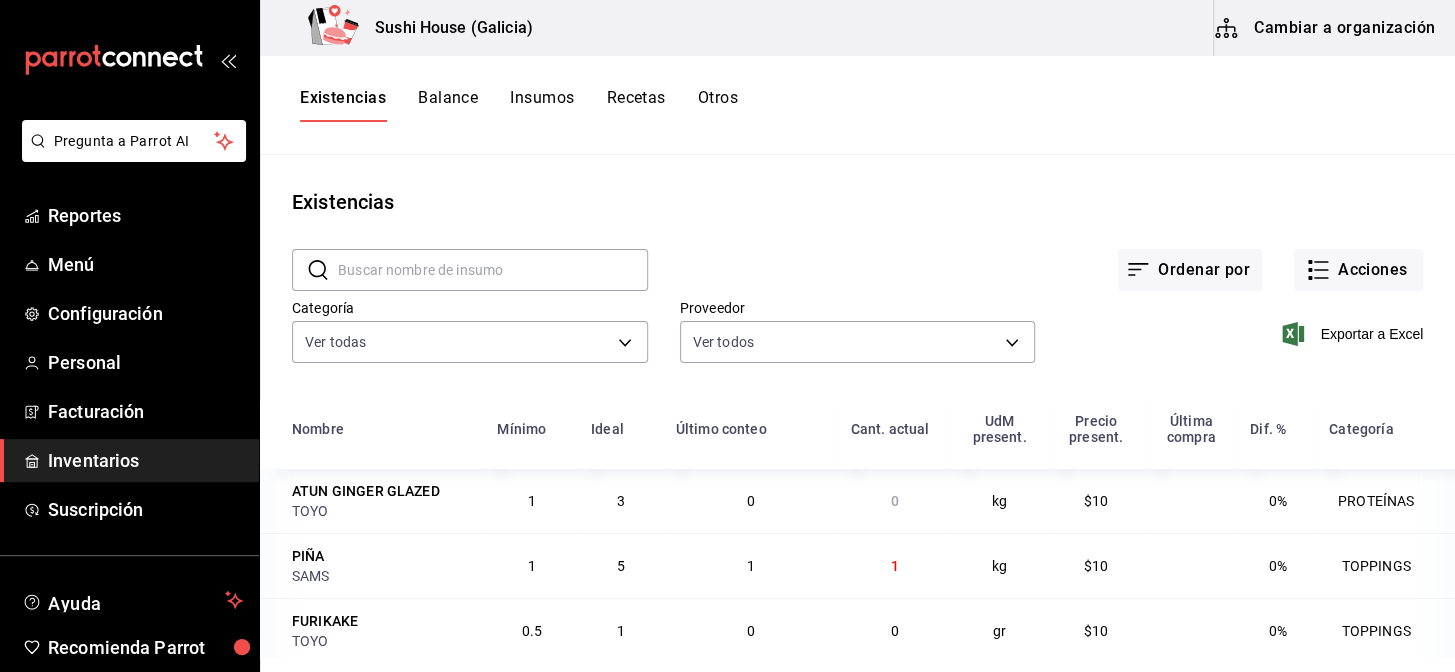 click on "Acciones" at bounding box center [1358, 270] 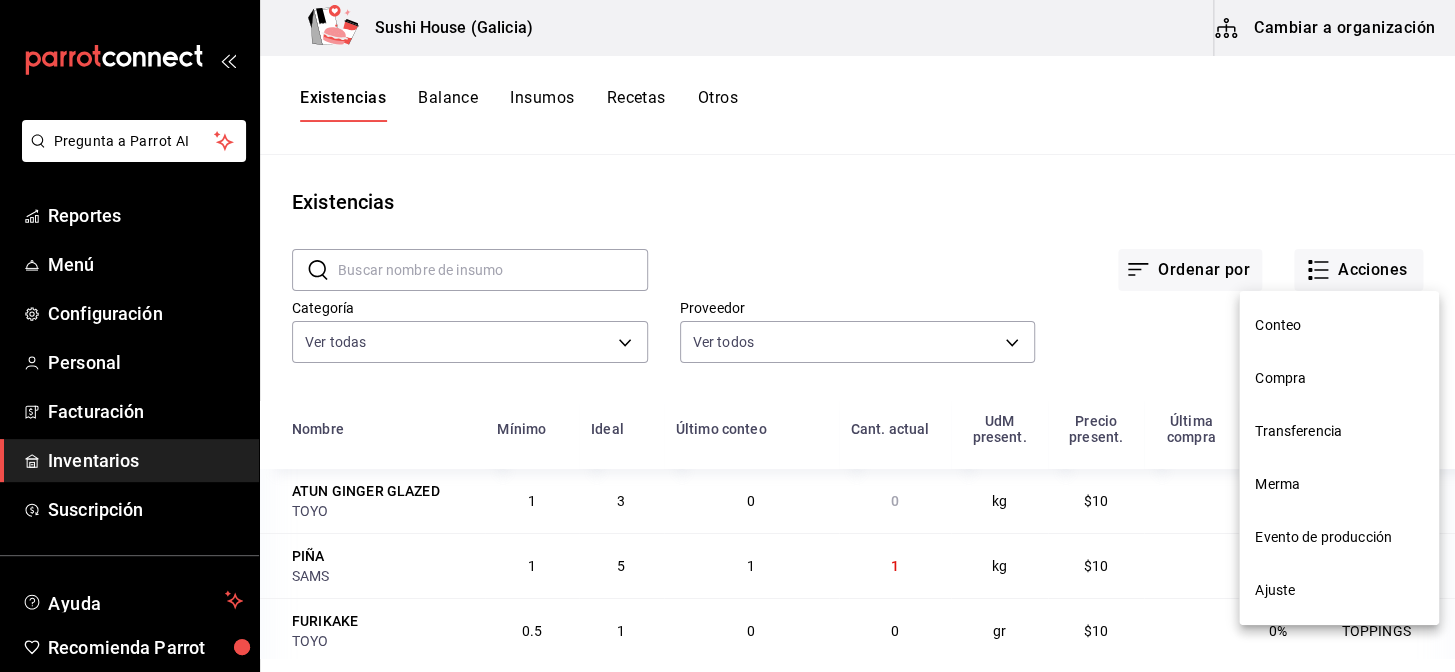 click on "Ajuste" at bounding box center (1339, 590) 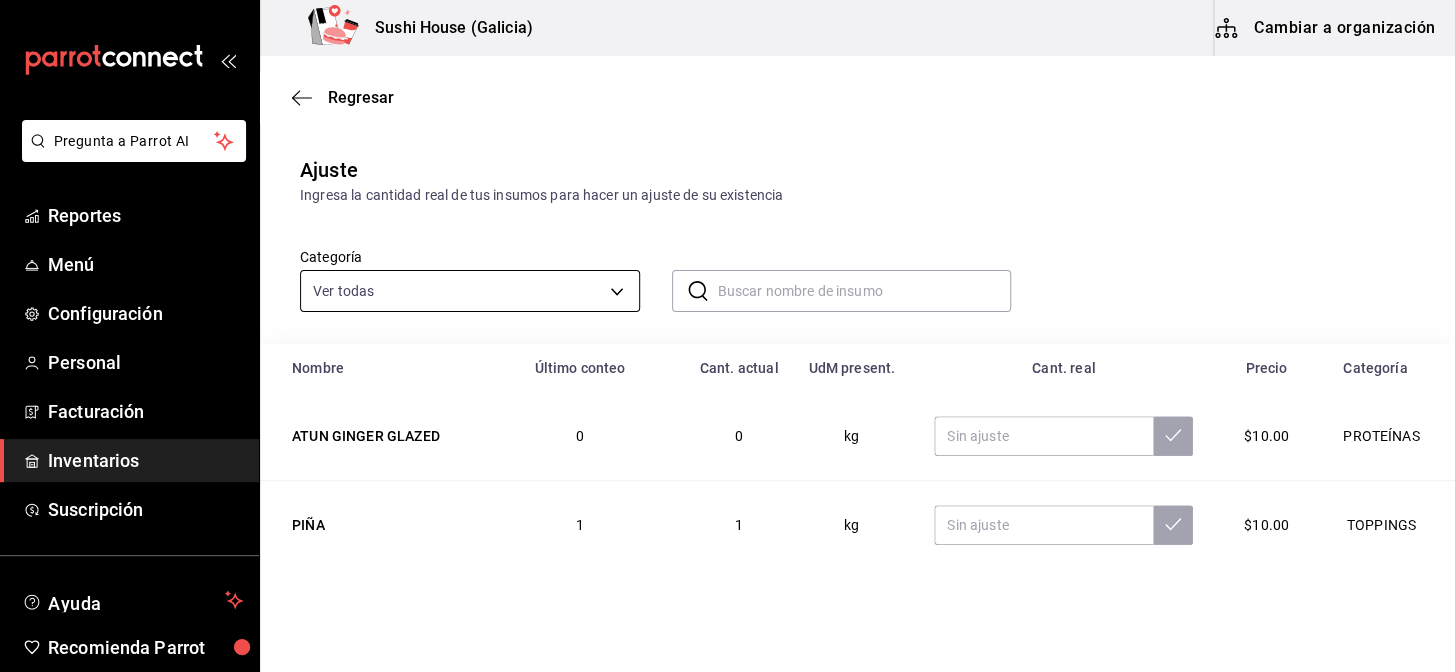 click on "Pregunta a Parrot AI Reportes   Menú   Configuración   Personal   Facturación   Inventarios   Suscripción   Ayuda Recomienda Parrot   Galicia Encargado   Sugerir nueva función   Sushi House (Galicia) Cambiar a organización Regresar Ajuste Ingresa la cantidad real de tus insumos para hacer un ajuste de su existencia Categoría Ver todas 05fe7a93-937e-4a2d-9c19-a5dc2dfbede2,8a7d6279-6ac2-489c-b939-f77f2462d19d,b1b8004f-233b-404c-adcd-bcfd179c0ff5,f28bb95f-9011-4126-9b0d-d4d5db815b6f,7f8b88e2-aa33-48e2-addb-e9e566cb67d4,c2c67c59-17ef-4abd-a9b2-e00f0cc7b07e,e6d208e7-703c-472c-bb27-2b0a150b176a,6f3d229e-34fe-4a2b-b6fa-370cc420011e ​ ​ Nombre Último conteo Cant. actual UdM present. Cant. real Precio Categoría ATUN GINGER GLAZED 0 0 kg $10.00 PROTEÍNAS PIÑA 1 1 kg $10.00 TOPPINGS FURIKAKE 0 0 gr $10.00 TOPPINGS SOYA 0.05291005291005291 1 lt $10.00 ADEREZOS MIX DE NUECES 0 0 gr $10.00 TOPPINGS CAMARON FRESCO 0.5597777777777778 25.19 kg $10.00 PROTEÍNAS ATUN 0.16866666666666666 10.12 pza $10.00 SALMON 0" at bounding box center (727, 279) 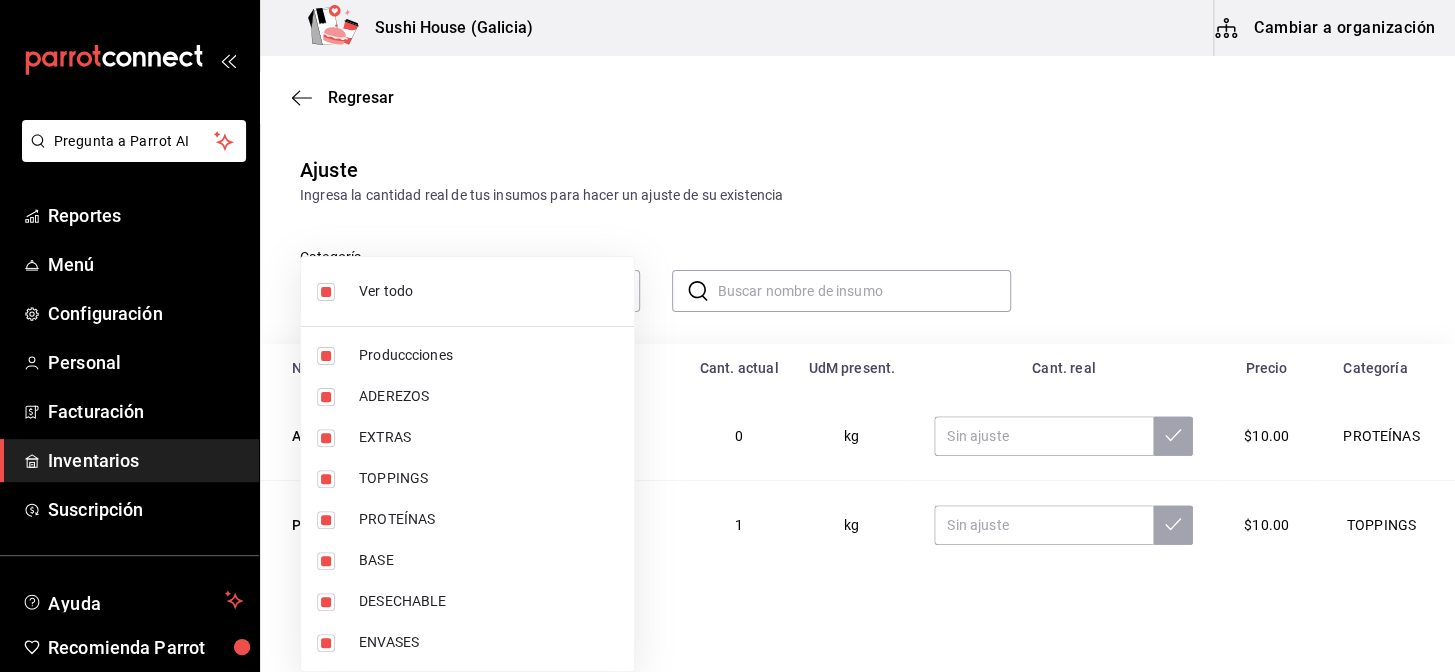 click at bounding box center [326, 292] 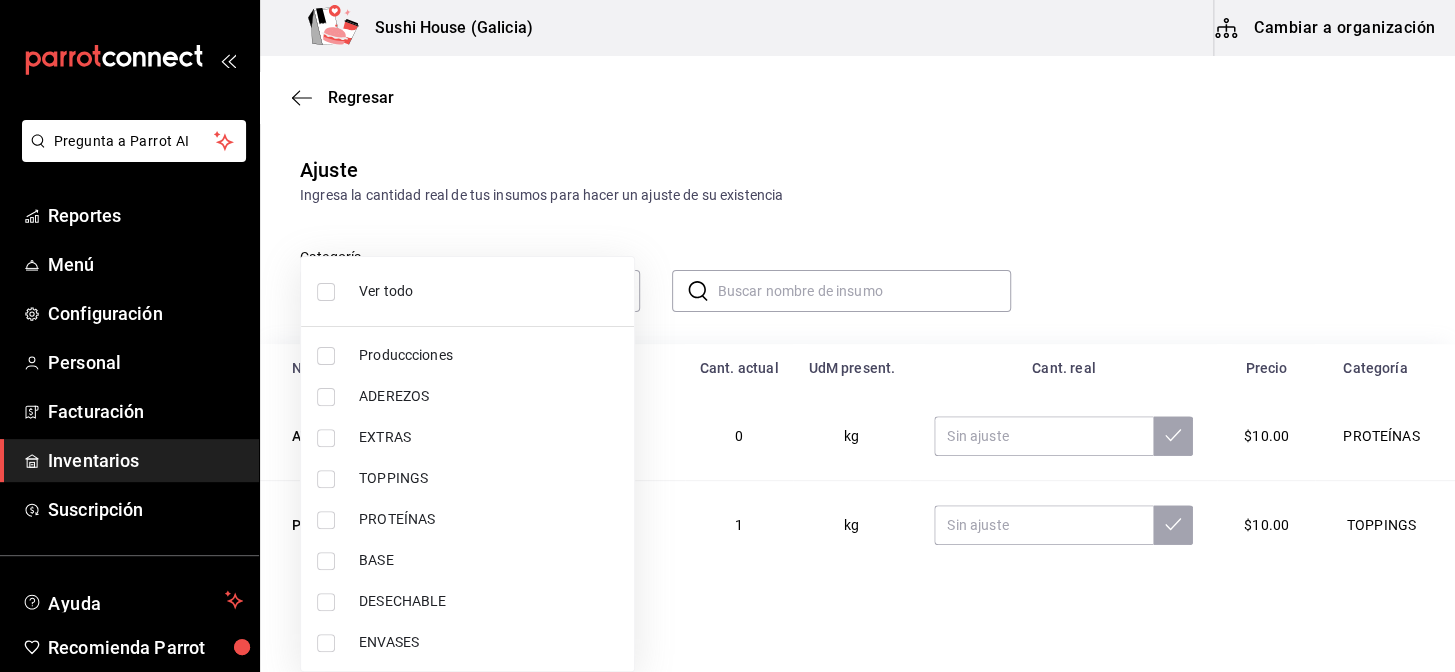 click at bounding box center [326, 520] 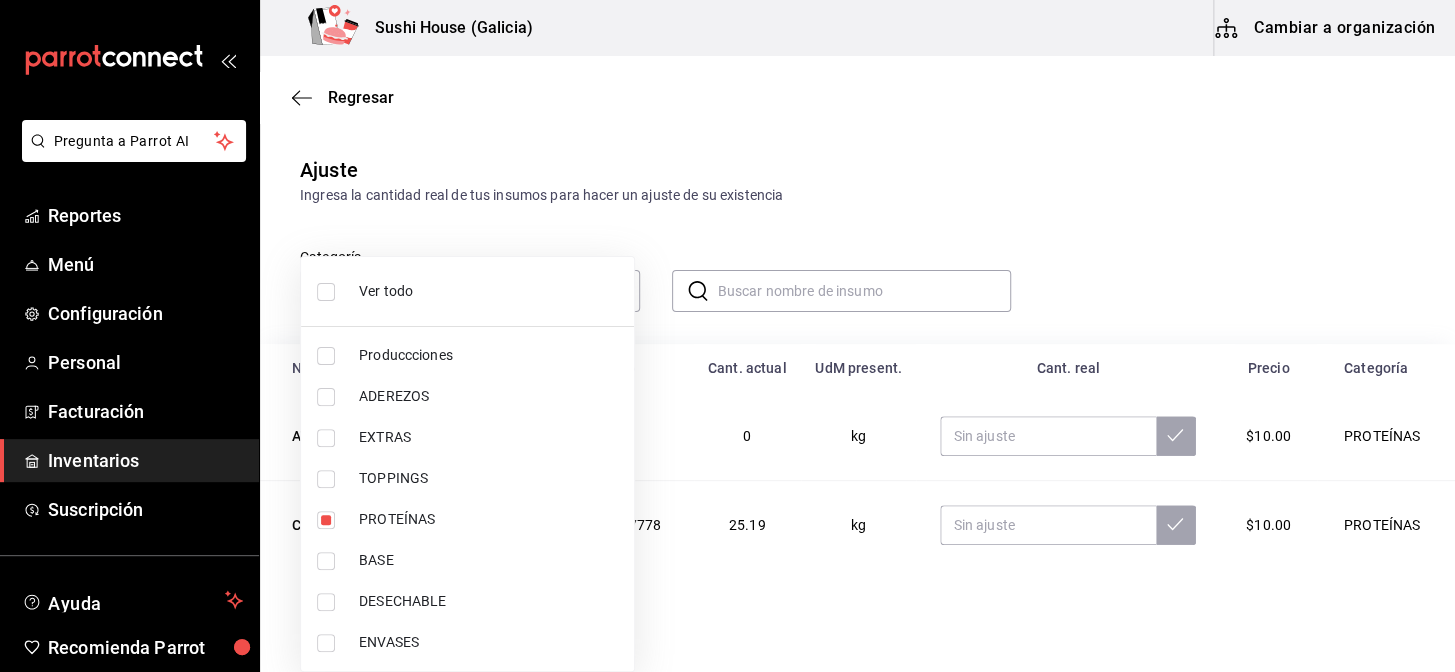 click at bounding box center (727, 336) 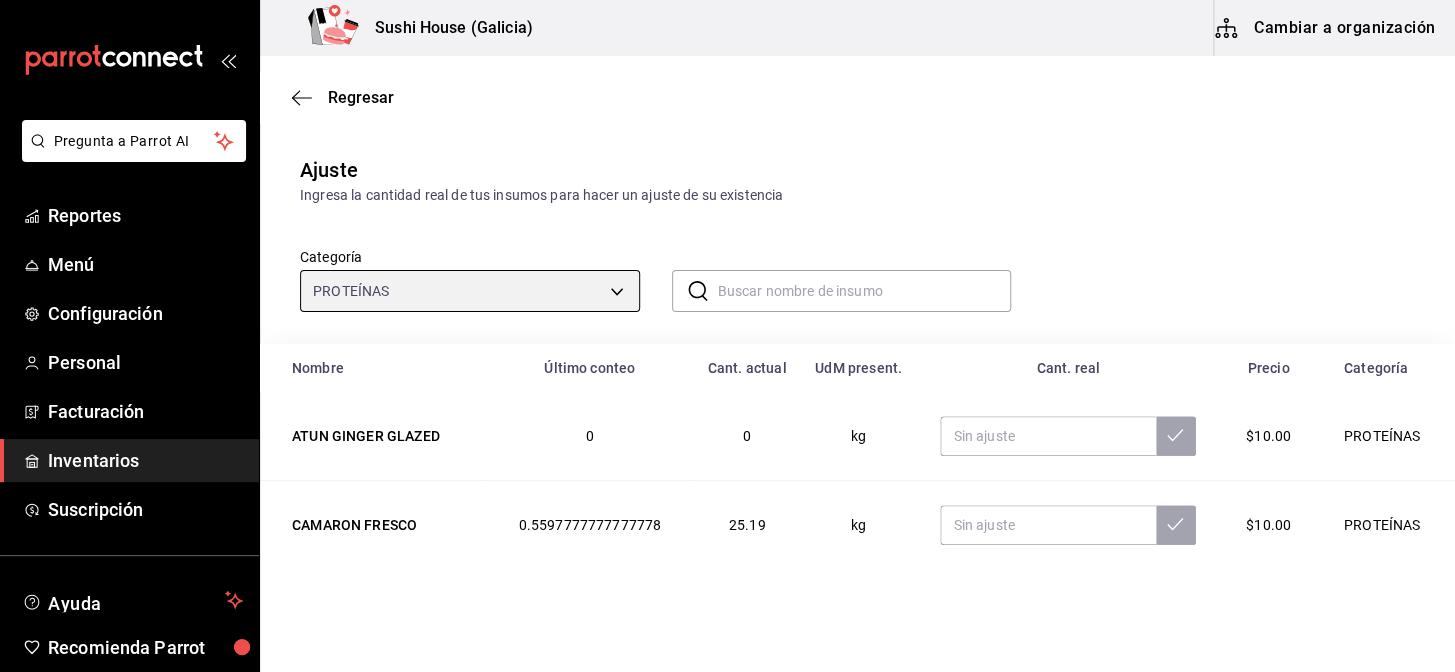 scroll, scrollTop: 90, scrollLeft: 0, axis: vertical 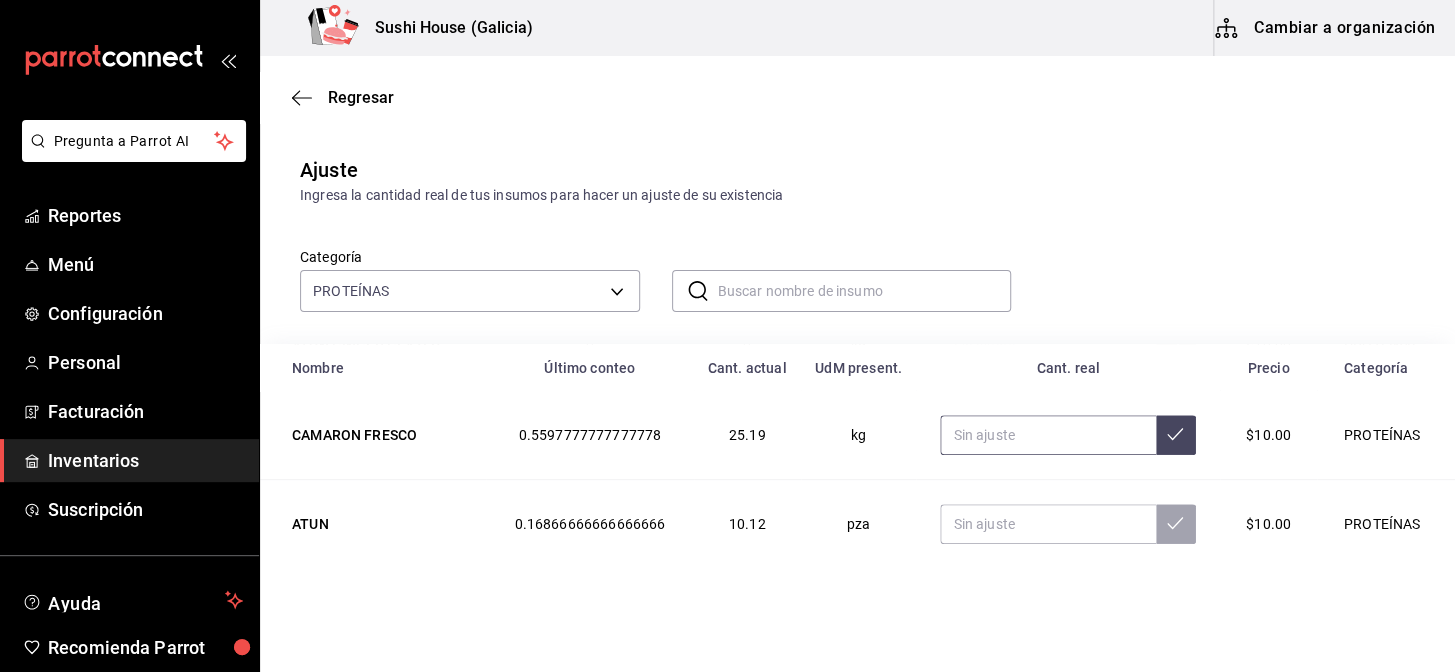 click at bounding box center [1048, 435] 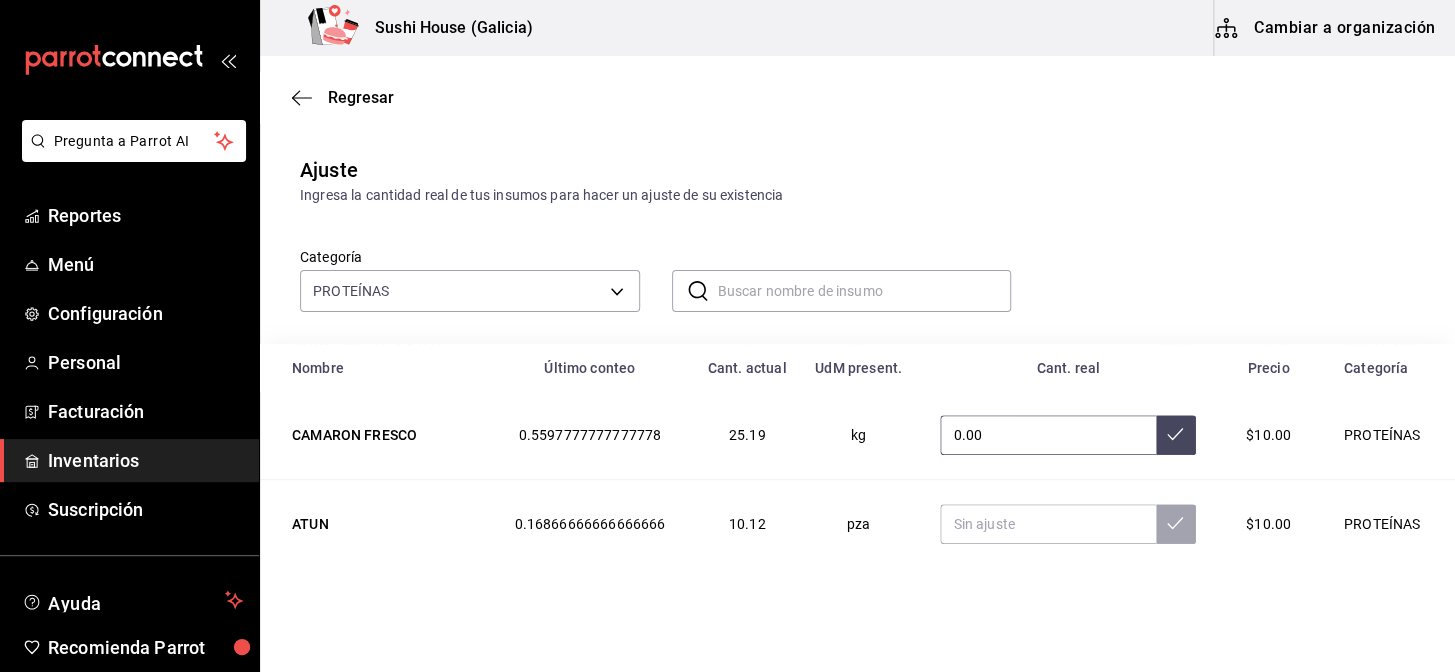 type on "0.00" 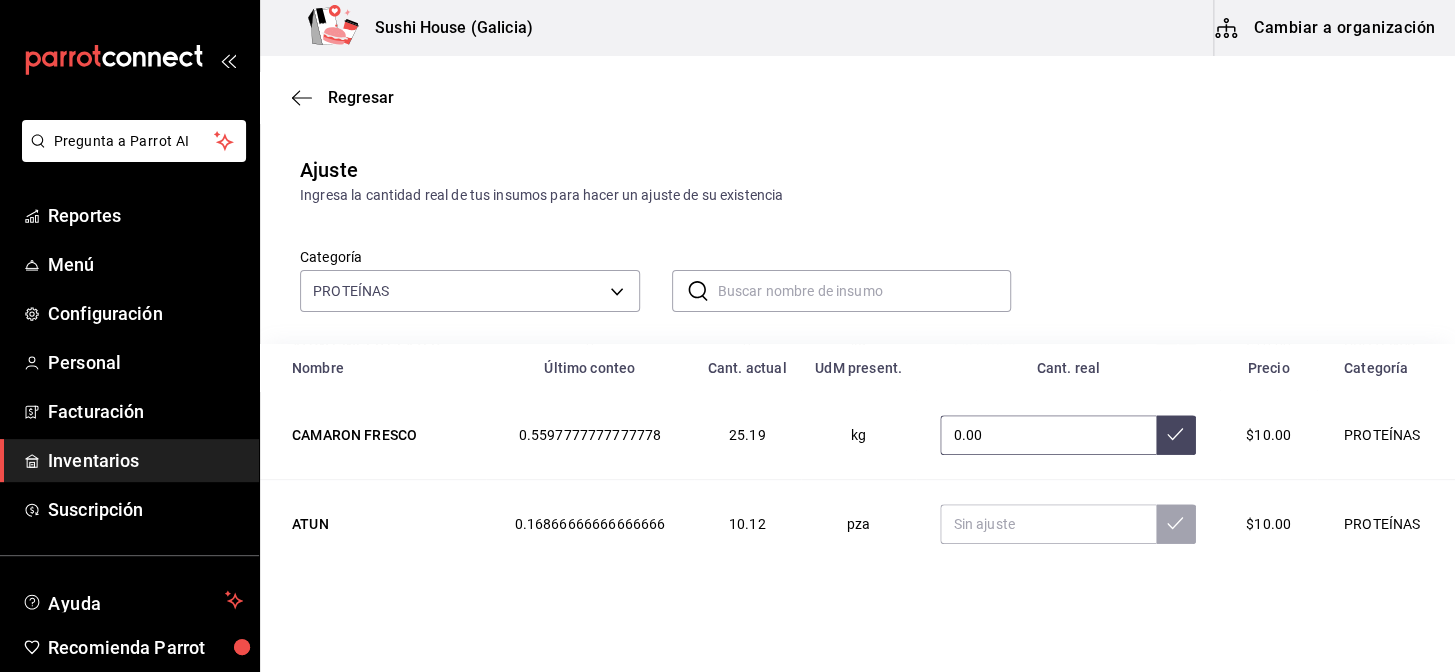 click 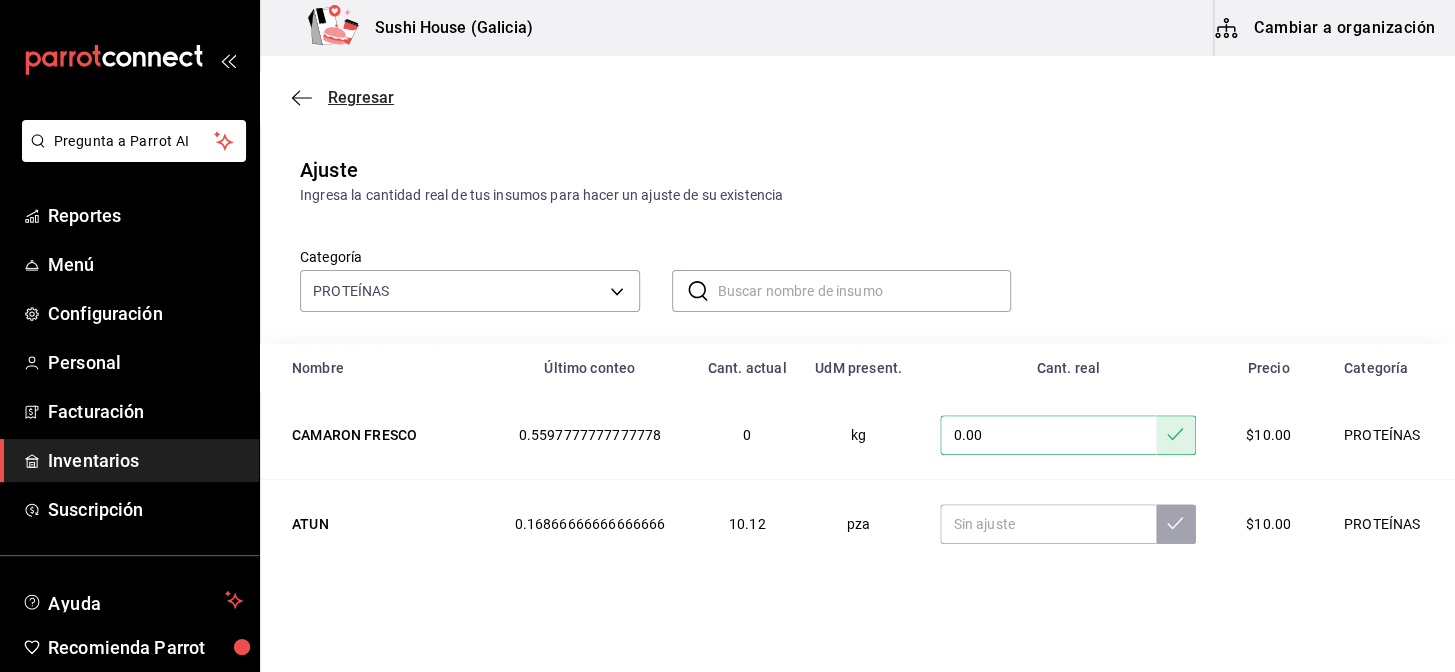 click 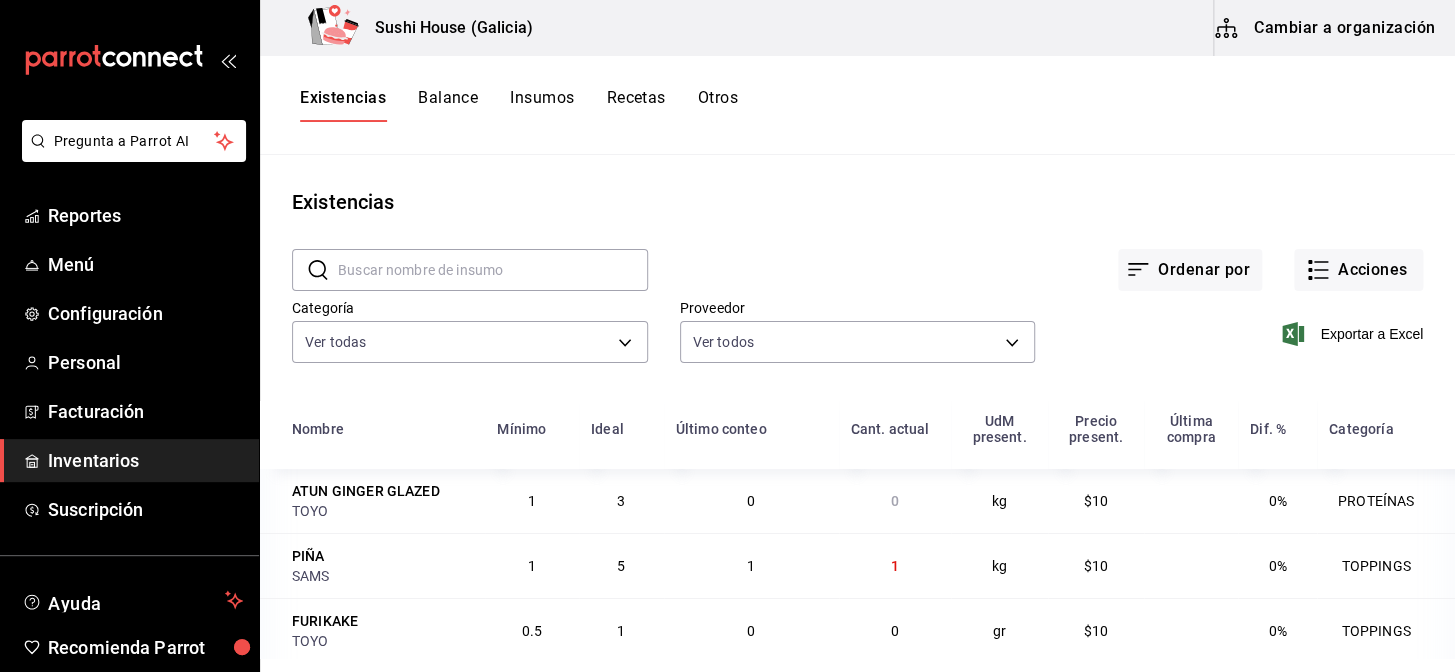 click on "Otros" at bounding box center (718, 105) 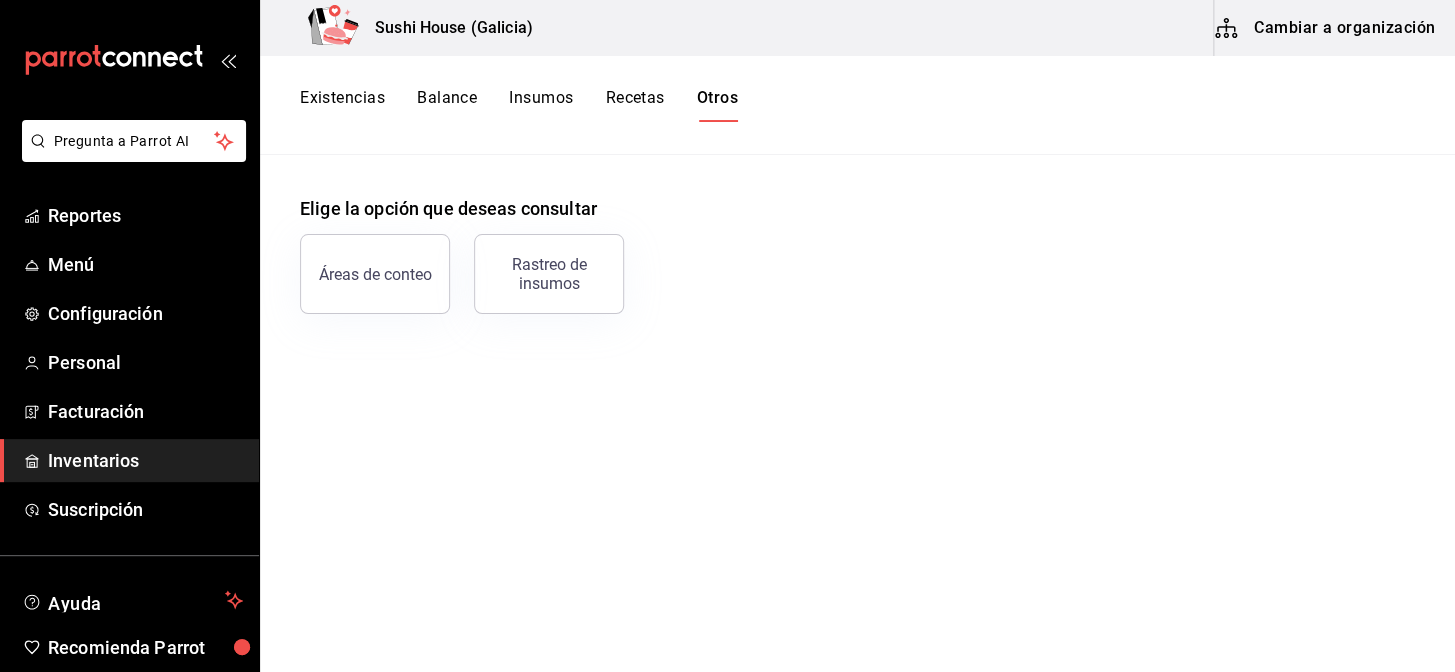 click on "Existencias" at bounding box center [342, 105] 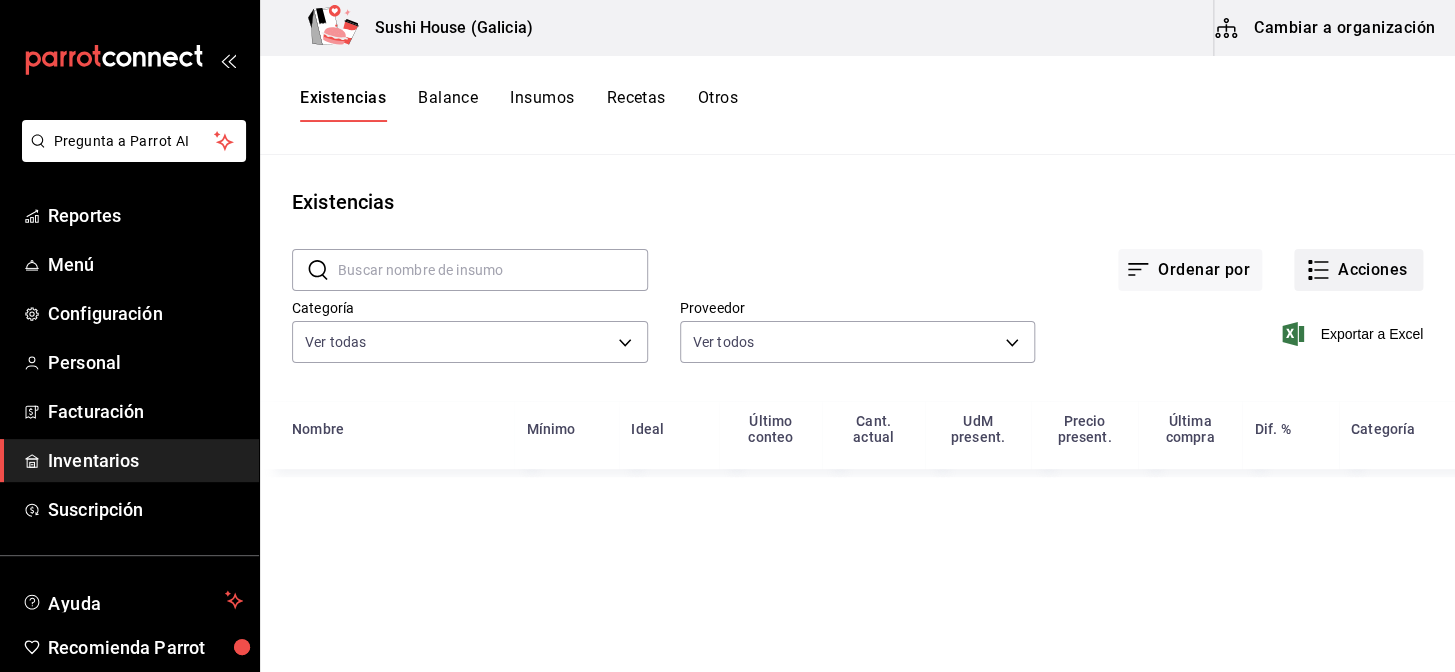 click on "Acciones" at bounding box center [1358, 270] 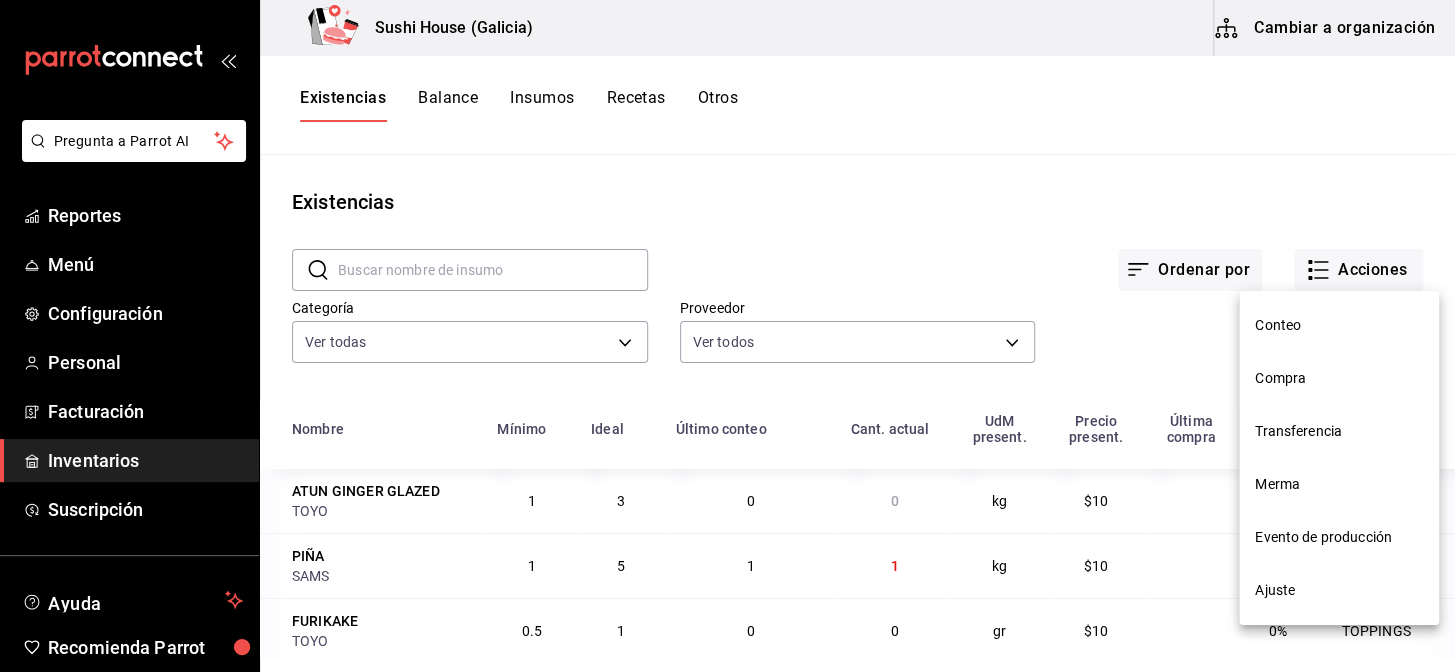 click on "Ajuste" at bounding box center (1339, 590) 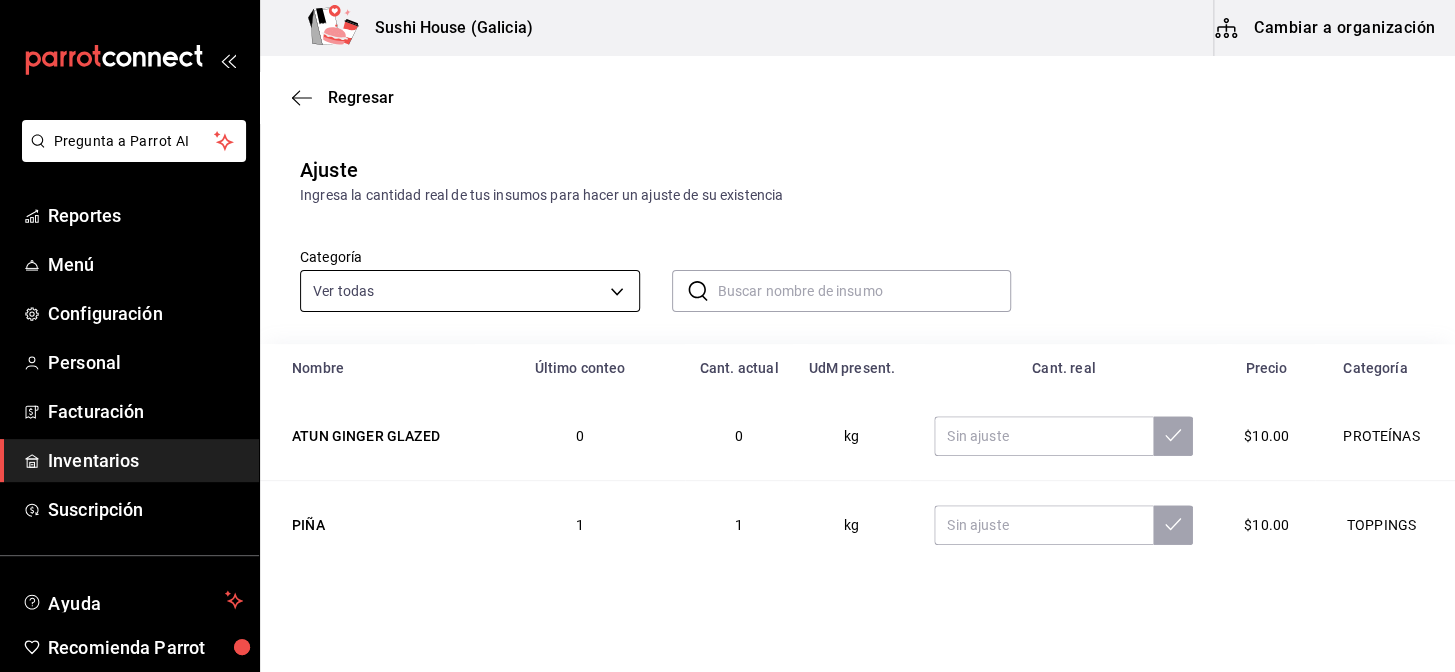 click on "Pregunta a Parrot AI Reportes   Menú   Configuración   Personal   Facturación   Inventarios   Suscripción   Ayuda Recomienda Parrot   Galicia Encargado   Sugerir nueva función   Sushi House (Galicia) Cambiar a organización Regresar Ajuste Ingresa la cantidad real de tus insumos para hacer un ajuste de su existencia Categoría Ver todas 05fe7a93-937e-4a2d-9c19-a5dc2dfbede2,8a7d6279-6ac2-489c-b939-f77f2462d19d,b1b8004f-233b-404c-adcd-bcfd179c0ff5,f28bb95f-9011-4126-9b0d-d4d5db815b6f,7f8b88e2-aa33-48e2-addb-e9e566cb67d4,c2c67c59-17ef-4abd-a9b2-e00f0cc7b07e,e6d208e7-703c-472c-bb27-2b0a150b176a,6f3d229e-34fe-4a2b-b6fa-370cc420011e ​ ​ Nombre Último conteo Cant. actual UdM present. Cant. real Precio Categoría ATUN GINGER GLAZED 0 0 kg $10.00 PROTEÍNAS PIÑA 1 1 kg $10.00 TOPPINGS FURIKAKE 0 0 gr $10.00 TOPPINGS SOYA 0.05291005291005291 1 lt $10.00 ADEREZOS MIX DE NUECES 0 0 gr $10.00 TOPPINGS CAMARON FRESCO 0 0 kg $10.00 PROTEÍNAS ATUN 0.16866666666666666 10.12 pza $10.00 PROTEÍNAS SALMON 17.3 kg 0" at bounding box center (727, 279) 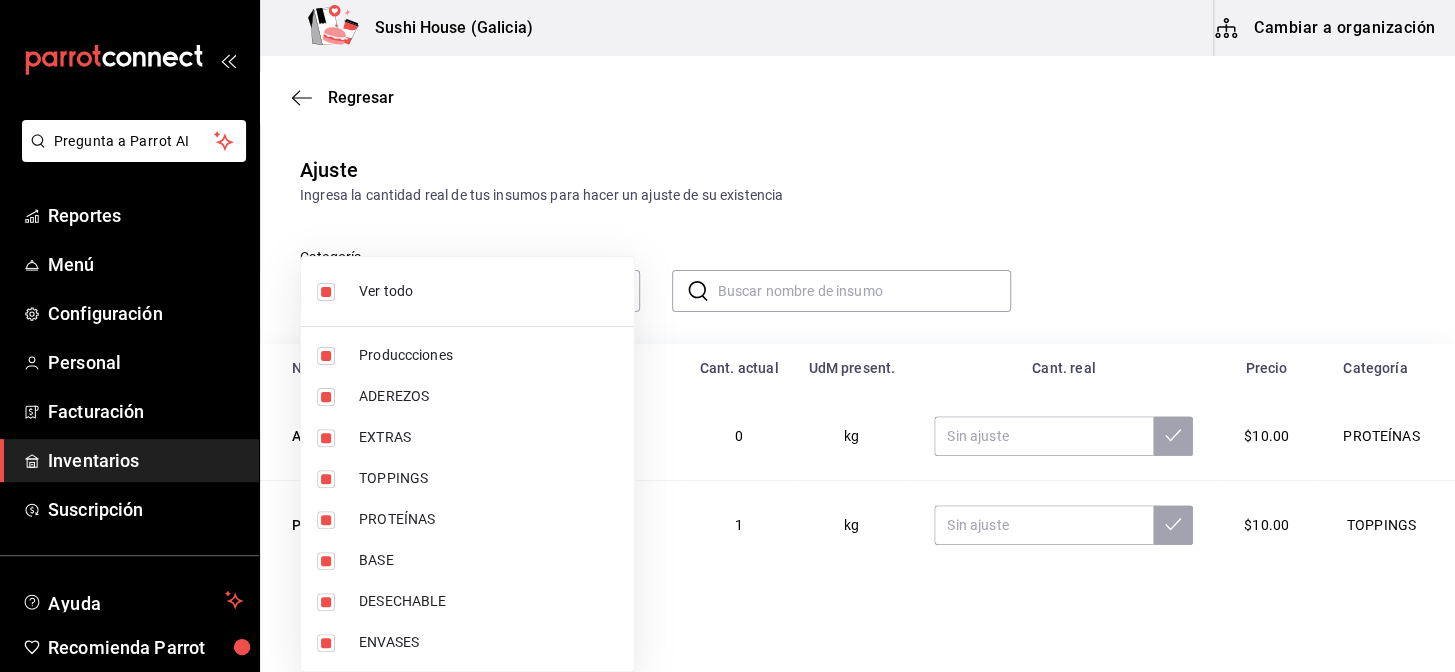 click on "Ver todo" at bounding box center [467, 291] 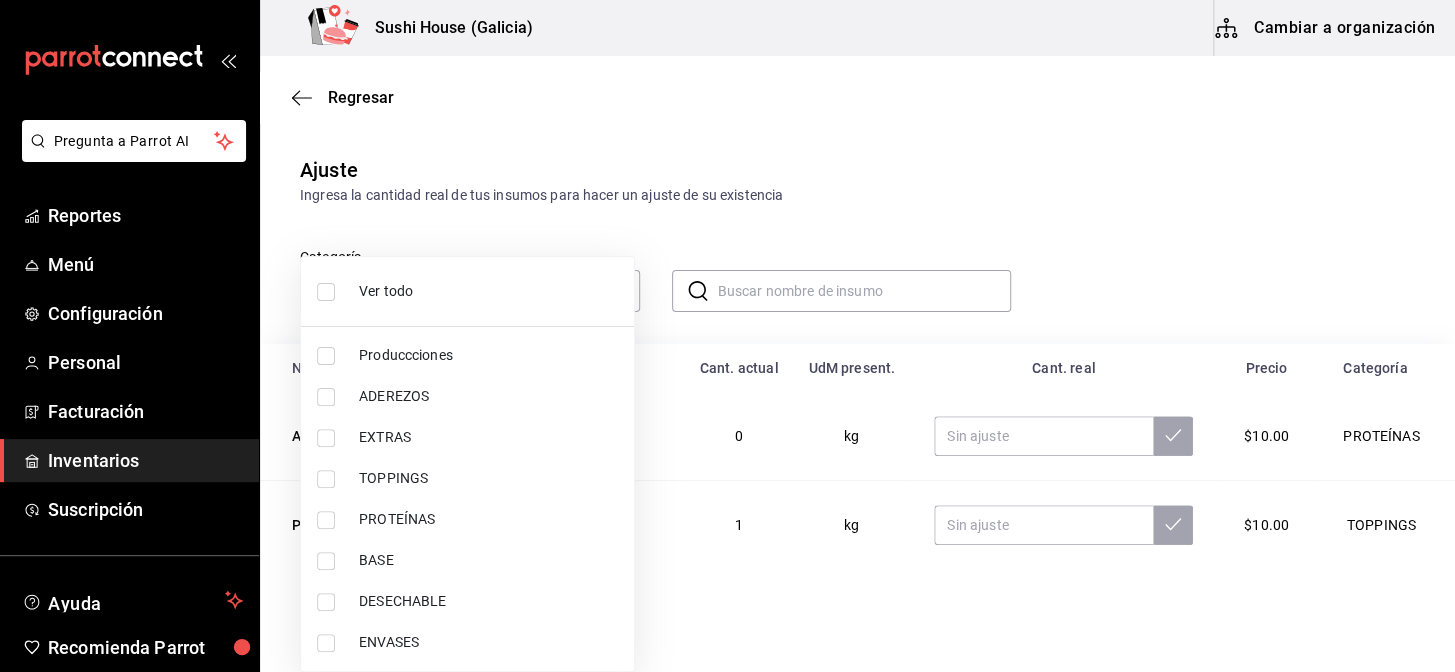 click on "PROTEÍNAS" at bounding box center [467, 519] 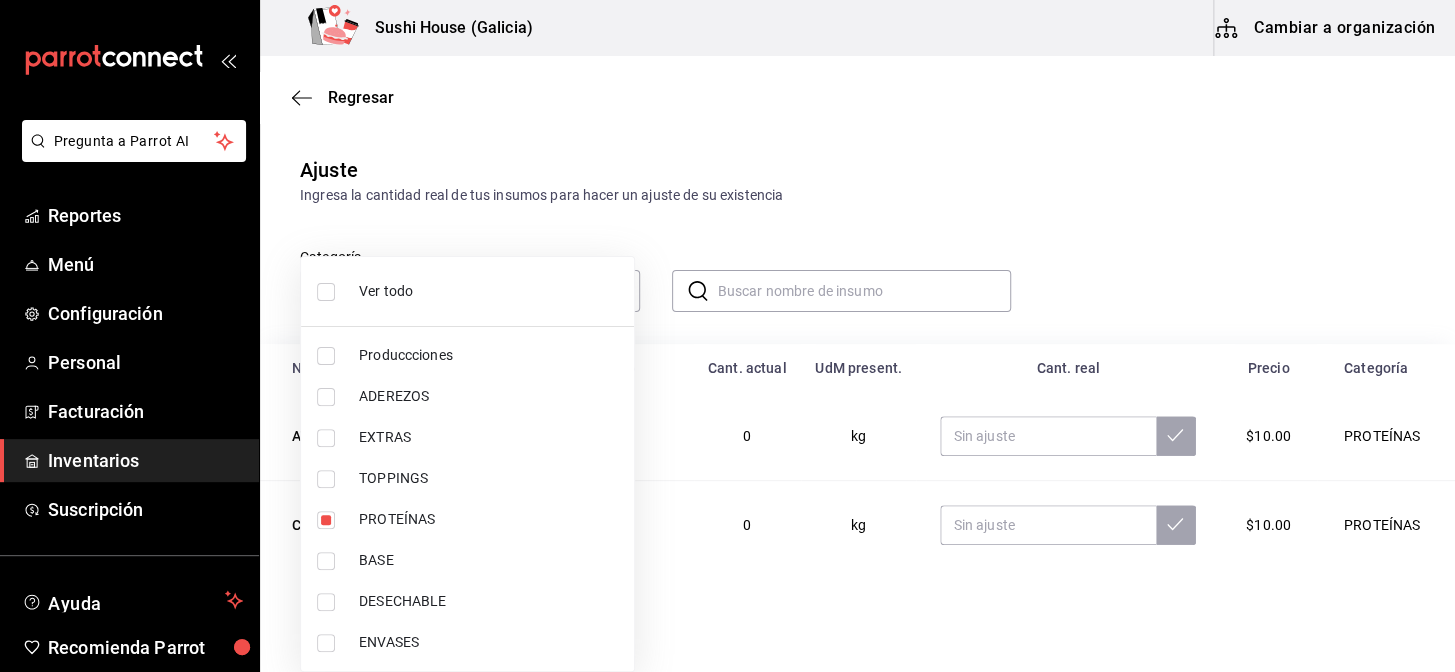click at bounding box center [727, 336] 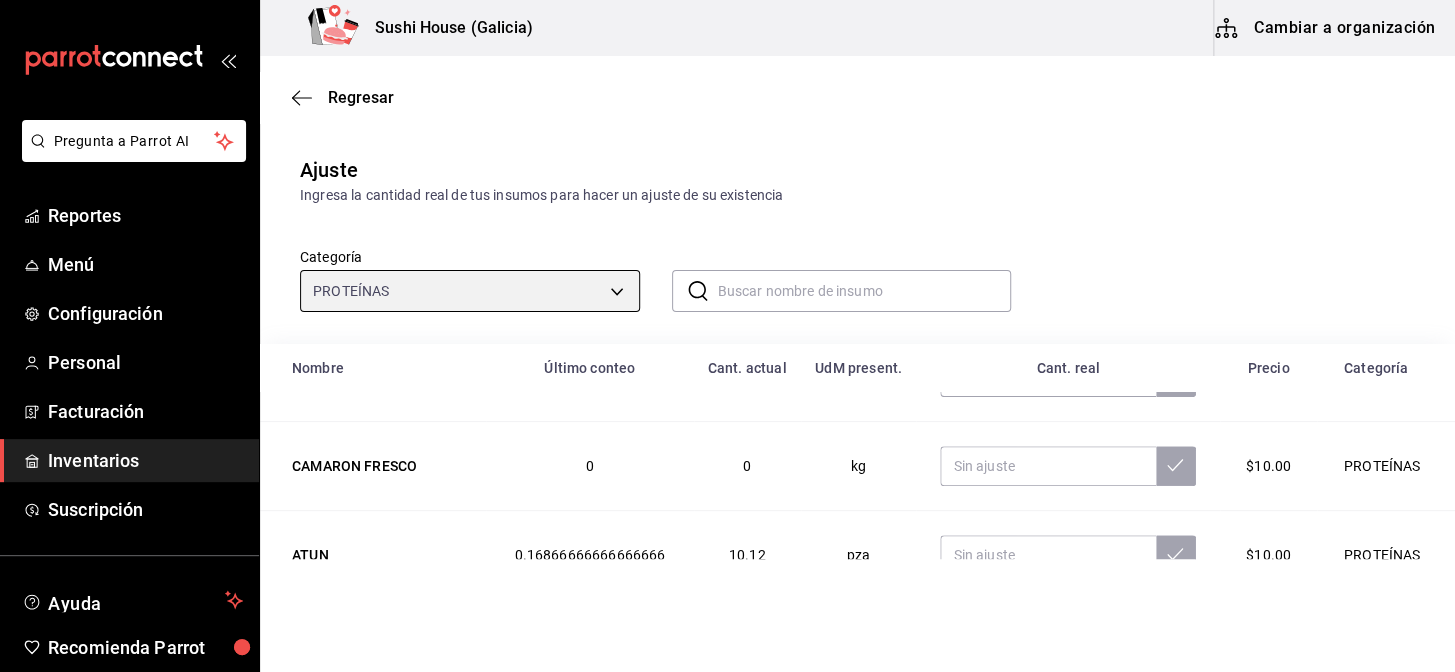 scroll, scrollTop: 90, scrollLeft: 0, axis: vertical 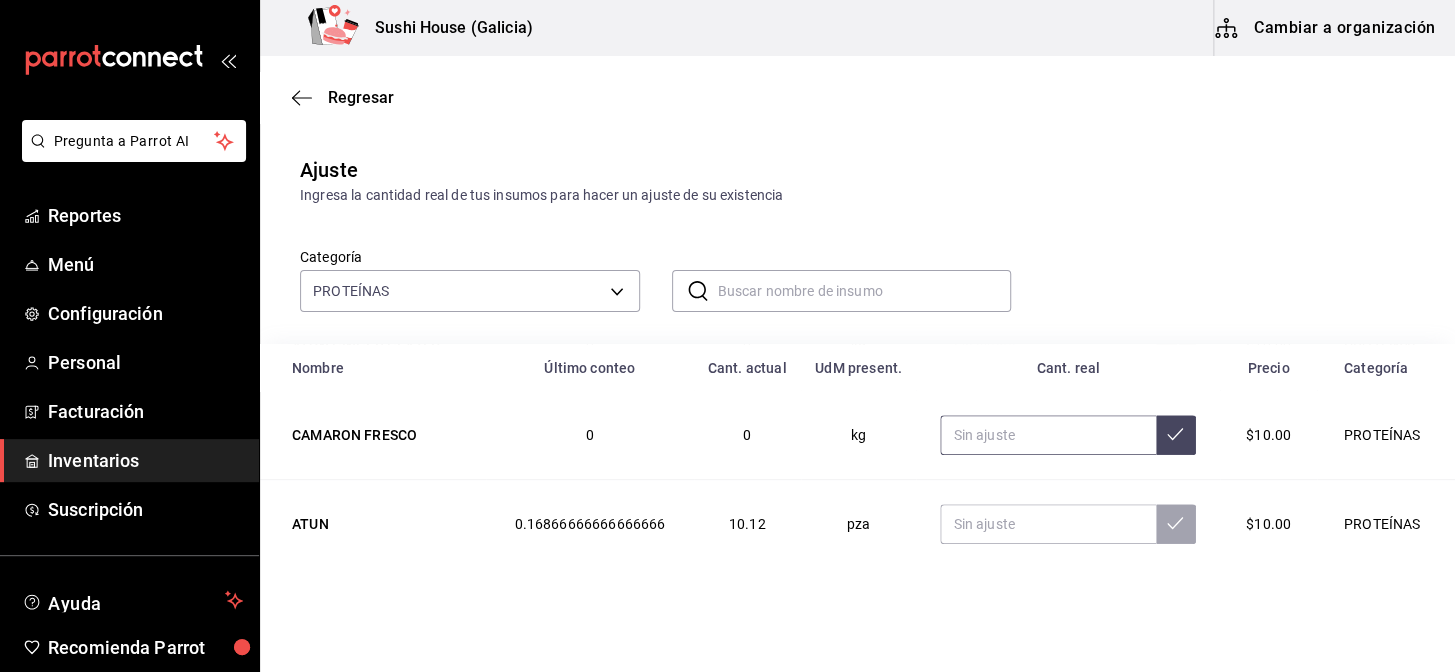 click at bounding box center [1048, 435] 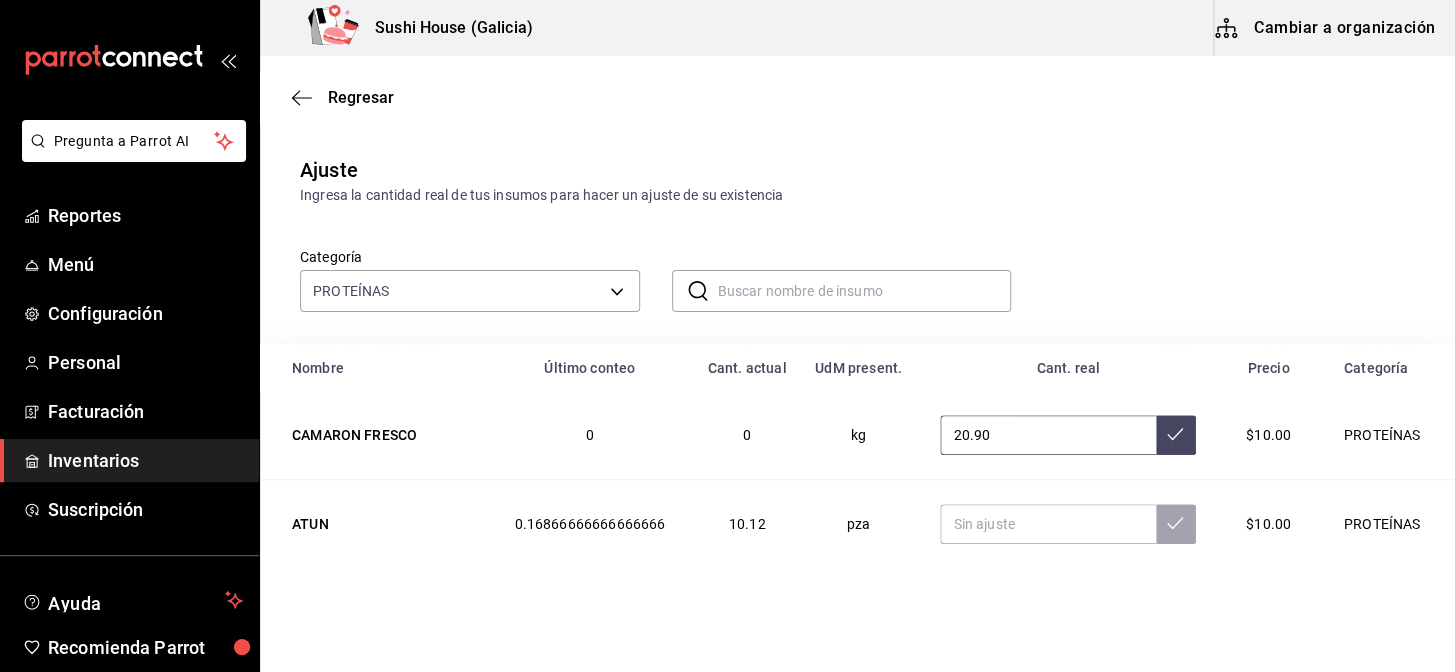 type on "20.90" 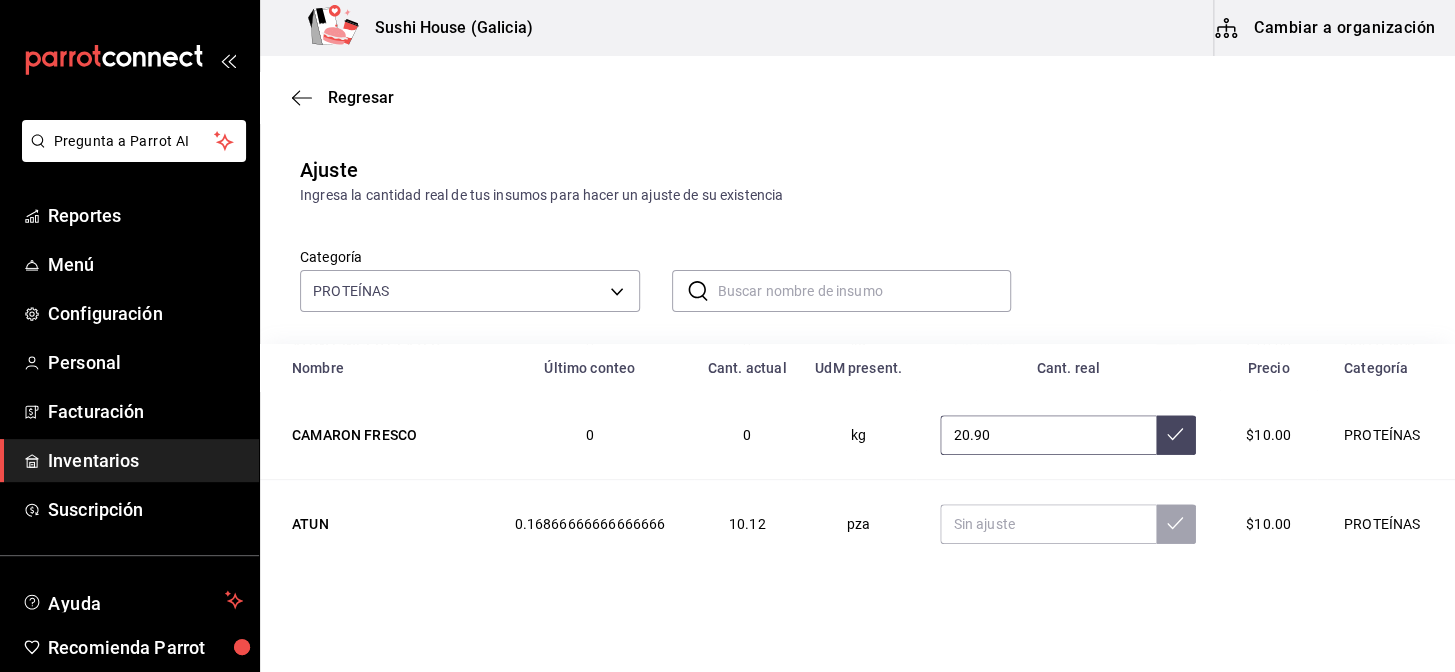 click 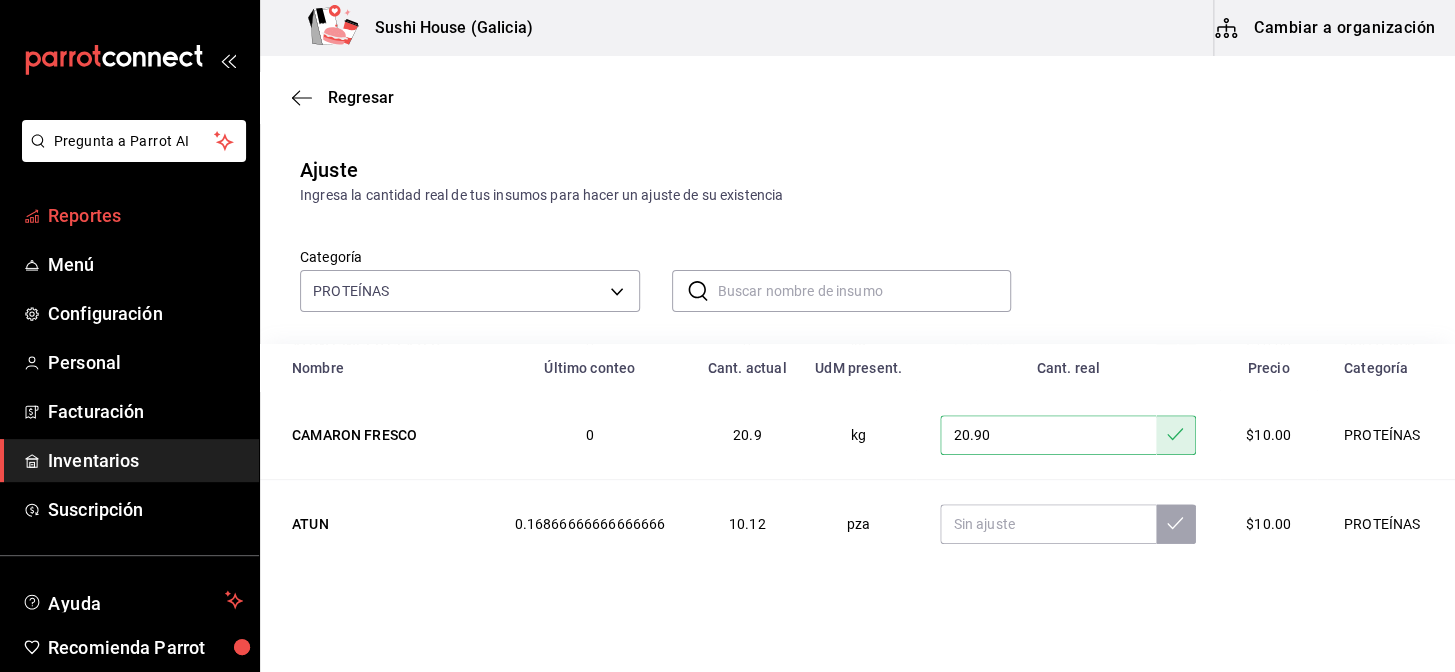 click on "Reportes" at bounding box center (145, 215) 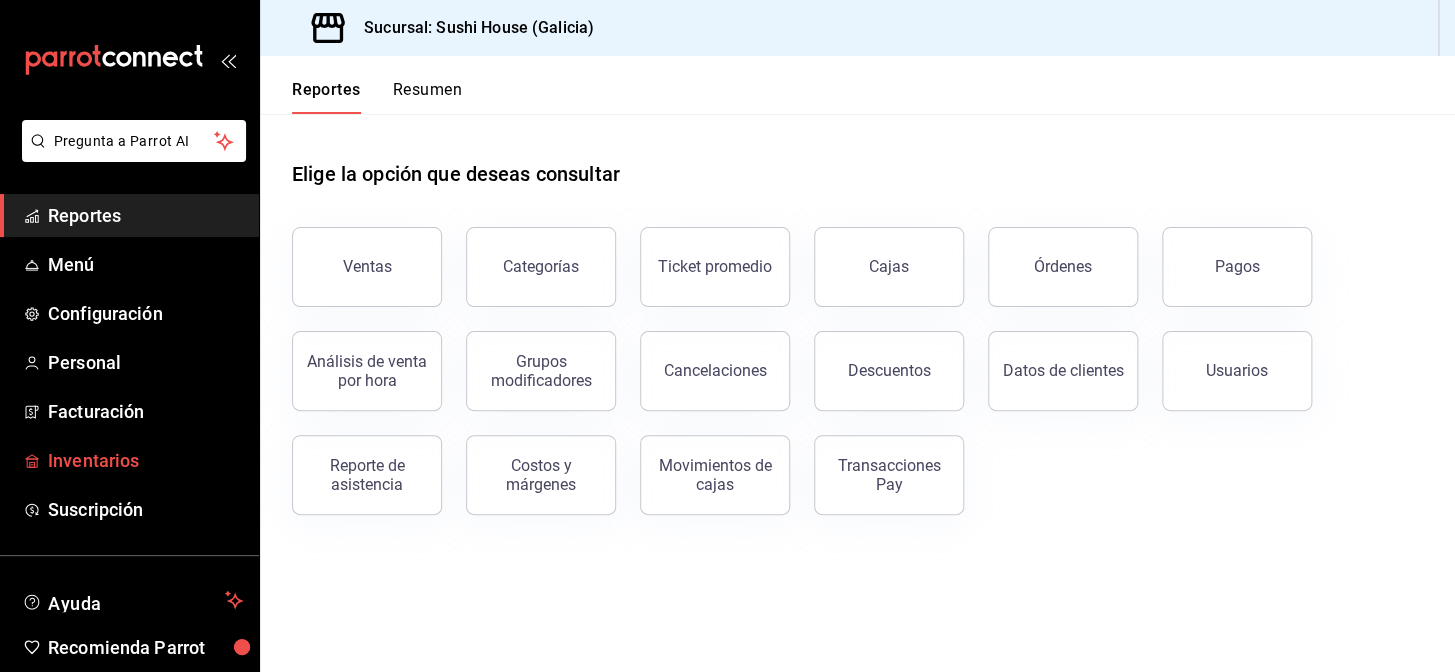 click on "Inventarios" at bounding box center (145, 460) 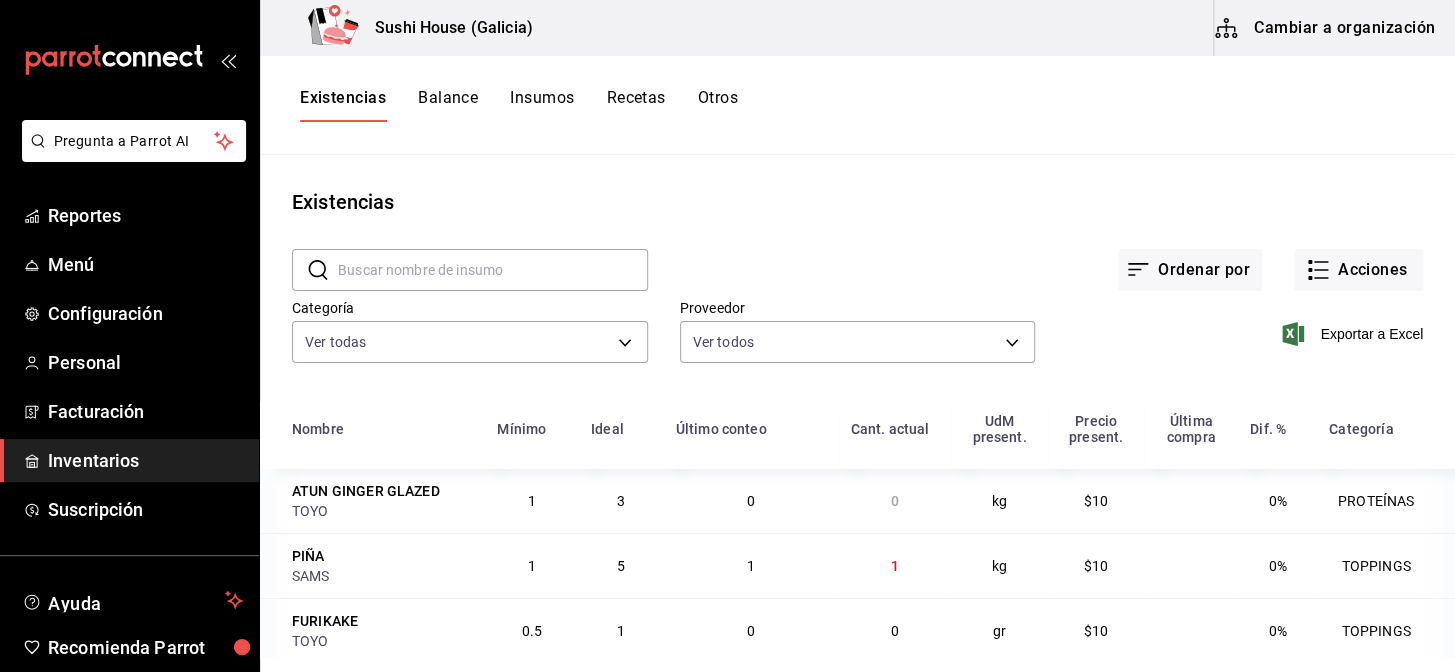 click on "Otros" at bounding box center [718, 105] 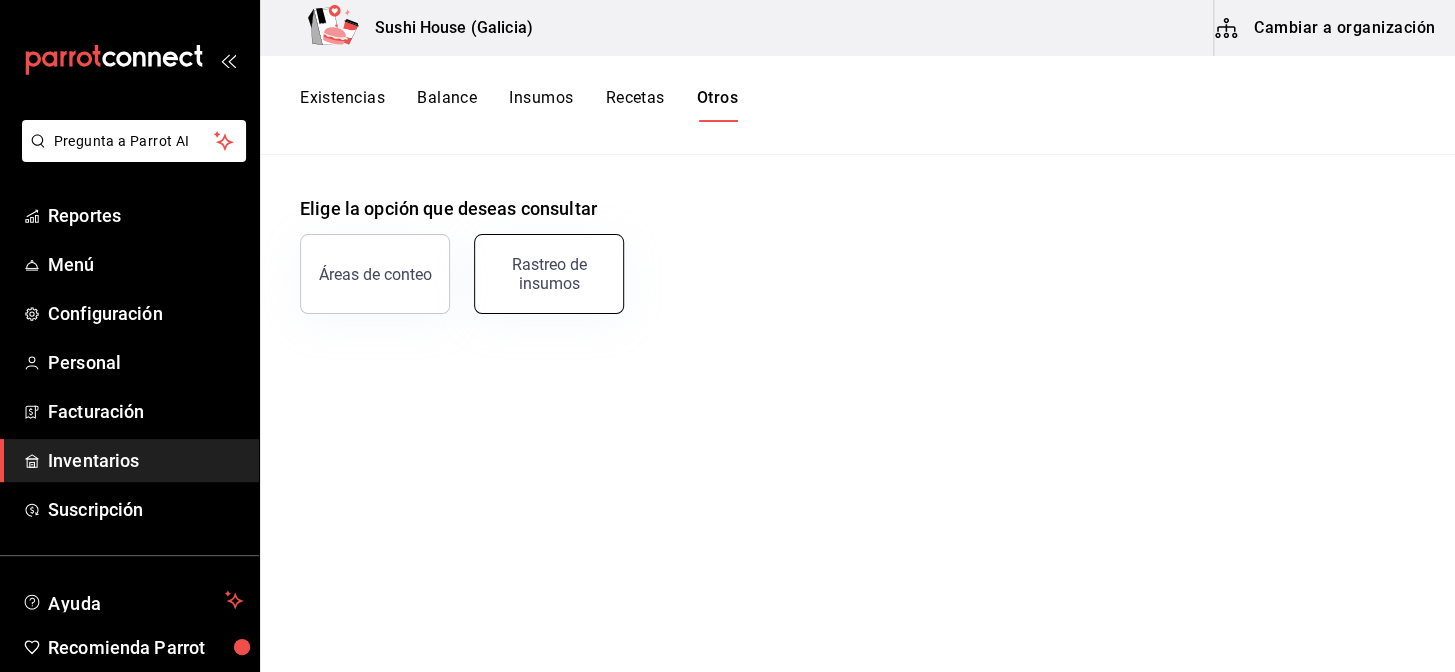 click on "Rastreo de insumos" at bounding box center [549, 274] 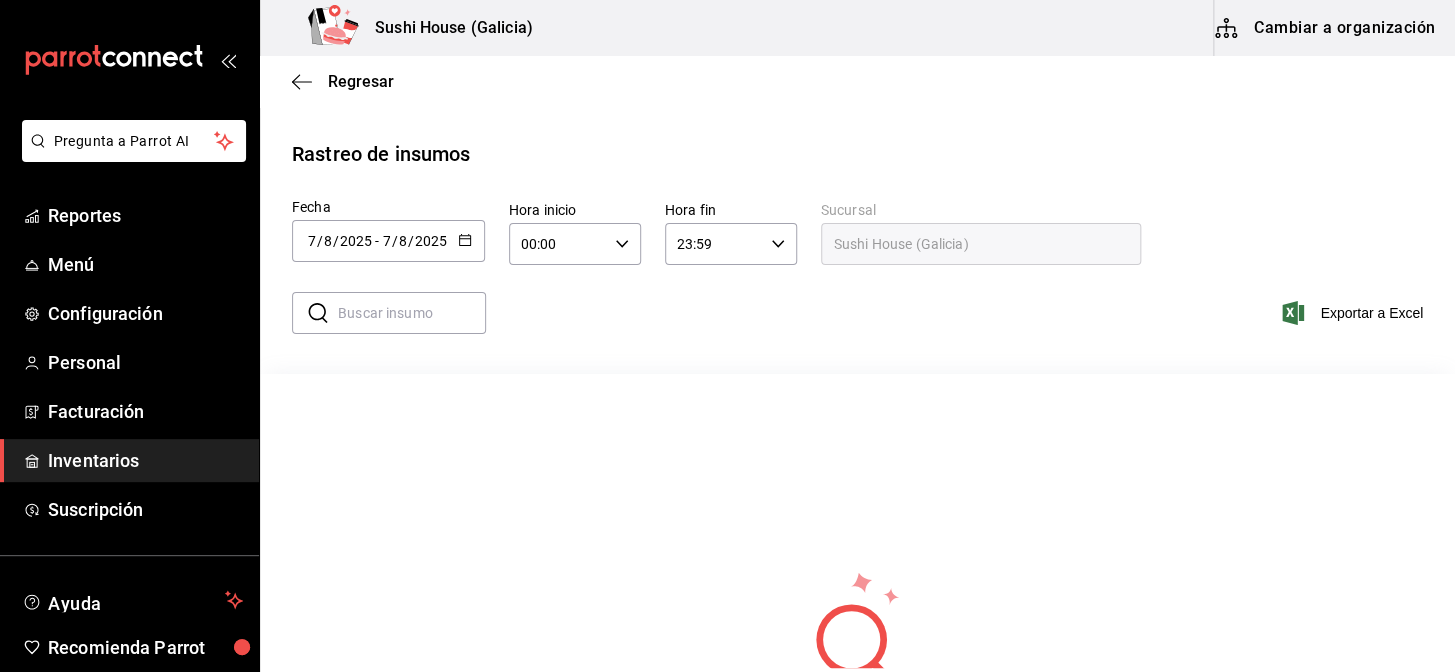 click 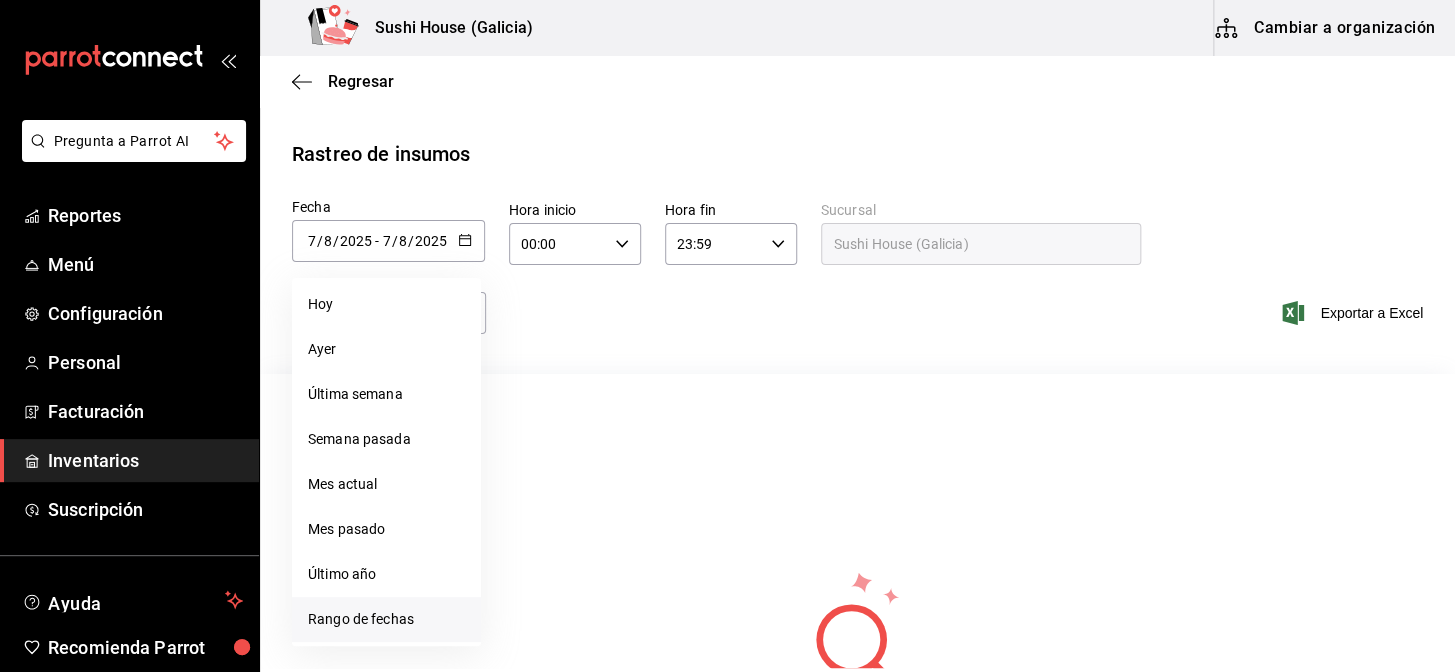 click on "Rango de fechas" at bounding box center [386, 619] 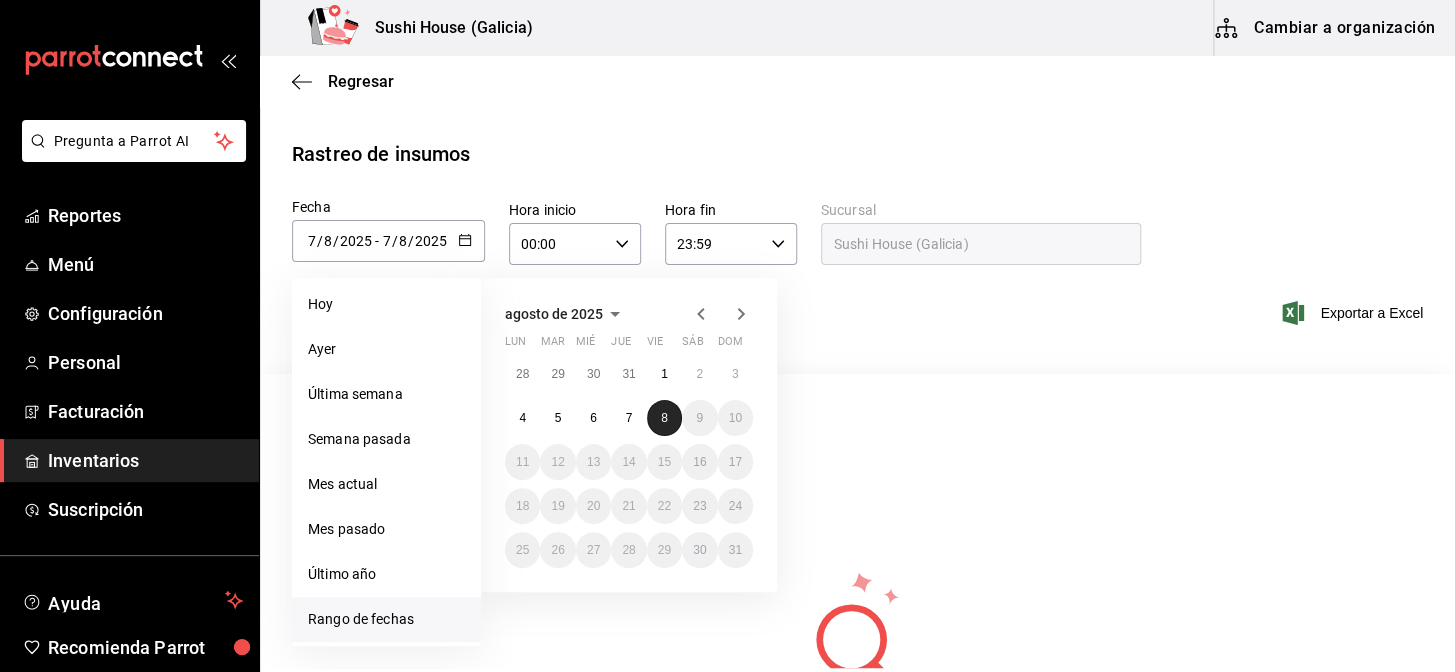 click on "8" at bounding box center (664, 418) 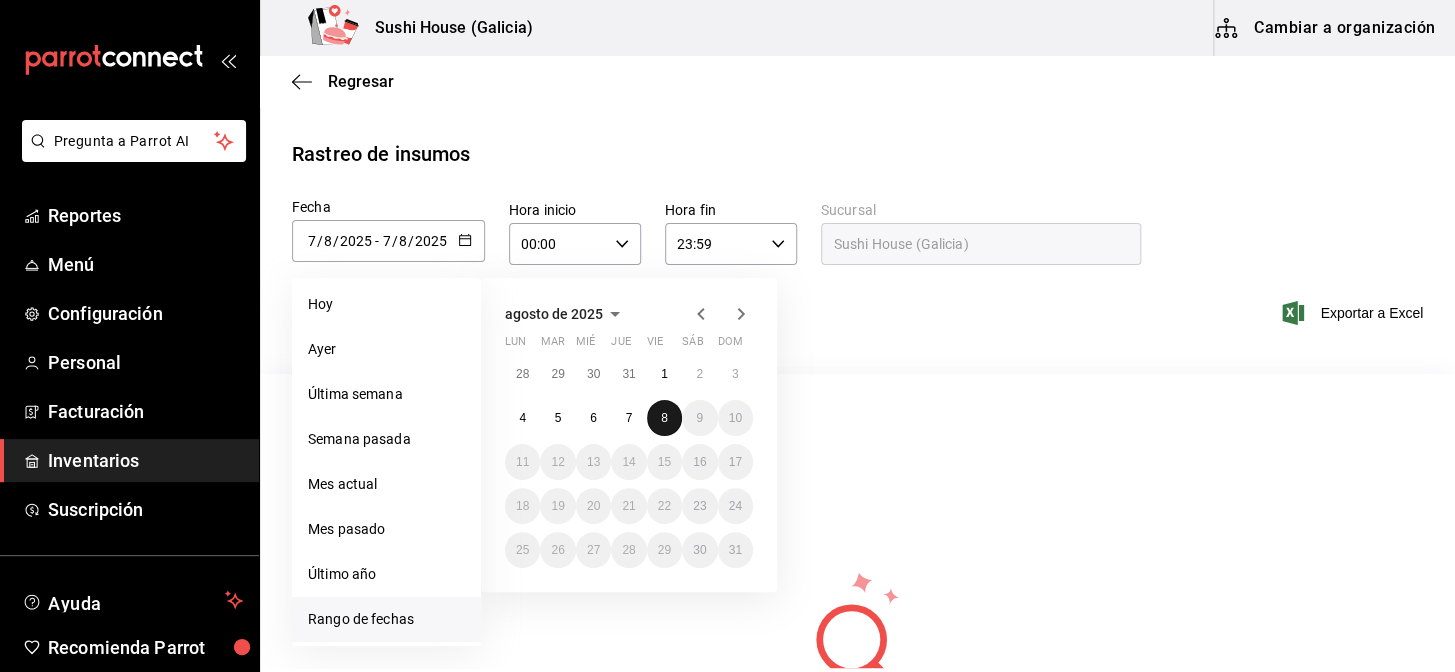 click on "8" at bounding box center [664, 418] 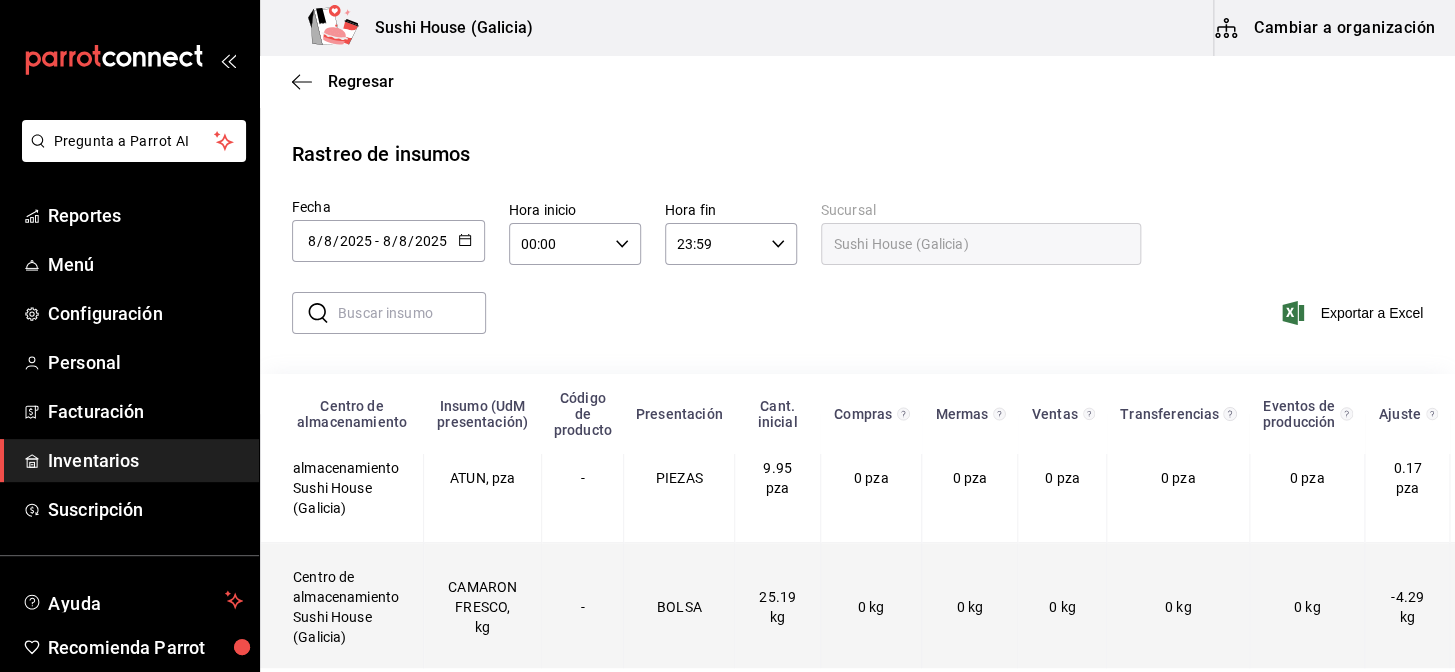 scroll, scrollTop: 62, scrollLeft: 0, axis: vertical 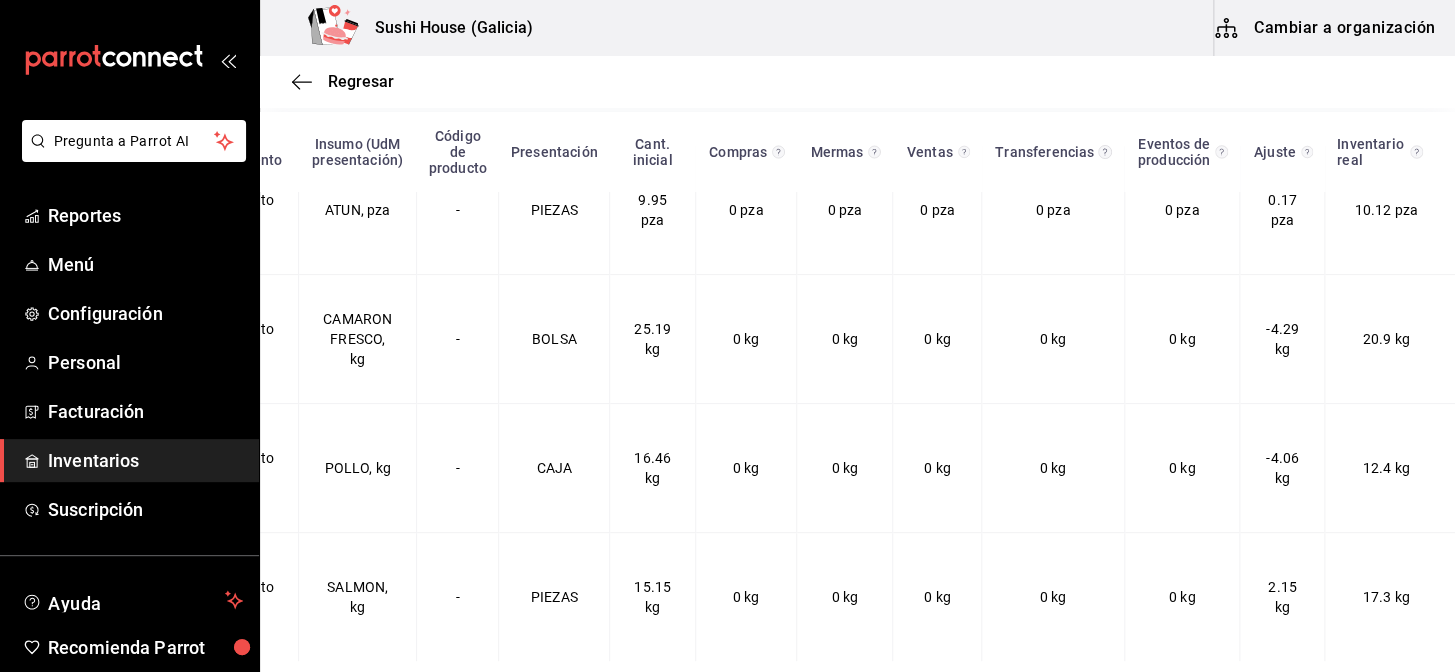 click on "Inventarios" at bounding box center [145, 460] 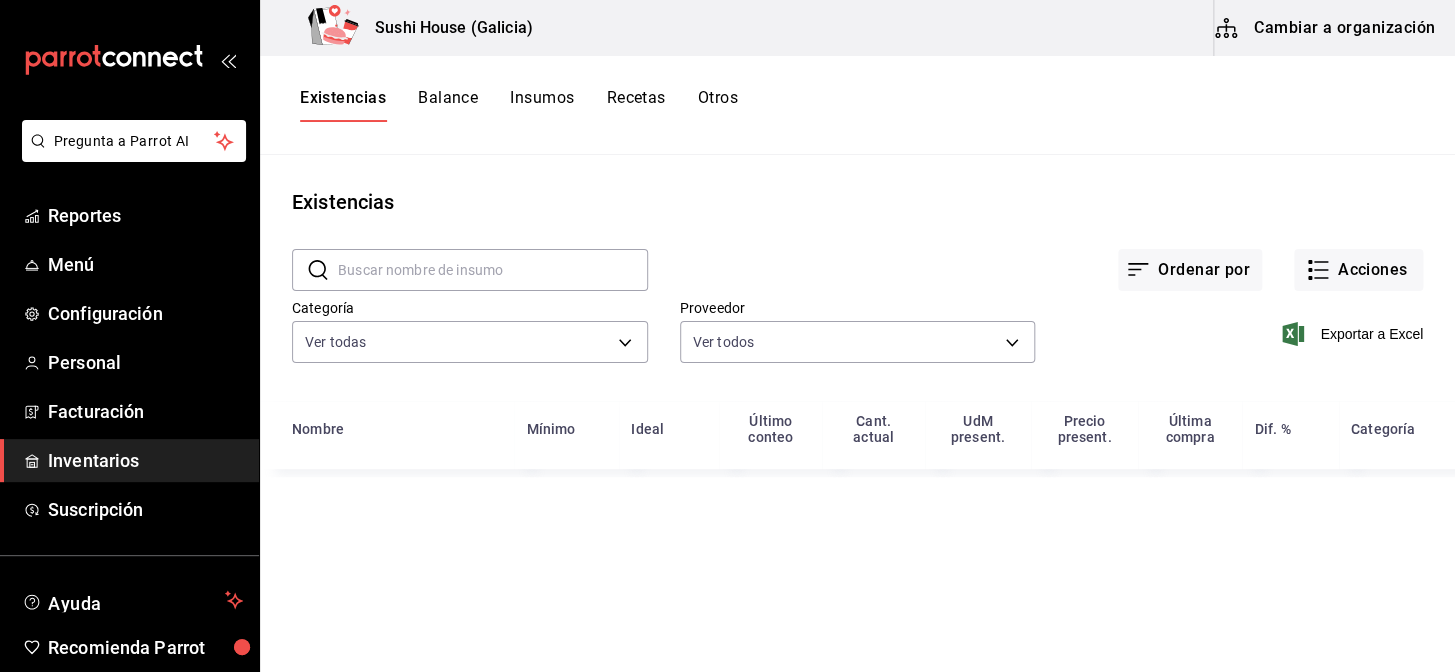 click on "Otros" at bounding box center (718, 105) 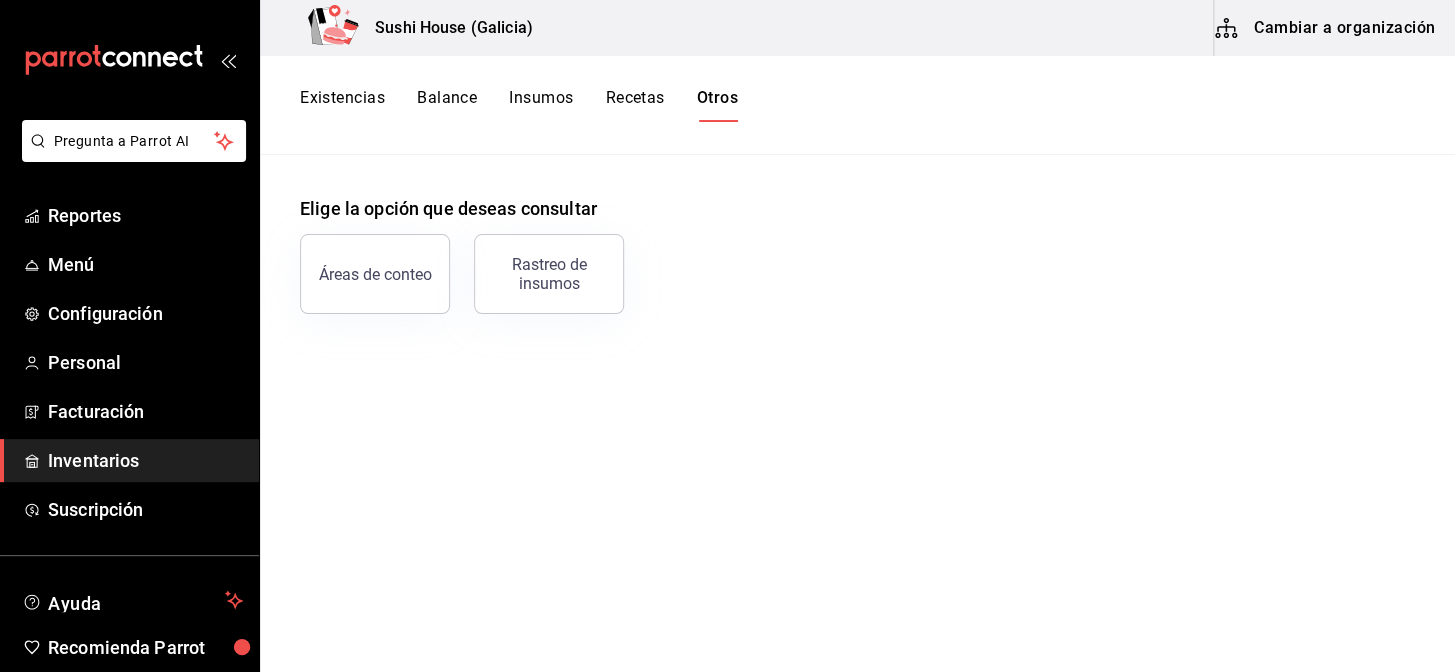 click on "Existencias" at bounding box center (342, 105) 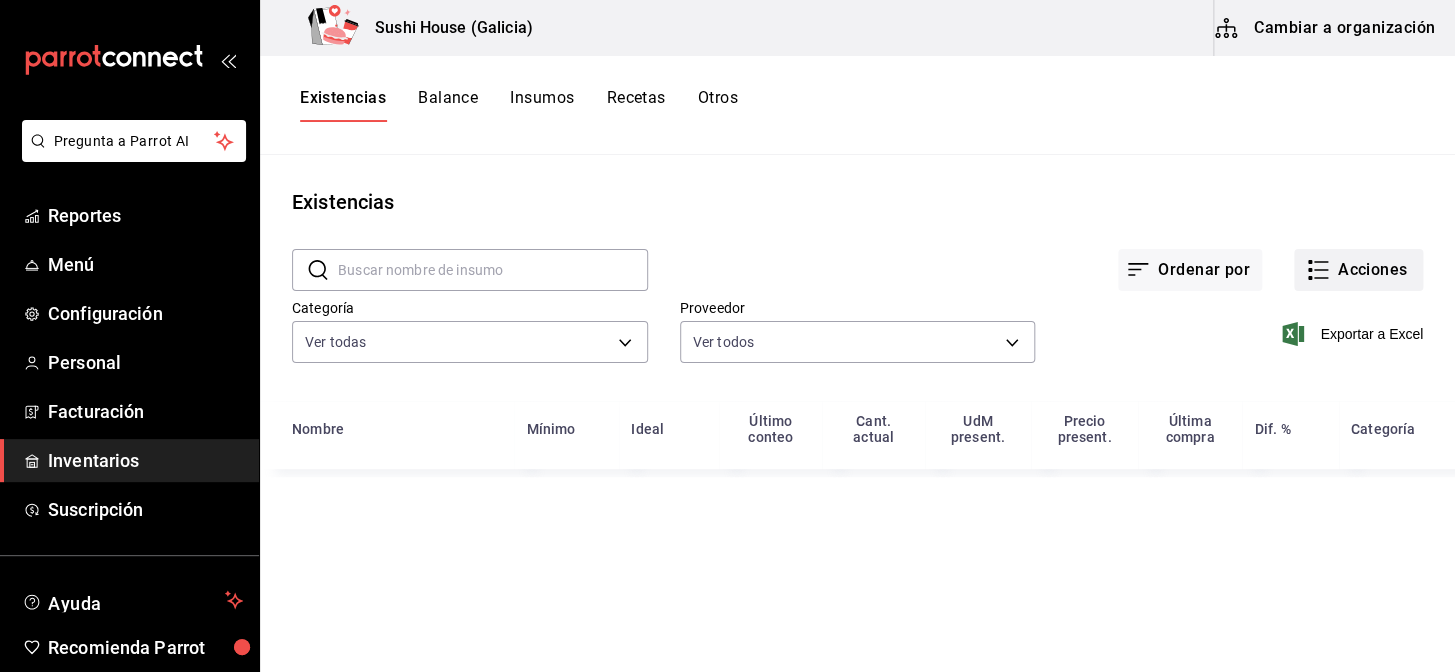 click on "Acciones" at bounding box center [1358, 270] 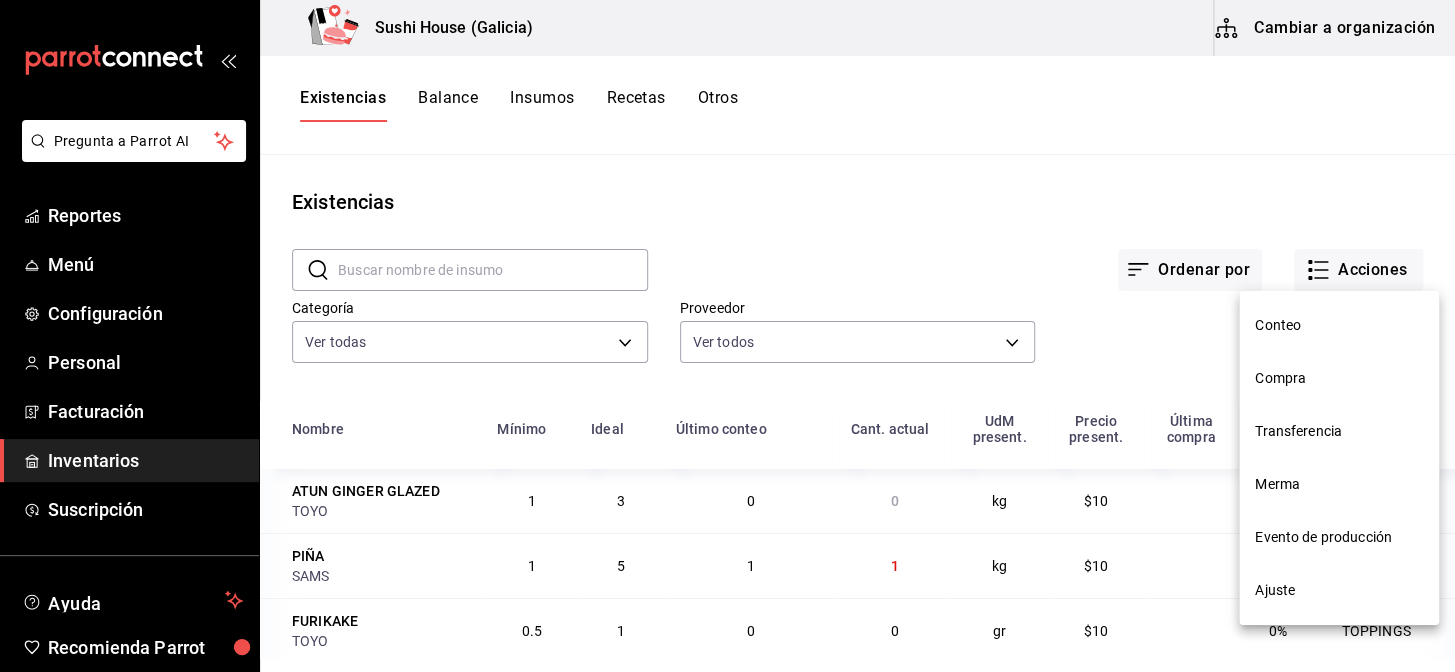 click on "Ajuste" at bounding box center (1339, 590) 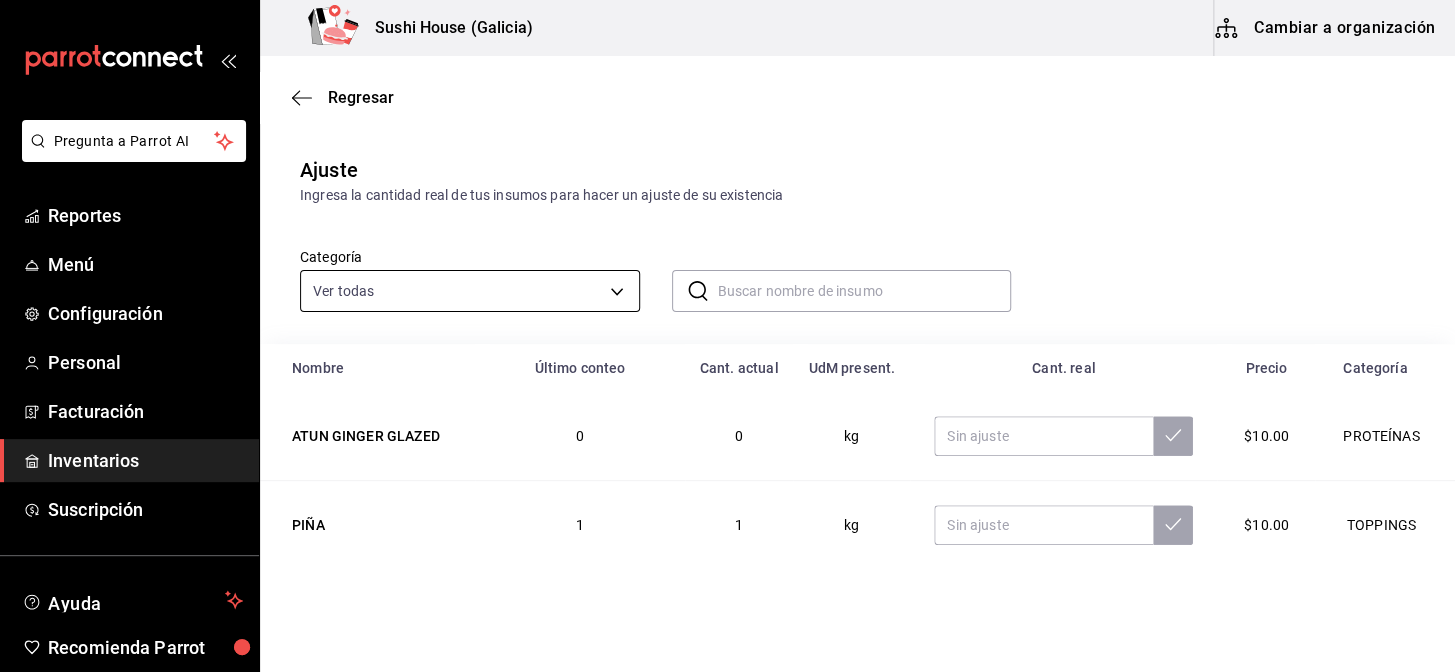 click on "Pregunta a Parrot AI Reportes   Menú   Configuración   Personal   Facturación   Inventarios   Suscripción   Ayuda Recomienda Parrot   [LOCATION] Encargado   Sugerir nueva función   Sushi House ([LOCATION]) Cambiar a organización Regresar Ajuste Ingresa la cantidad real de tus insumos para hacer un ajuste de su existencia Categoría Ver todas [UUID],[UUID],[UUID],[UUID],[UUID],[UUID],[UUID],[UUID] ​ ​ Nombre Último conteo Cant. actual UdM present. Cant. real Precio Categoría ATUN GINGER GLAZED 0 0 kg $10.00 PROTEÍNAS PIÑA 1 1 kg $10.00 TOPPINGS FURIKAKE 0 0 gr $10.00 TOPPINGS SOYA 0.05291005291005291 1 lt $10.00 ADEREZOS MIX DE NUECES 0 0 gr $10.00 TOPPINGS CAMARON FRESCO 0.46444444444444444 20.9 kg $10.00 PROTEÍNAS ATUN 0.16866666666666666 10.12 pza $10.00 SALMON 0" at bounding box center (727, 279) 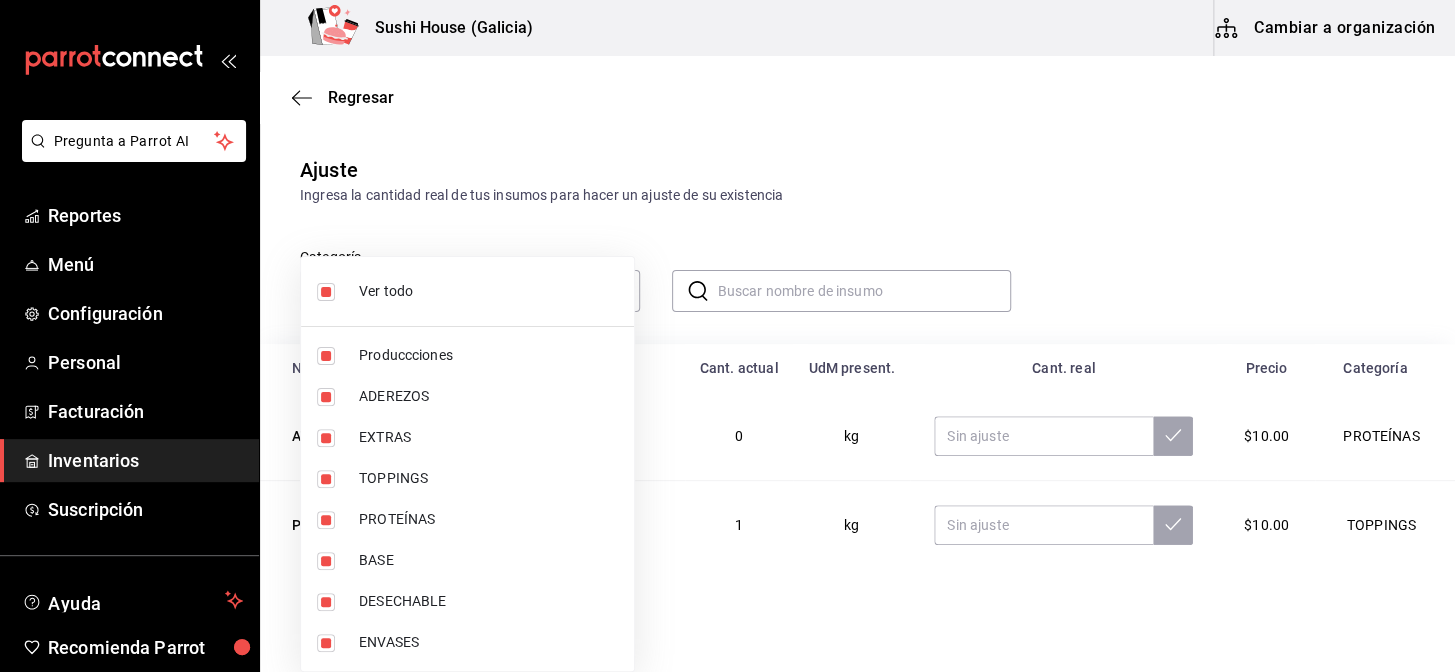 click at bounding box center (326, 292) 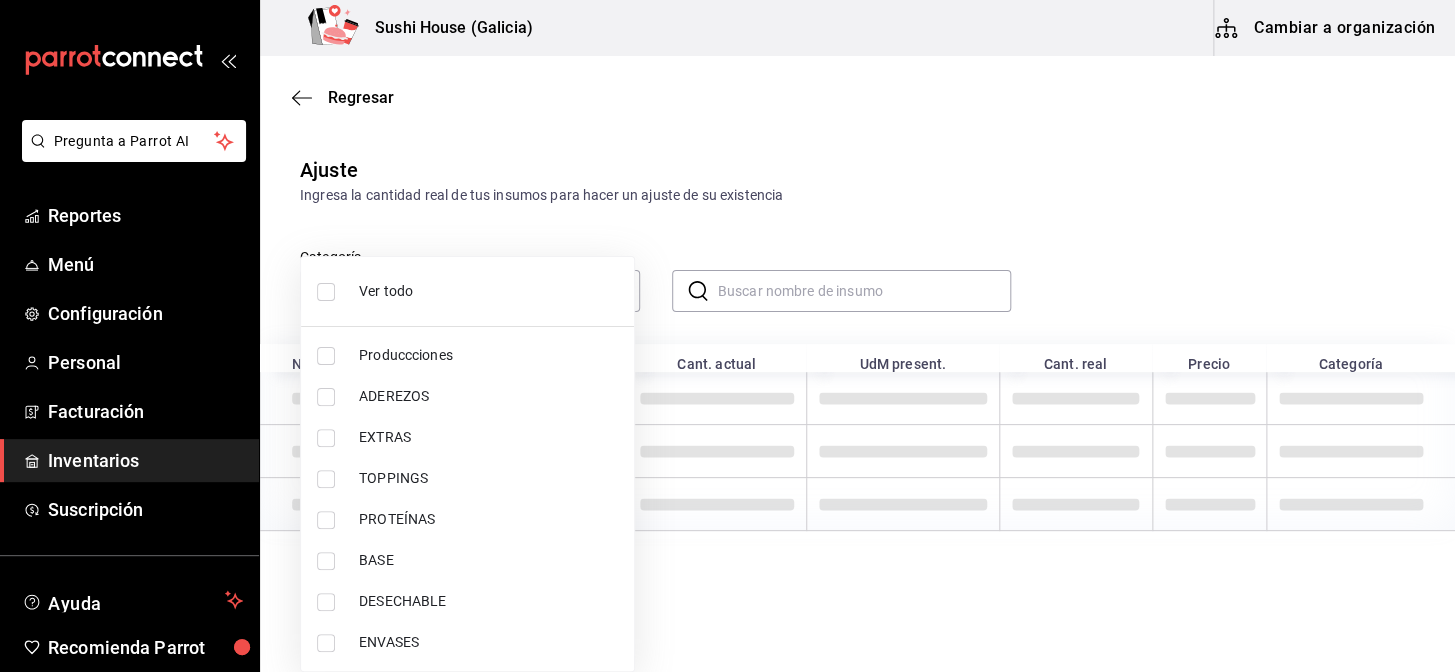 click at bounding box center [326, 520] 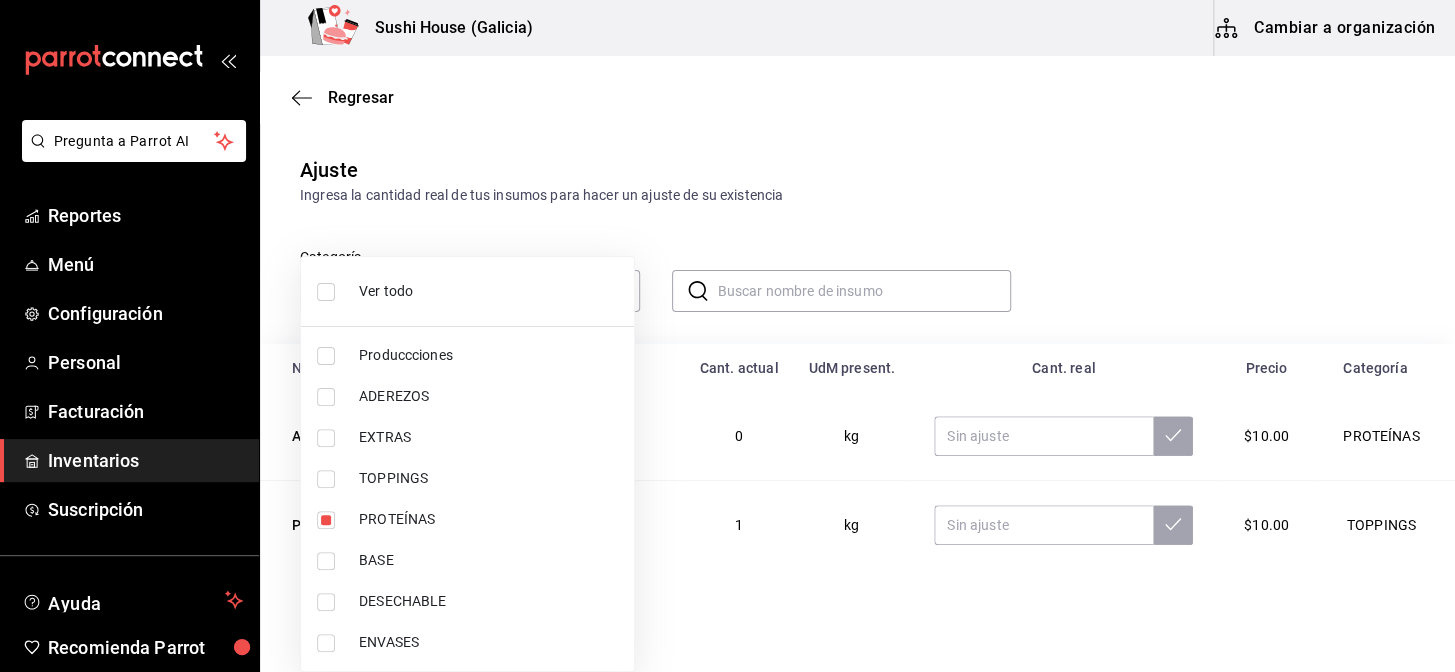 type on "7f8b88e2-aa33-48e2-addb-e9e566cb67d4" 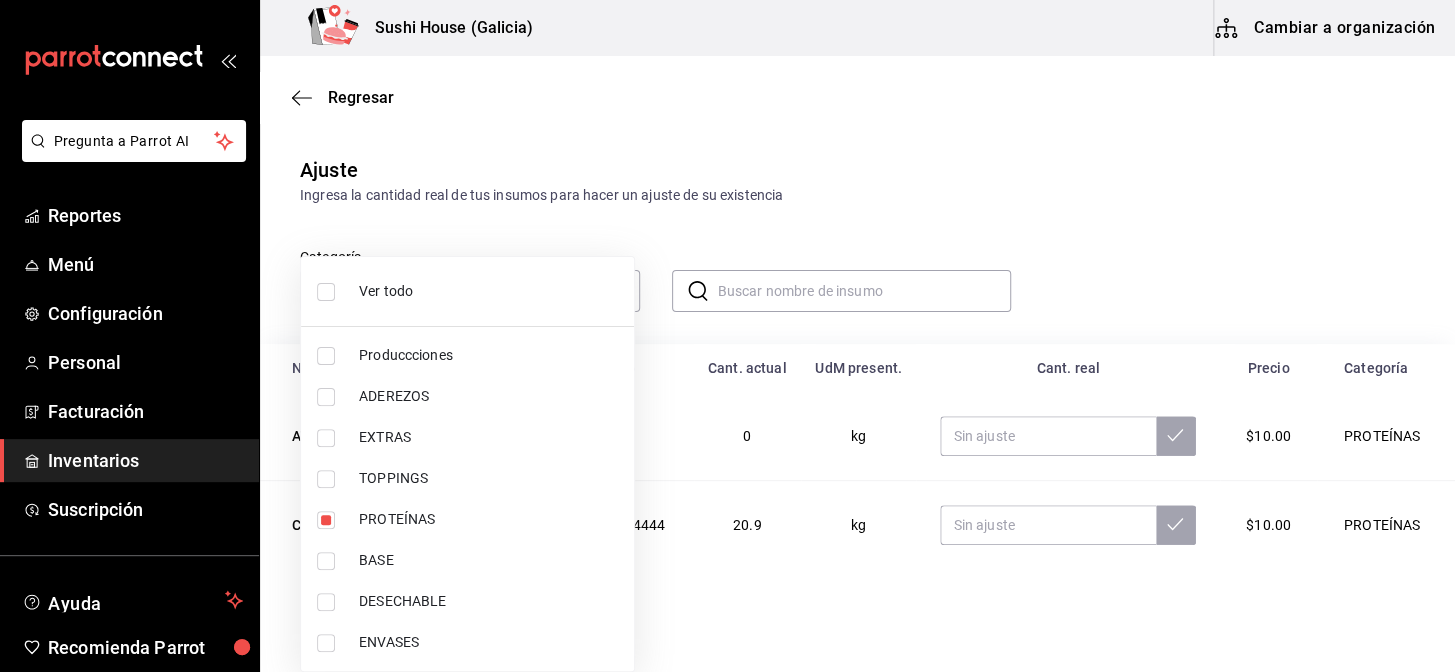 click at bounding box center [727, 336] 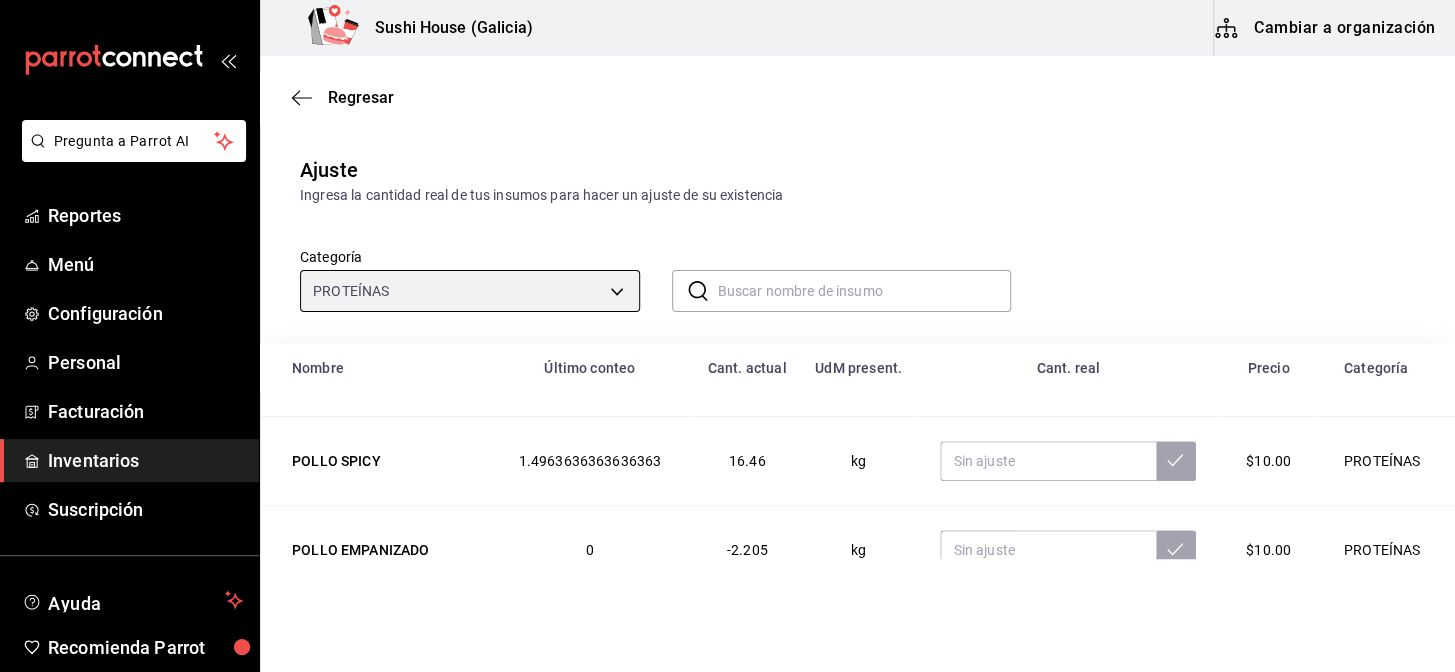 scroll, scrollTop: 399, scrollLeft: 0, axis: vertical 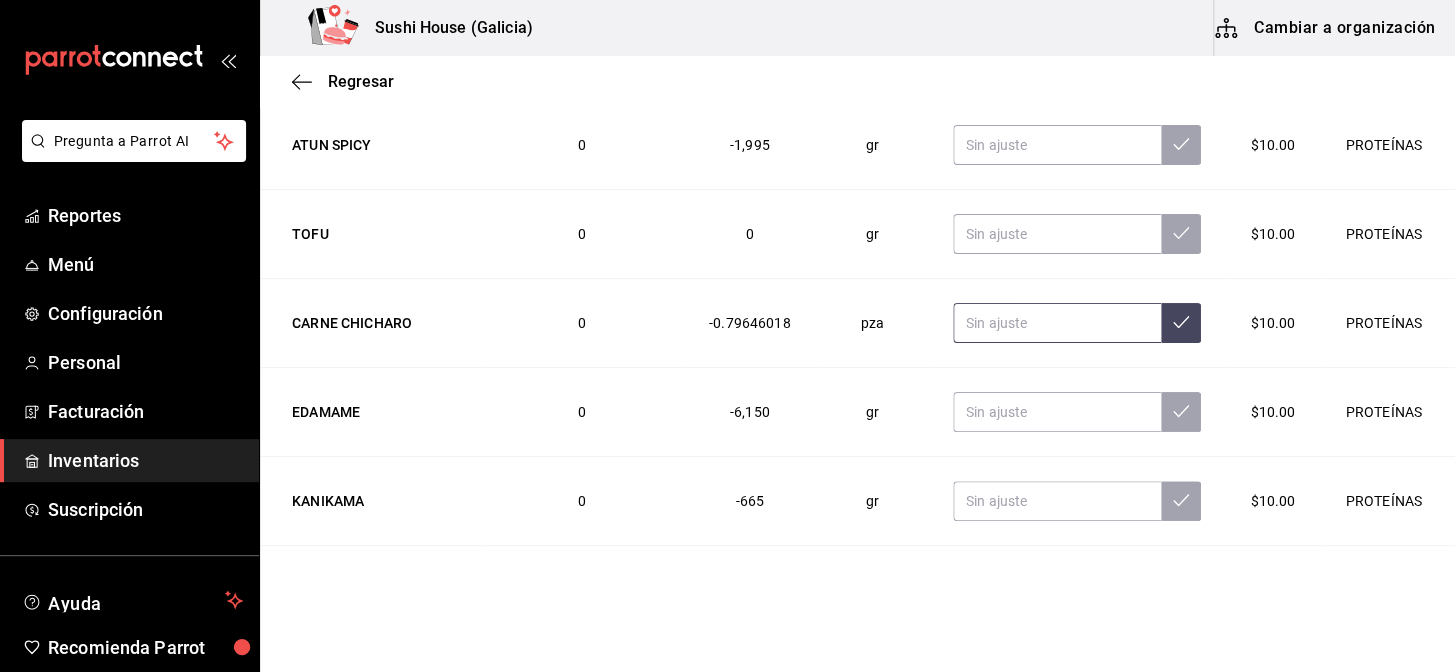 click at bounding box center (1057, 323) 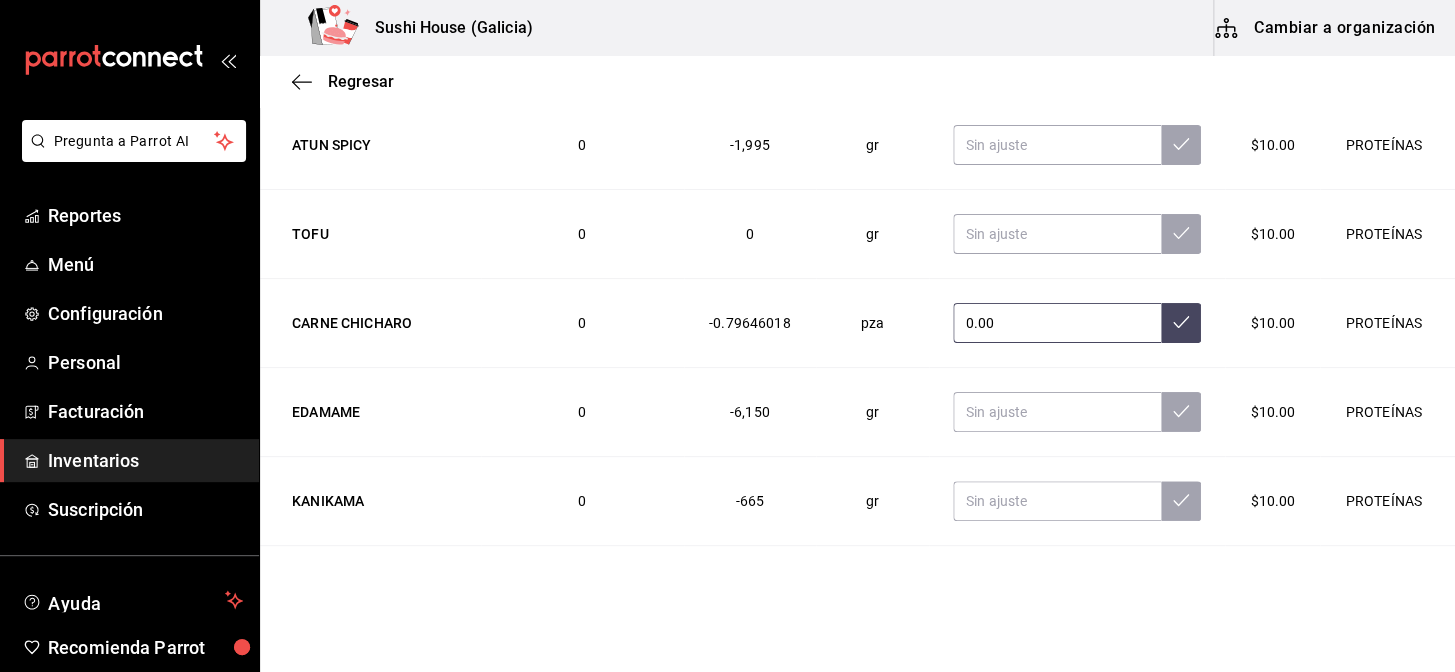 click at bounding box center (1181, 323) 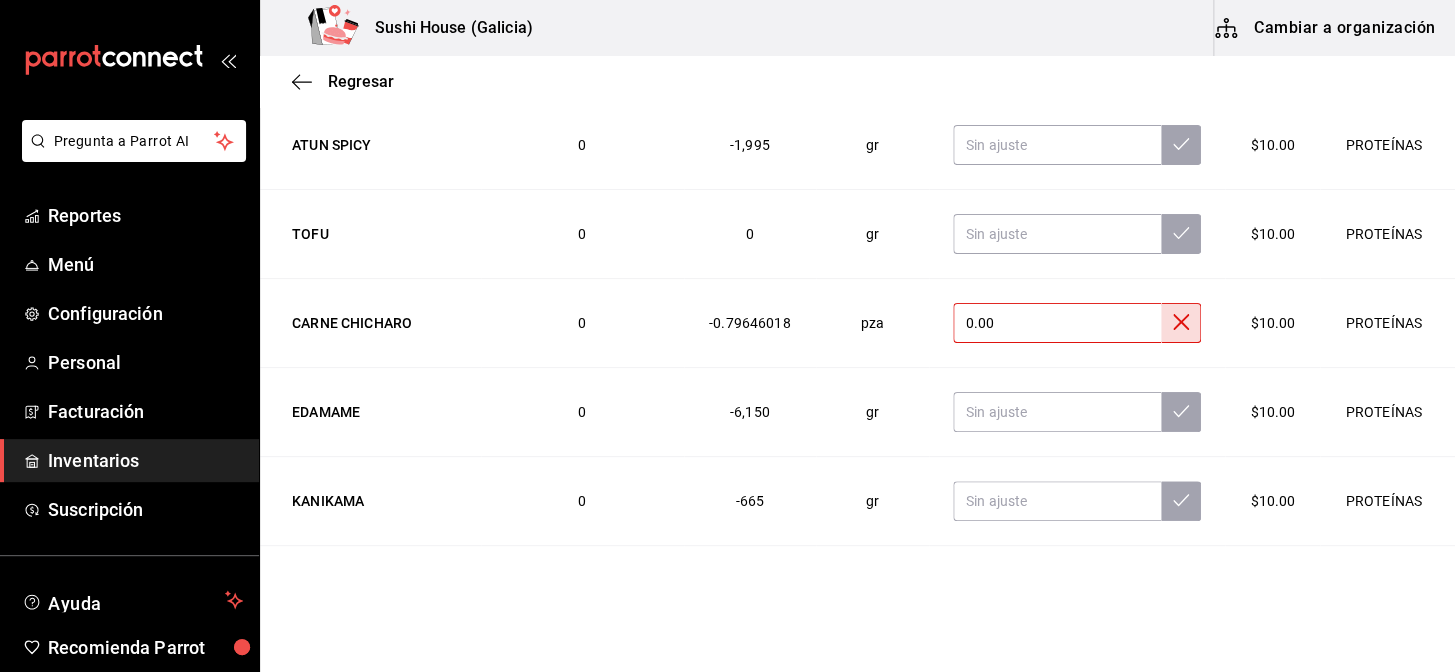 click on "0.00" at bounding box center [1057, 323] 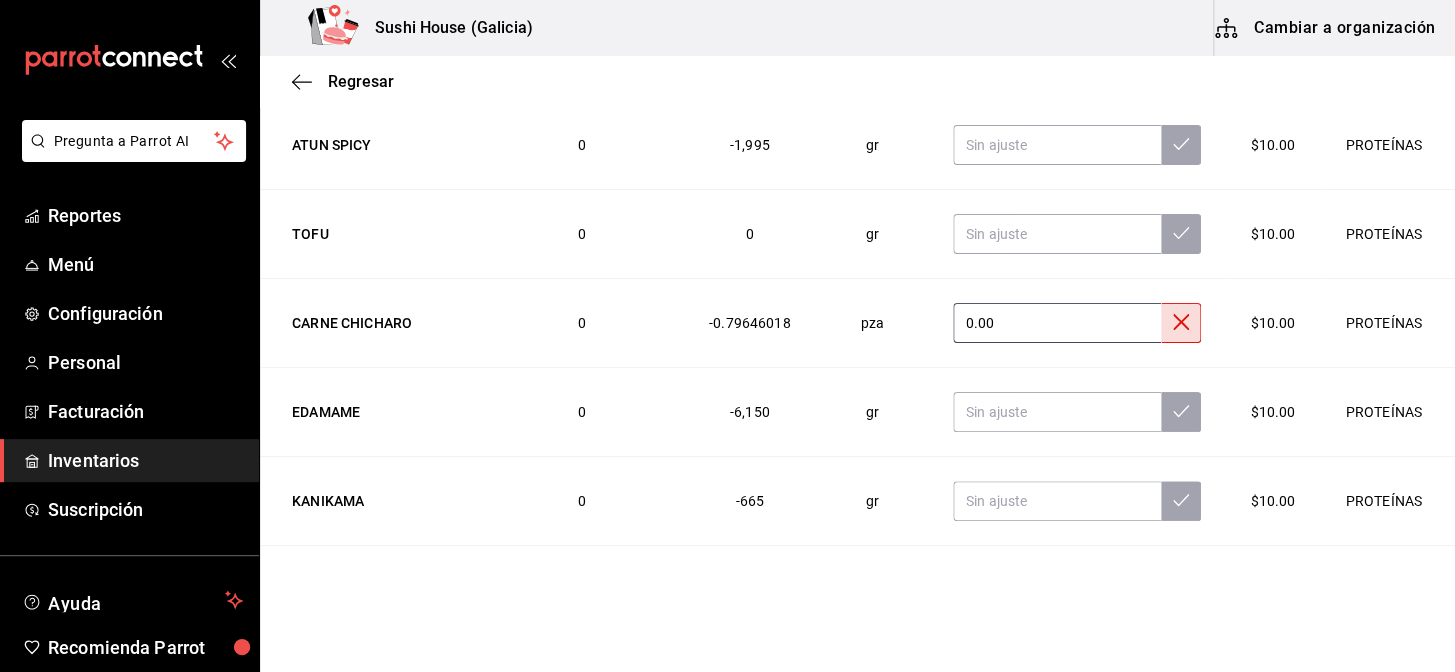 type on "0.00" 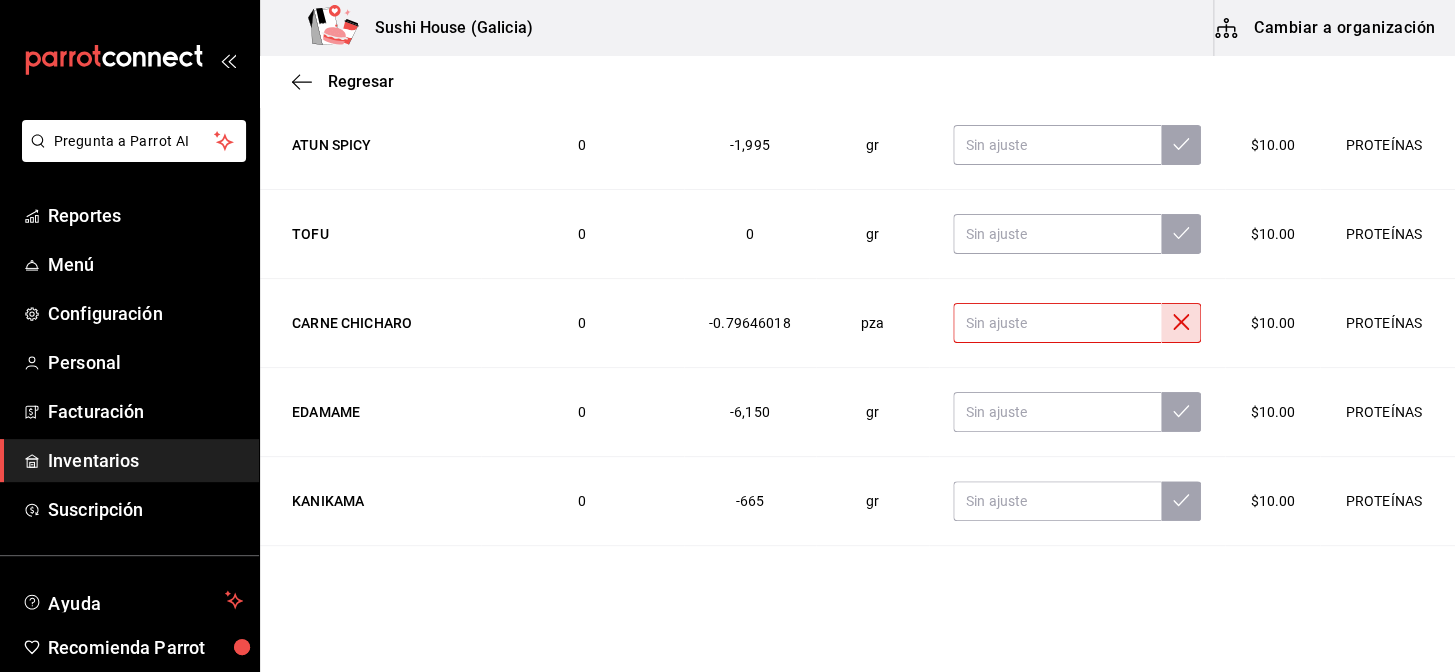 click at bounding box center (1057, 323) 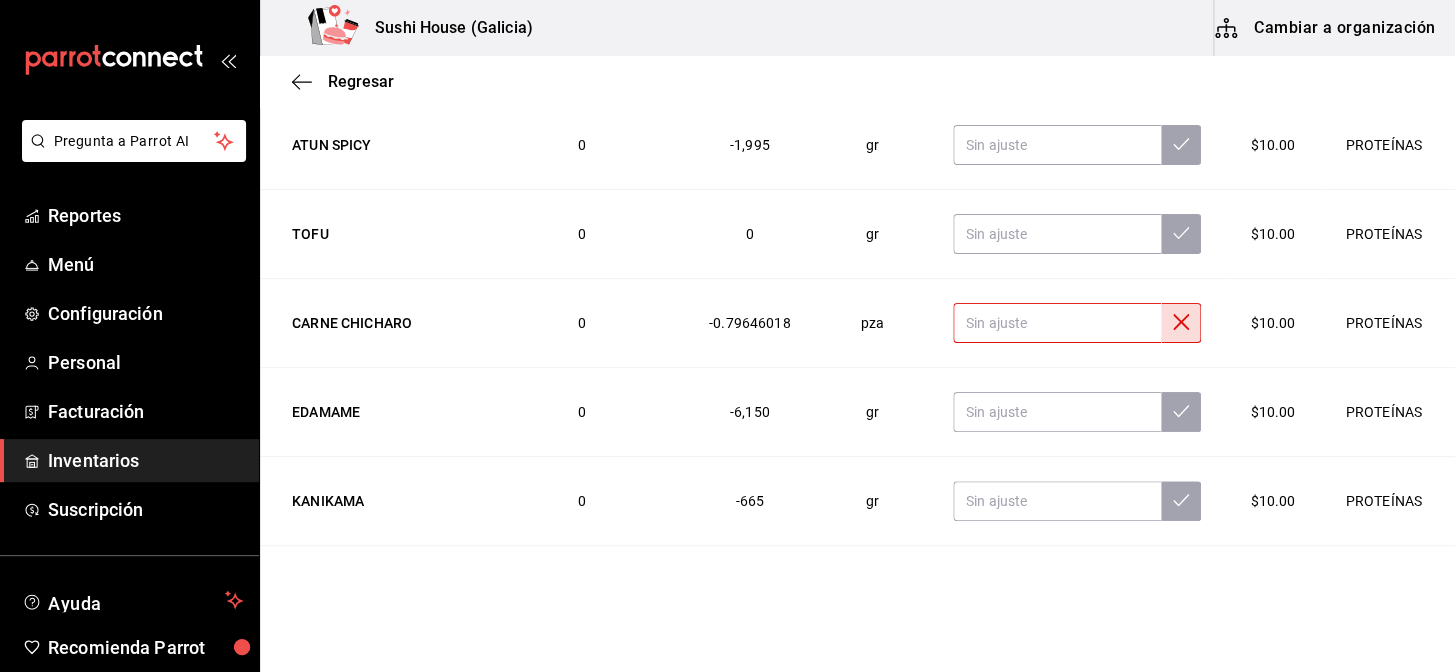 type on "0.00" 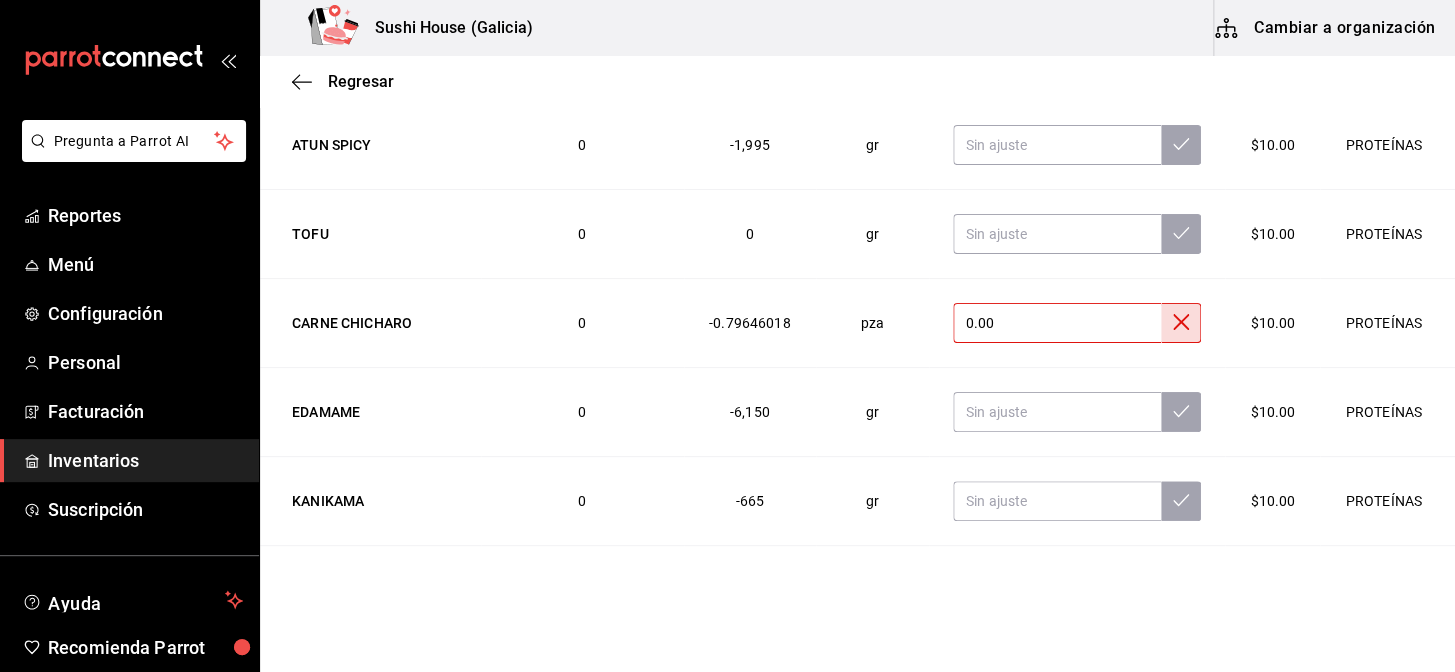 click on "Pregunta a Parrot AI Reportes   Menú   Configuración   Personal   Facturación   Inventarios   Suscripción   Ayuda Recomienda Parrot   Galicia Encargado   Sugerir nueva función   Sushi House (Galicia) Cambiar a organización Regresar Ajuste Ingresa la cantidad real de tus insumos para hacer un ajuste de su existencia Categoría PROTEÍNAS 7f8b88e2-aa33-48e2-addb-e9e566cb67d4 ​ ​ Nombre Último conteo Cant. actual UdM present. Cant. real Precio Categoría ATUN GINGER GLAZED 0 0 kg $10.00 PROTEÍNAS CAMARON FRESCO 0.46444444444444444 20.9 kg $10.00 PROTEÍNAS ATUN 0.16866666666666666 10.12 pza $10.00 PROTEÍNAS SALMON 13.307692307692308 17.3 kg $10.00 PROTEÍNAS POLLO SPICY 1.4963636363636363 16.46 kg $10.00 PROTEÍNAS POLLO EMPANIZADO 0 -2.205 kg $10.00 PROTEÍNAS SALMON A LA NARANJA 0 -1.35 kg $10.00 PROTEÍNAS CAMARON ROCA 0 -1.56 kg $10.00 PROTEÍNAS CAMARON EMPANIZADO 0 -1.46 kg $10.00 PROTEÍNAS ATUN SPICY 0 -1,995 gr $10.00 PROTEÍNAS TOFU 0 0 gr $10.00 PROTEÍNAS CARNE CHICHARO 0 -0.79646018 pza" at bounding box center [727, 279] 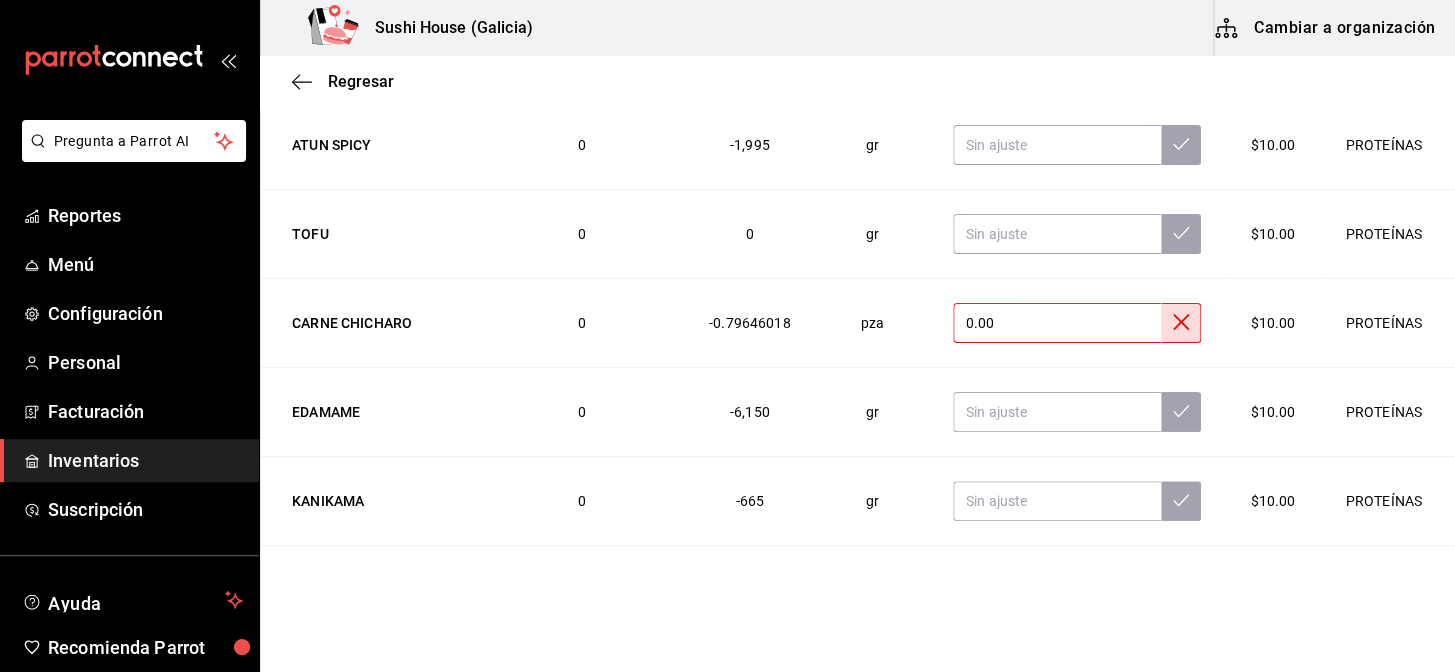 click on "Inventarios" at bounding box center (145, 460) 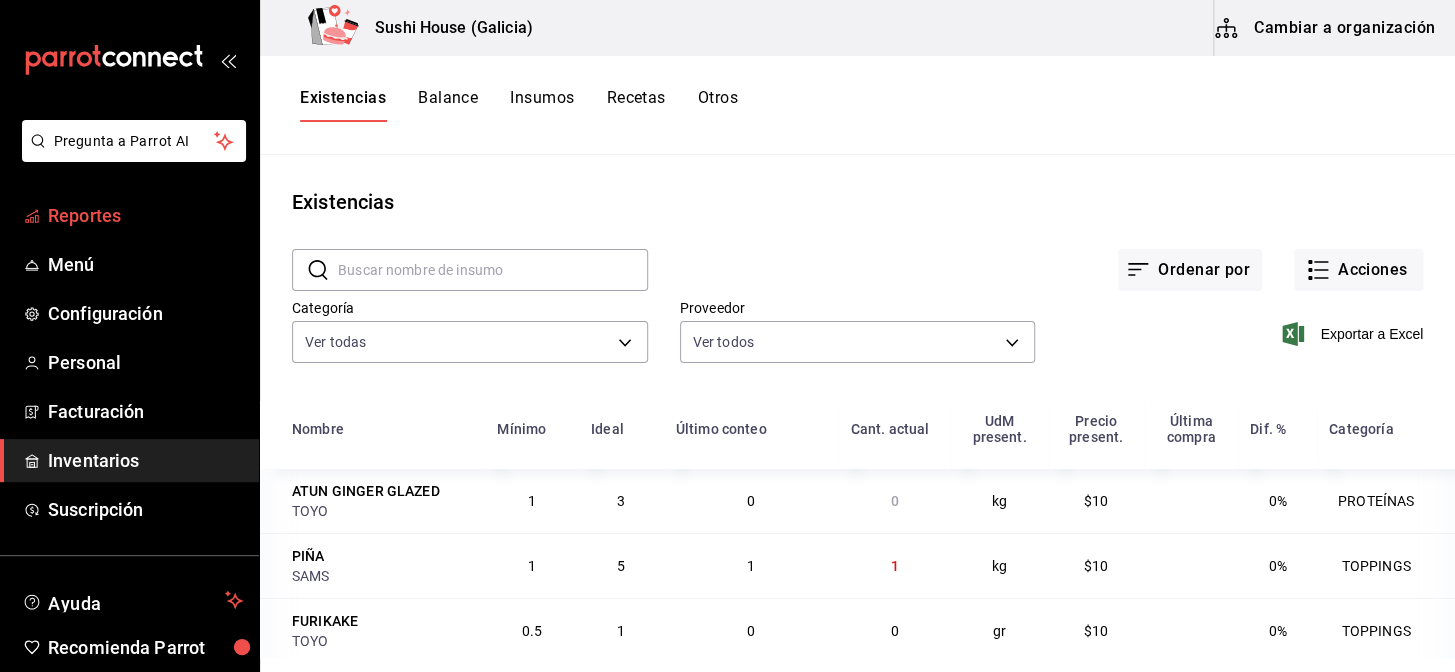 click on "Reportes" at bounding box center (145, 215) 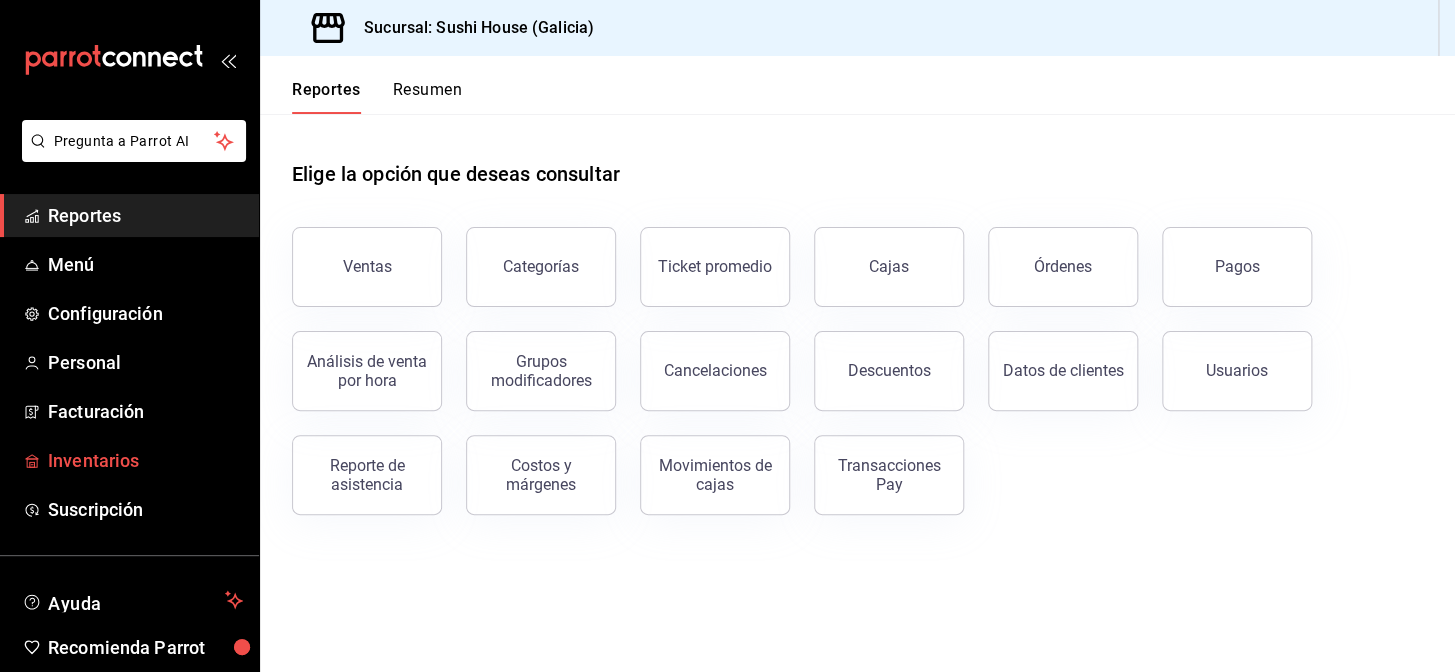 click on "Inventarios" at bounding box center [145, 460] 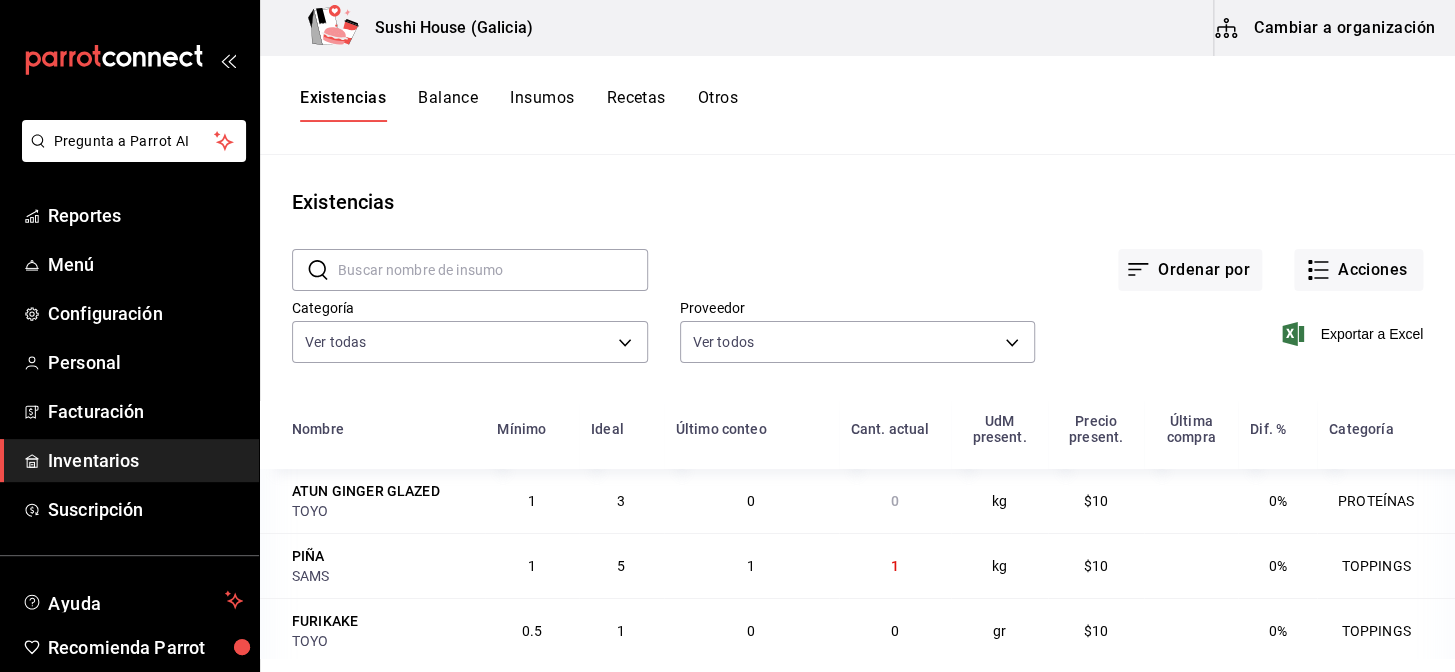 click on "Existencias" at bounding box center (343, 105) 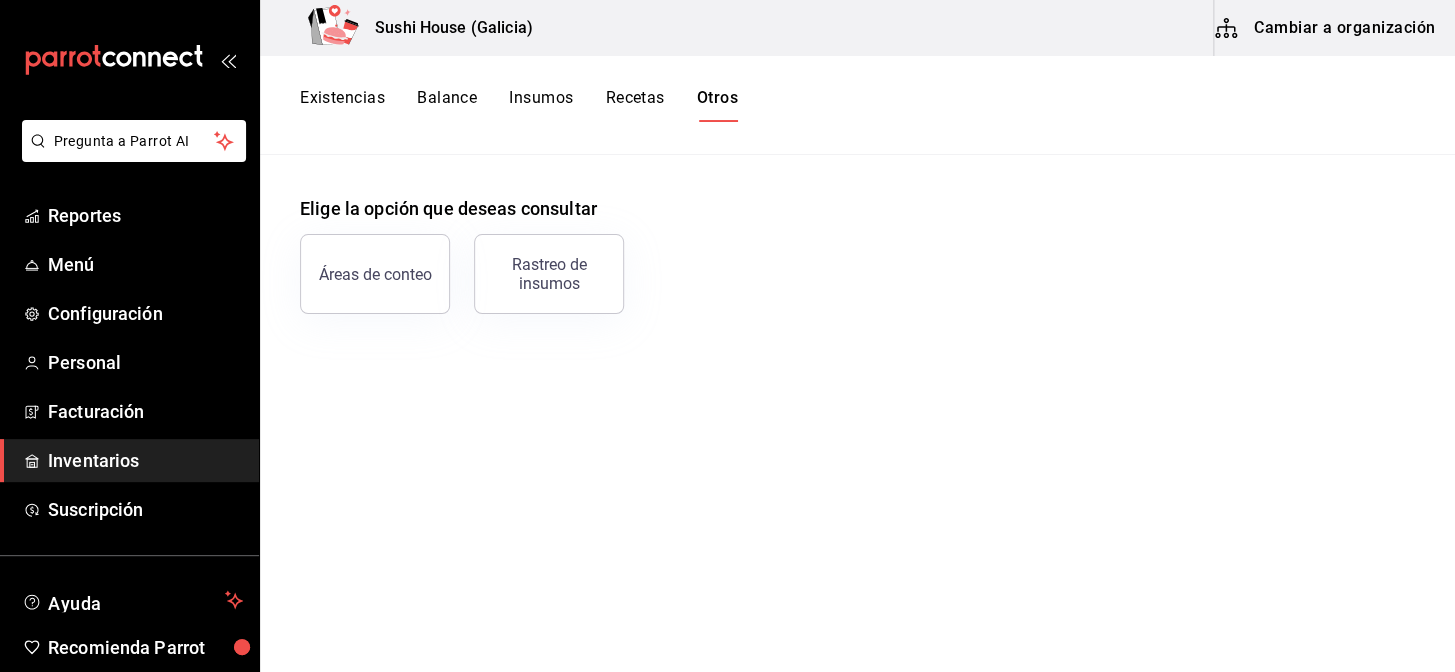 click on "Existencias" at bounding box center (342, 105) 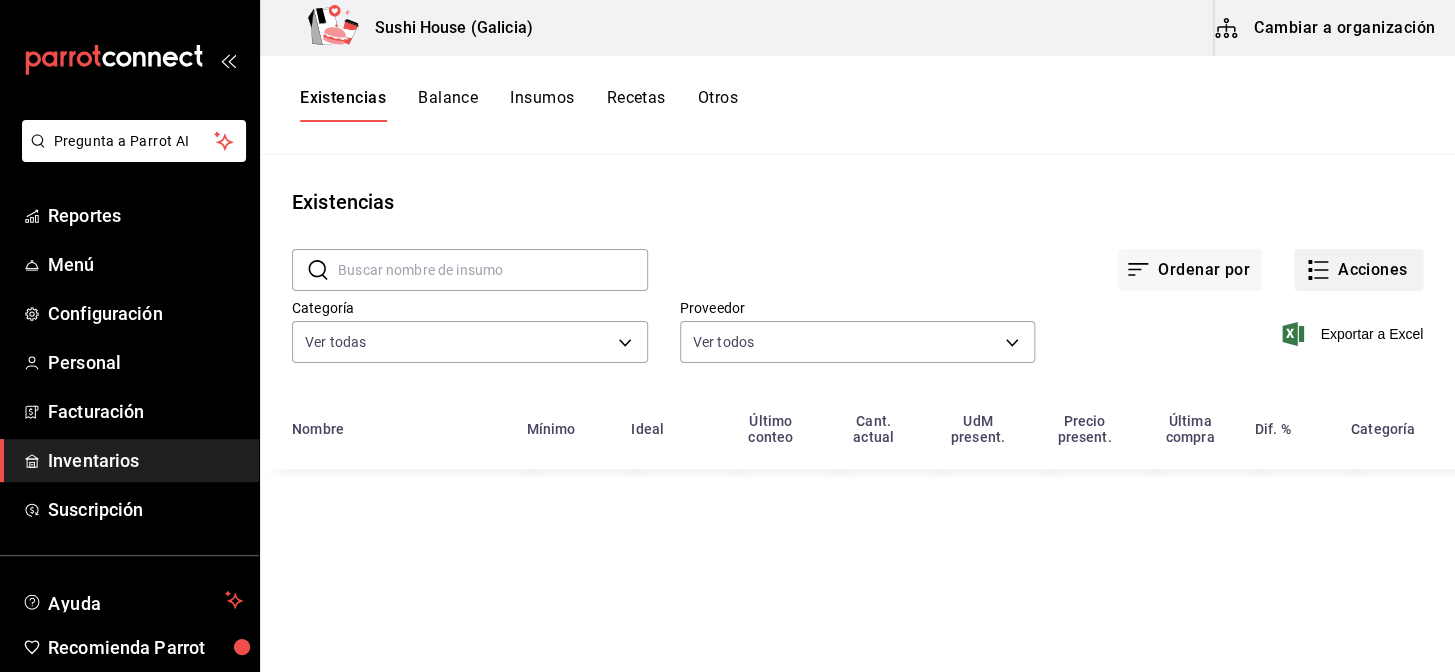 click on "Acciones" at bounding box center (1358, 270) 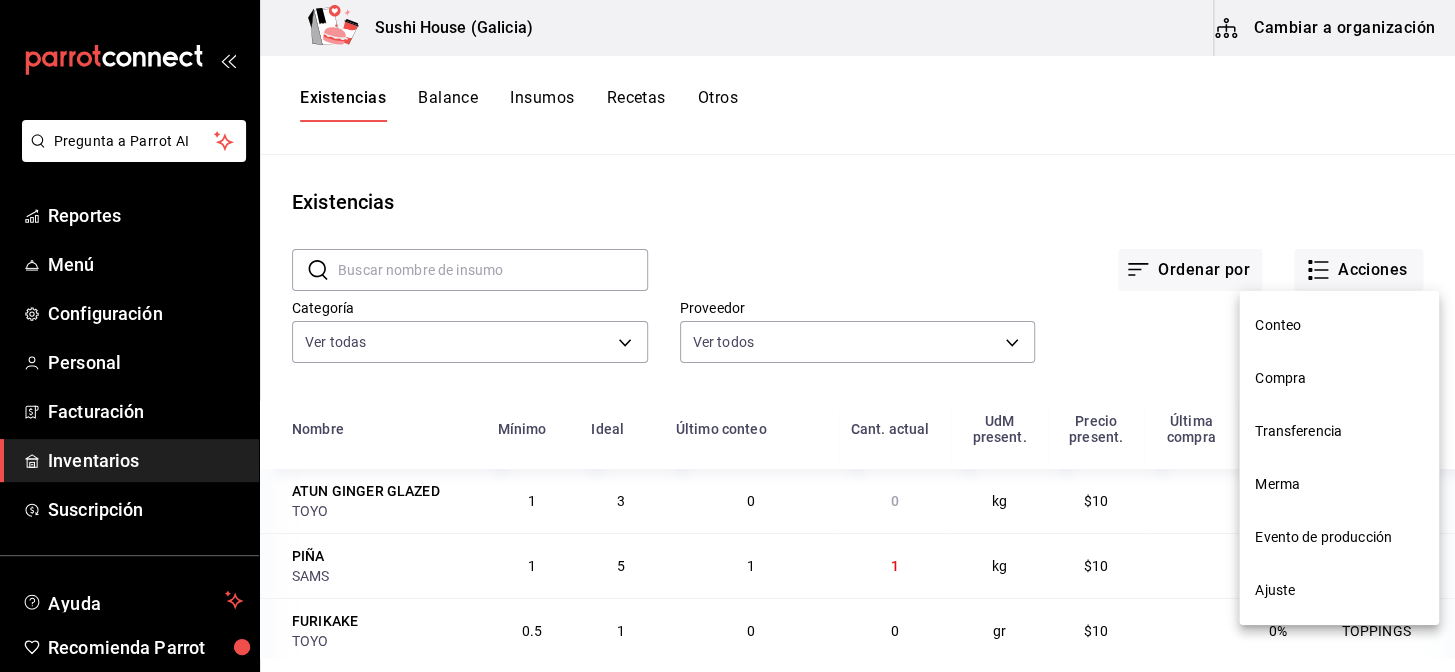click on "Ajuste" at bounding box center (1339, 590) 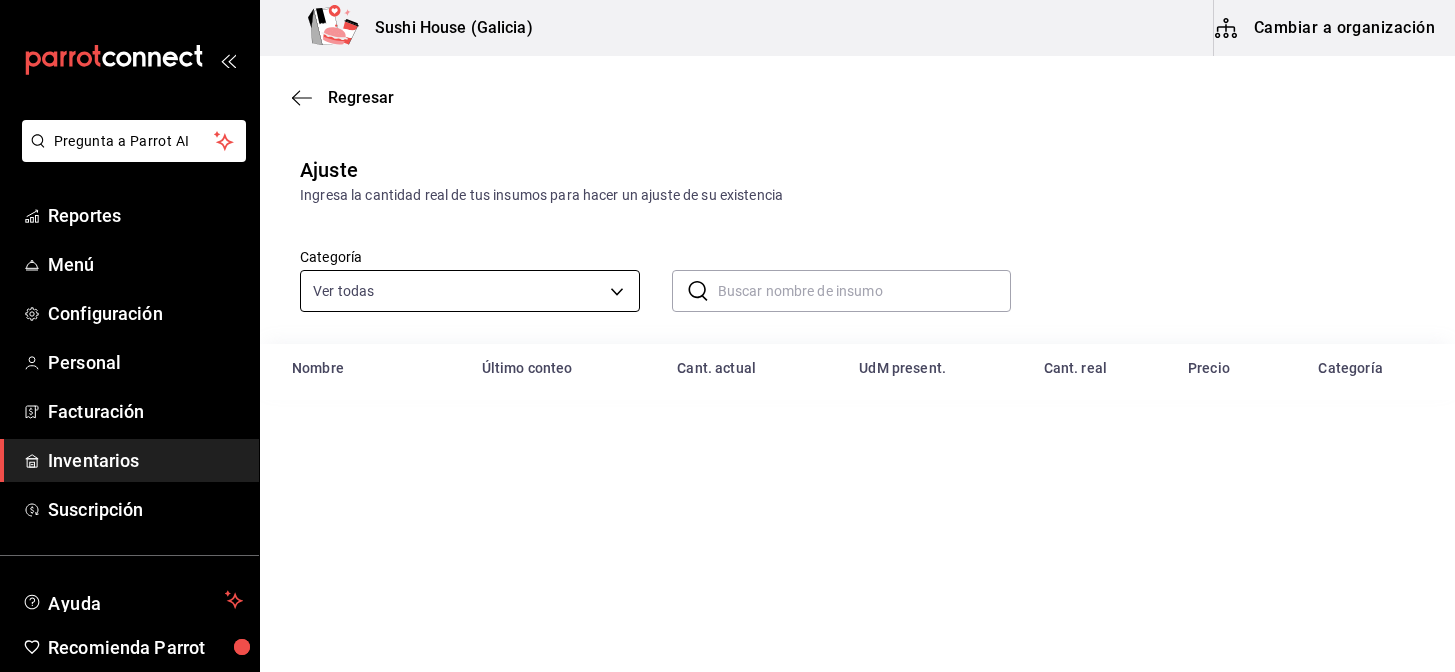 scroll, scrollTop: 0, scrollLeft: 0, axis: both 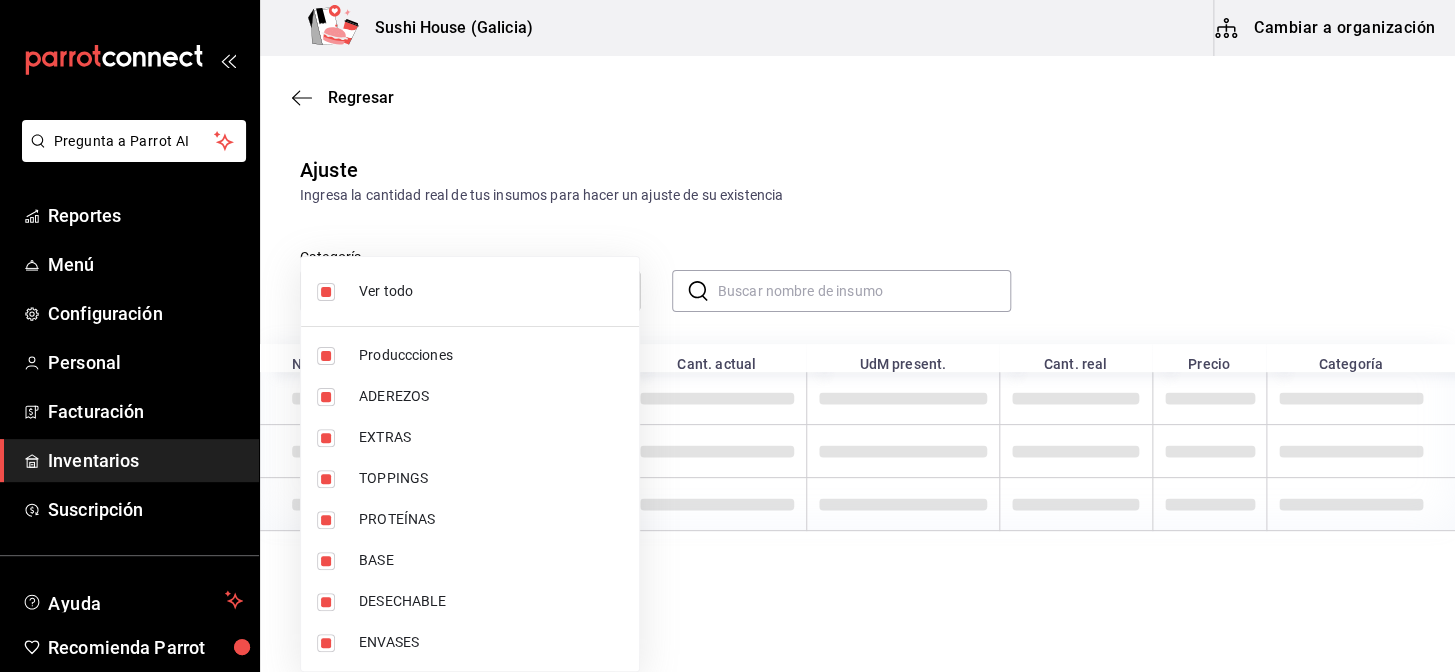 click on "Pregunta a Parrot AI Reportes   Menú   Configuración   Personal   Facturación   Inventarios   Suscripción   Ayuda Recomienda Parrot   Galicia Encargado   Sugerir nueva función   Sushi House (Galicia) Cambiar a organización Regresar Ajuste Ingresa la cantidad real de tus insumos para hacer un ajuste de su existencia Categoría Ver todas 05fe7a93-937e-4a2d-9c19-a5dc2dfbede2,8a7d6279-6ac2-489c-b939-f77f2462d19d,b1b8004f-233b-404c-adcd-bcfd179c0ff5,f28bb95f-9011-4126-9b0d-d4d5db815b6f,7f8b88e2-aa33-48e2-addb-e9e566cb67d4,c2c67c59-17ef-4abd-a9b2-e00f0cc7b07e,e6d208e7-703c-472c-bb27-2b0a150b176a,6f3d229e-34fe-4a2b-b6fa-370cc420011e ​ ​ Nombre Último conteo Cant. actual UdM present. Cant. real Precio Categoría GANA 1 MES GRATIS EN TU SUSCRIPCIÓN AQUÍ ¿Recuerdas cómo empezó tu restaurante?
Hoy puedes ayudar a un colega a tener el mismo cambio que tú viviste.
Recomienda Parrot directamente desde tu Portal Administrador.
Es fácil y rápido.
🎁 Por cada restaurante que se una, ganas 1 mes gratis." at bounding box center [727, 279] 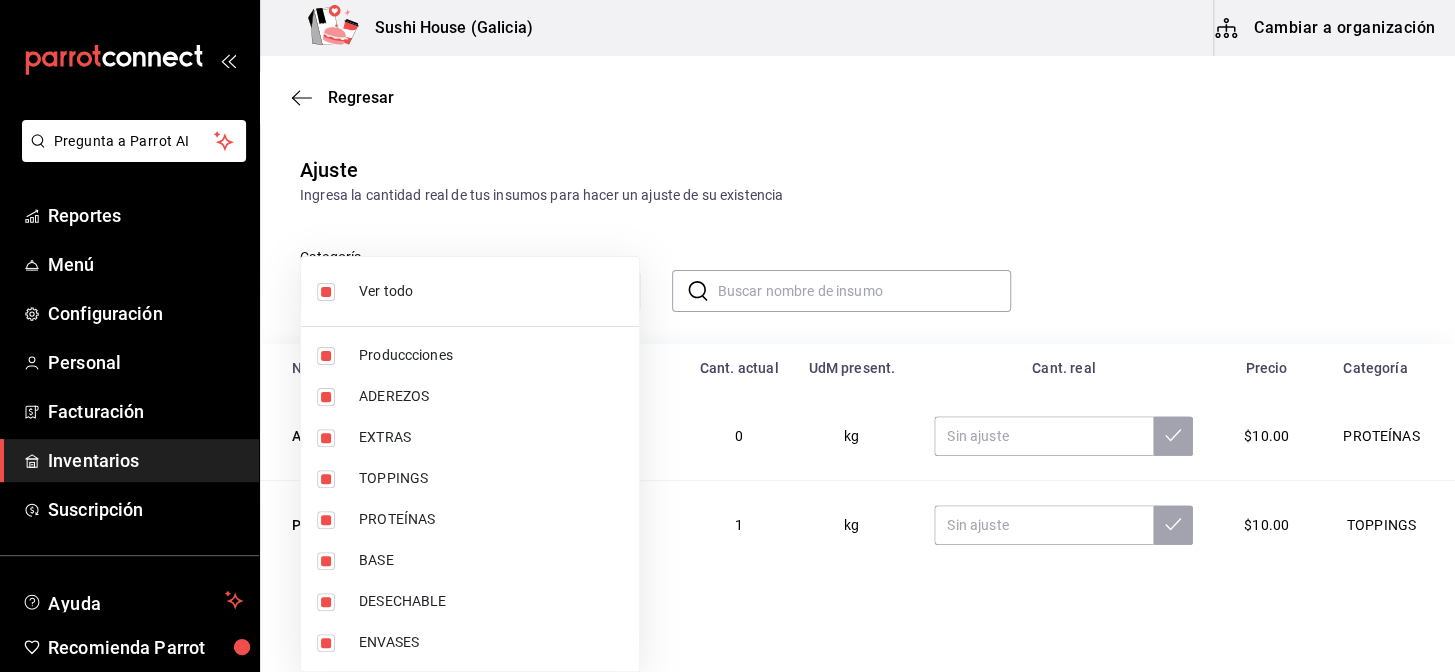 click at bounding box center [326, 292] 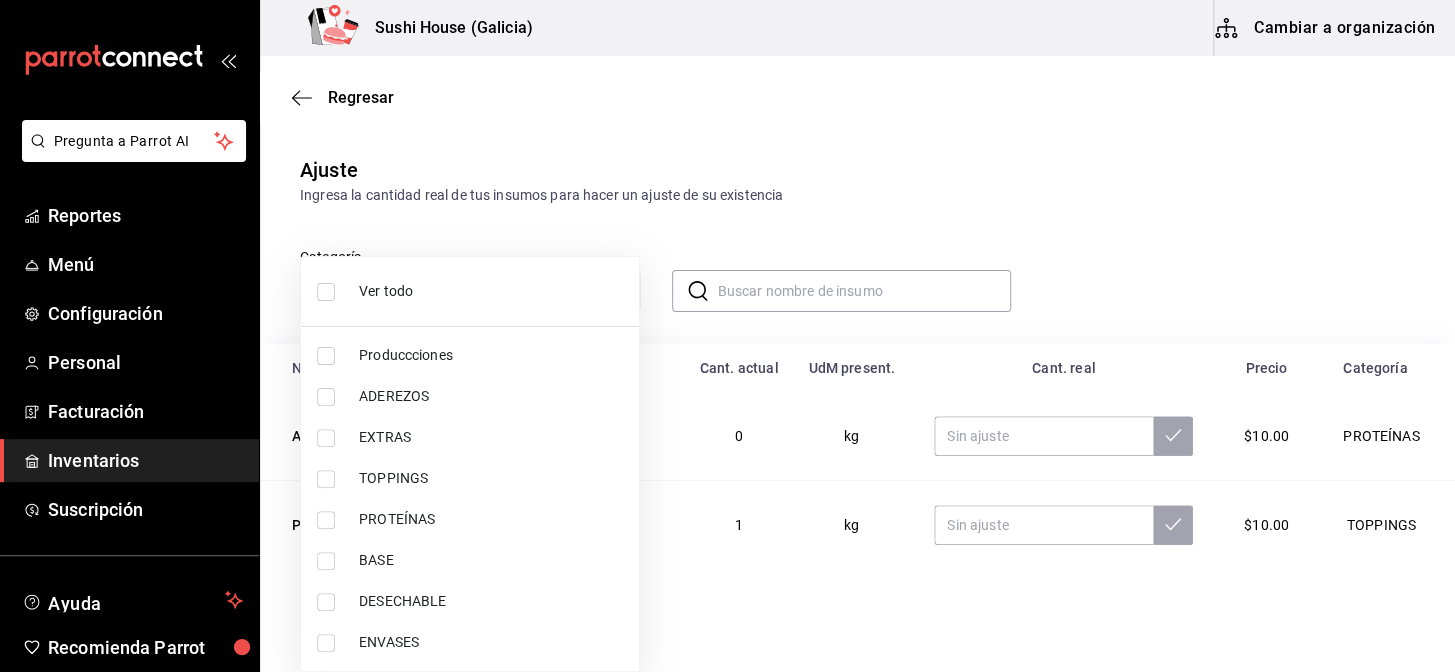 click at bounding box center [326, 397] 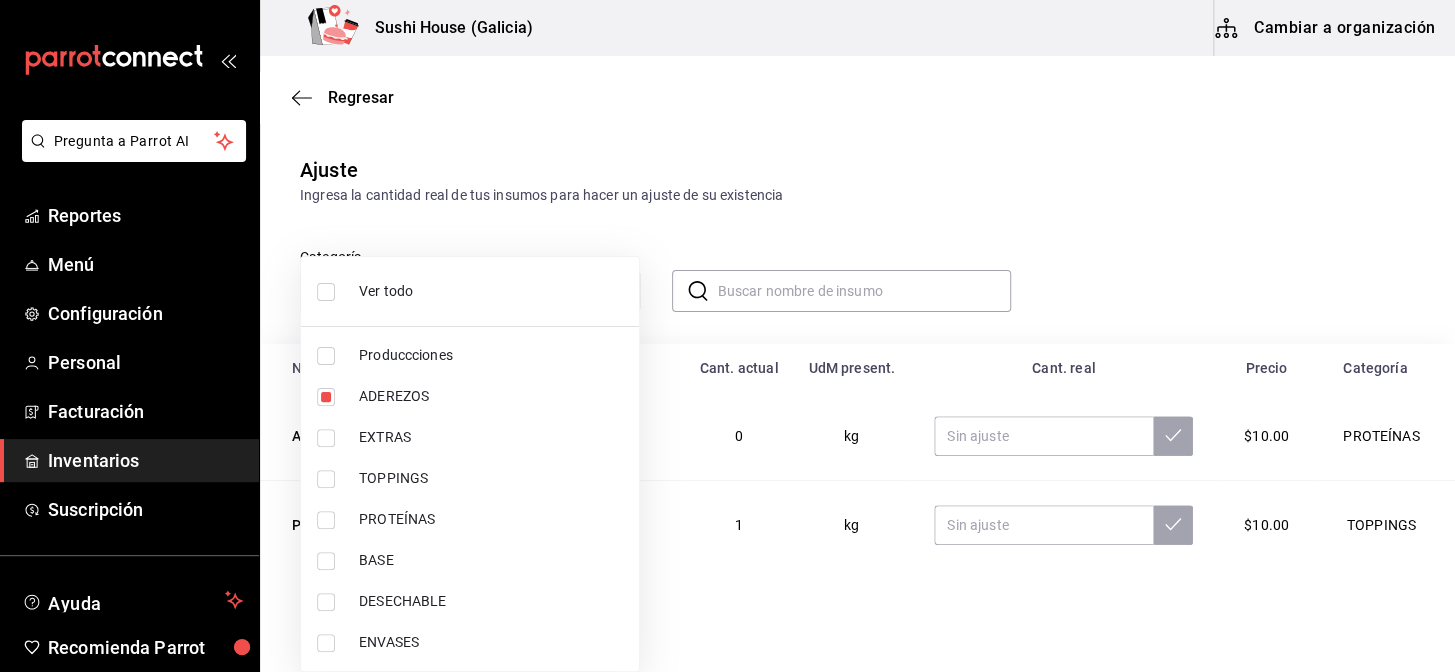 click at bounding box center [326, 397] 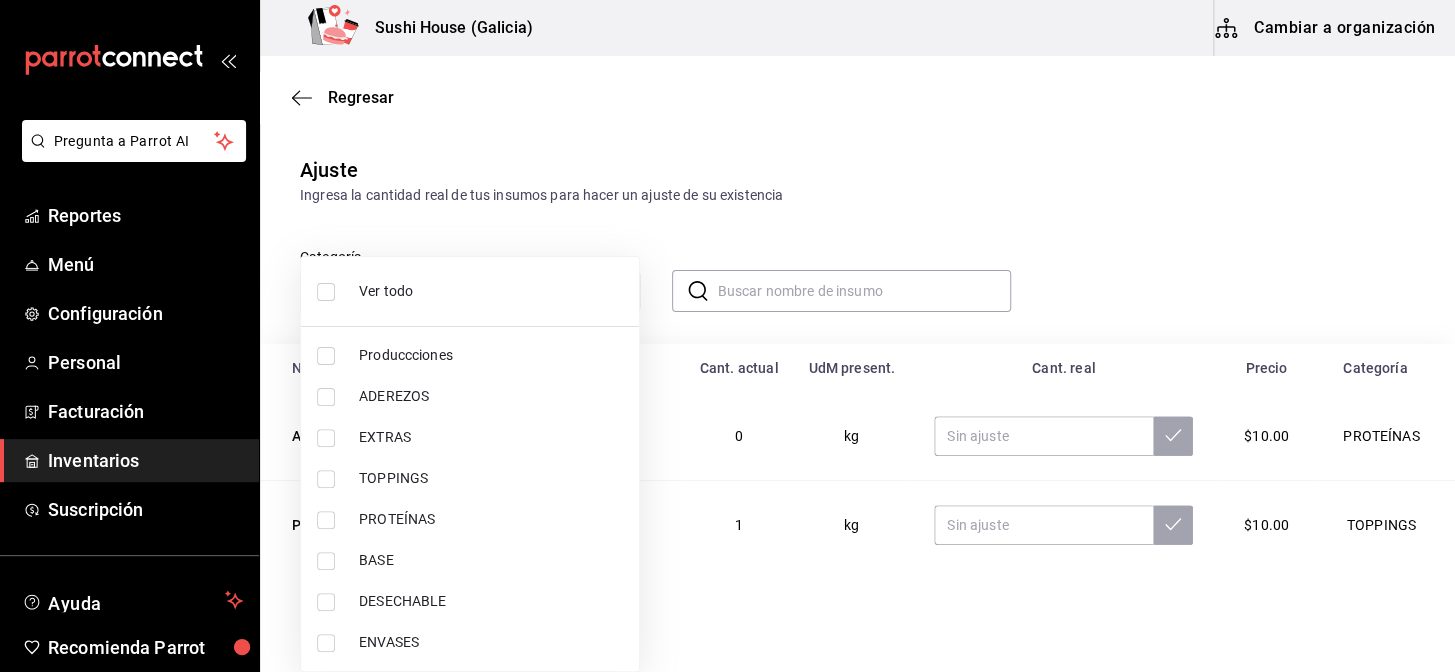 type 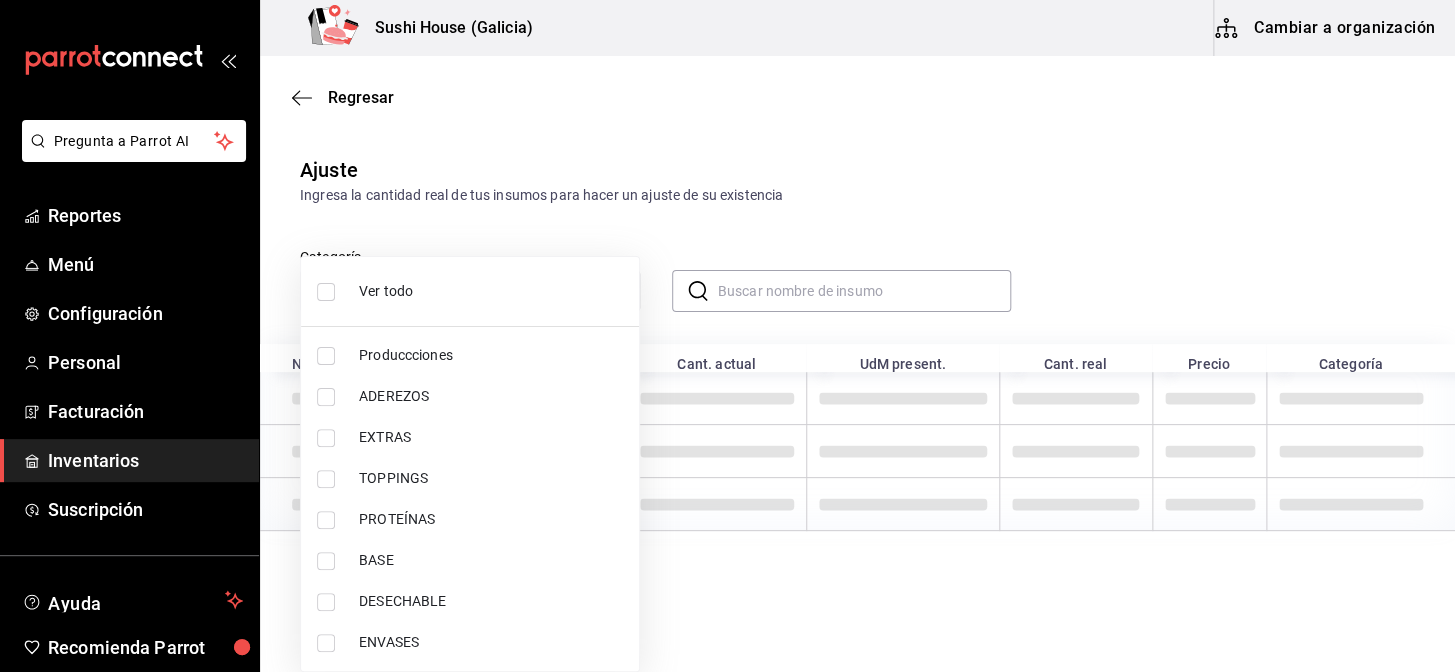 click at bounding box center [326, 479] 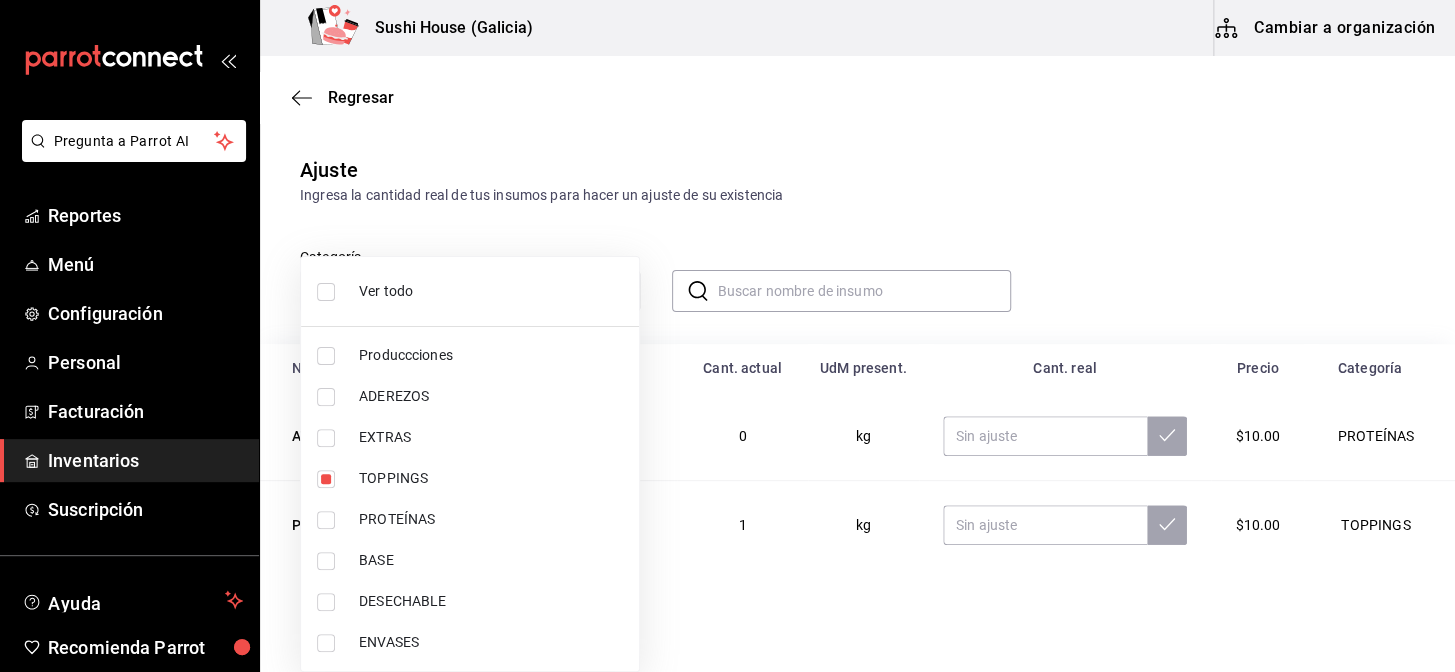 click at bounding box center [727, 336] 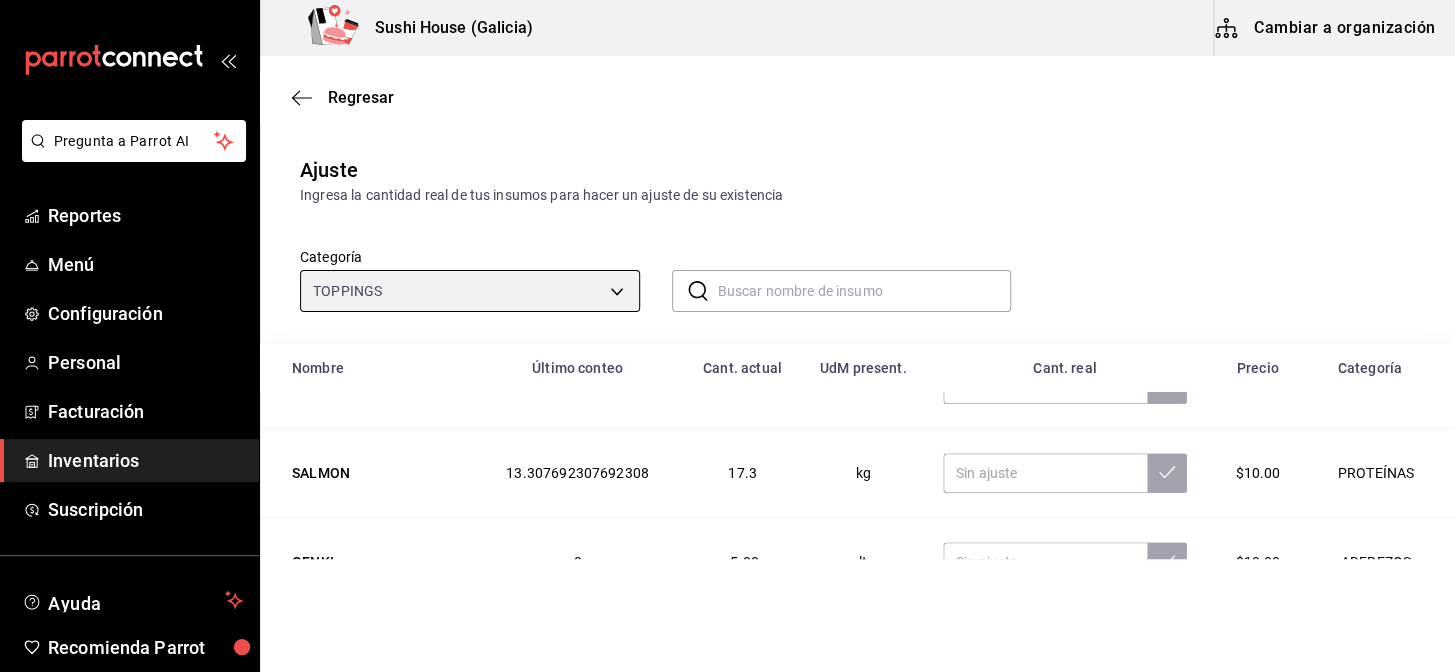 scroll, scrollTop: 396, scrollLeft: 0, axis: vertical 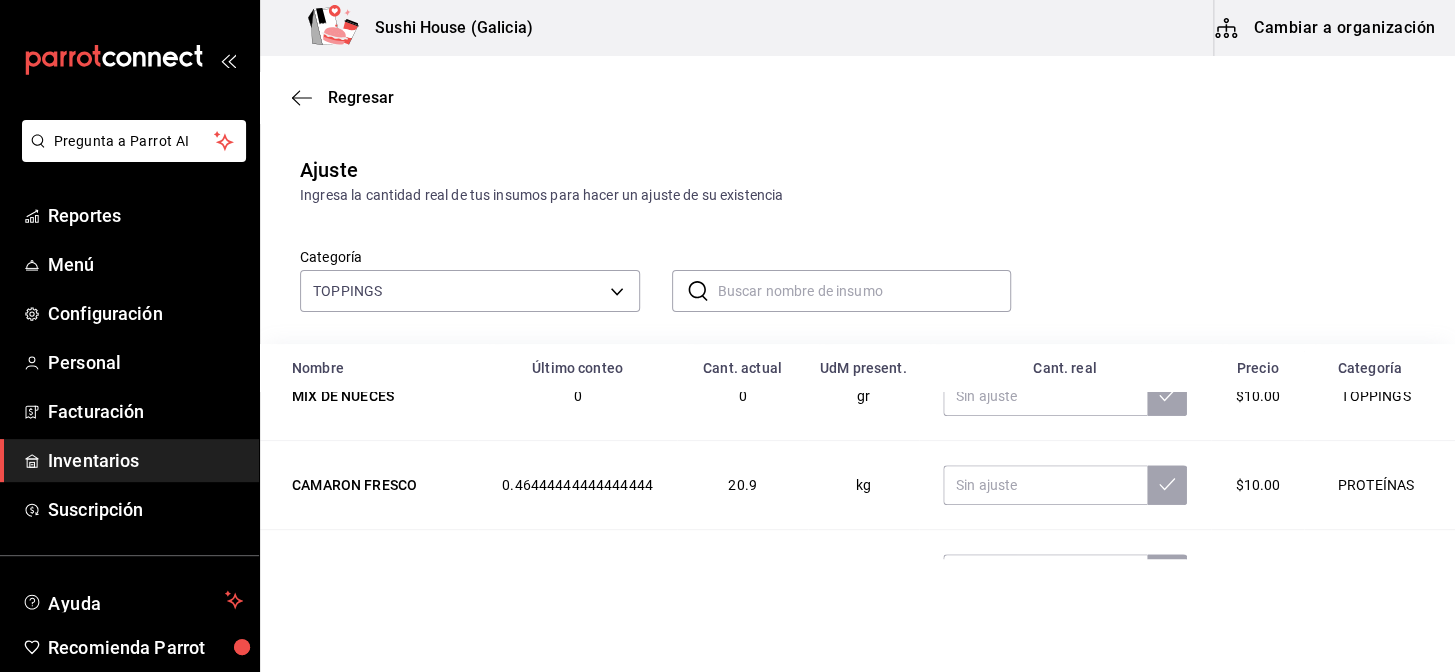 click at bounding box center (865, 291) 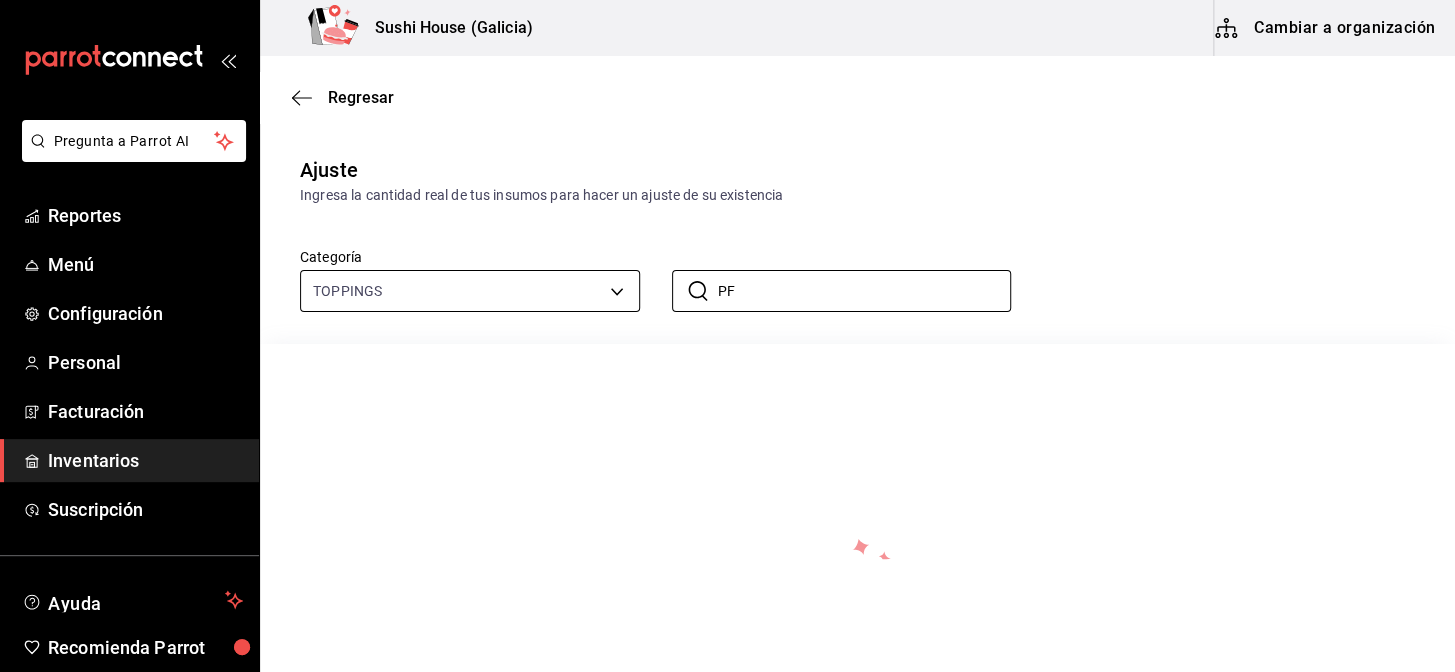 type on "P" 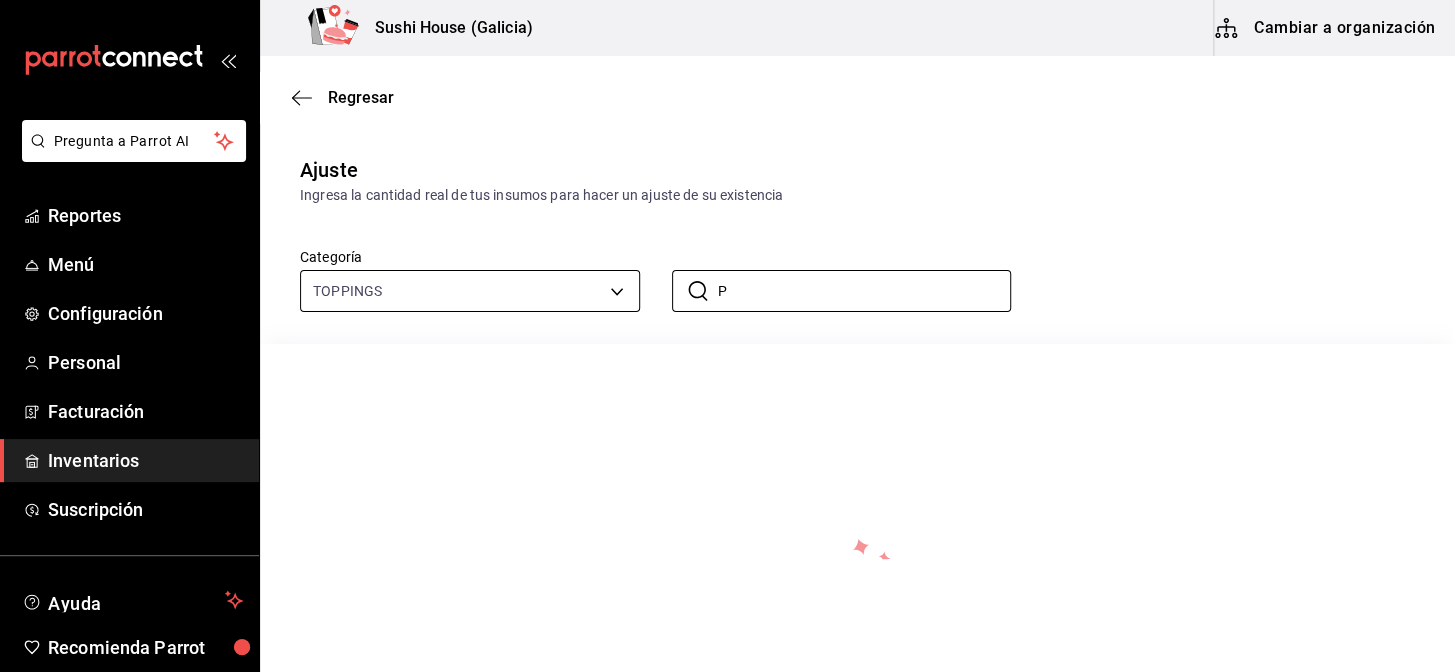 type 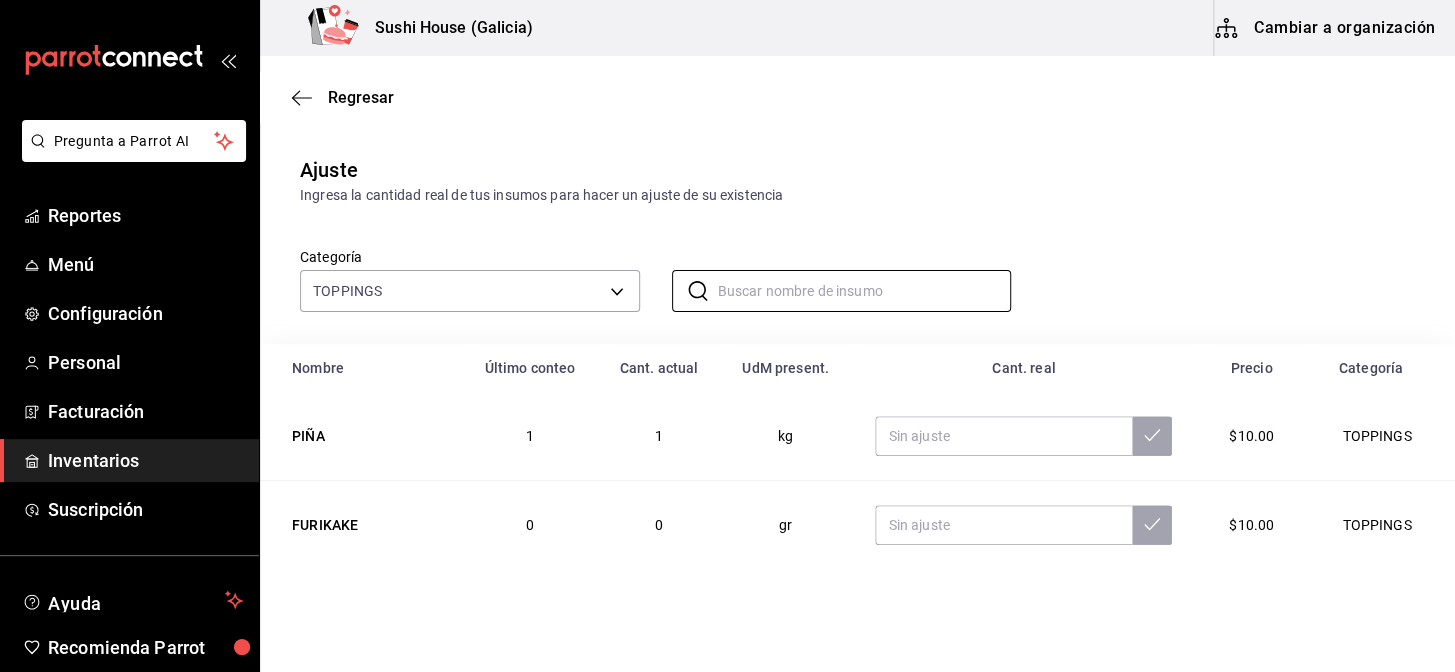click on "Inventarios" at bounding box center [145, 460] 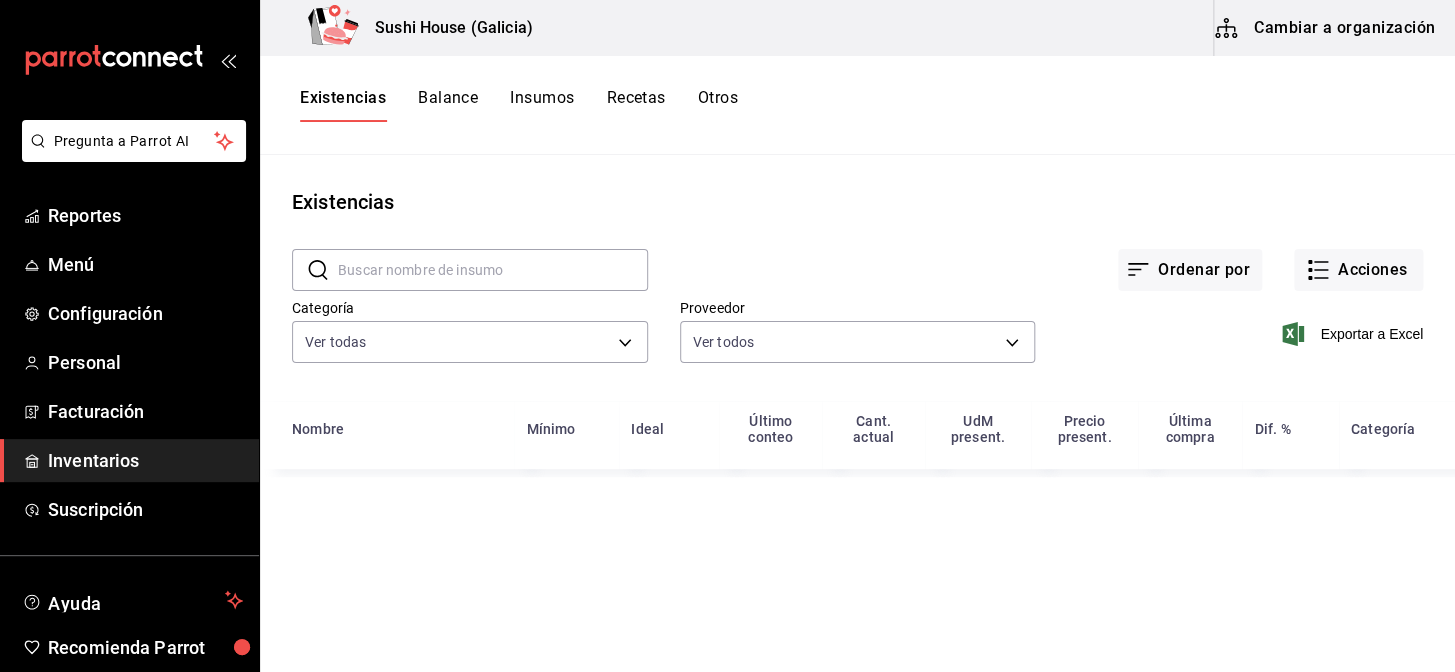 click on "Existencias" at bounding box center [343, 105] 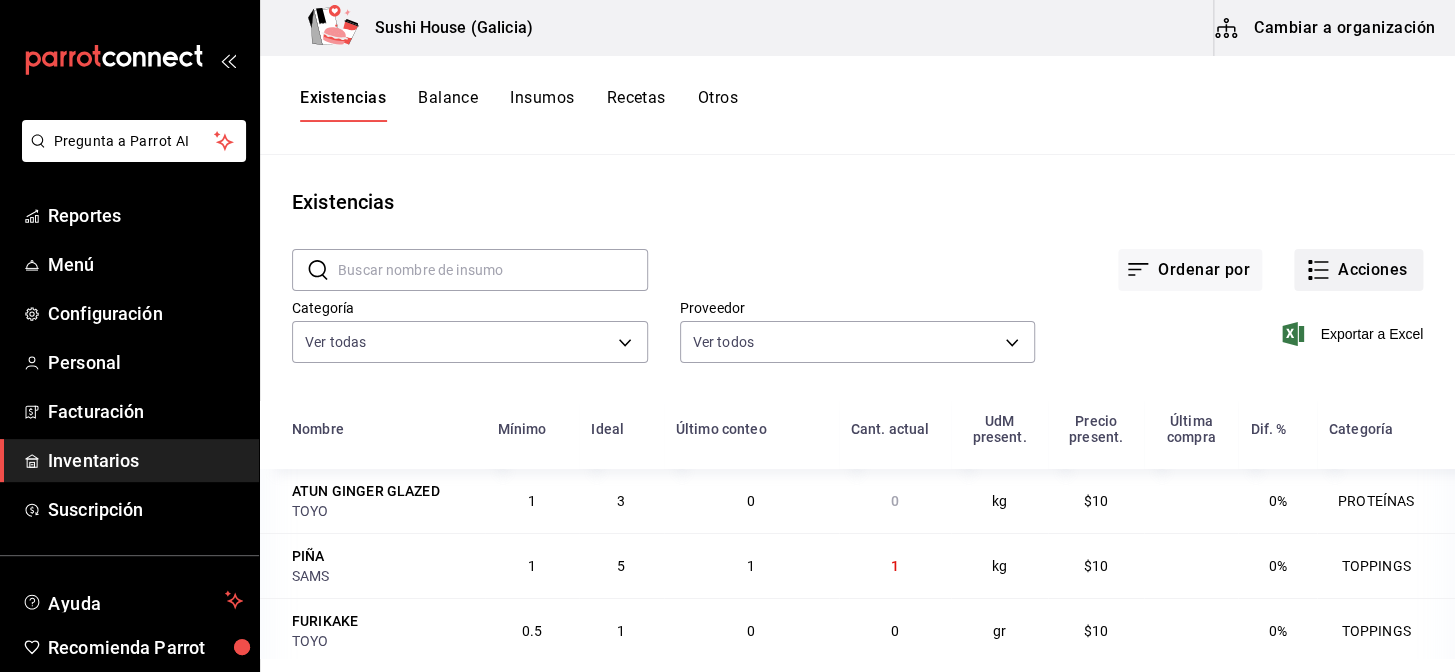 click on "Acciones" at bounding box center (1358, 270) 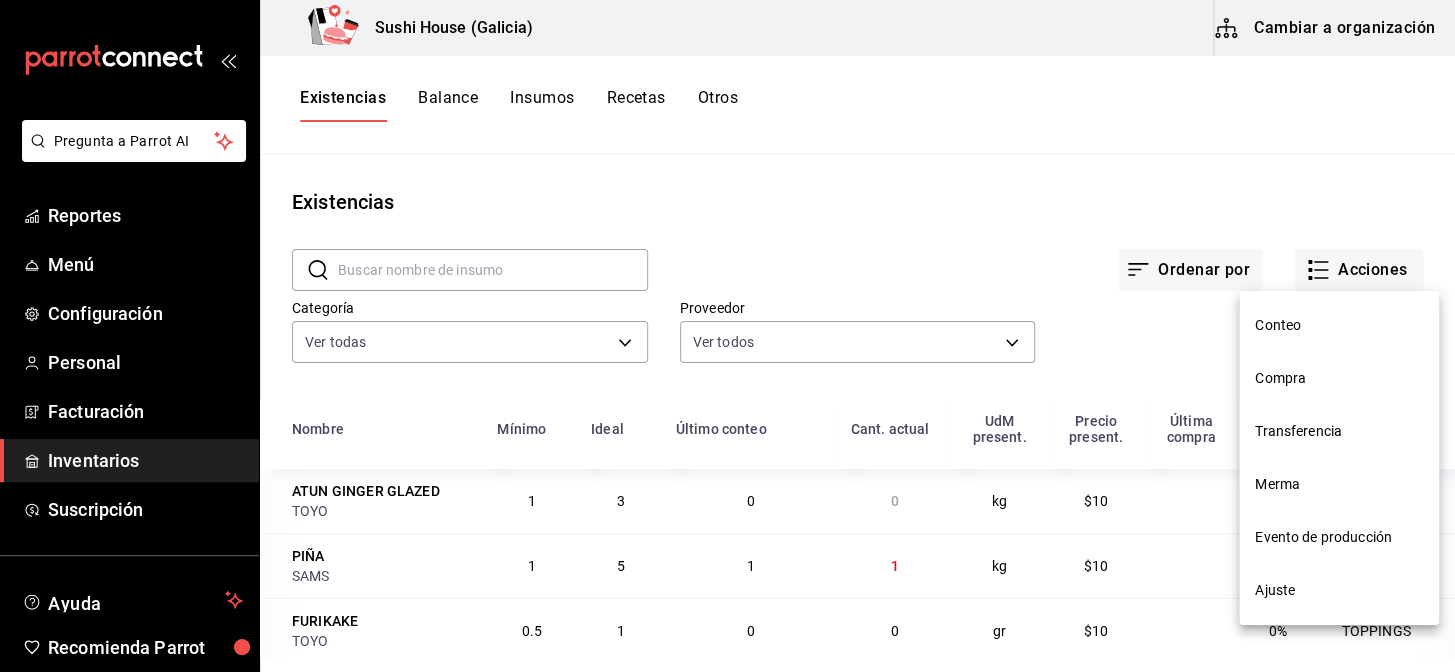 click on "Ajuste" at bounding box center [1339, 590] 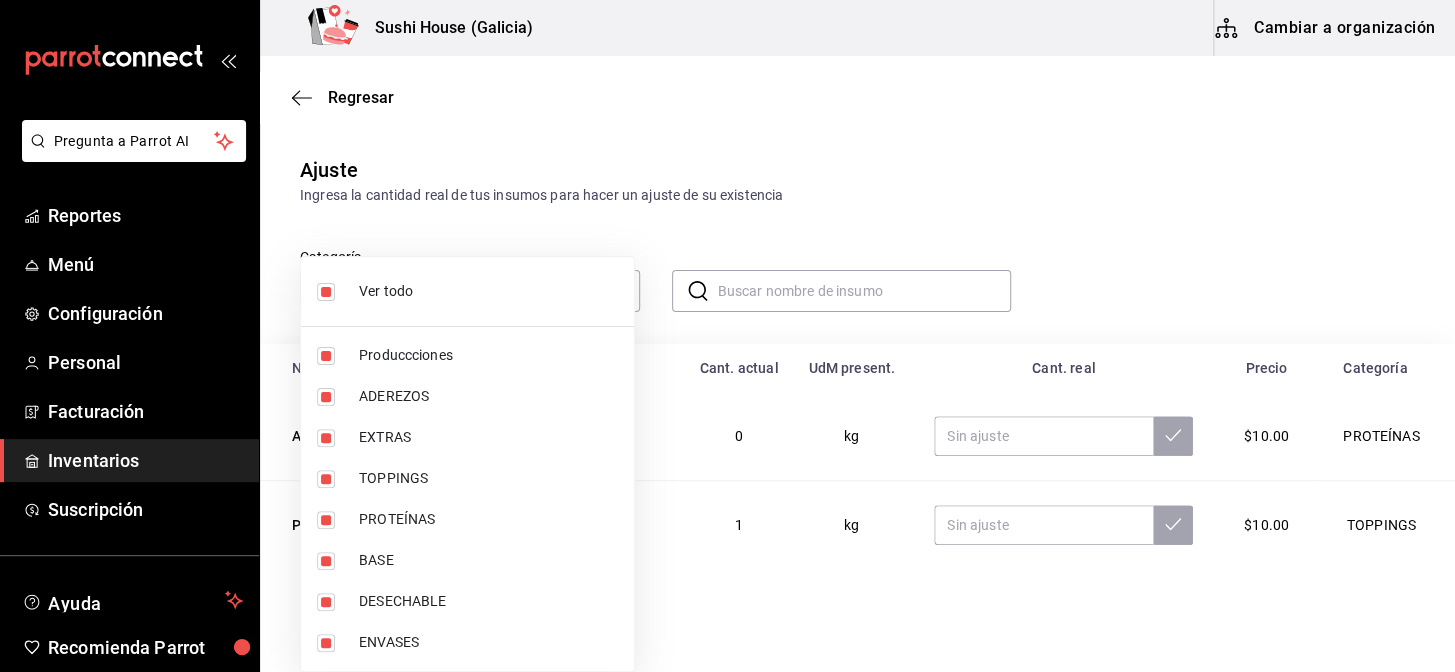 click on "Pregunta a Parrot AI Reportes   Menú   Configuración   Personal   Facturación   Inventarios   Suscripción   Ayuda Recomienda Parrot   [LOCATION] Encargado   Sugerir nueva función   Sushi House ([LOCATION]) Cambiar a organización Regresar Ajuste Ingresa la cantidad real de tus insumos para hacer un ajuste de su existencia Categoría Ver todas [UUID],[UUID],[UUID],[UUID],[UUID],[UUID],[UUID],[UUID] ​ ​ Nombre Último conteo Cant. actual UdM present. Cant. real Precio Categoría ATUN GINGER GLAZED 0 0 kg $10.00 PROTEÍNAS PIÑA 1 1 kg $10.00 TOPPINGS FURIKAKE 0 0 gr $10.00 TOPPINGS SOYA 0.05291005291005291 1 lt $10.00 ADEREZOS MIX DE NUECES 0 0 gr $10.00 TOPPINGS CAMARON FRESCO 0.46444444444444444 20.9 kg $10.00 PROTEÍNAS ATUN 0.16866666666666666 10.12 pza $10.00 SALMON 0" at bounding box center (727, 279) 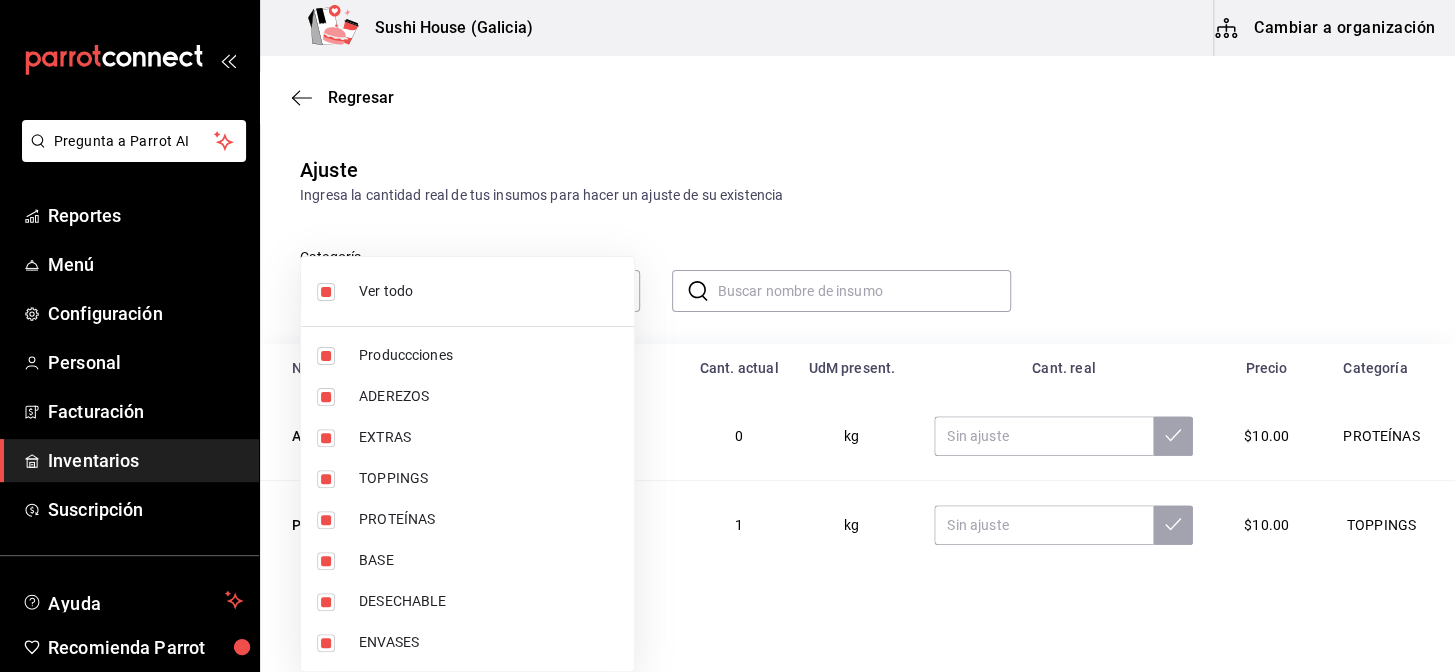 click on "Ver todo" at bounding box center (488, 291) 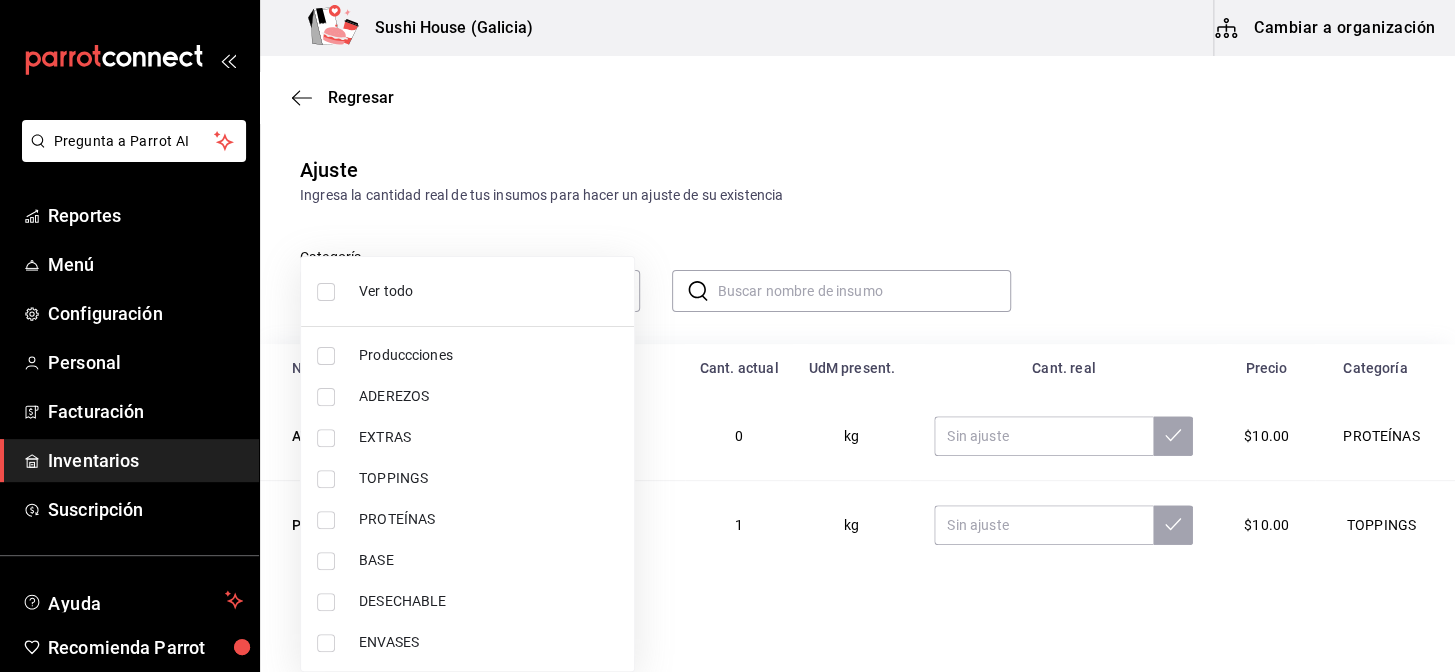 click at bounding box center (727, 336) 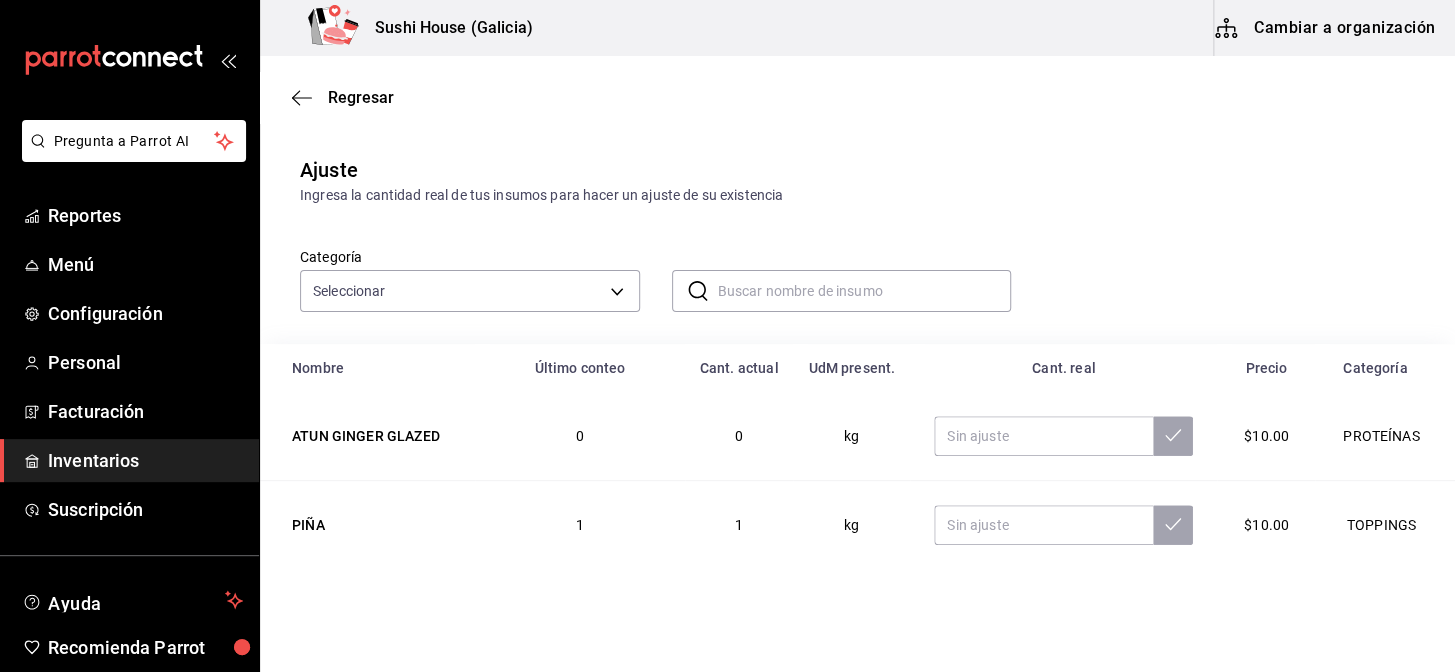 click at bounding box center (865, 291) 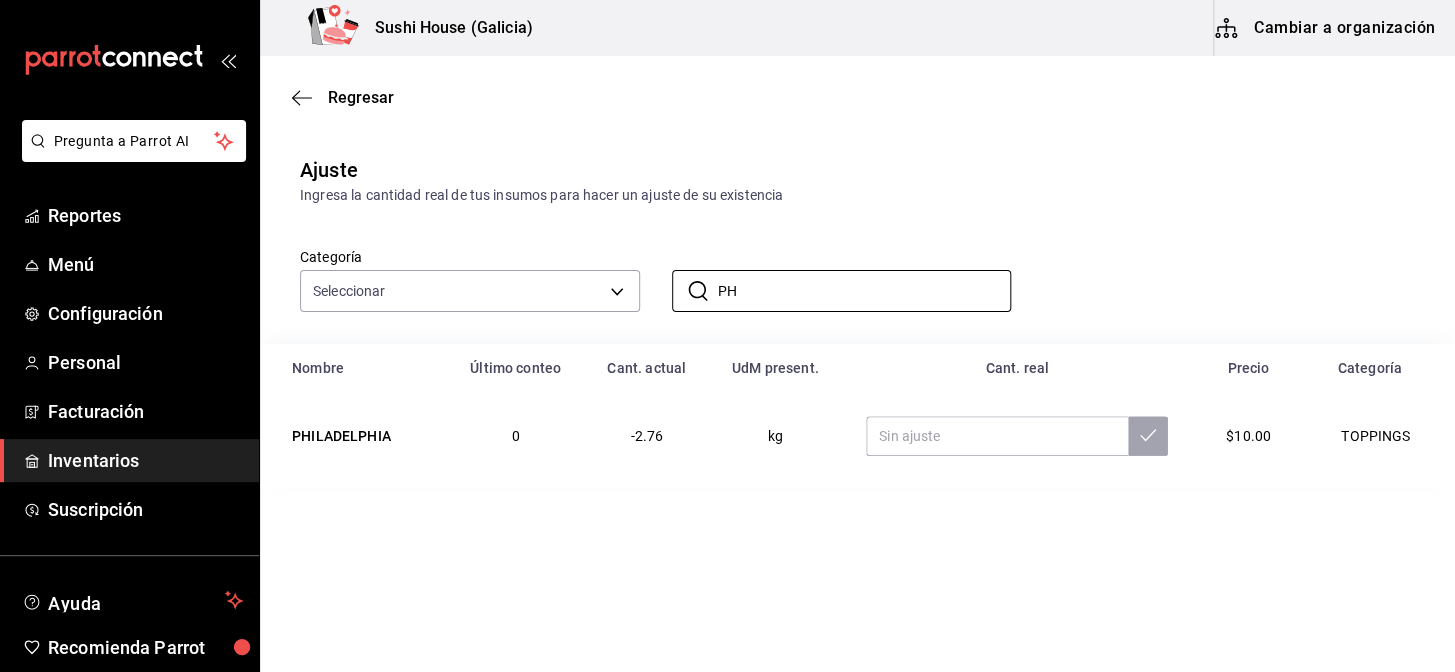 type on "PH" 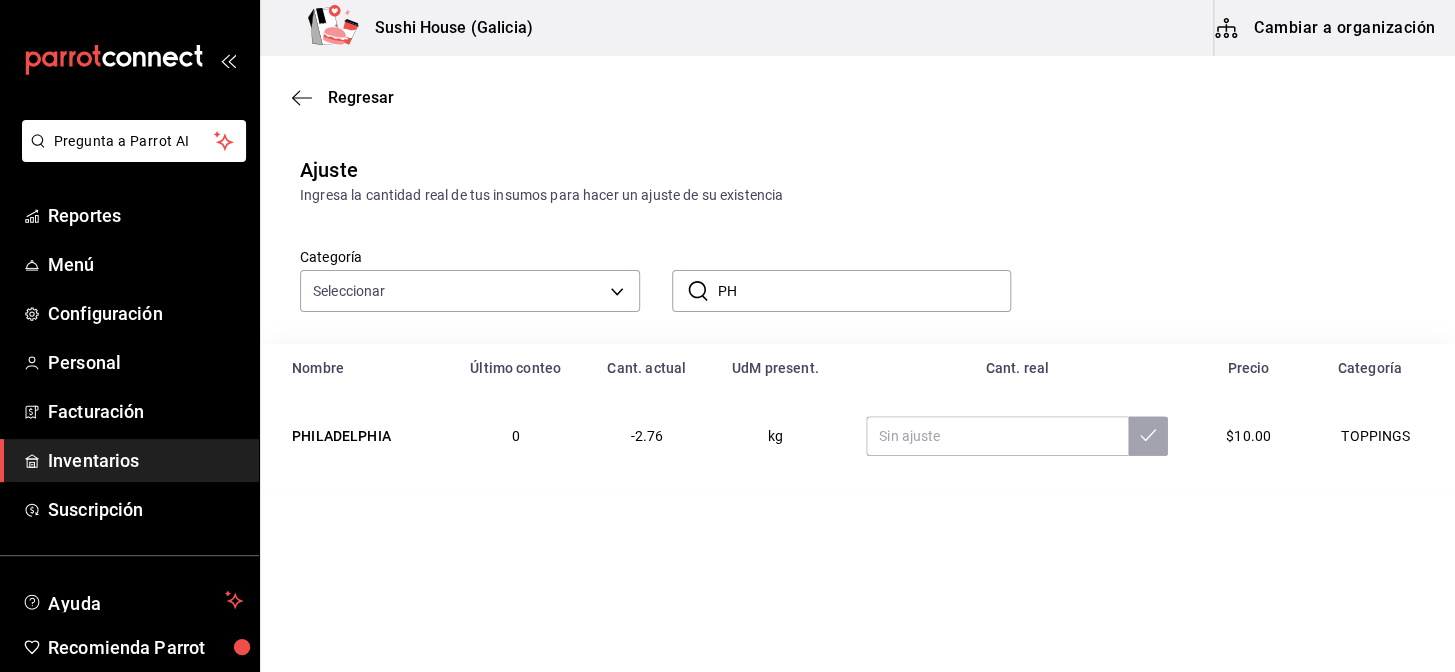 click on "Regresar Ajuste Ingresa la cantidad real de tus insumos para hacer un ajuste de su existencia Categoría Seleccionar ​ PH ​ Nombre Último conteo Cant. actual UdM present. Cant. real Precio Categoría PHILADELPHIA 0 -2.76 kg $10.00 TOPPINGS" at bounding box center (857, 307) 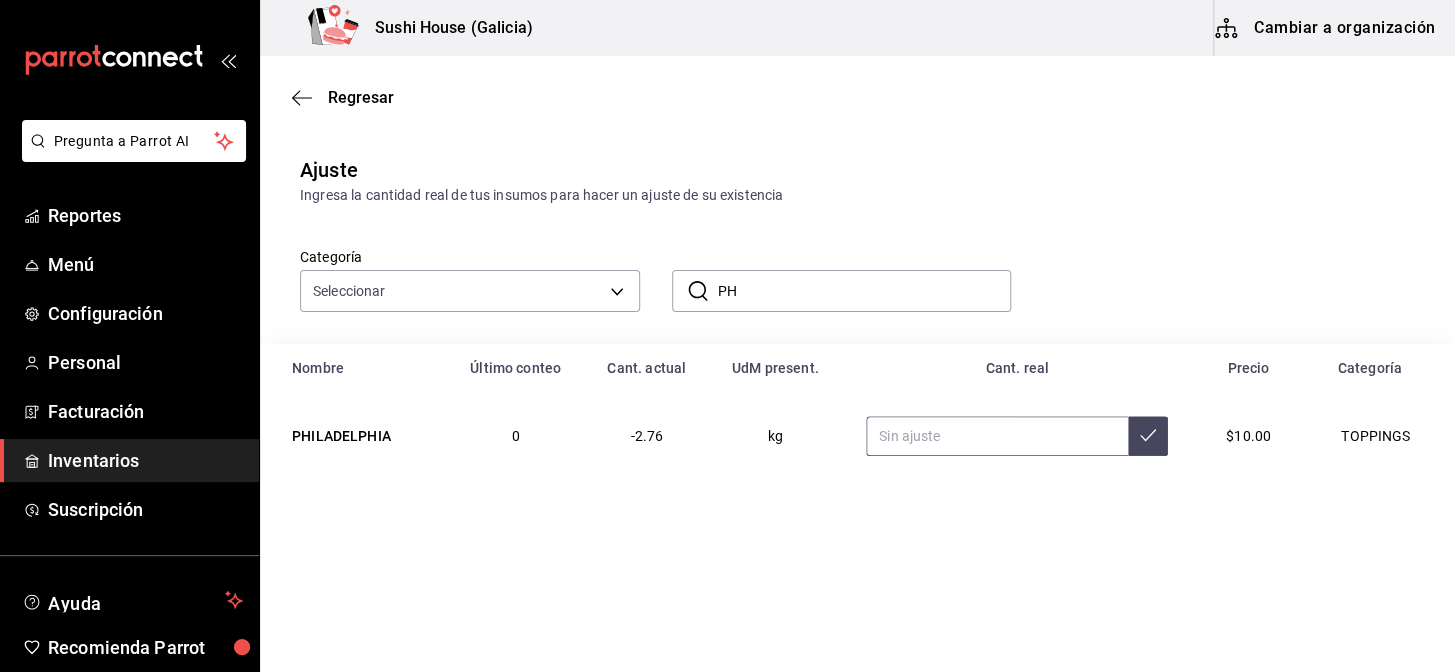 click at bounding box center (997, 436) 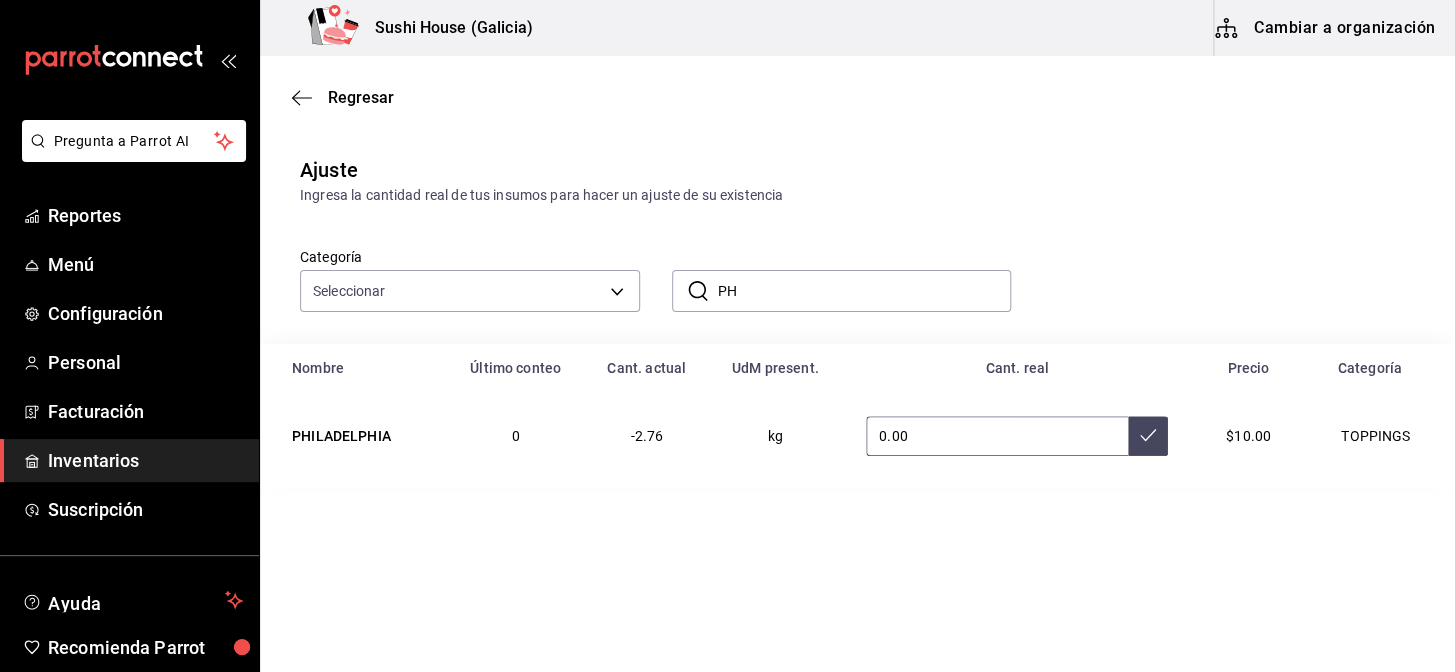 type on "0.00" 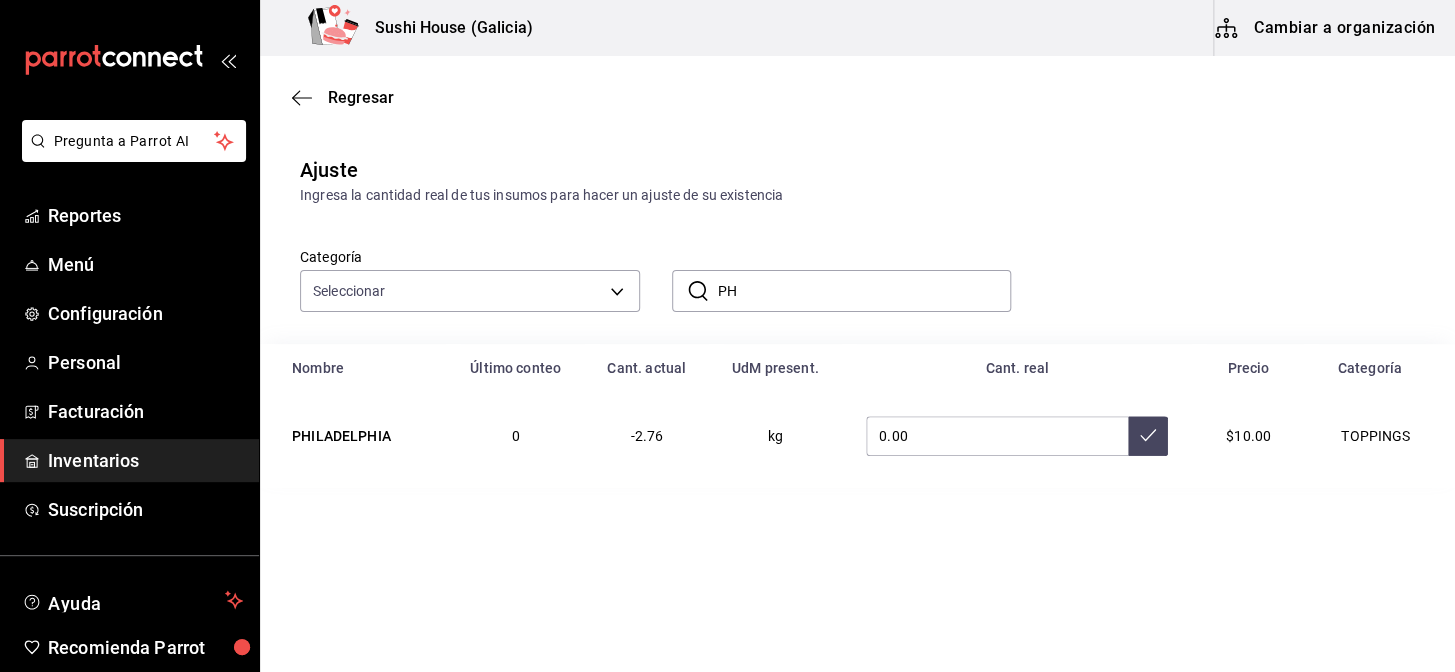 click on "Regresar Ajuste Ingresa la cantidad real de tus insumos para hacer un ajuste de su existencia Categoría Seleccionar ​ PH ​ Nombre Último conteo Cant. actual UdM present. Cant. real Precio Categoría PHILADELPHIA 0 -2.76 kg 0.00 $10.00 TOPPINGS" at bounding box center [857, 307] 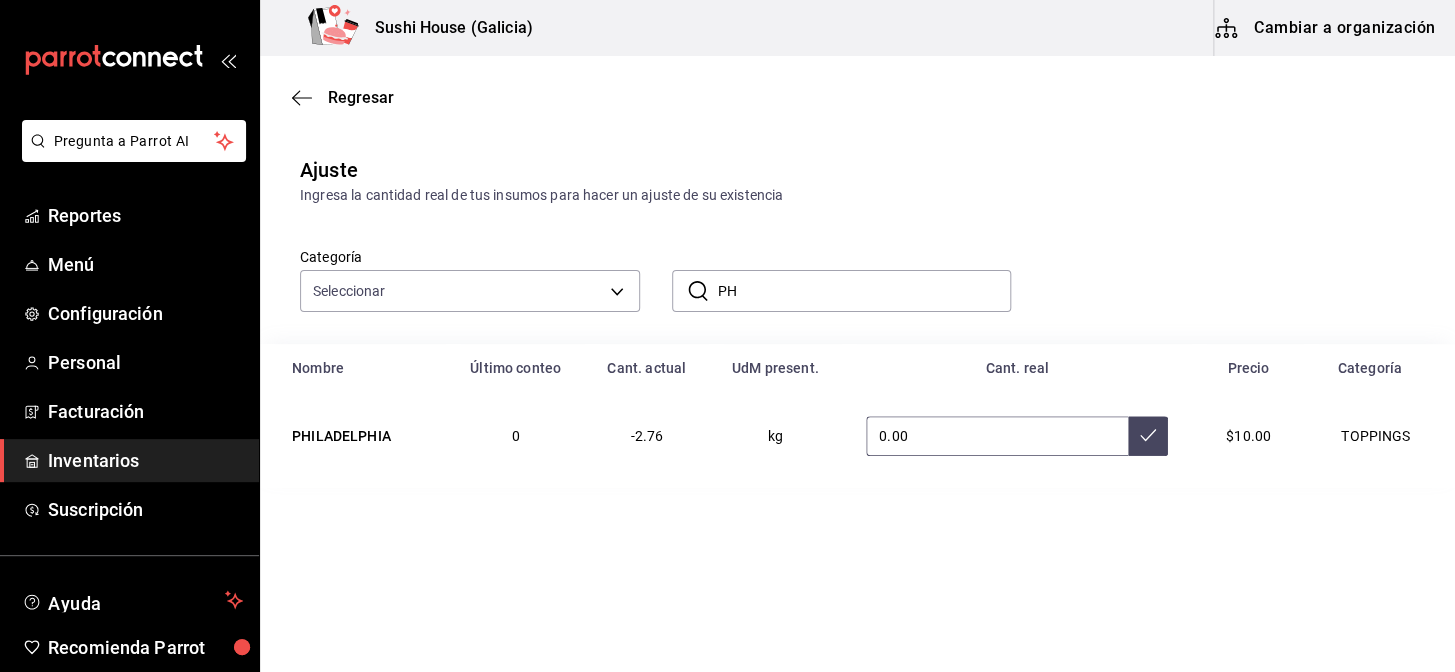 click 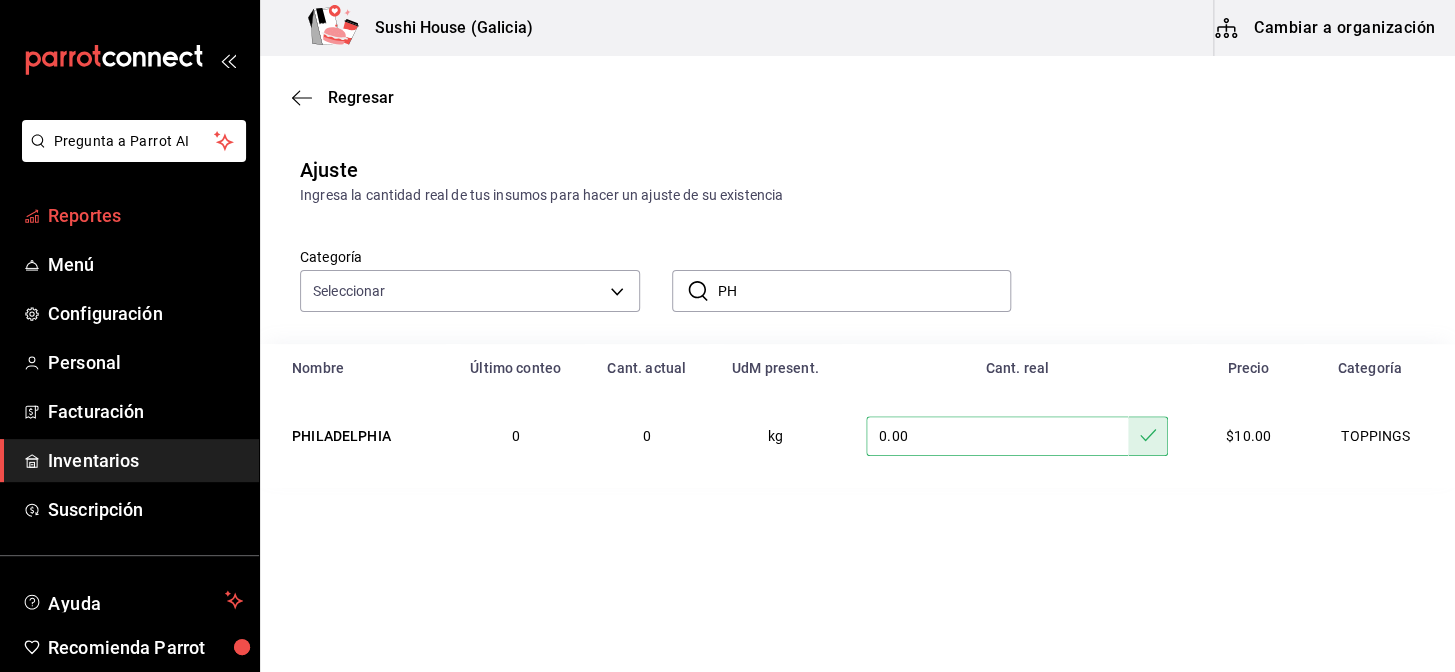 click on "Reportes" at bounding box center (145, 215) 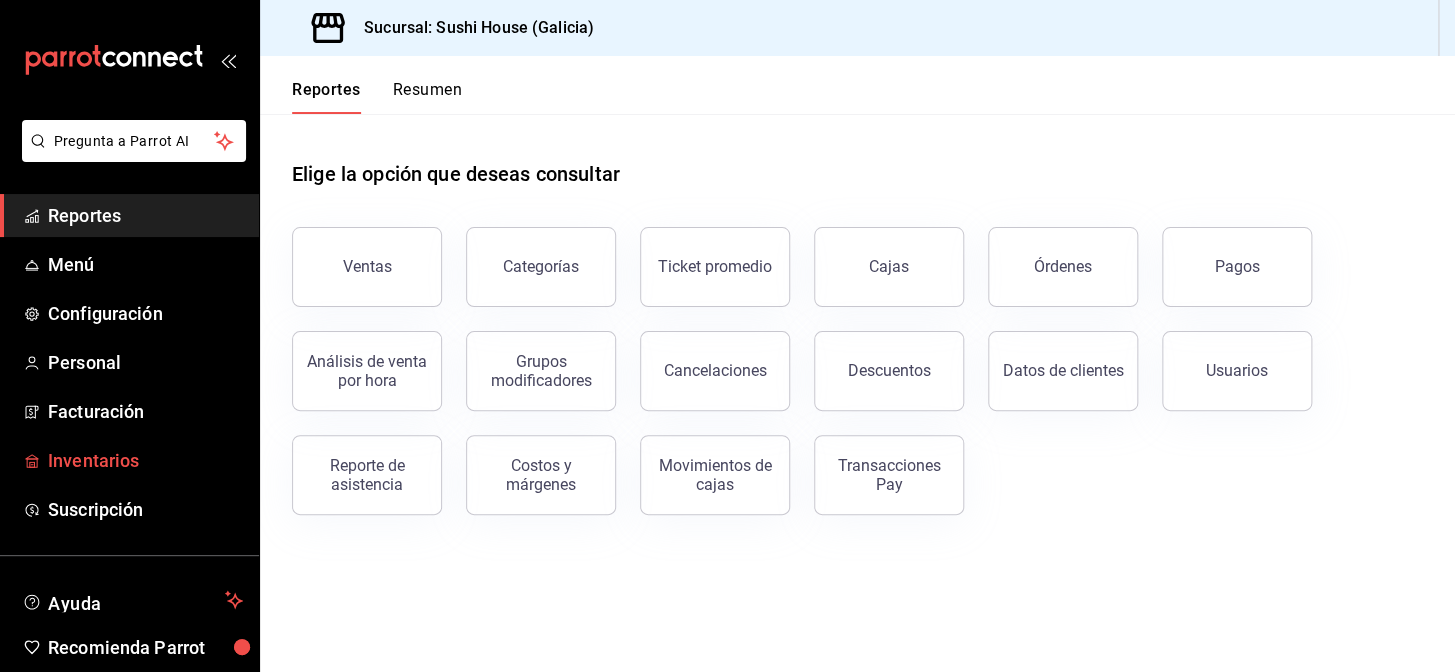 click on "Inventarios" at bounding box center (145, 460) 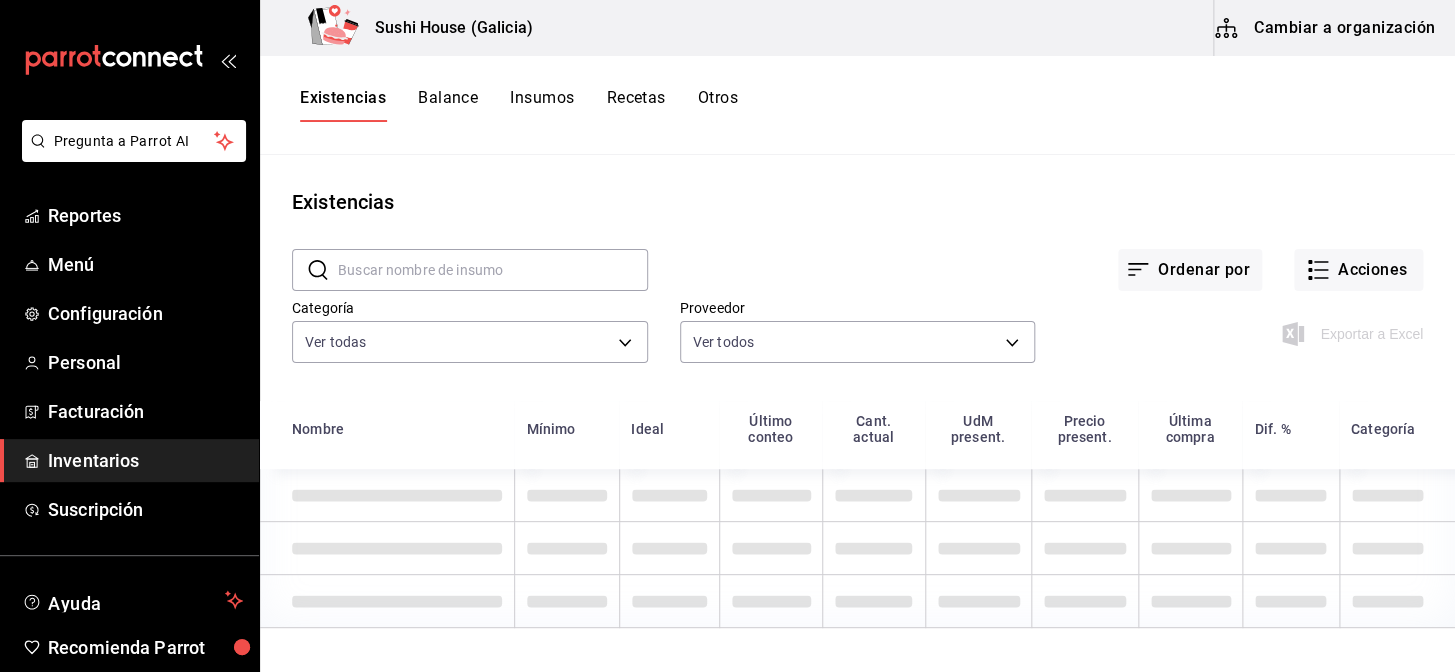 click on "Existencias" at bounding box center (343, 105) 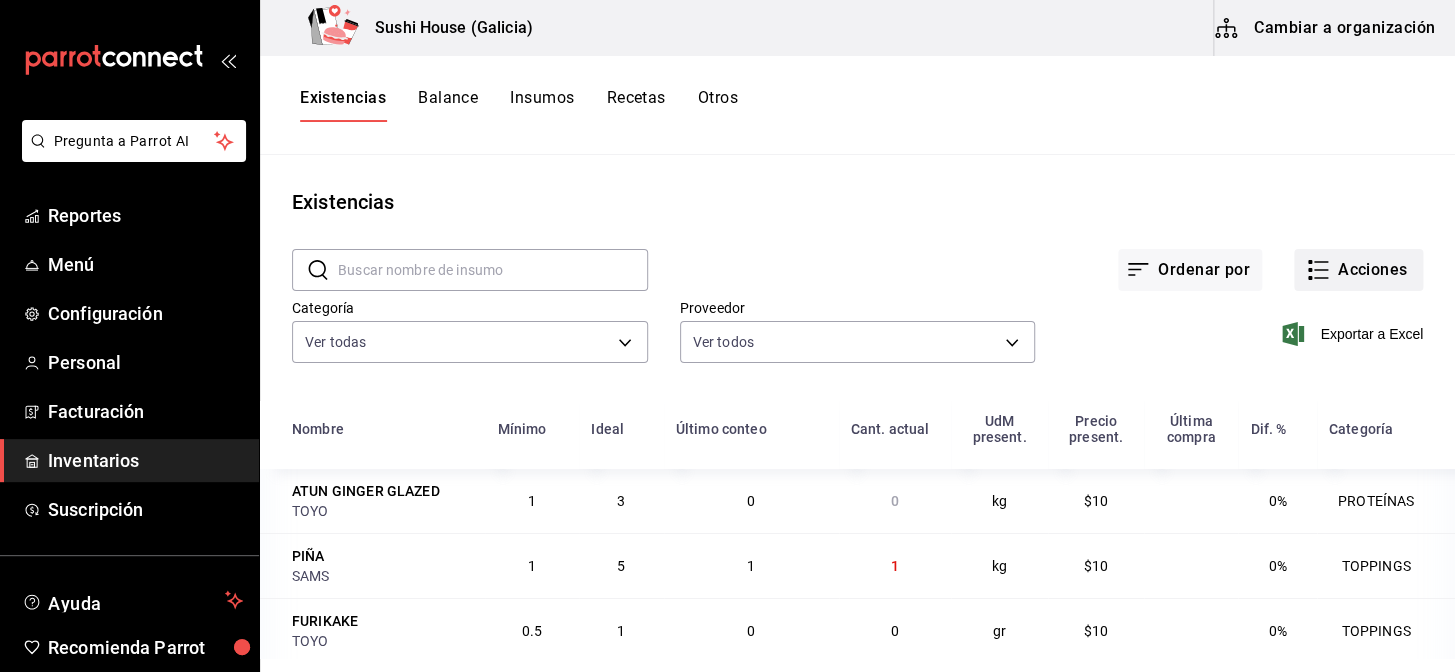 click on "Acciones" at bounding box center (1358, 270) 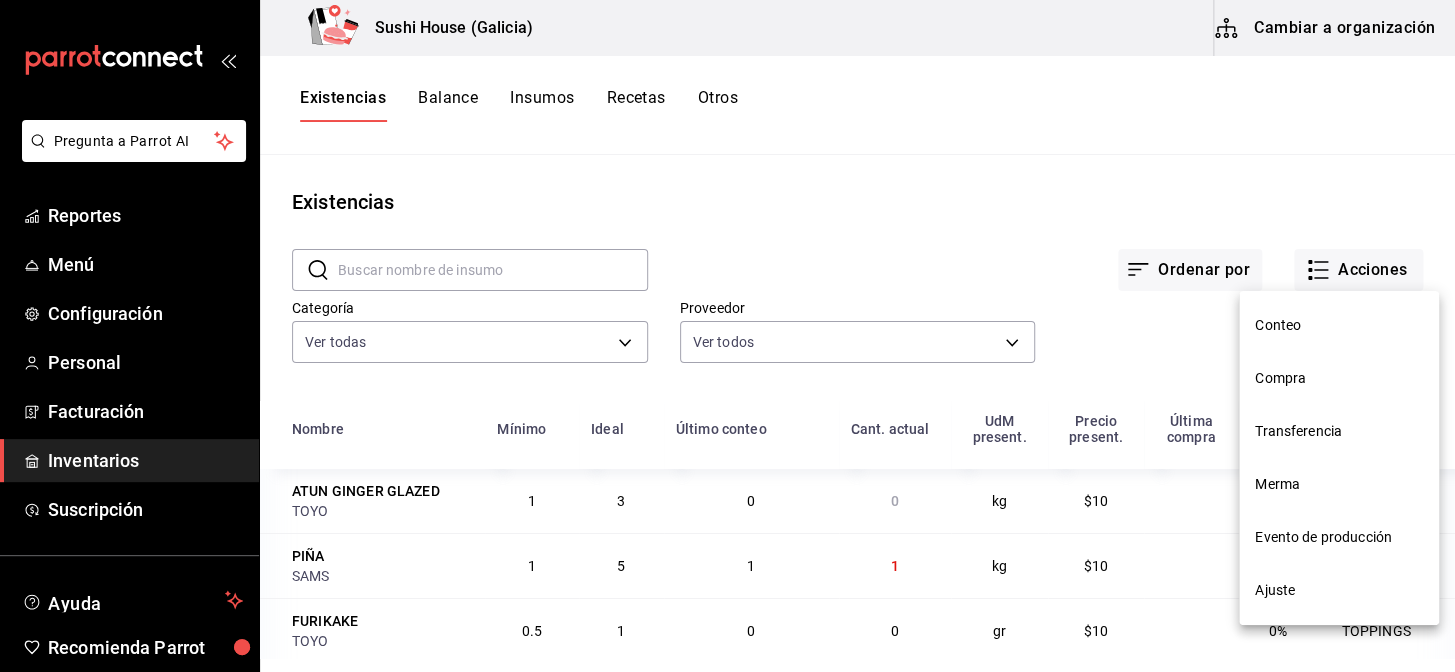 click on "Ajuste" at bounding box center [1339, 590] 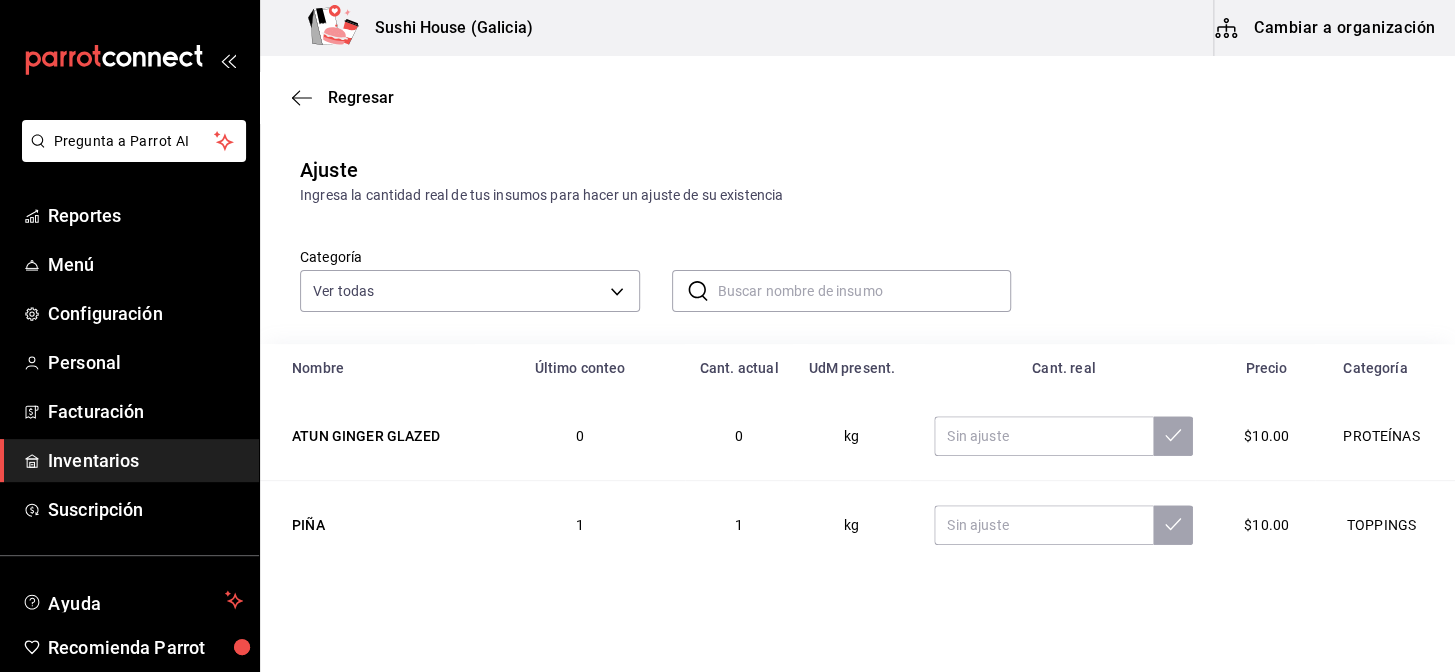 click at bounding box center (865, 291) 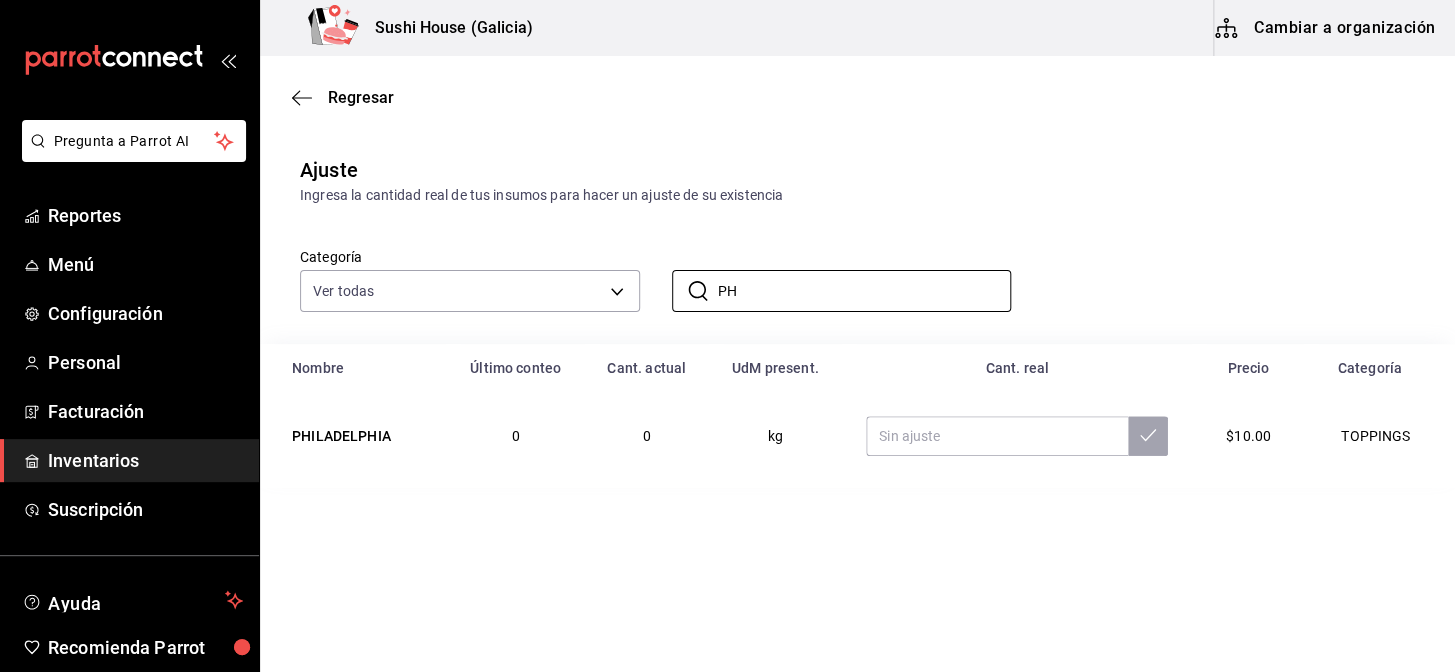 type on "PH" 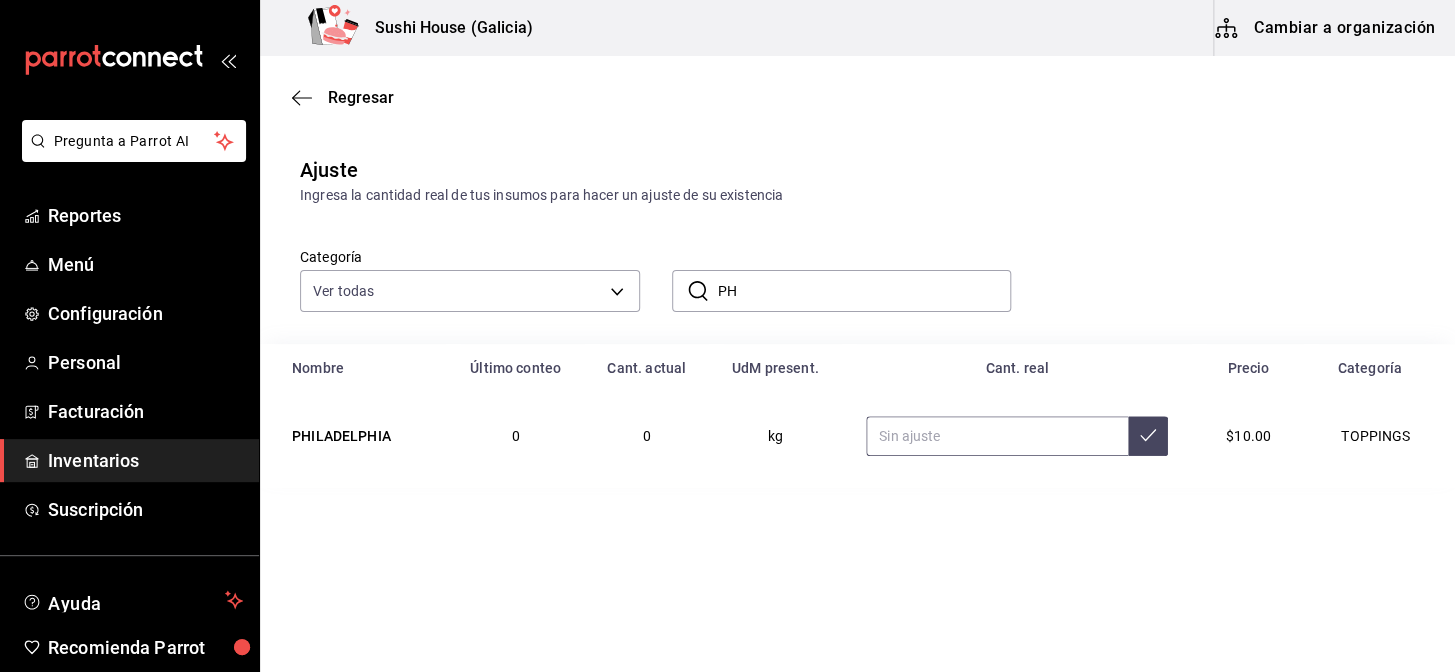 click at bounding box center (997, 436) 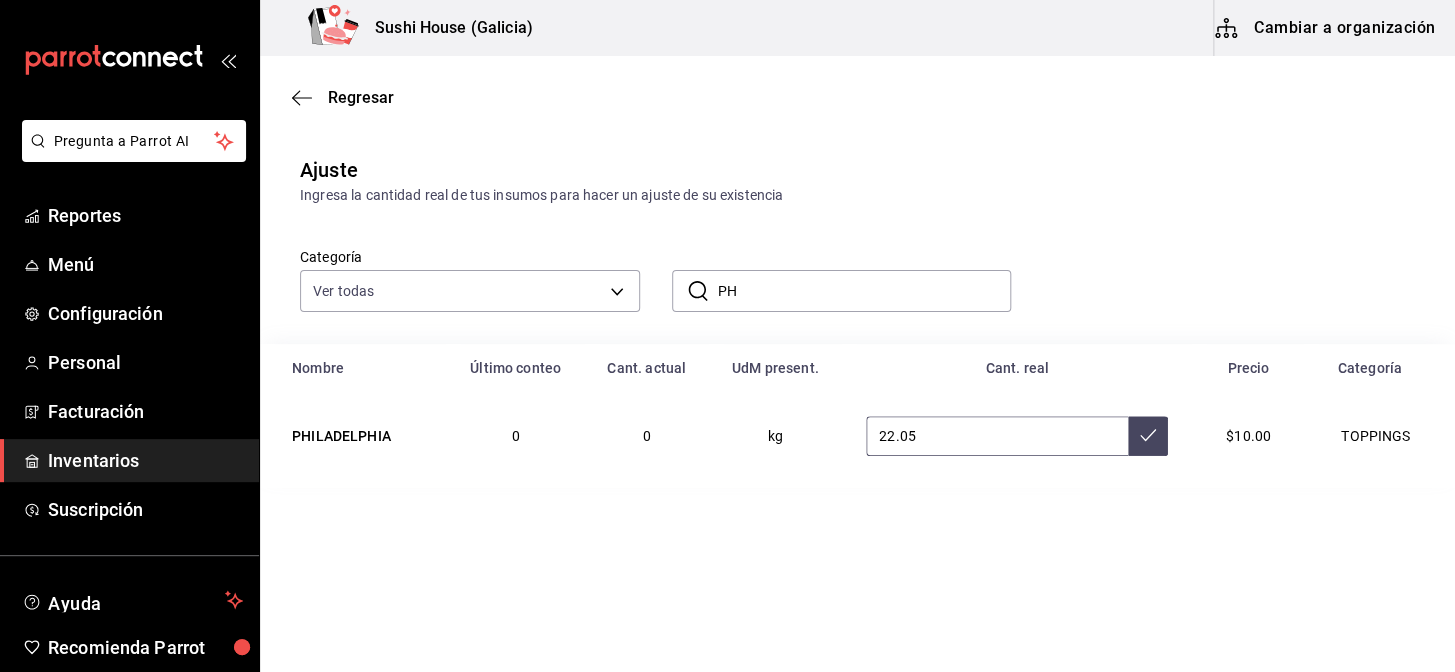 type on "22.05" 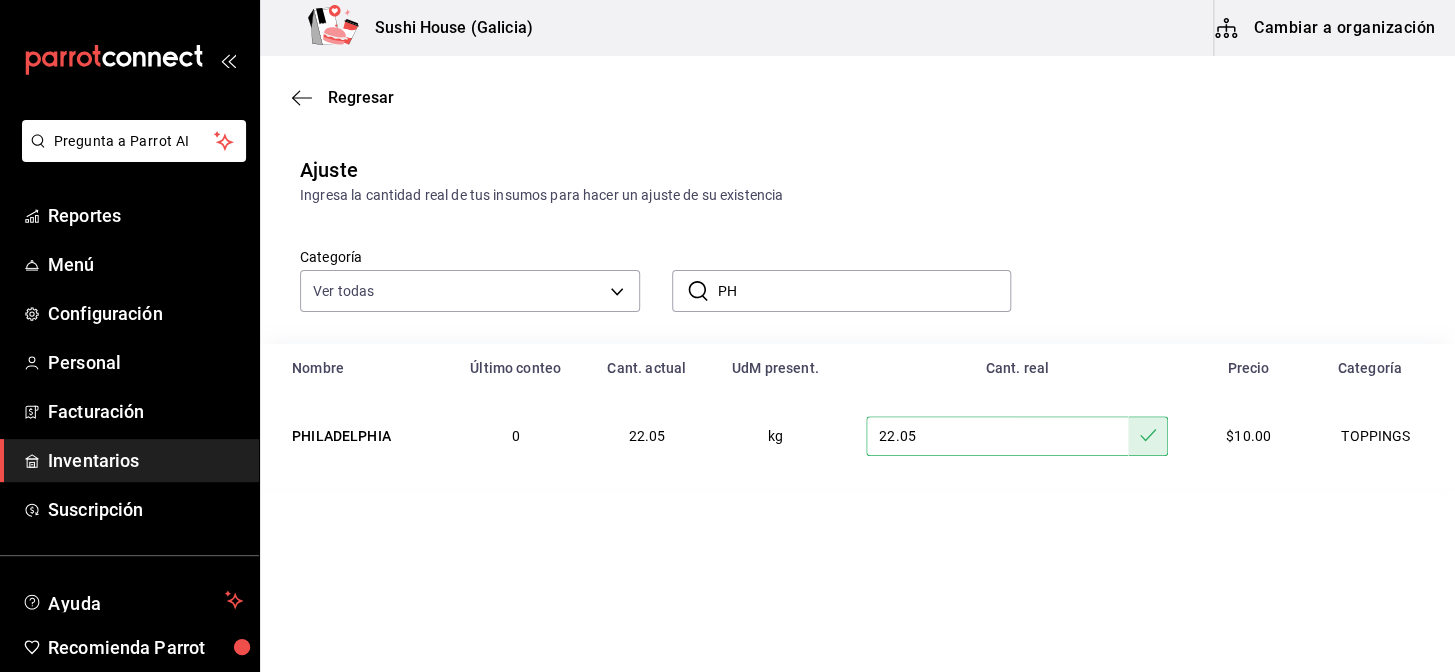 click on "Pregunta a Parrot AI Reportes   Menú   Configuración   Personal   Facturación   Inventarios   Suscripción   Ayuda Recomienda Parrot   Galicia Encargado   Sugerir nueva función   Sushi House (Galicia) Cambiar a organización Regresar Ajuste Ingresa la cantidad real de tus insumos para hacer un ajuste de su existencia Categoría Ver todas 05fe7a93-937e-4a2d-9c19-a5dc2dfbede2,8a7d6279-6ac2-489c-b939-f77f2462d19d,b1b8004f-233b-404c-adcd-bcfd179c0ff5,f28bb95f-9011-4126-9b0d-d4d5db815b6f,7f8b88e2-aa33-48e2-addb-e9e566cb67d4,c2c67c59-17ef-4abd-a9b2-e00f0cc7b07e,e6d208e7-703c-472c-bb27-2b0a150b176a,6f3d229e-34fe-4a2b-b6fa-370cc420011e ​ PH ​ Nombre Último conteo Cant. actual UdM present. Cant. real Precio Categoría PHILADELPHIA 0 22.05 kg 22.05 $10.00 TOPPINGS GANA 1 MES GRATIS EN TU SUSCRIPCIÓN AQUÍ Pregunta a Parrot AI Reportes   Menú   Configuración   Personal   Facturación   Inventarios   Suscripción   Ayuda Recomienda Parrot   Galicia Encargado   Sugerir nueva función   Eliminar ([PHONE])" at bounding box center [727, 279] 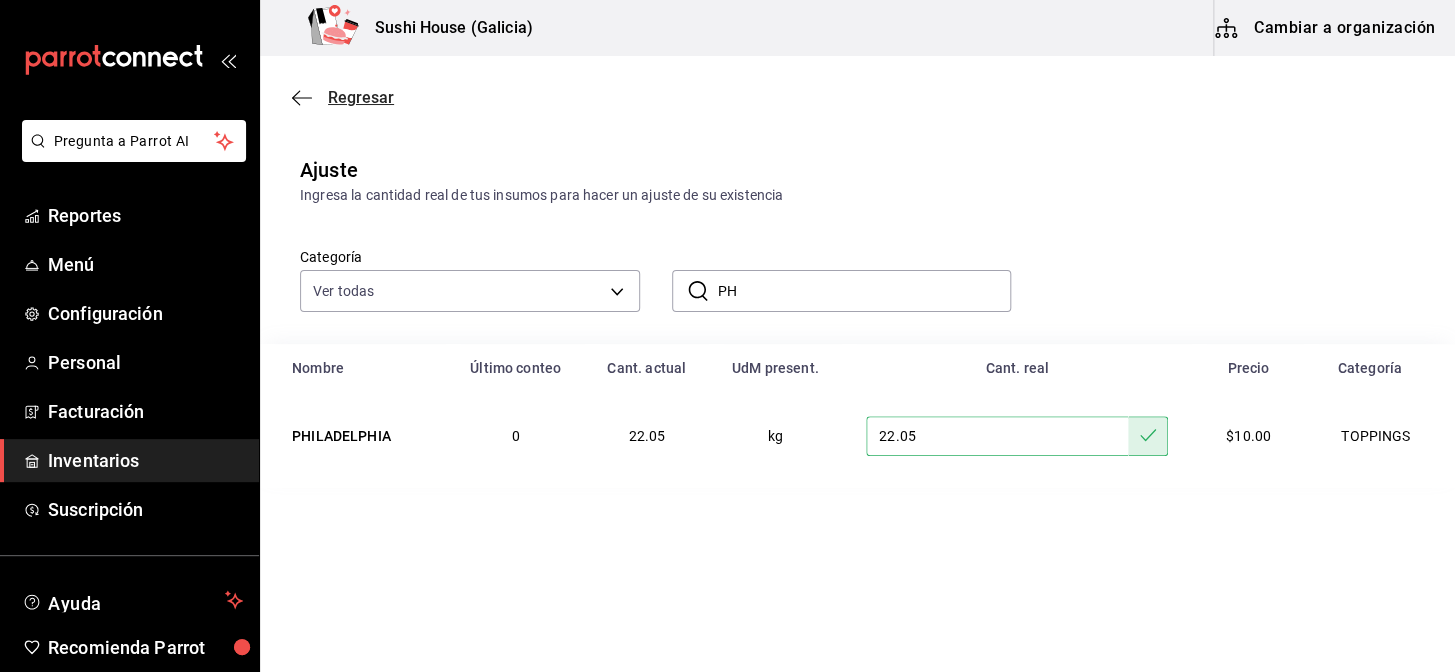 click on "Regresar" at bounding box center (857, 97) 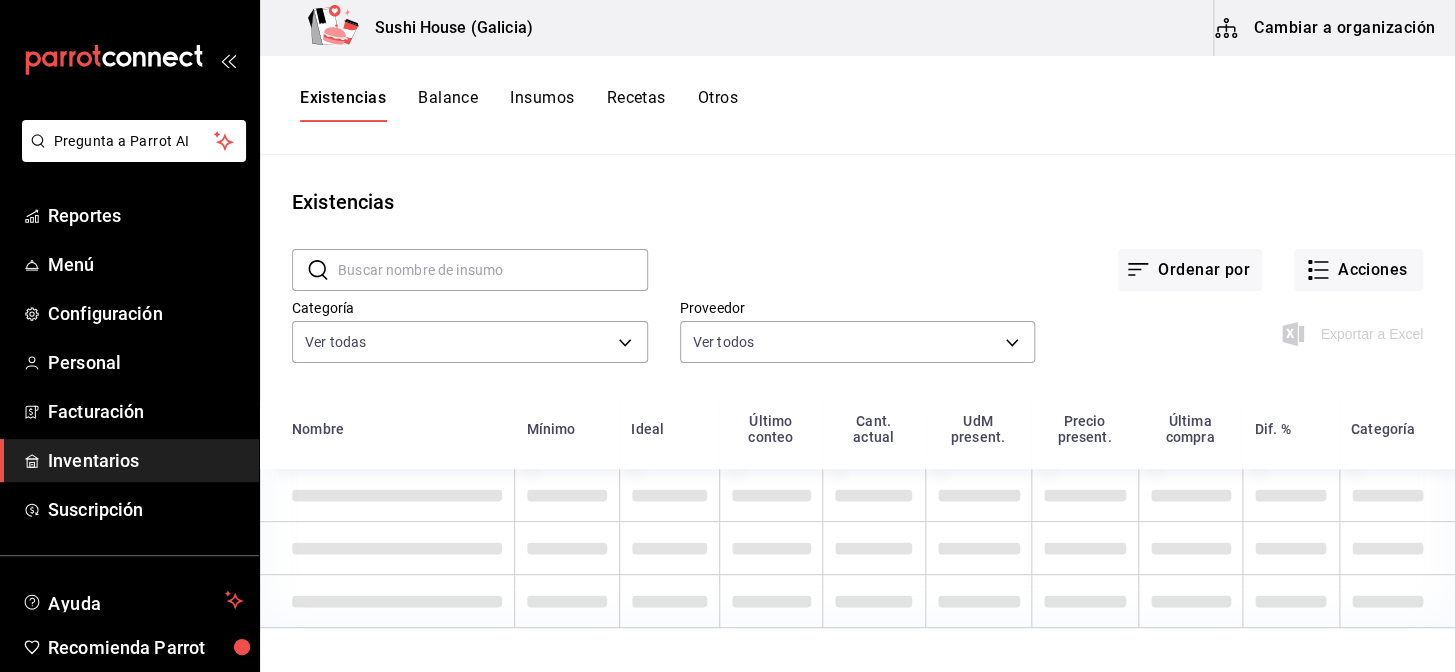 click on "Otros" at bounding box center [718, 105] 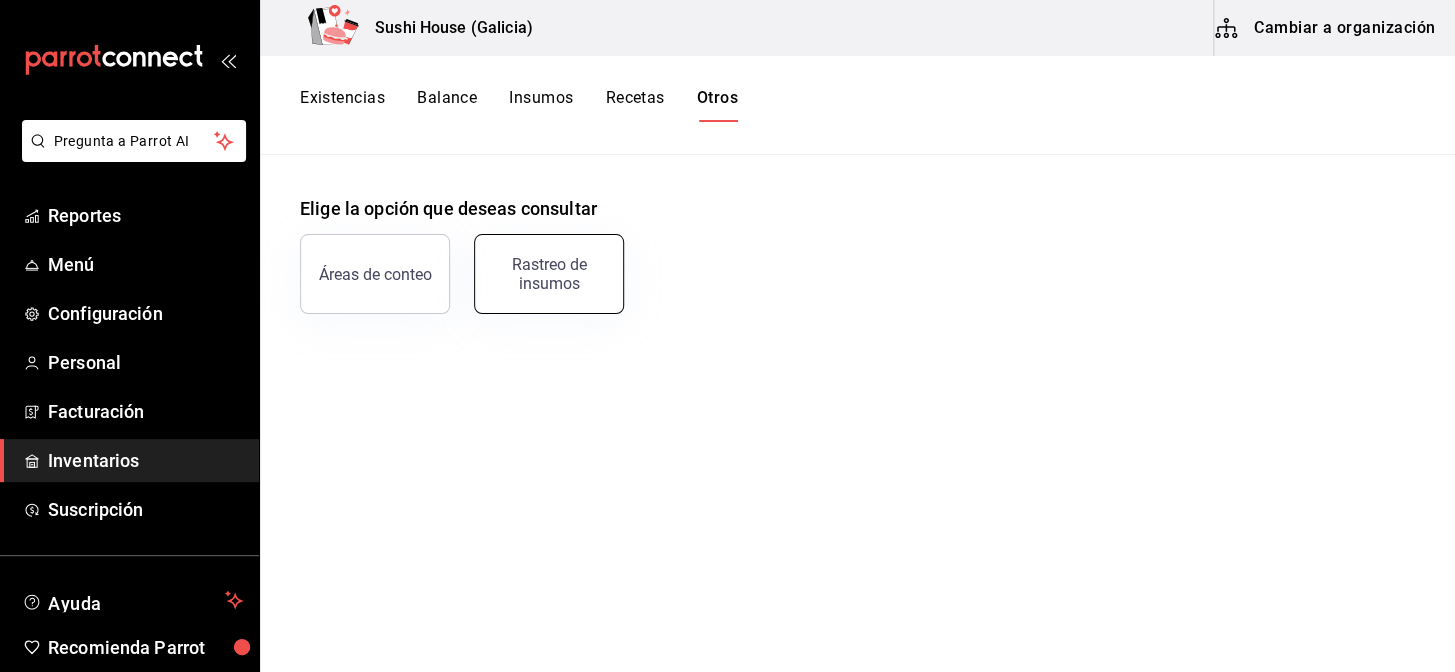 click on "Rastreo de insumos" at bounding box center (549, 274) 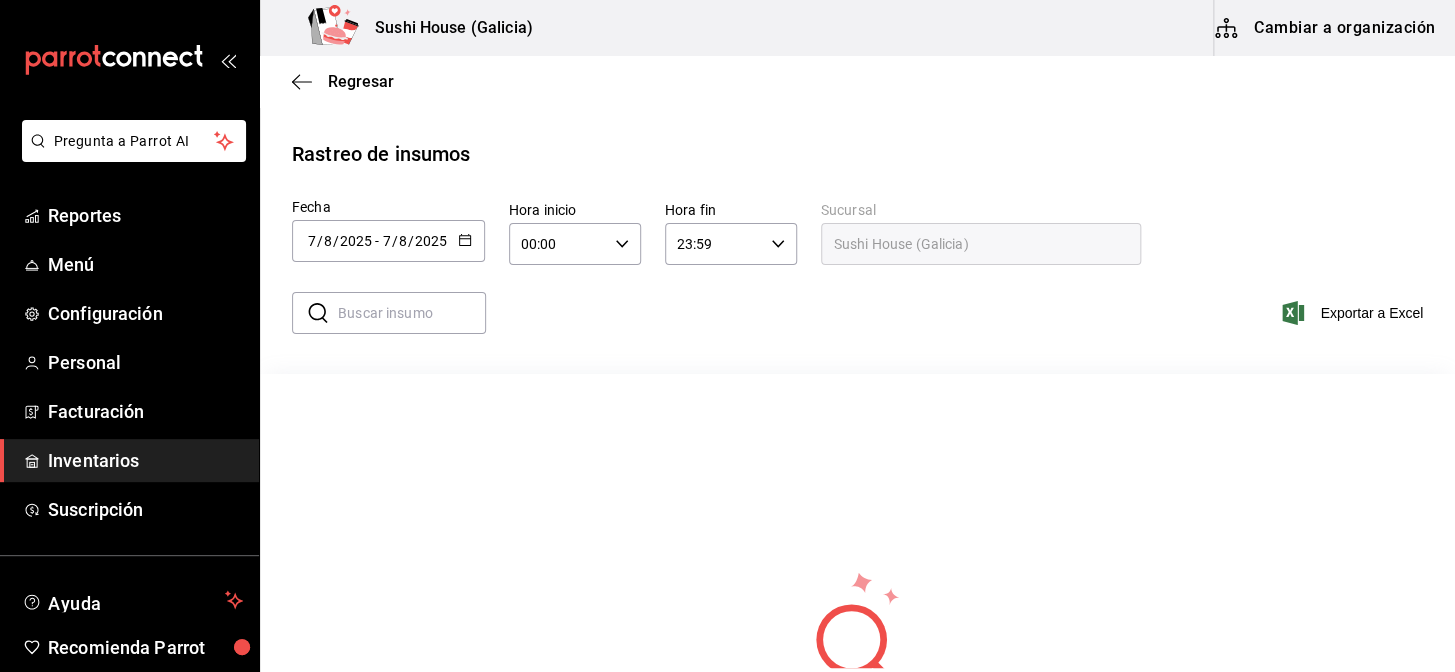 click 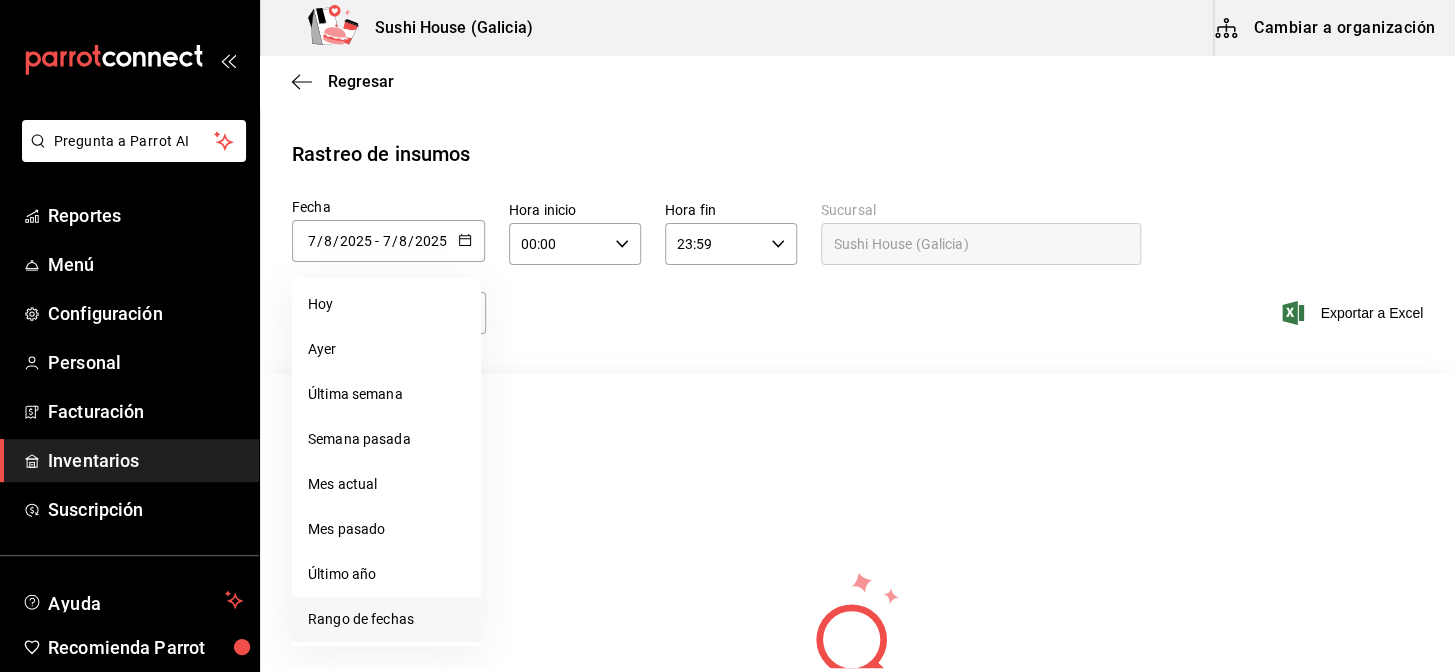 click on "Rango de fechas" at bounding box center [386, 619] 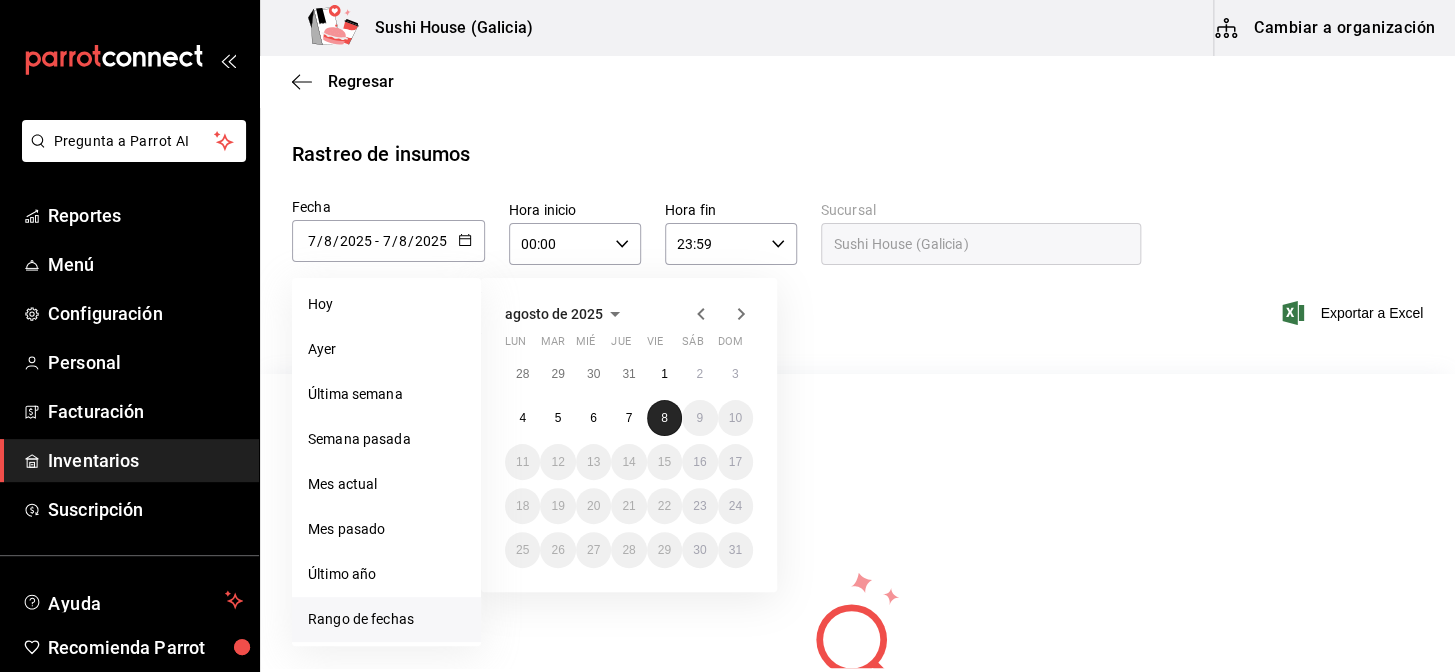 click on "8" at bounding box center [664, 418] 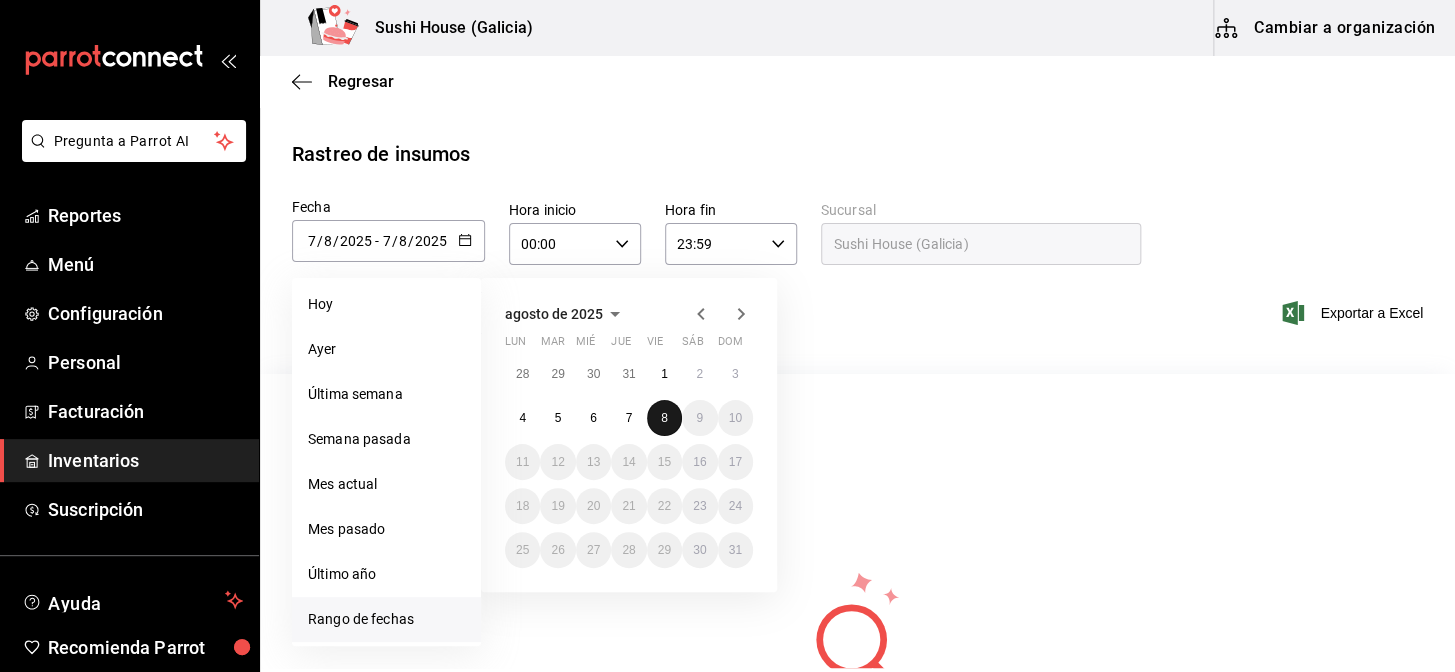 click on "8" at bounding box center (664, 418) 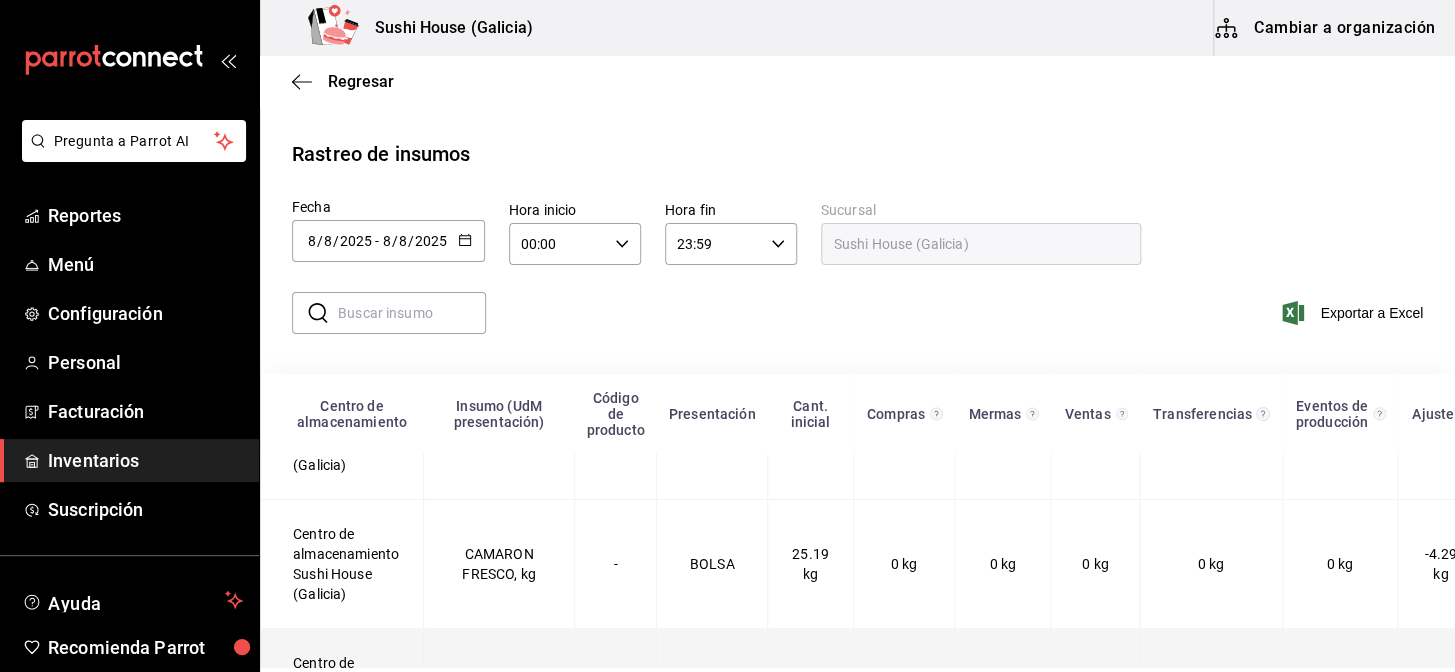 scroll, scrollTop: 191, scrollLeft: 0, axis: vertical 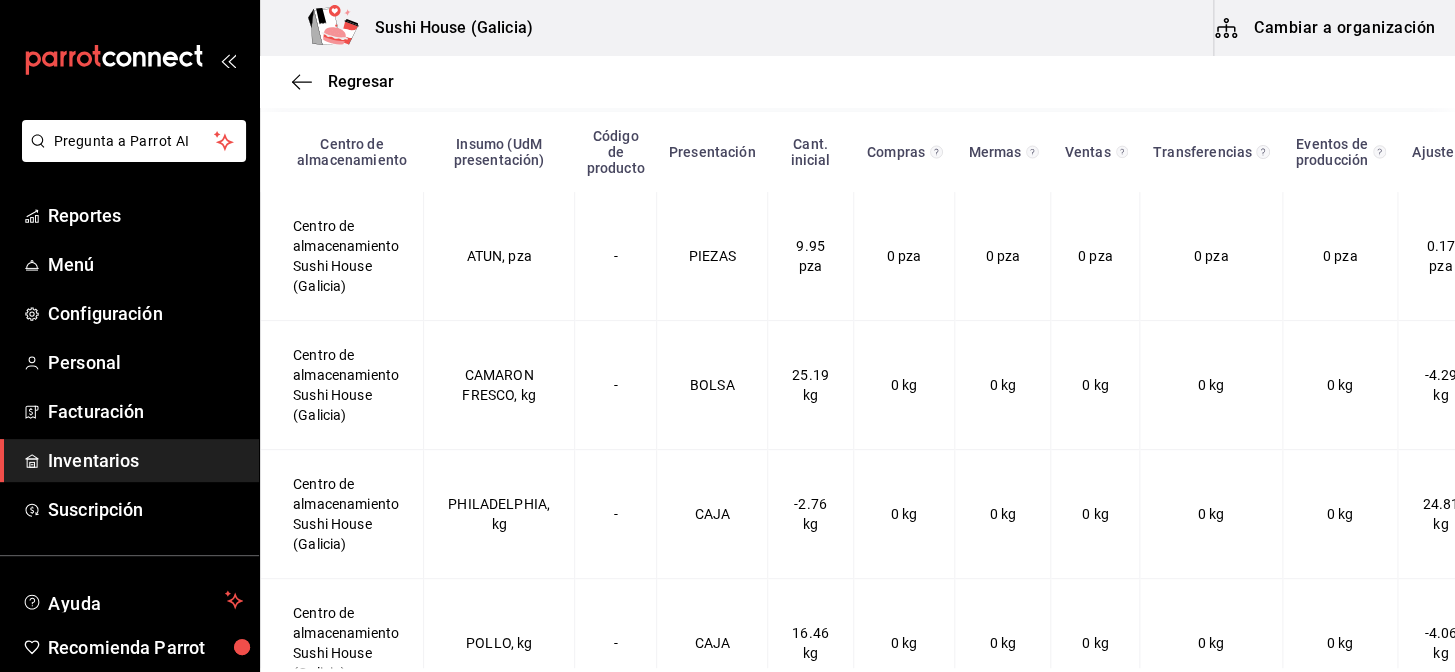 click on "Inventarios" at bounding box center (145, 460) 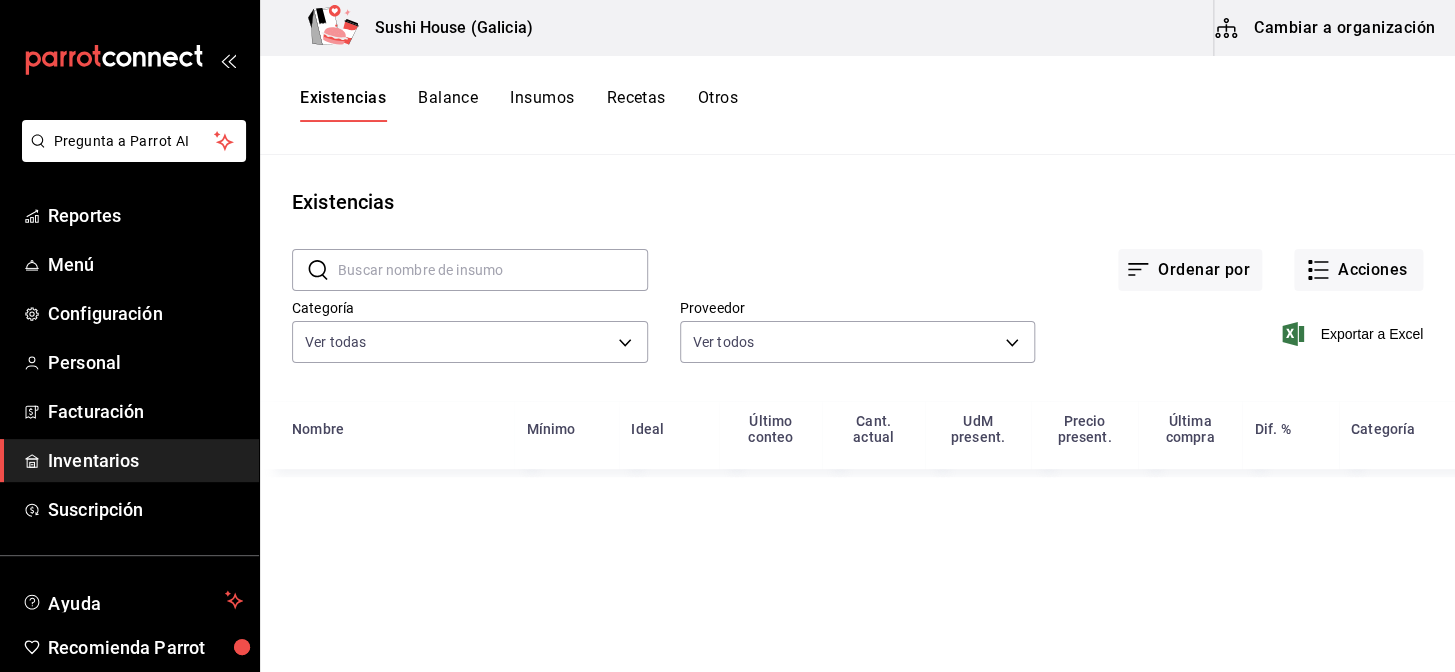 click on "Otros" at bounding box center (718, 105) 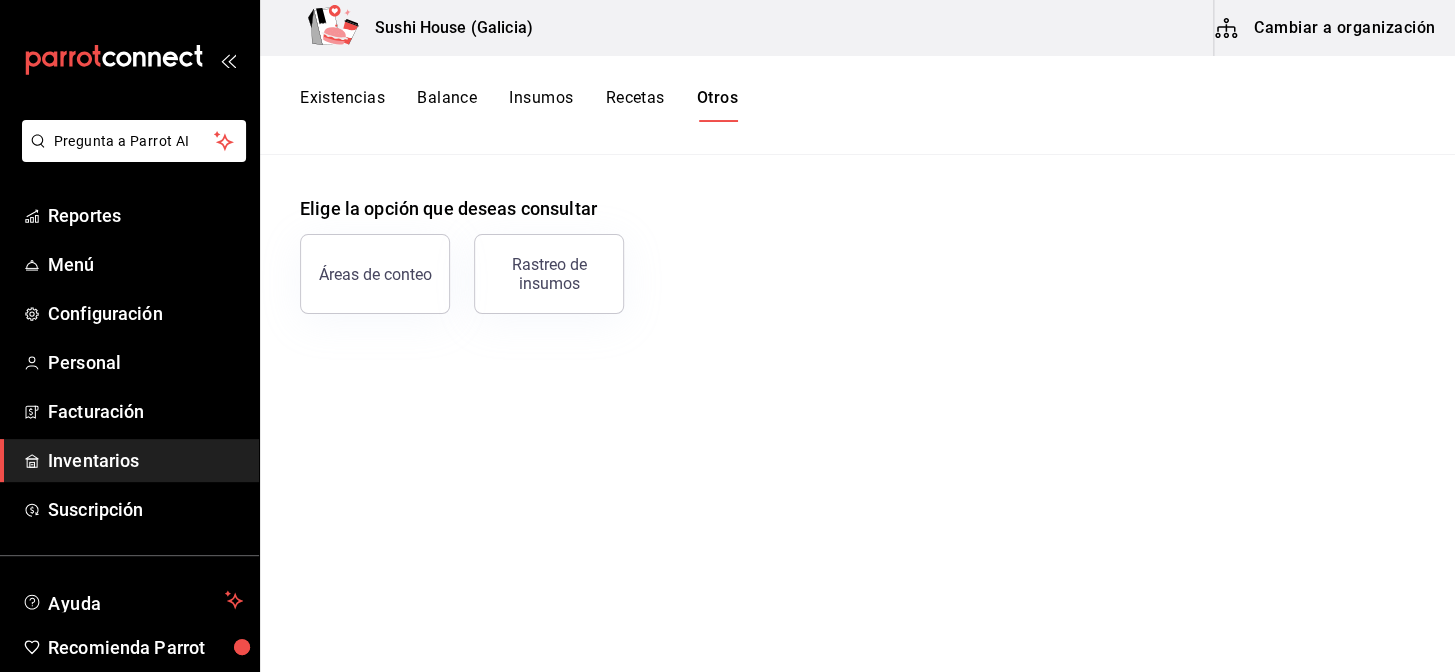 click on "Existencias" at bounding box center (342, 105) 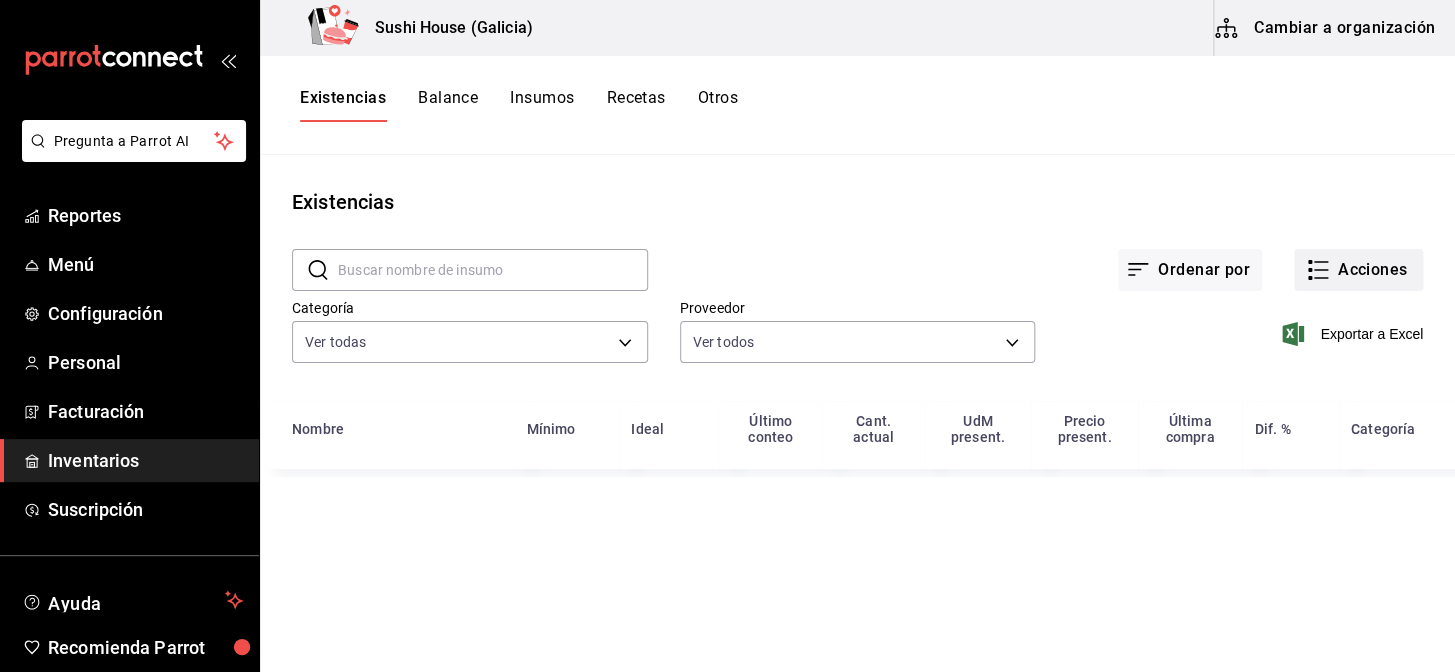 click on "Acciones" at bounding box center (1358, 270) 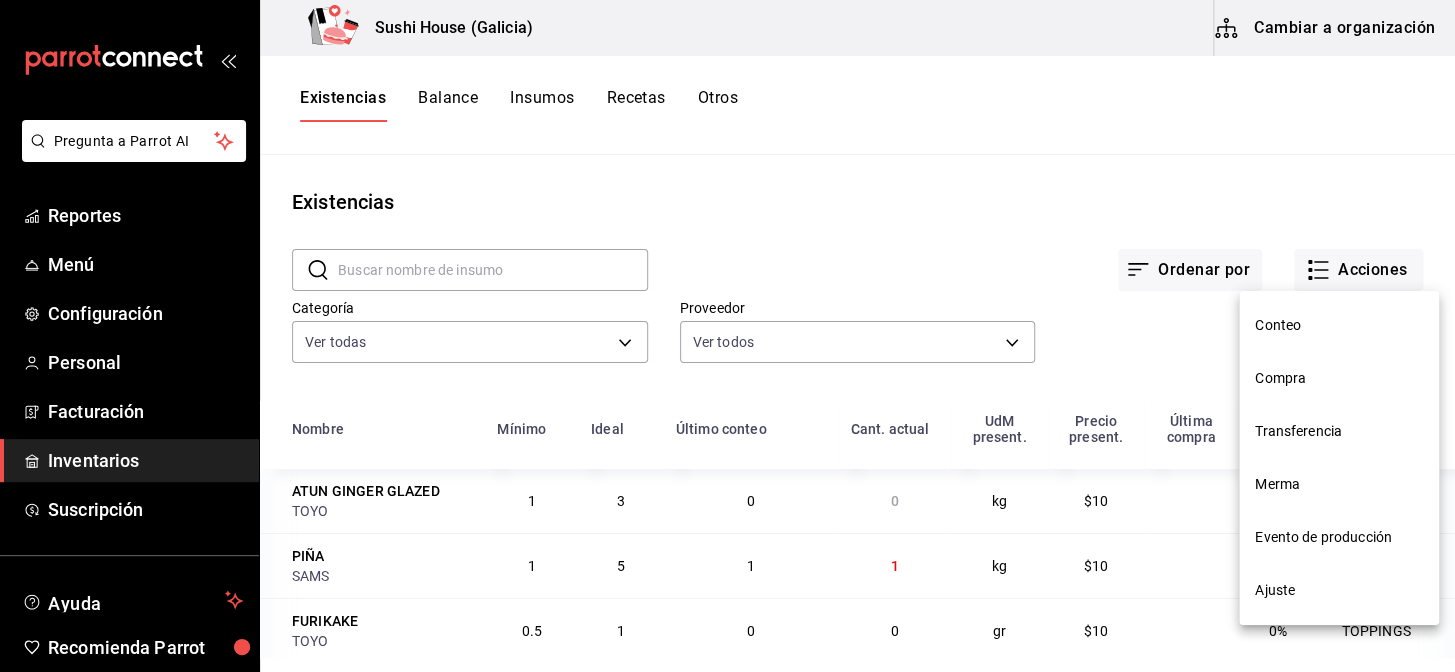 click on "Ajuste" at bounding box center [1339, 590] 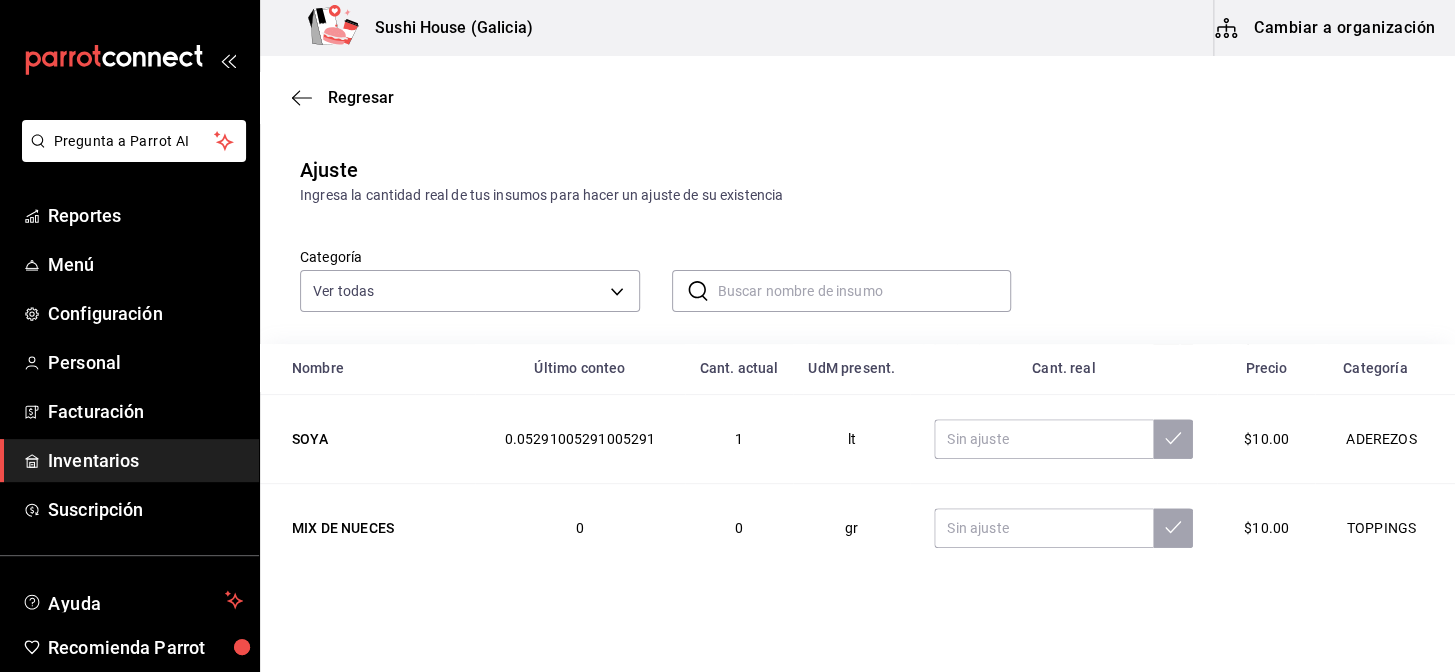 scroll, scrollTop: 272, scrollLeft: 0, axis: vertical 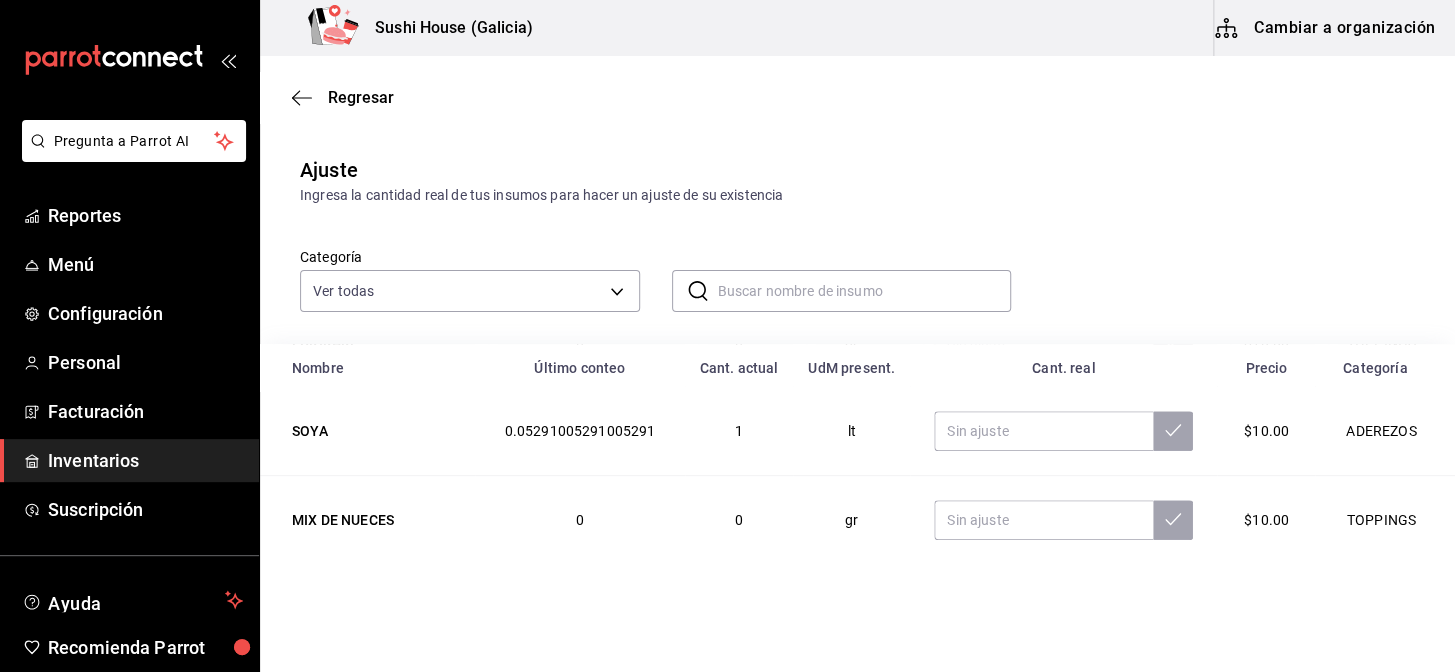 click at bounding box center [865, 291] 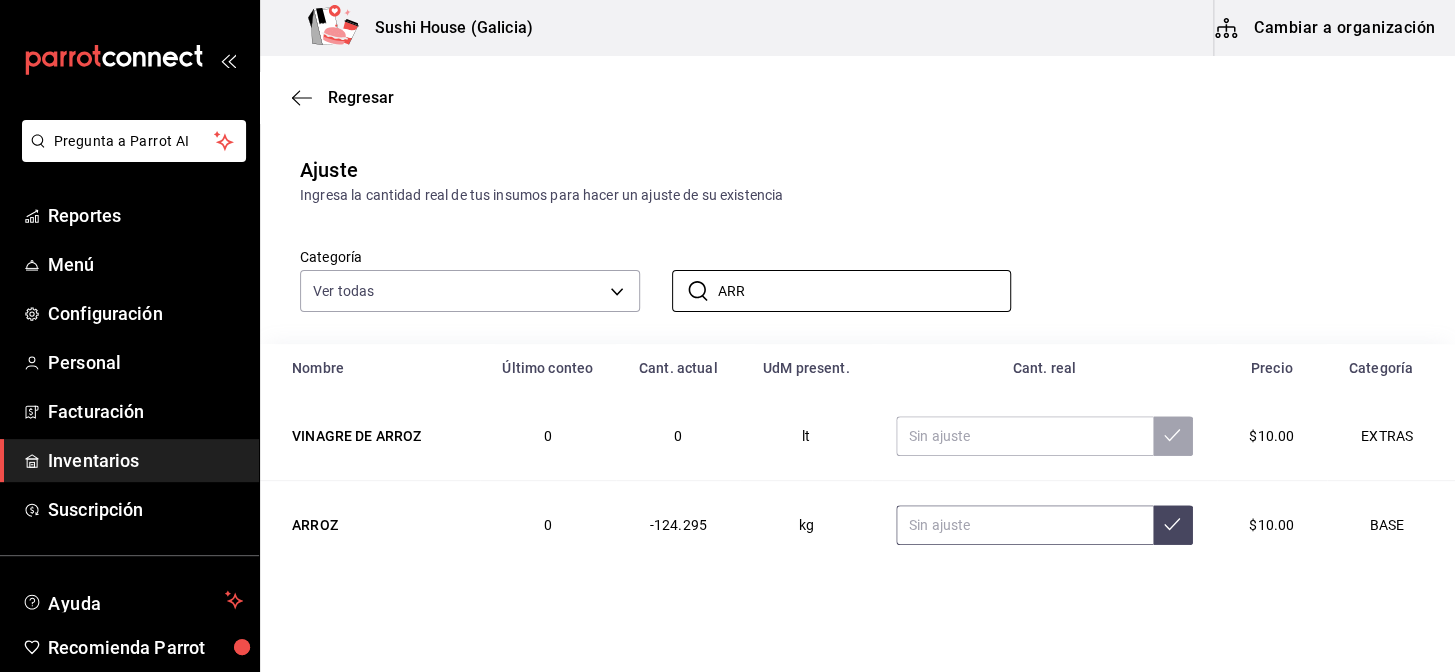 type on "ARR" 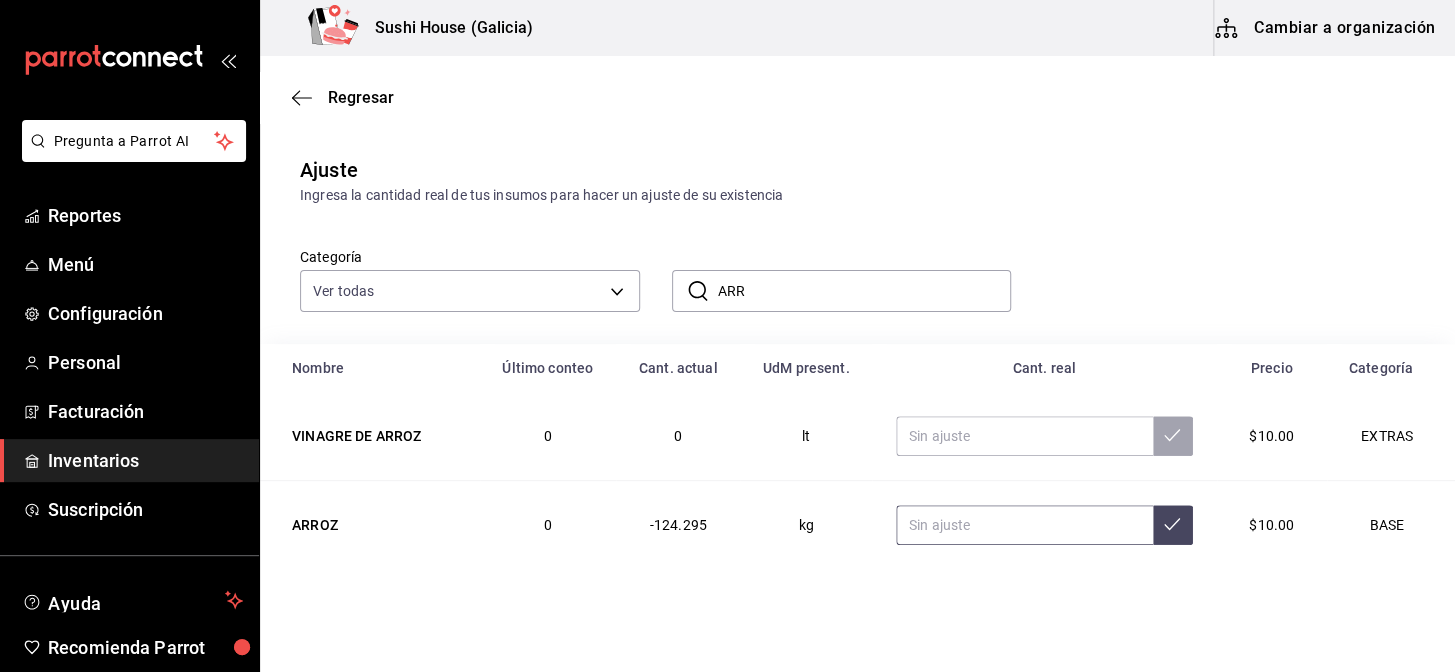 click at bounding box center (1024, 525) 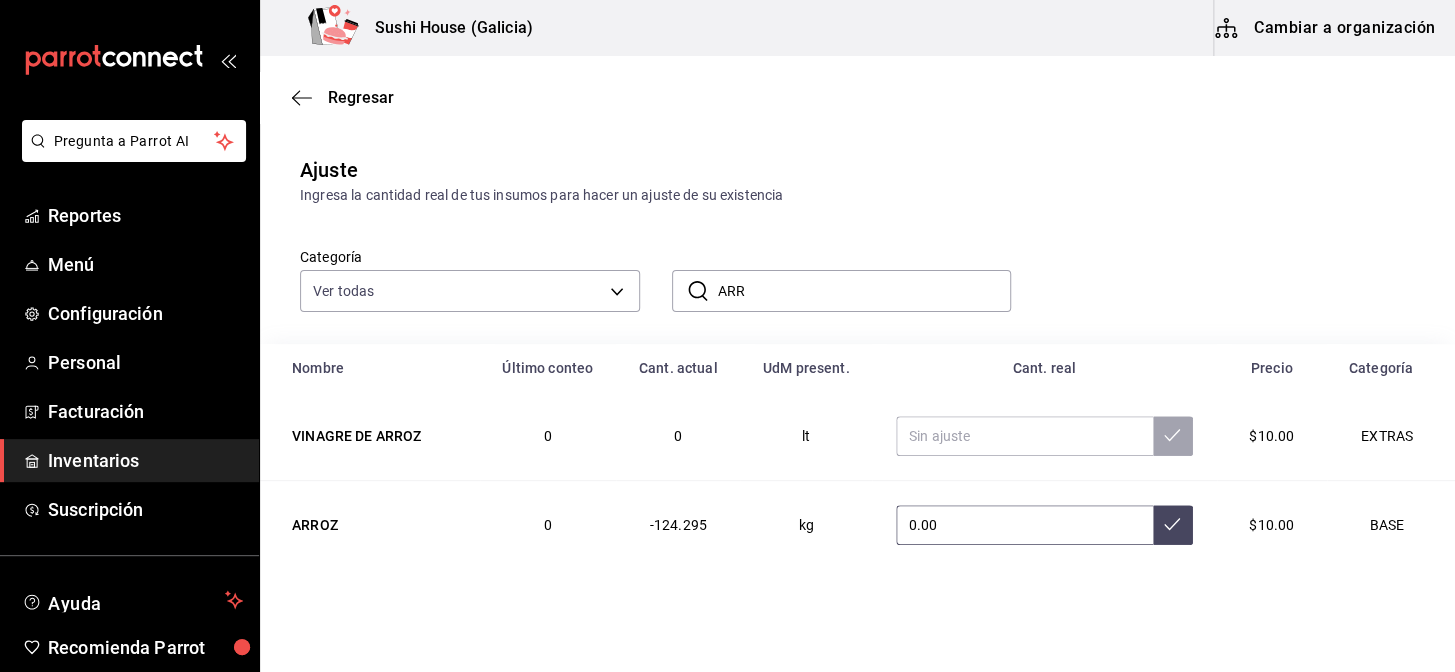 type on "0.00" 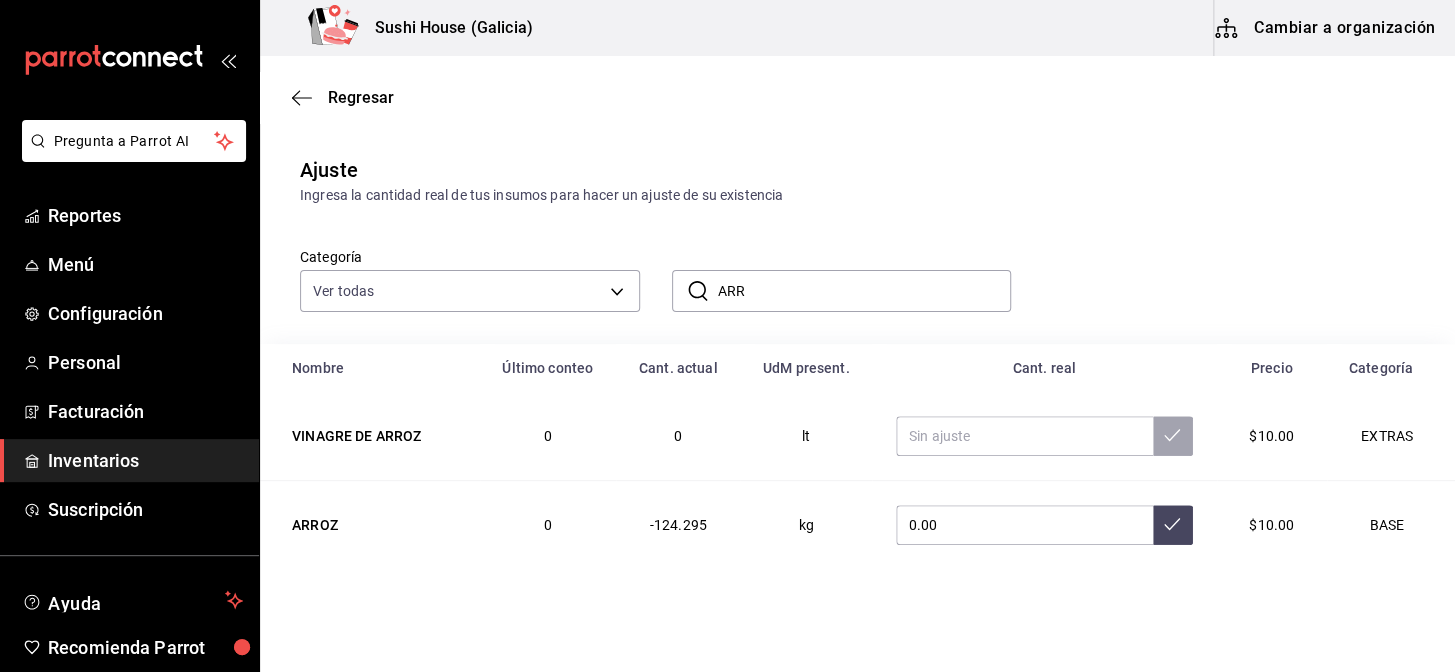 click on "Pregunta a Parrot AI Reportes   Menú   Configuración   Personal   Facturación   Inventarios   Suscripción   Ayuda Recomienda Parrot   Galicia Encargado   Sugerir nueva función   Sushi House (Galicia) Cambiar a organización Regresar Ajuste Ingresa la cantidad real de tus insumos para hacer un ajuste de su existencia Categoría Ver todas 05fe7a93-937e-4a2d-9c19-a5dc2dfbede2,8a7d6279-6ac2-489c-b939-f77f2462d19d,b1b8004f-233b-404c-adcd-bcfd179c0ff5,f28bb95f-9011-4126-9b0d-d4d5db815b6f,7f8b88e2-aa33-48e2-addb-e9e566cb67d4,c2c67c59-17ef-4abd-a9b2-e00f0cc7b07e,e6d208e7-703c-472c-bb27-2b0a150b176a,6f3d229e-34fe-4a2b-b6fa-370cc420011e ​ ARR ​ Nombre Último conteo Cant. actual UdM present. Cant. real Precio Categoría VINAGRE DE ARROZ 0 0 lt $10.00 EXTRAS ARROZ 0 -124.295 kg 0.00 $10.00 BASE GANA 1 MES GRATIS EN TU SUSCRIPCIÓN AQUÍ Pregunta a Parrot AI Reportes   Menú   Configuración   Personal   Facturación   Inventarios   Suscripción   Ayuda Recomienda Parrot   Galicia Encargado     Eliminar" at bounding box center (727, 279) 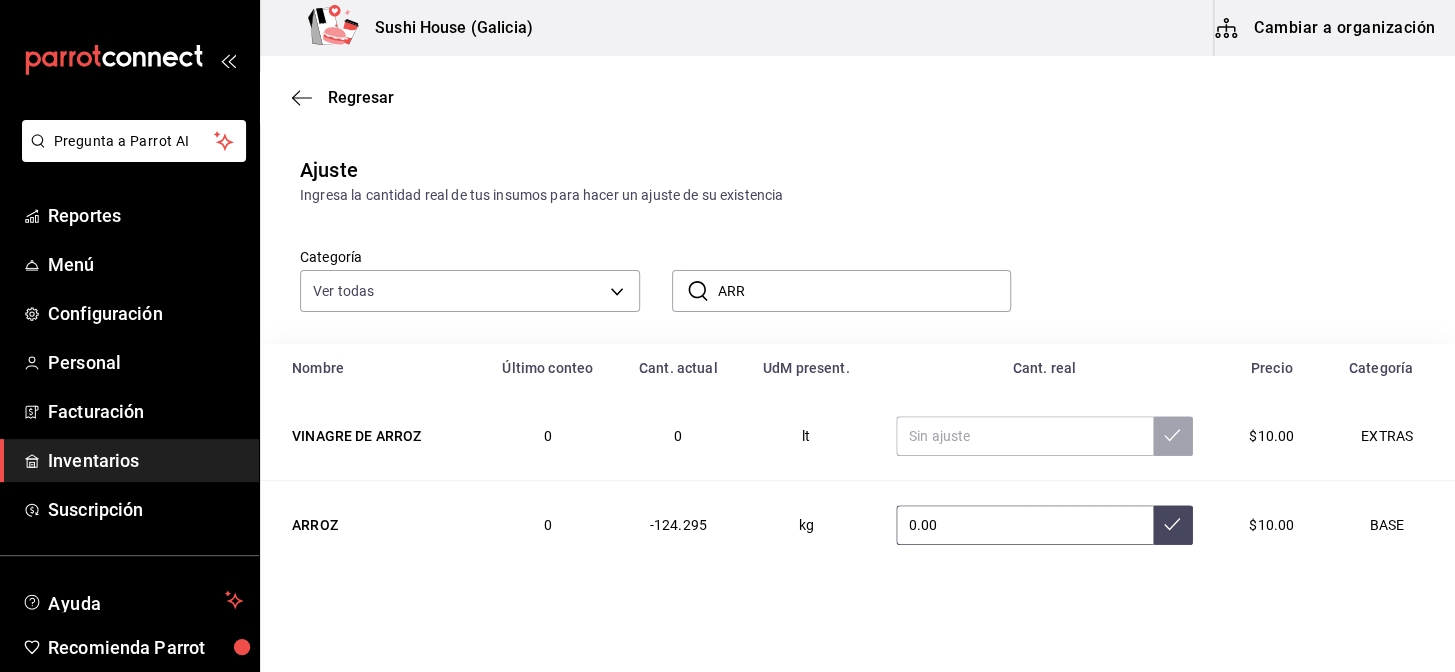 click 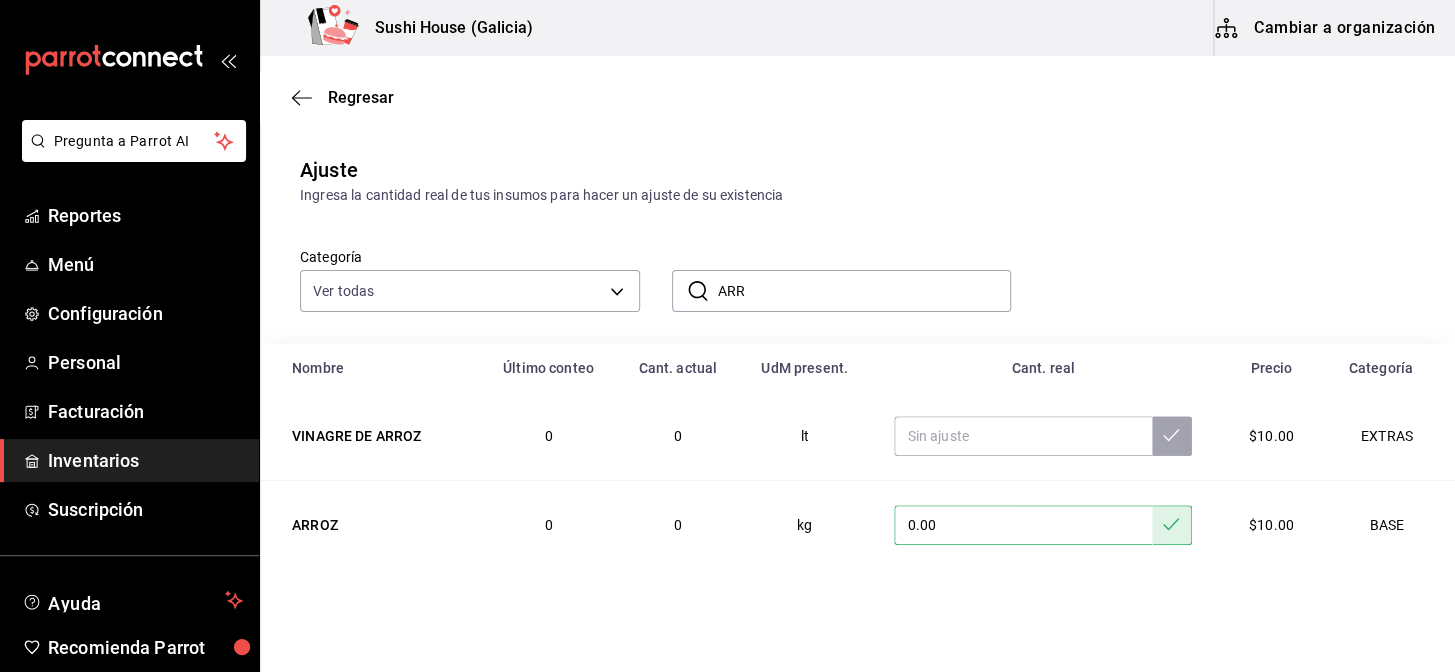 click on "Pregunta a Parrot AI Reportes   Menú   Configuración   Personal   Facturación   Inventarios   Suscripción   Ayuda Recomienda Parrot   Galicia Encargado   Sugerir nueva función   Sushi House (Galicia) Cambiar a organización Regresar Ajuste Ingresa la cantidad real de tus insumos para hacer un ajuste de su existencia Categoría Ver todas 05fe7a93-937e-4a2d-9c19-a5dc2dfbede2,8a7d6279-6ac2-489c-b939-f77f2462d19d,b1b8004f-233b-404c-adcd-bcfd179c0ff5,f28bb95f-9011-4126-9b0d-d4d5db815b6f,7f8b88e2-aa33-48e2-addb-e9e566cb67d4,c2c67c59-17ef-4abd-a9b2-e00f0cc7b07e,e6d208e7-703c-472c-bb27-2b0a150b176a,6f3d229e-34fe-4a2b-b6fa-370cc420011e ​ ARR ​ Nombre Último conteo Cant. actual UdM present. Cant. real Precio Categoría VINAGRE DE ARROZ 0 0 lt $10.00 EXTRAS ARROZ 0 0 kg 0.00 $10.00 BASE GANA 1 MES GRATIS EN TU SUSCRIPCIÓN AQUÍ Pregunta a Parrot AI Reportes   Menú   Configuración   Personal   Facturación   Inventarios   Suscripción   Ayuda Recomienda Parrot   Galicia Encargado   Sugerir nueva función" at bounding box center [727, 279] 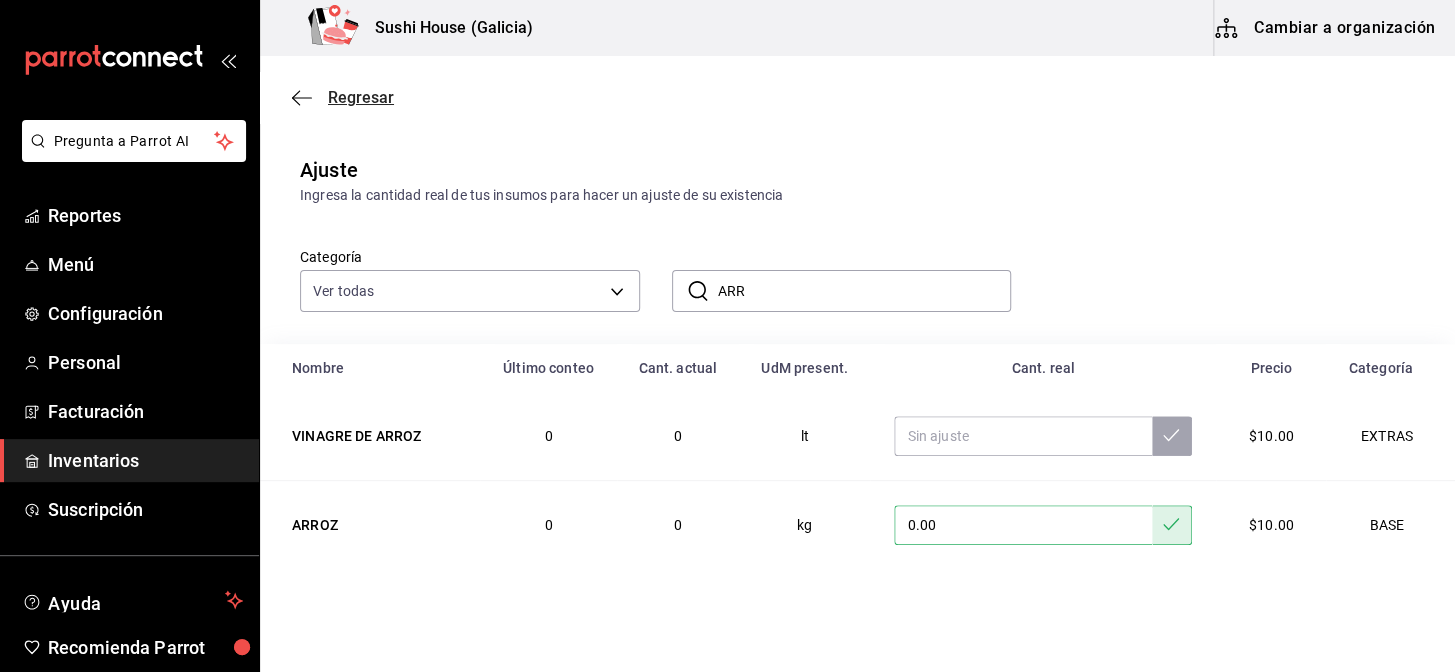 click 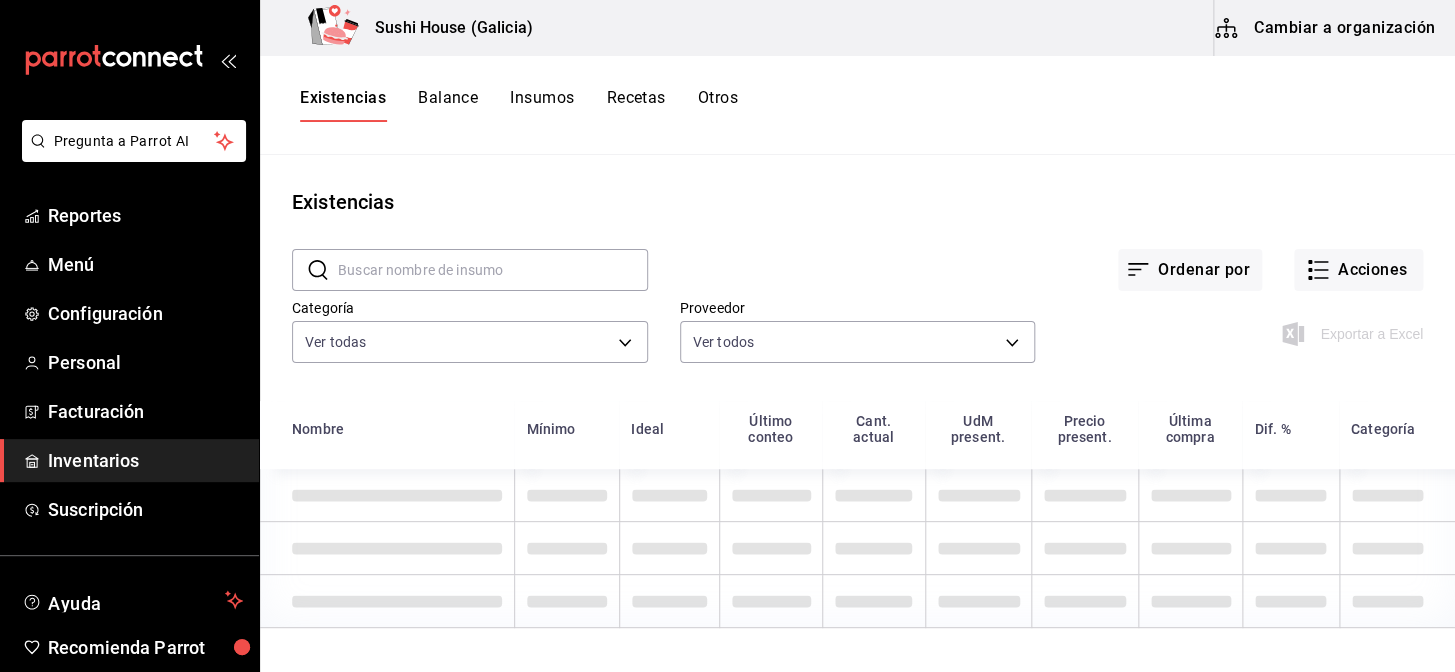 click on "Otros" at bounding box center (718, 105) 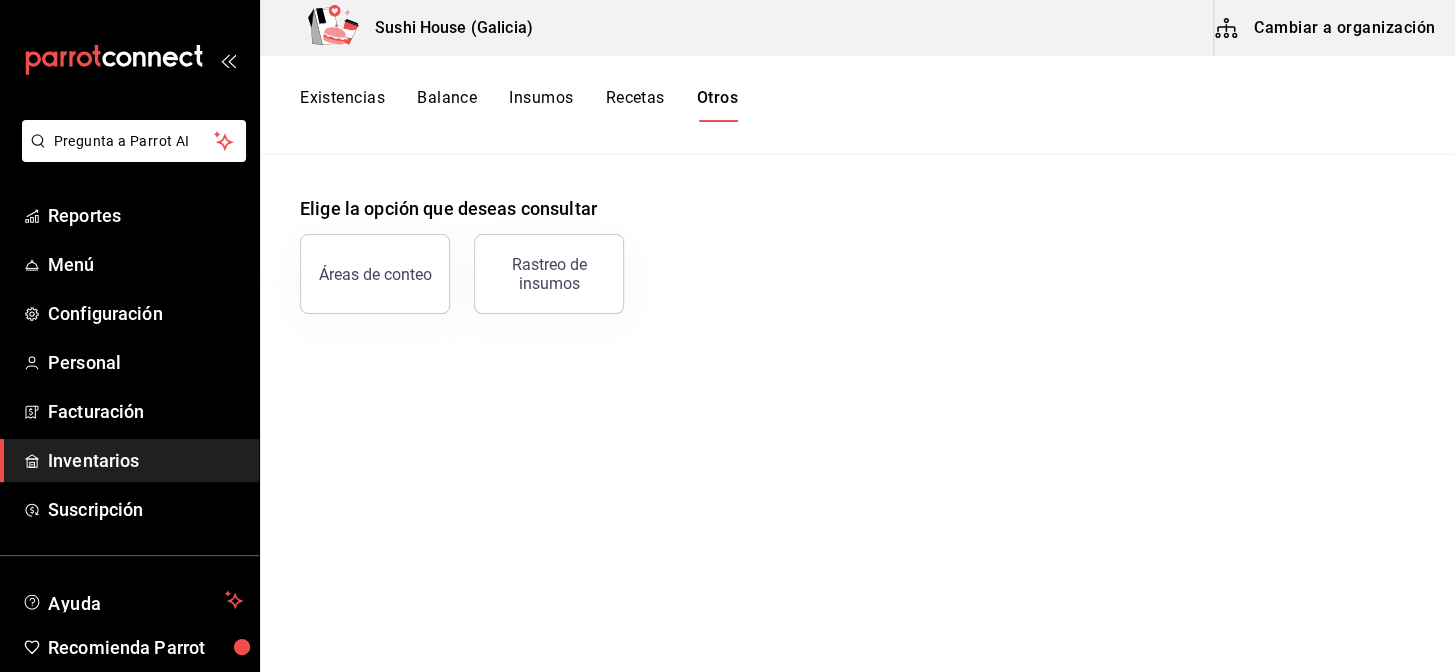 click on "Existencias" at bounding box center (342, 105) 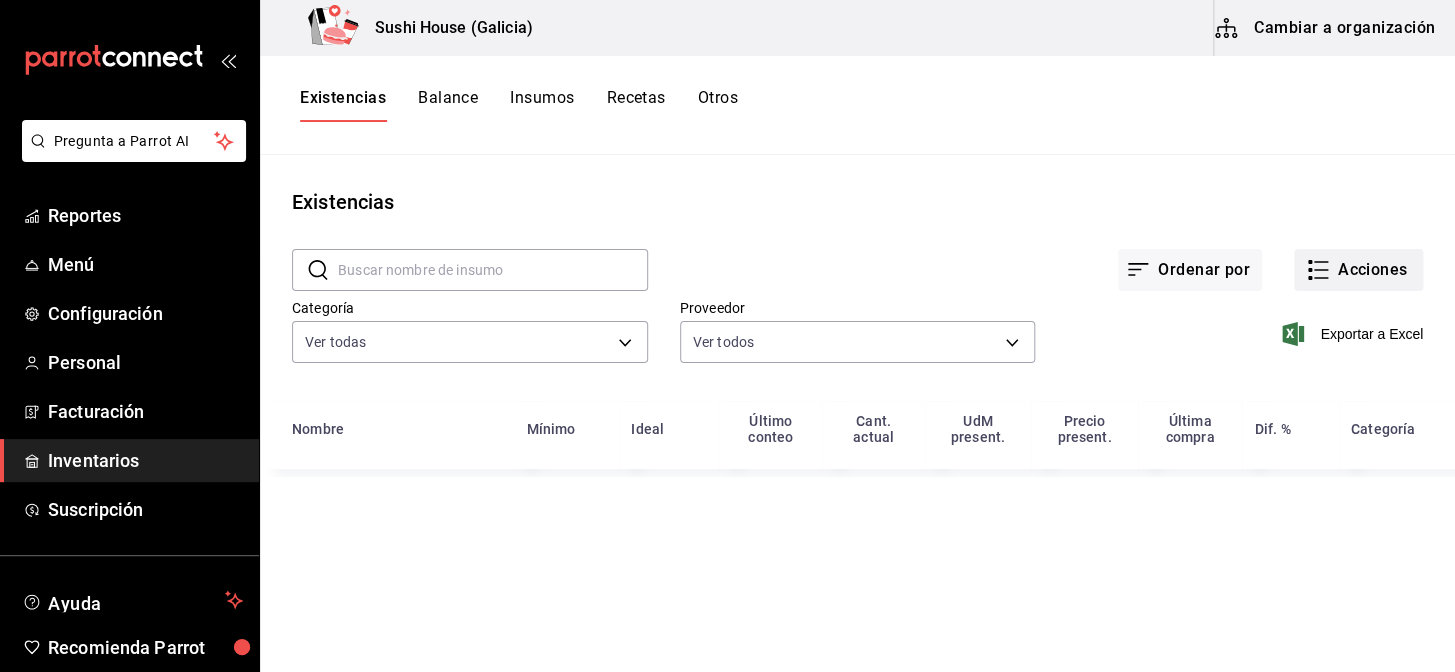click on "Acciones" at bounding box center (1358, 270) 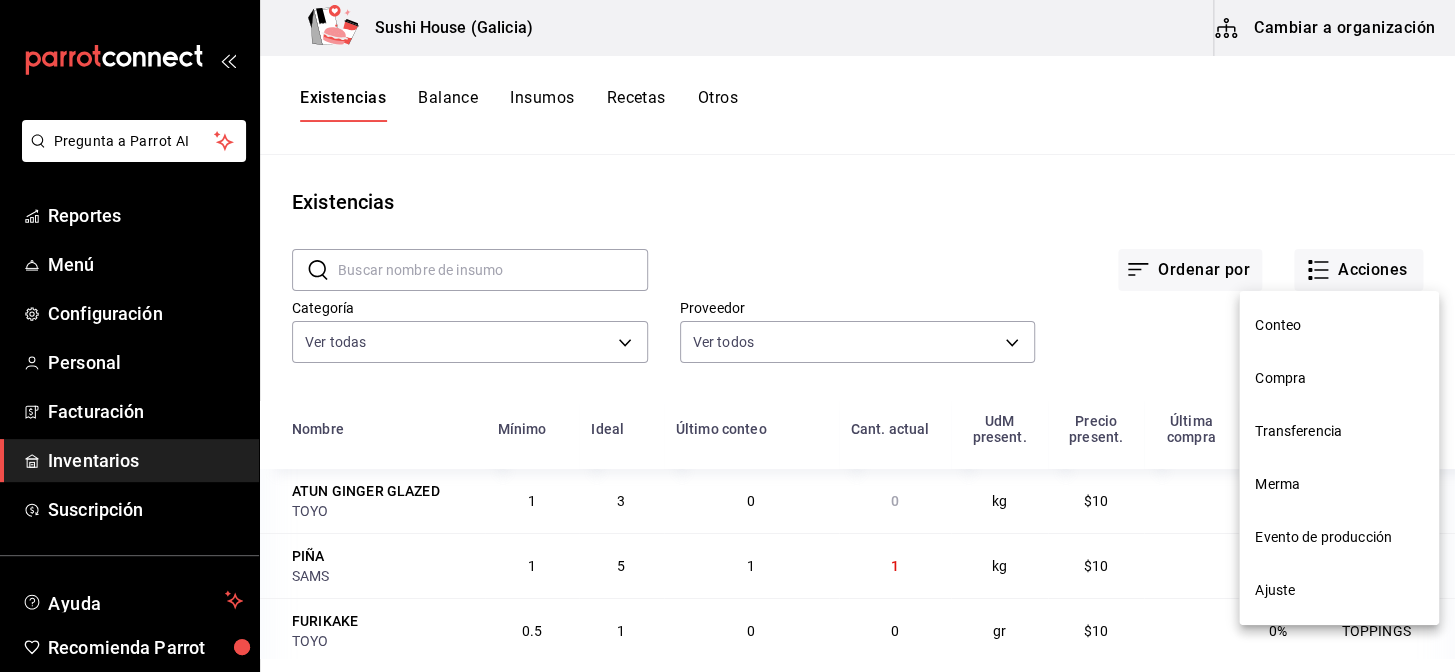 click on "Ajuste" at bounding box center [1339, 590] 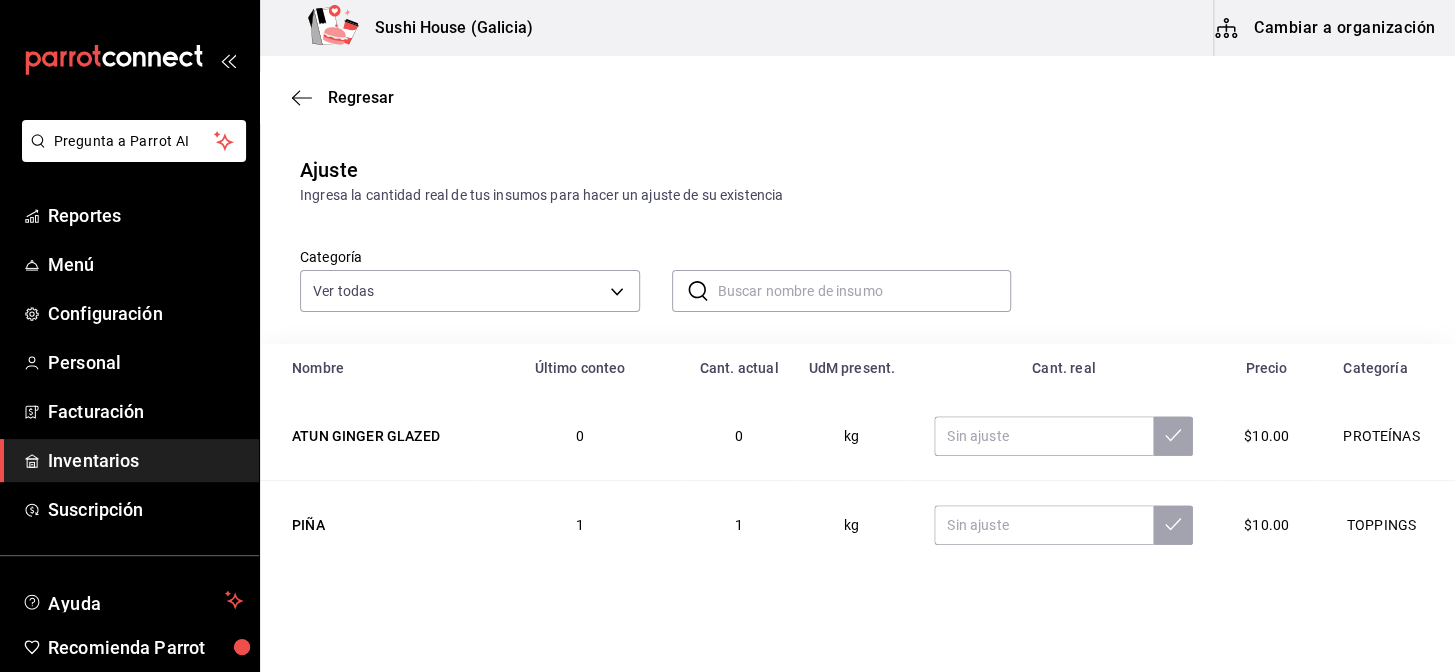 click on "​ ​" at bounding box center [842, 291] 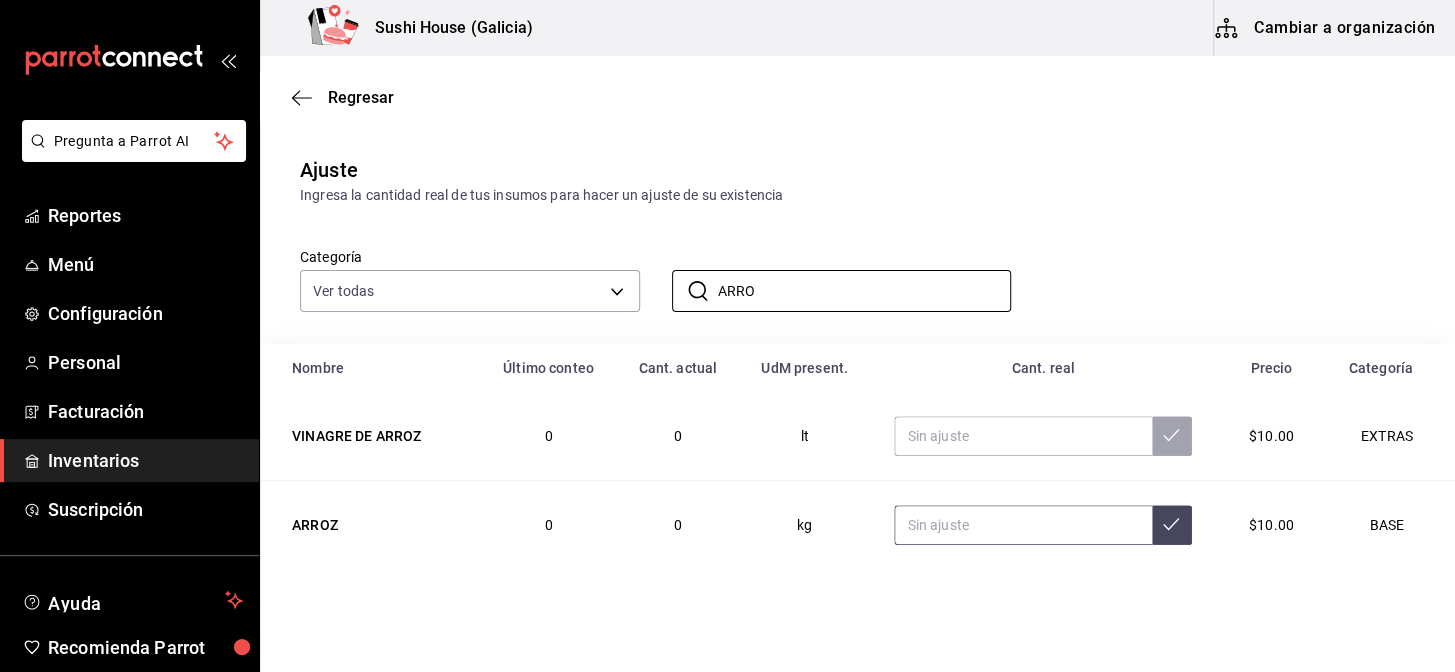 type on "ARRO" 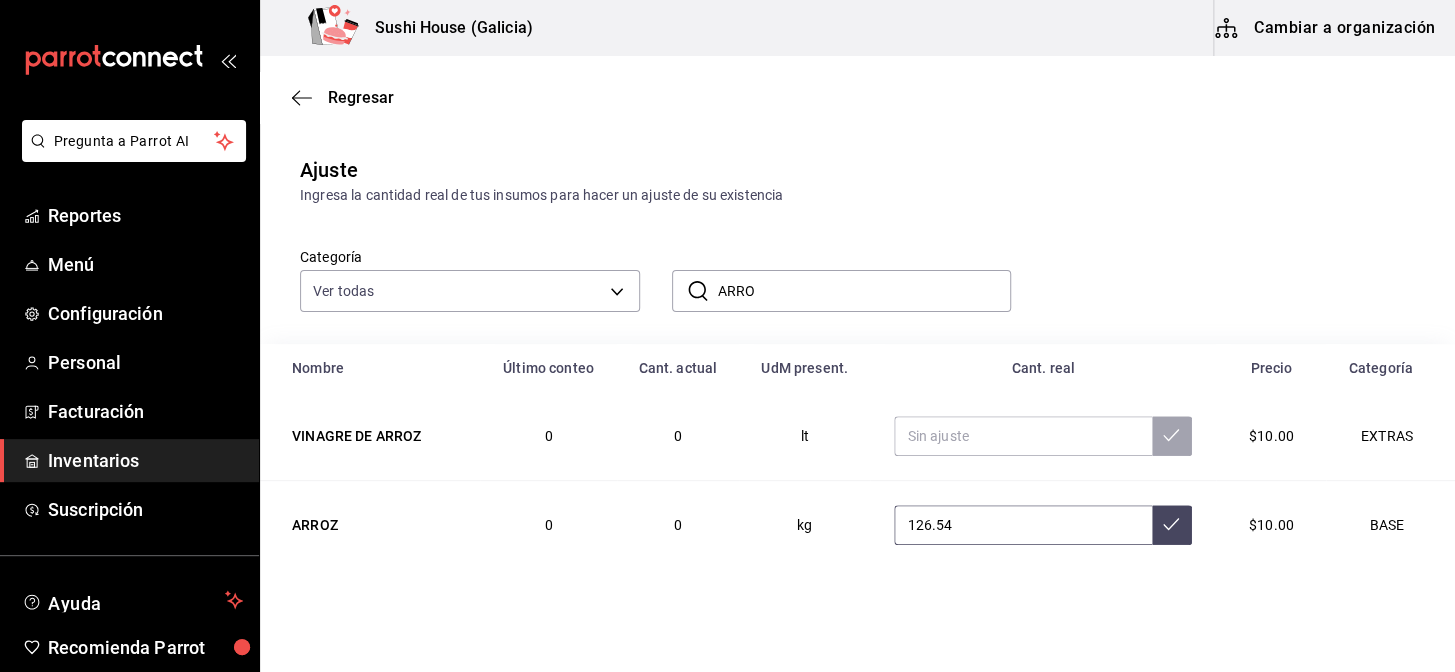type on "126.54" 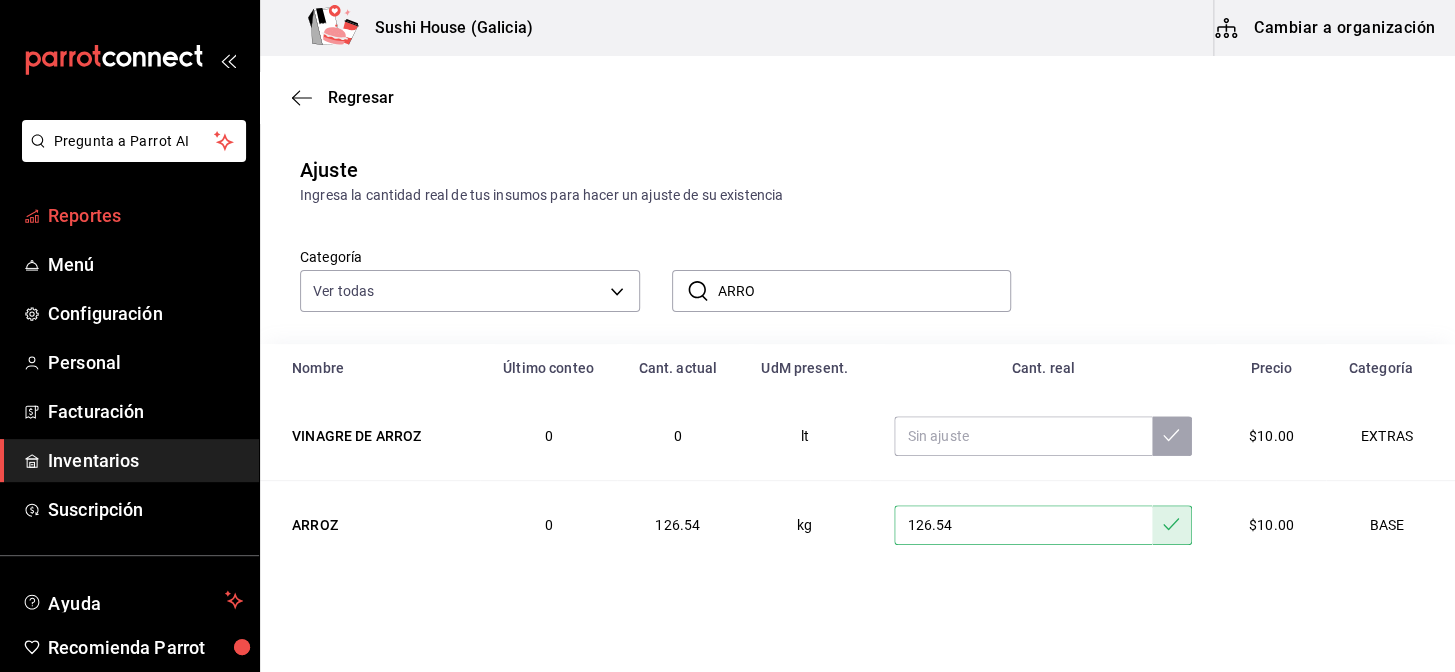 click on "Reportes" at bounding box center (145, 215) 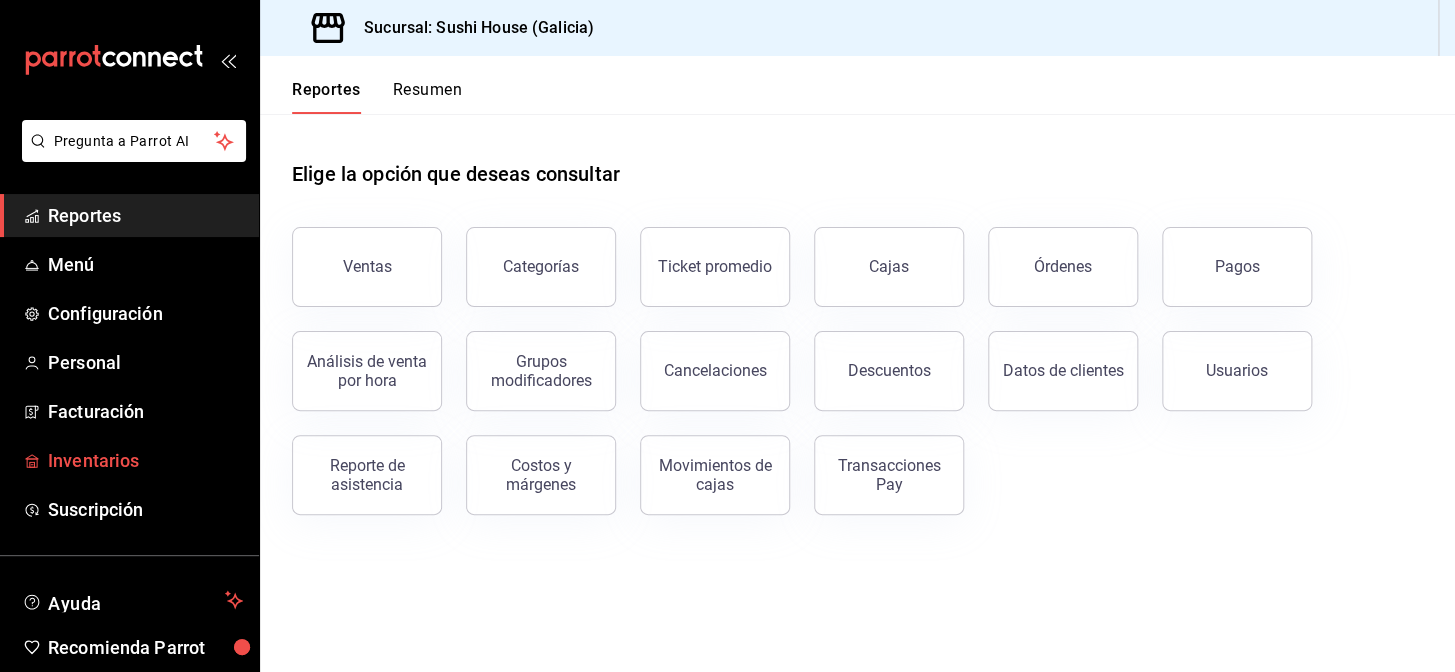 click on "Inventarios" at bounding box center [145, 460] 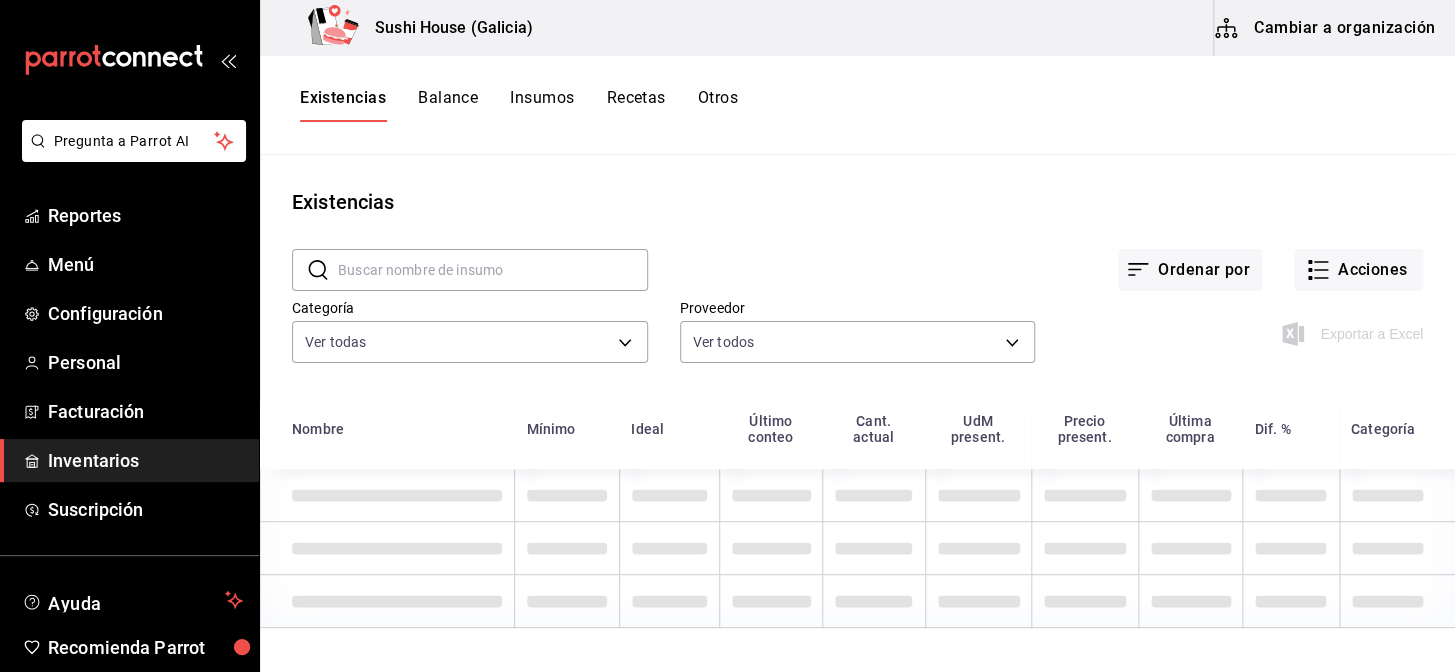 click on "Otros" at bounding box center [718, 105] 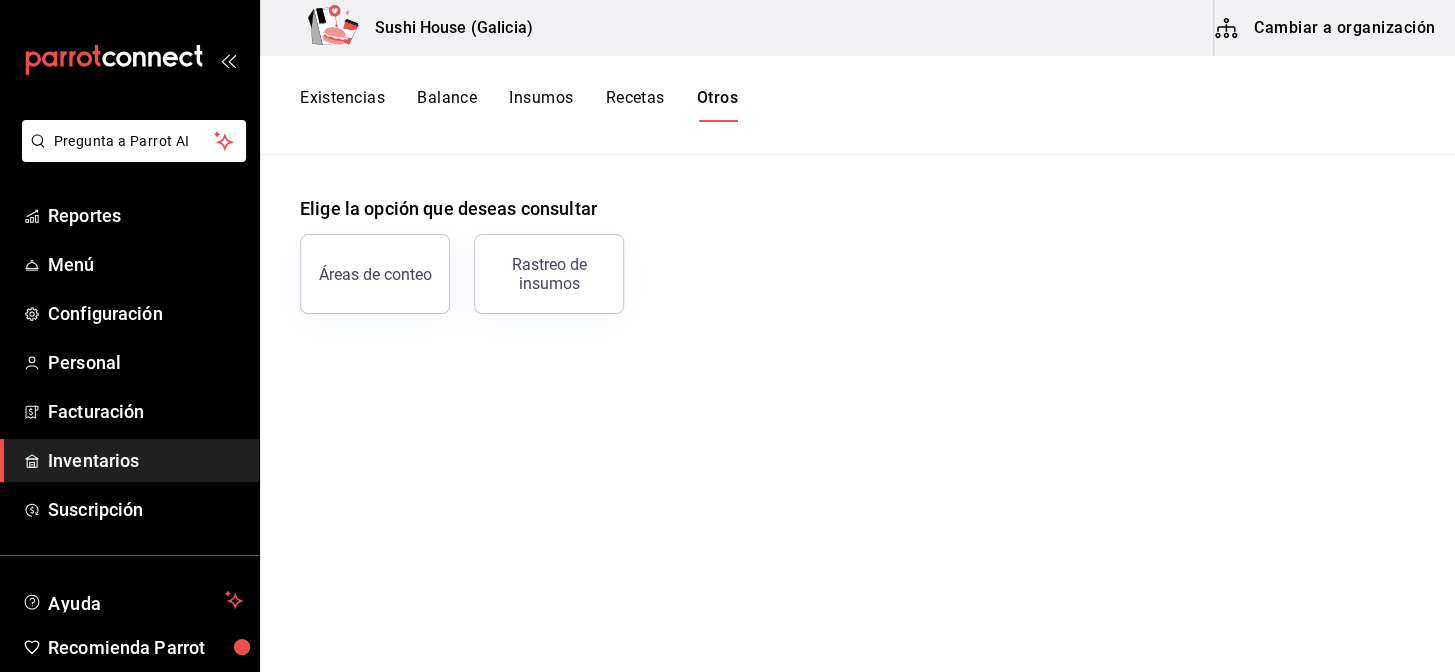 click on "Existencias" at bounding box center [342, 105] 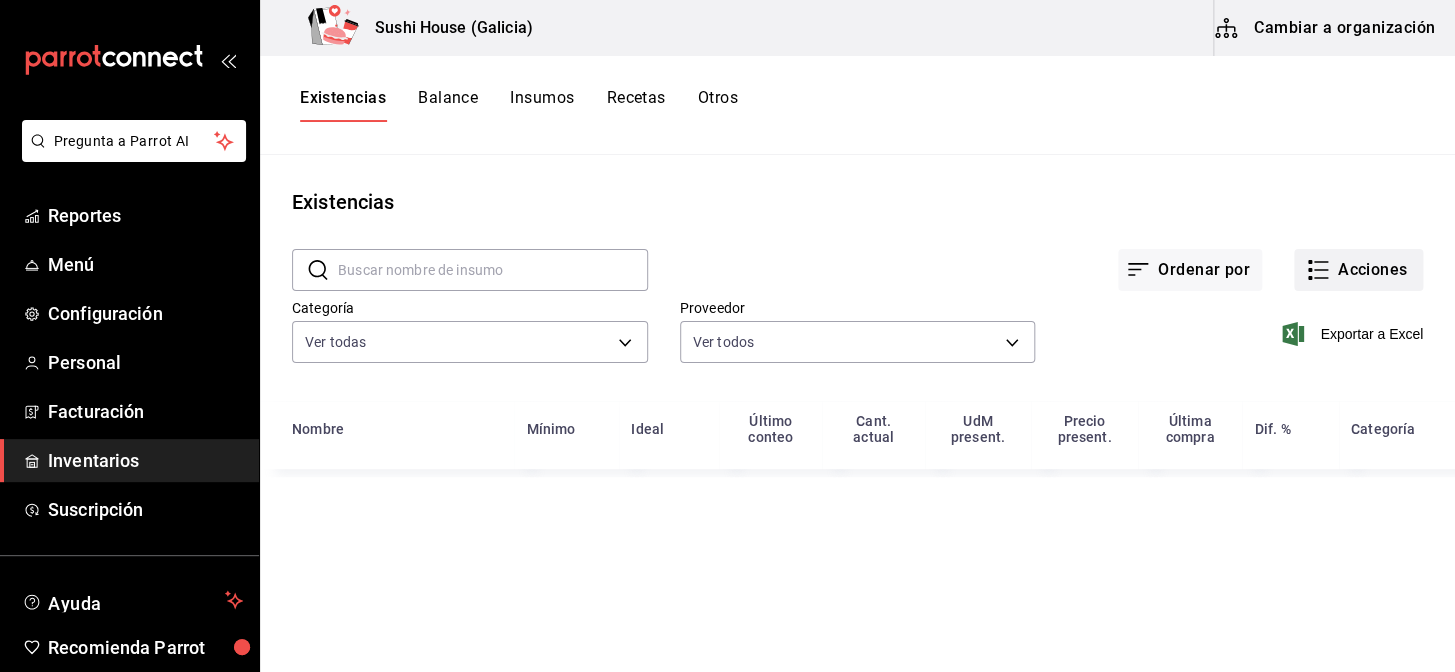 click on "Acciones" at bounding box center (1358, 270) 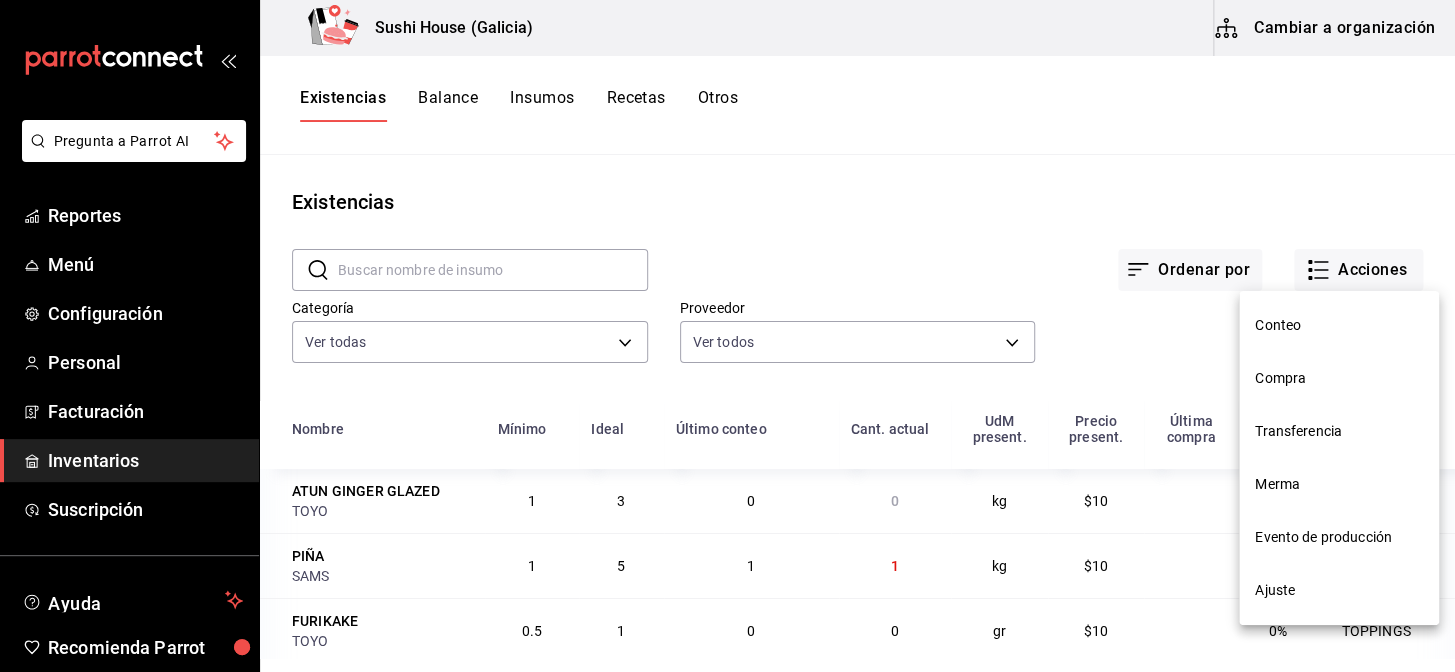 click on "Ajuste" at bounding box center (1339, 590) 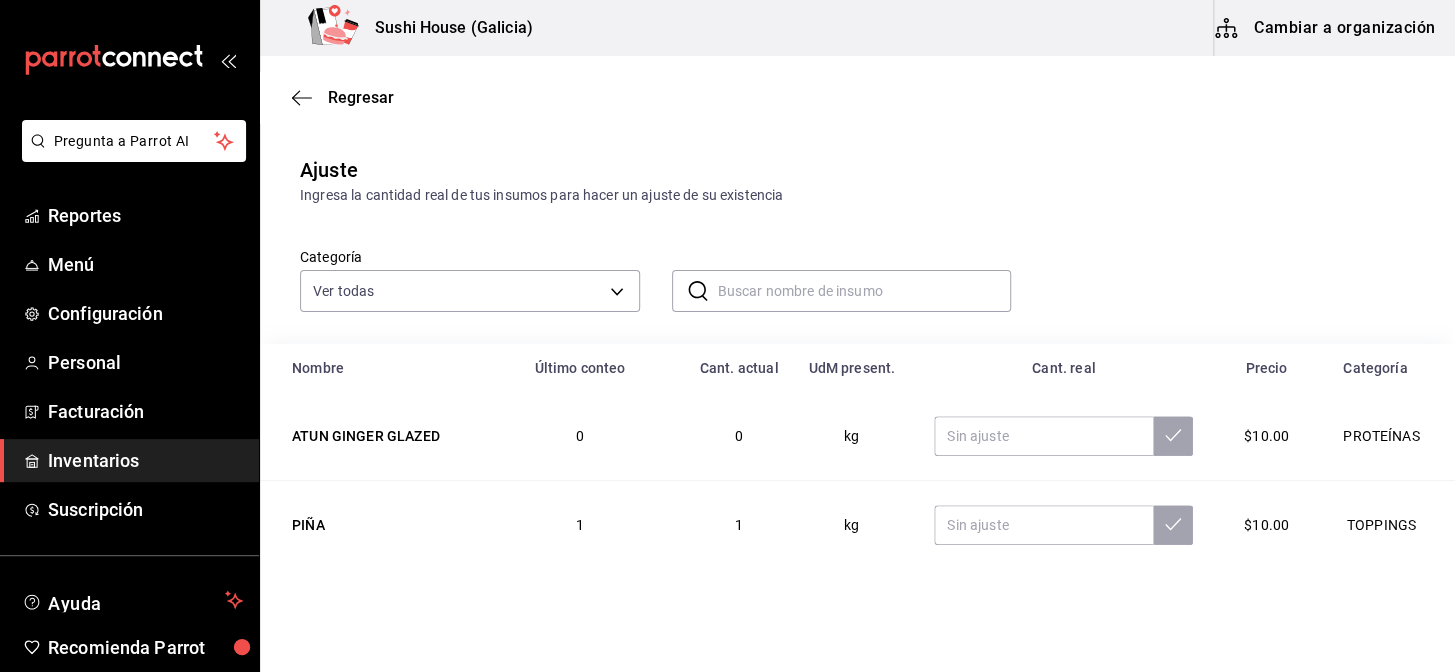 click on "Inventarios" at bounding box center [145, 460] 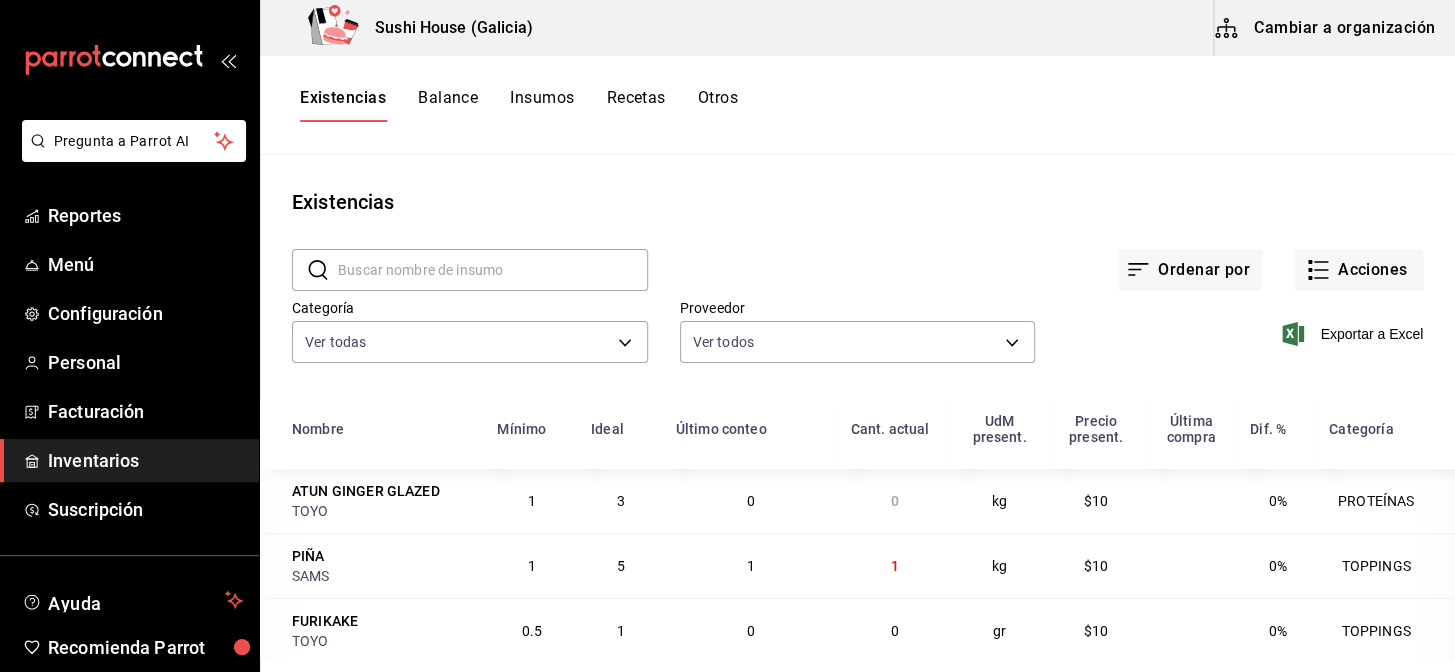 click on "Otros" at bounding box center [718, 105] 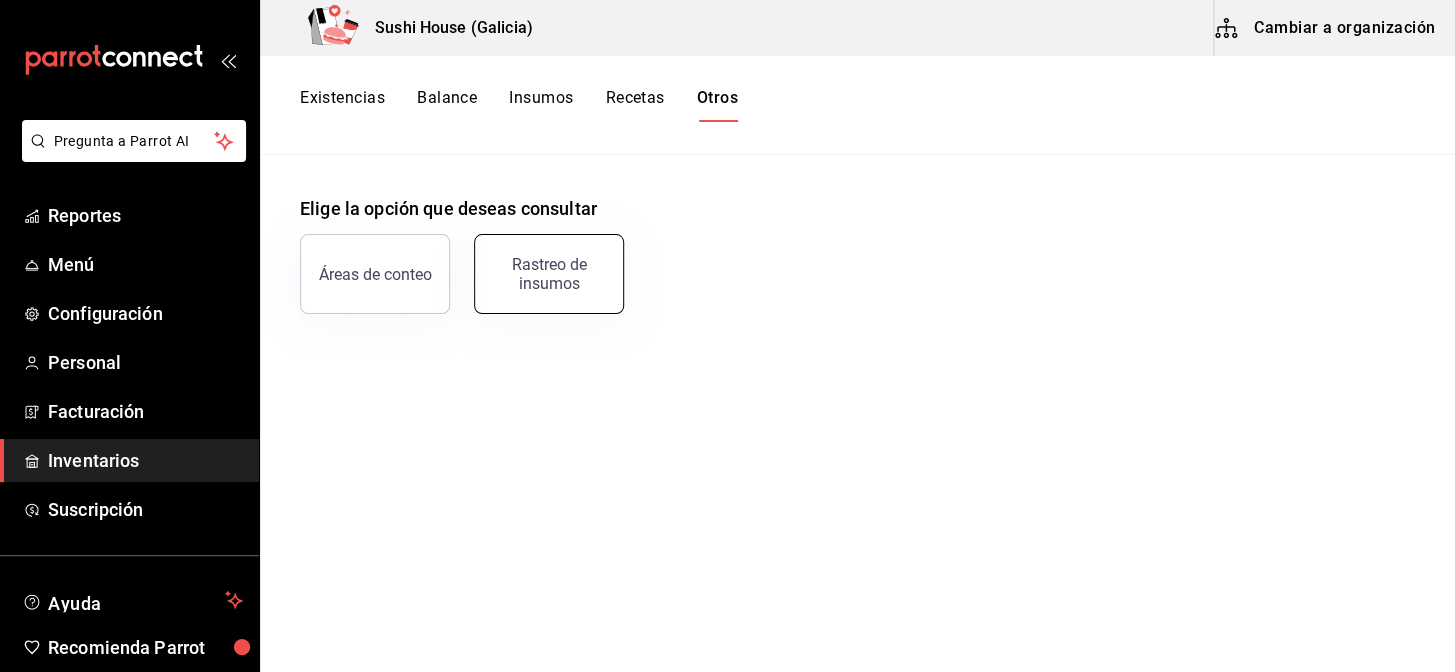 click on "Rastreo de insumos" at bounding box center (549, 274) 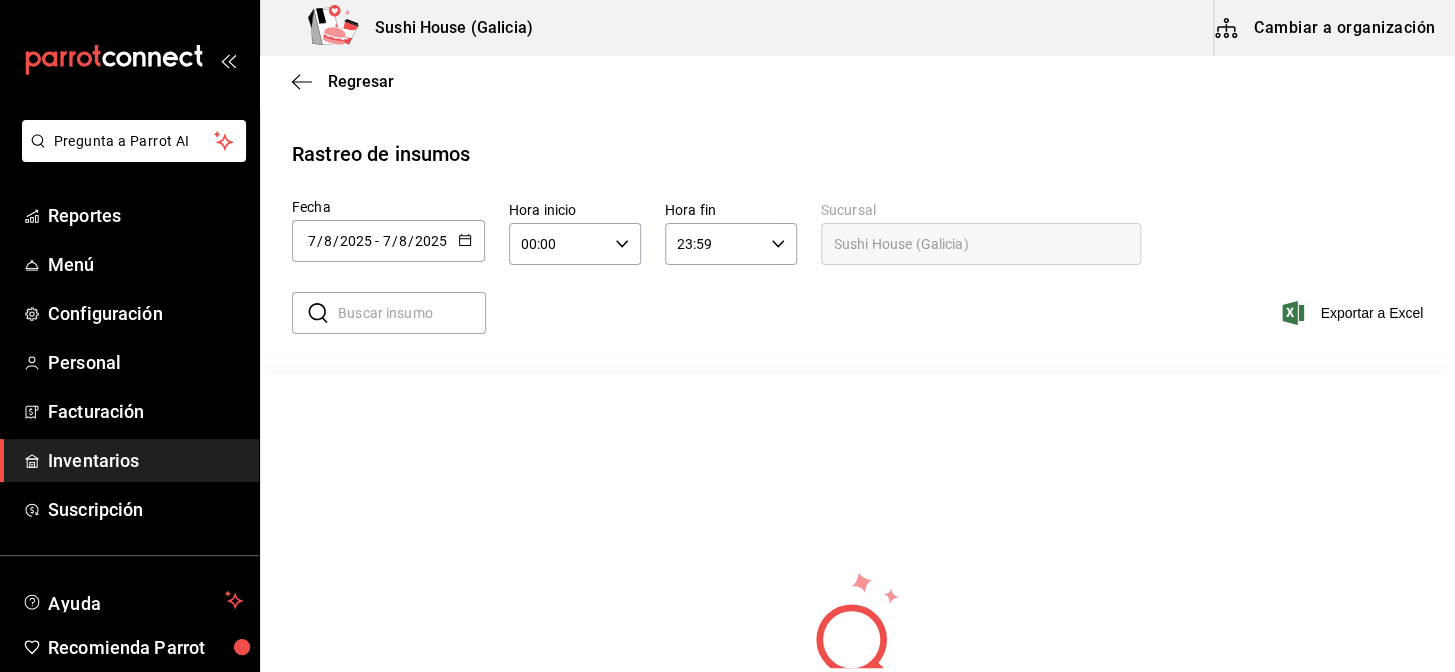 click 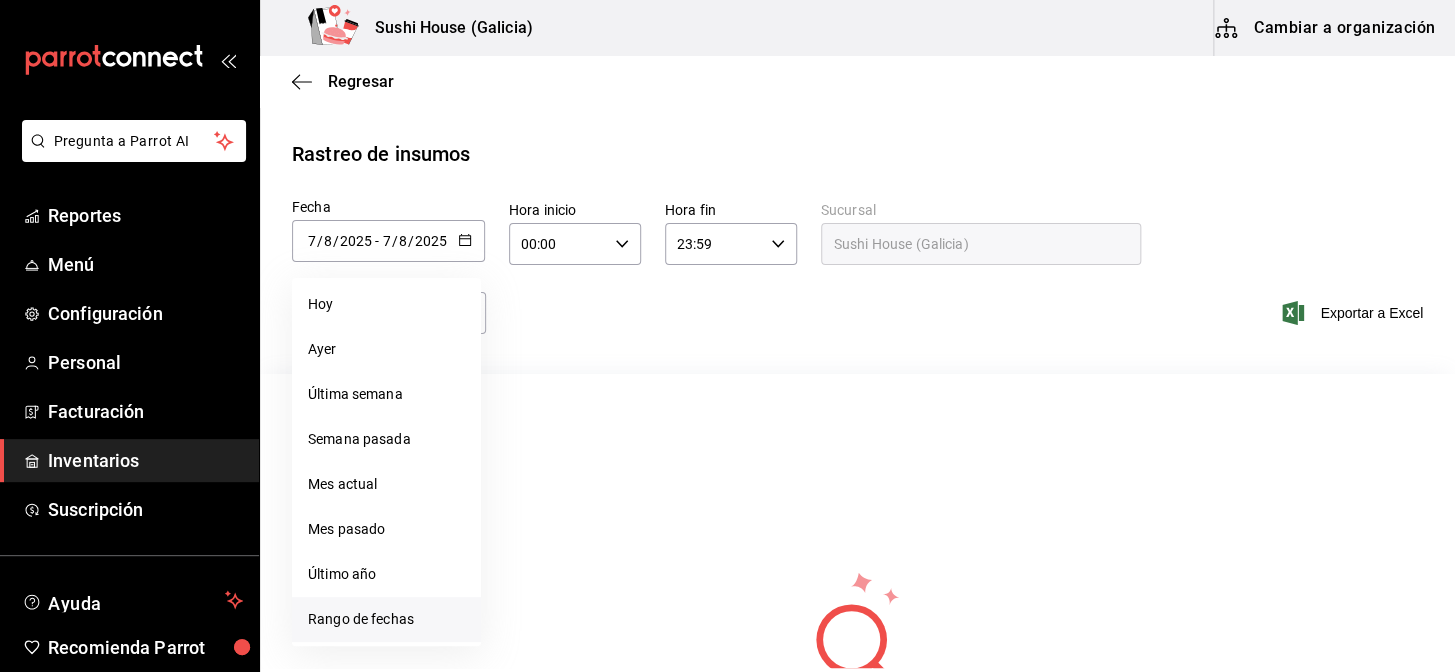 click on "Rango de fechas" at bounding box center [386, 619] 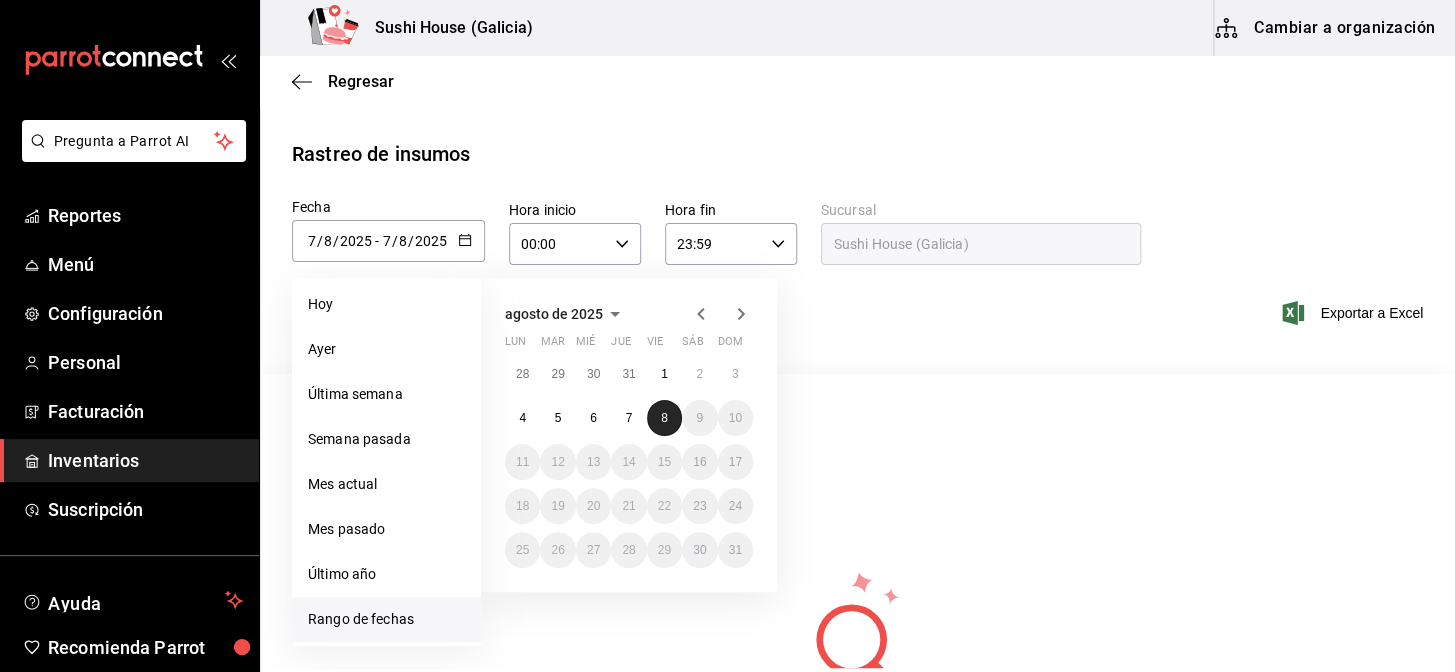 click on "8" at bounding box center (664, 418) 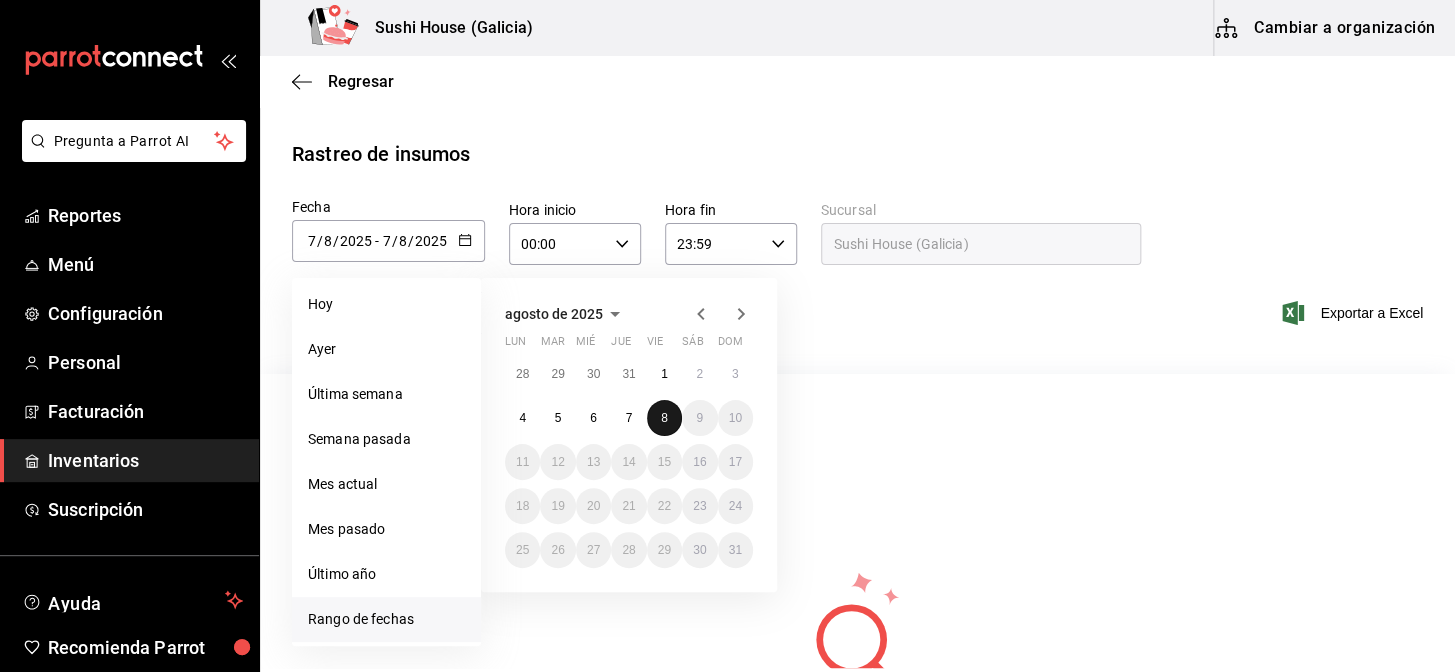 click on "8" at bounding box center (664, 418) 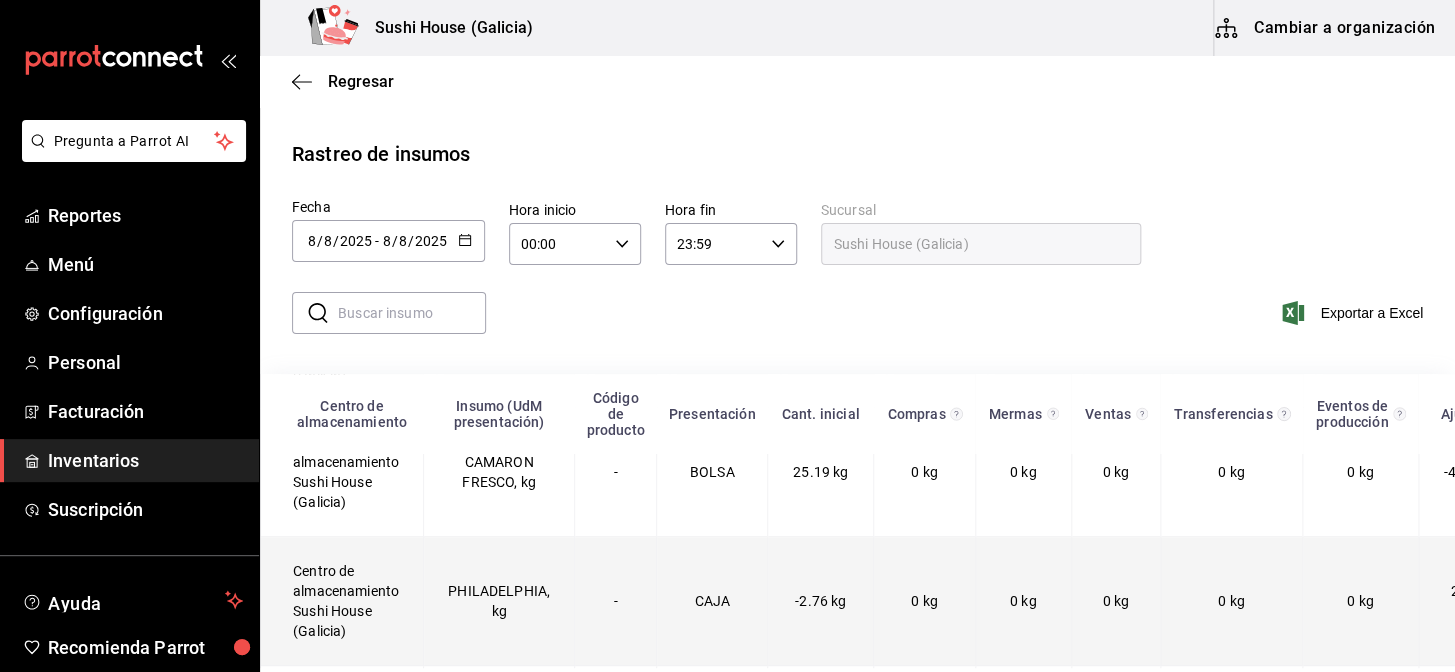 scroll, scrollTop: 320, scrollLeft: 0, axis: vertical 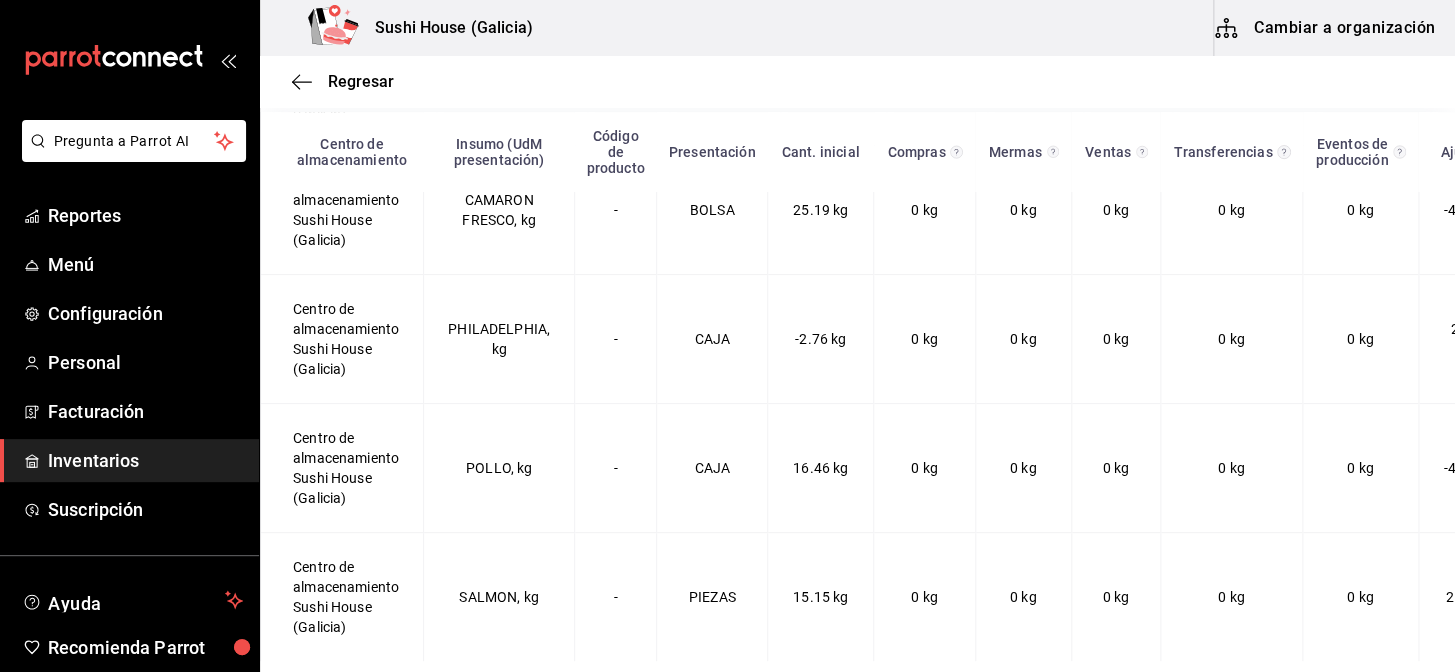 drag, startPoint x: 1034, startPoint y: 653, endPoint x: 1202, endPoint y: 672, distance: 169.07098 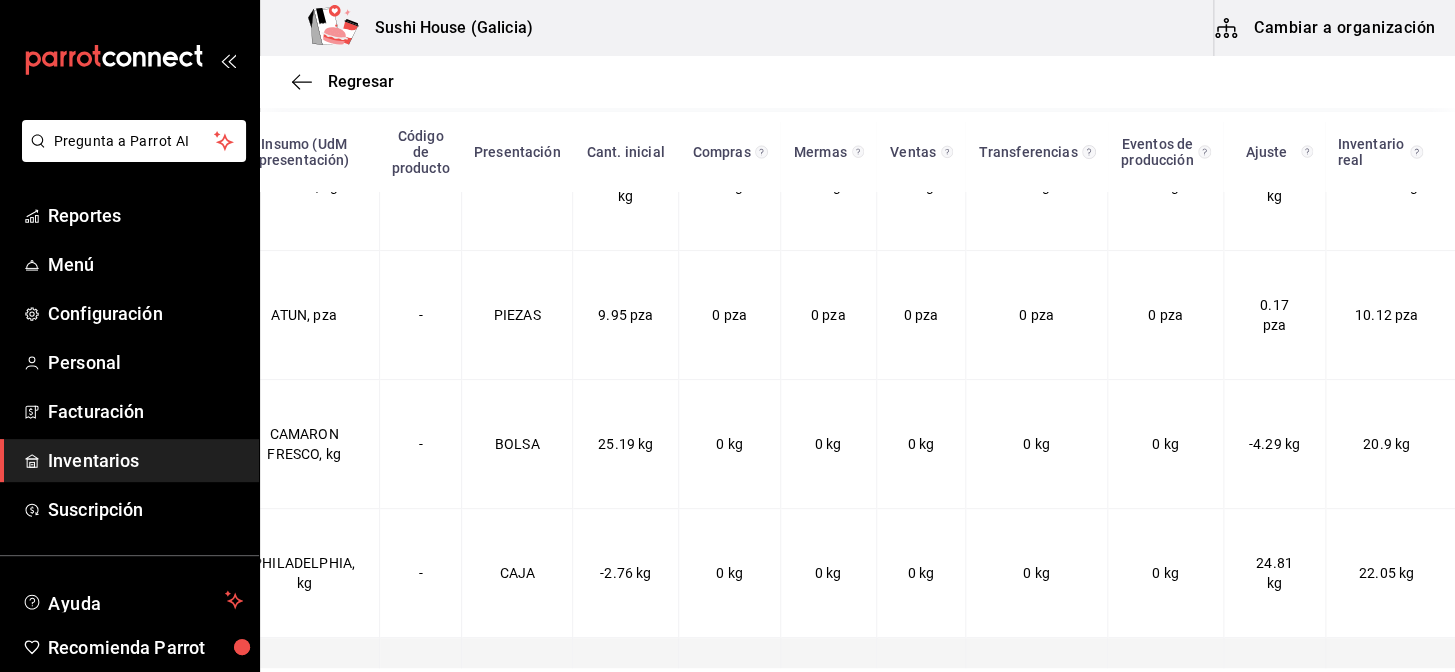 scroll, scrollTop: 0, scrollLeft: 0, axis: both 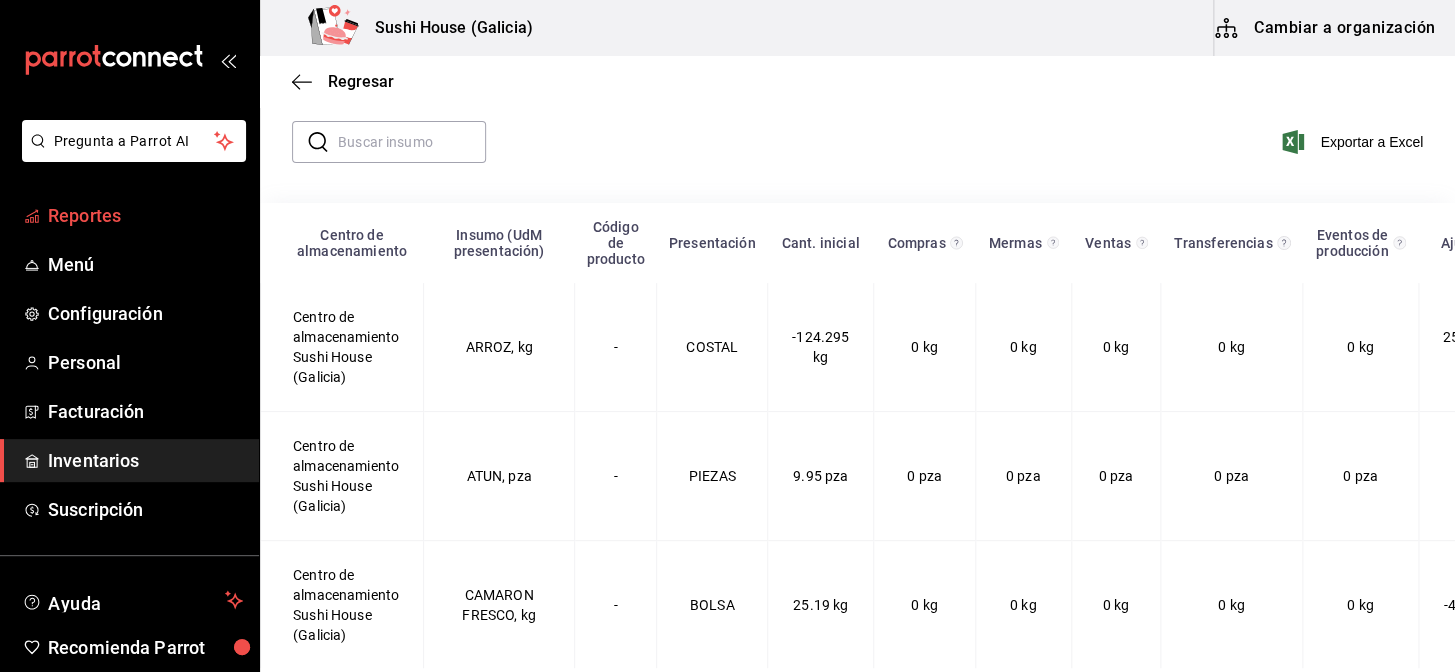 click on "Reportes" at bounding box center [145, 215] 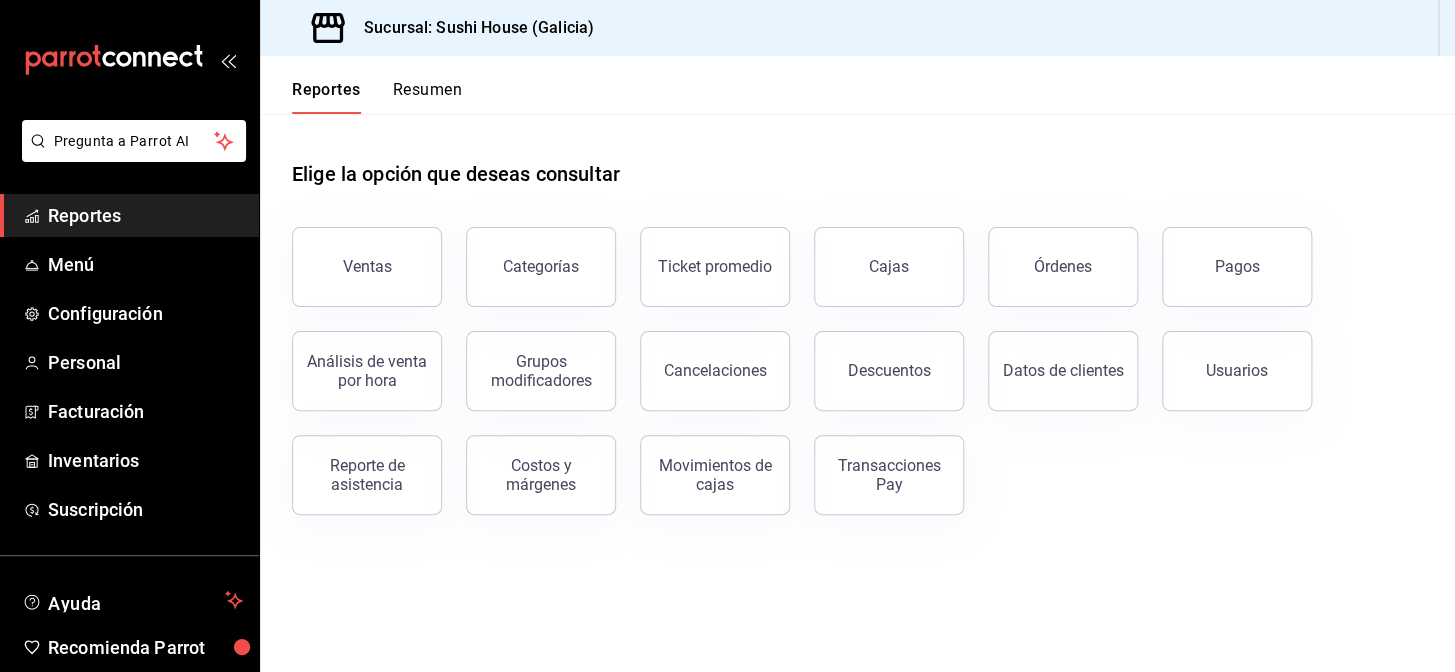 click on "Reportes" at bounding box center [145, 215] 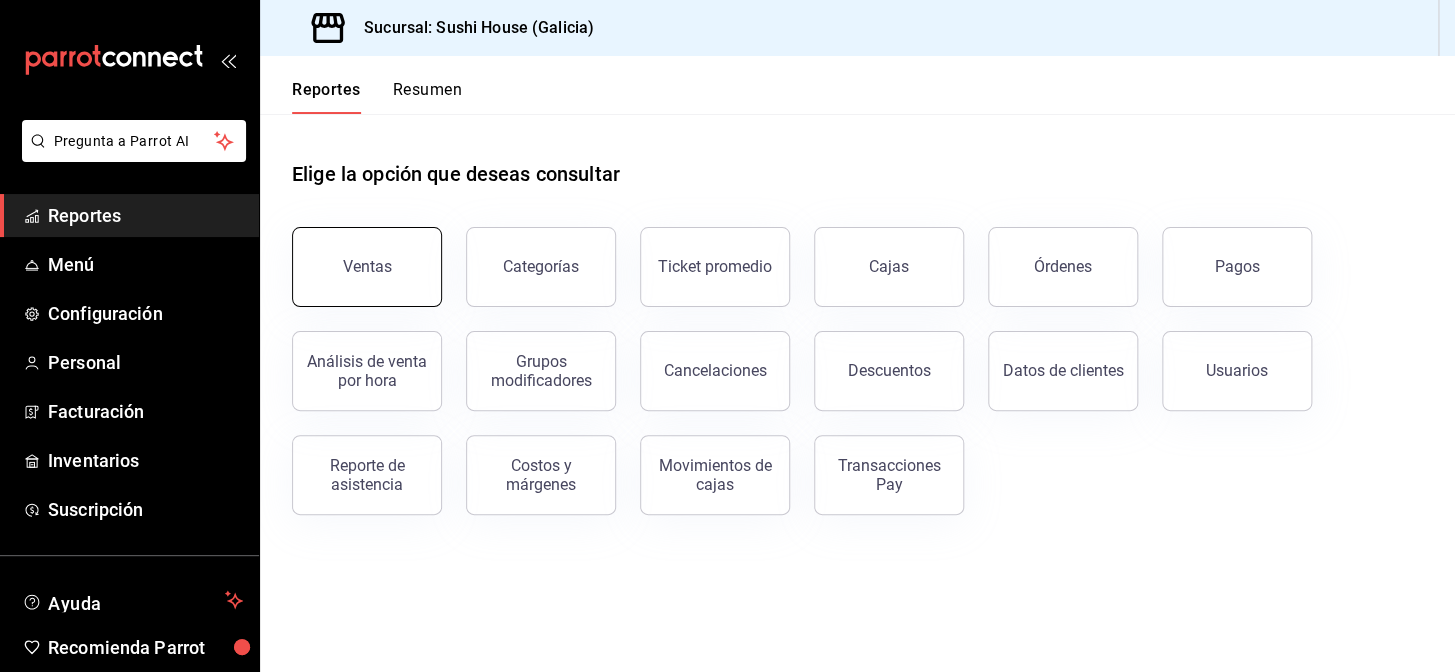 click on "Ventas" at bounding box center (367, 267) 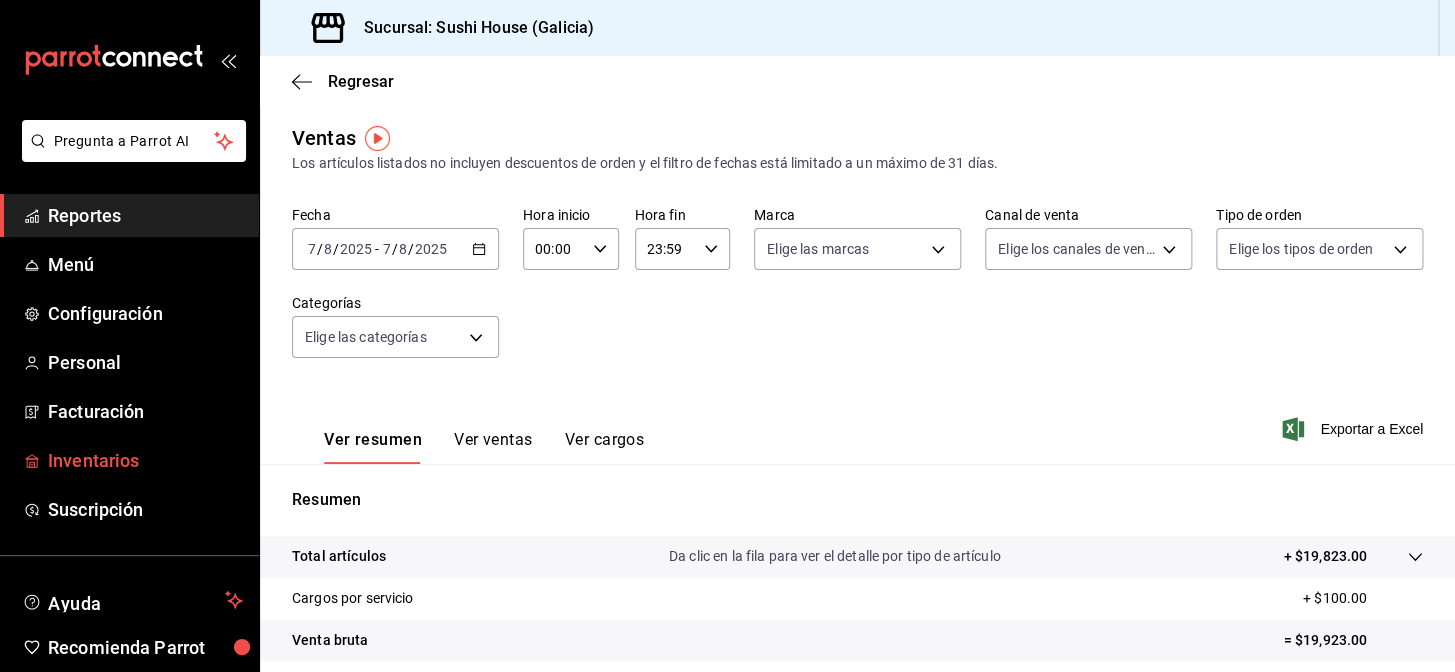 click on "Inventarios" at bounding box center [145, 460] 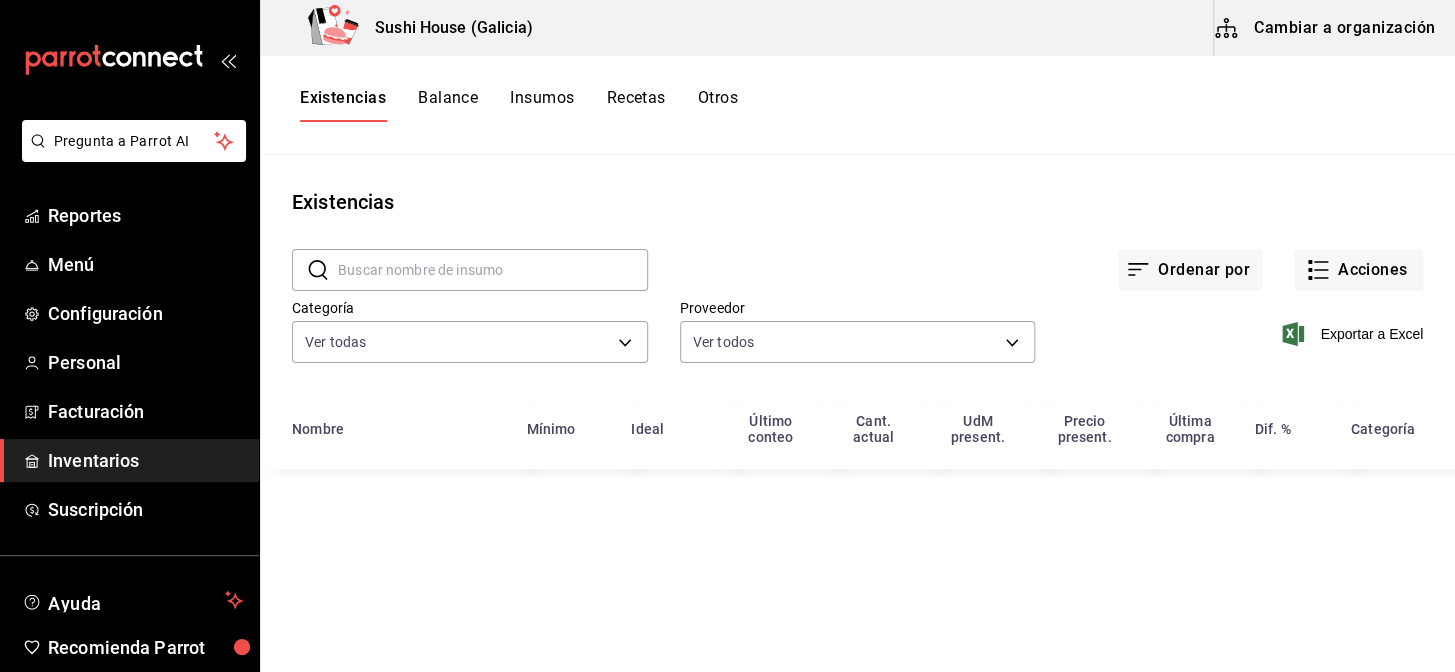 click on "Otros" at bounding box center [718, 105] 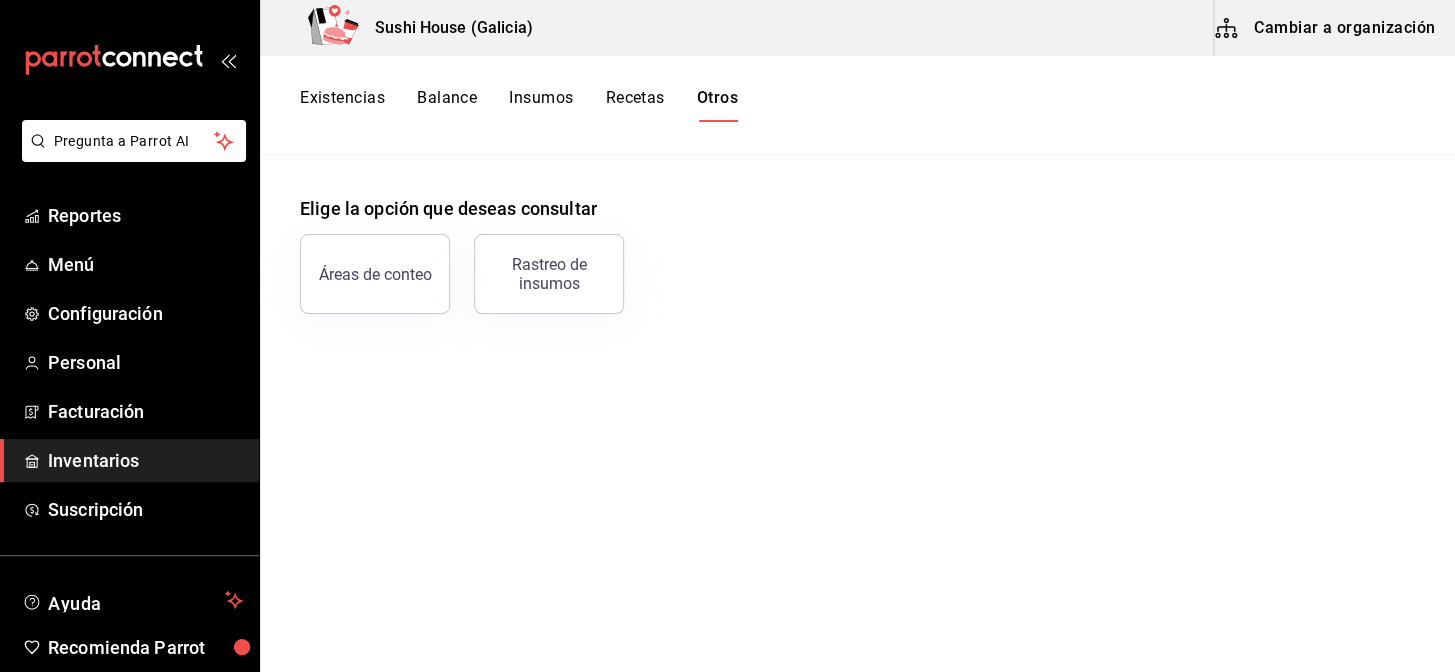 click on "Existencias" at bounding box center (342, 105) 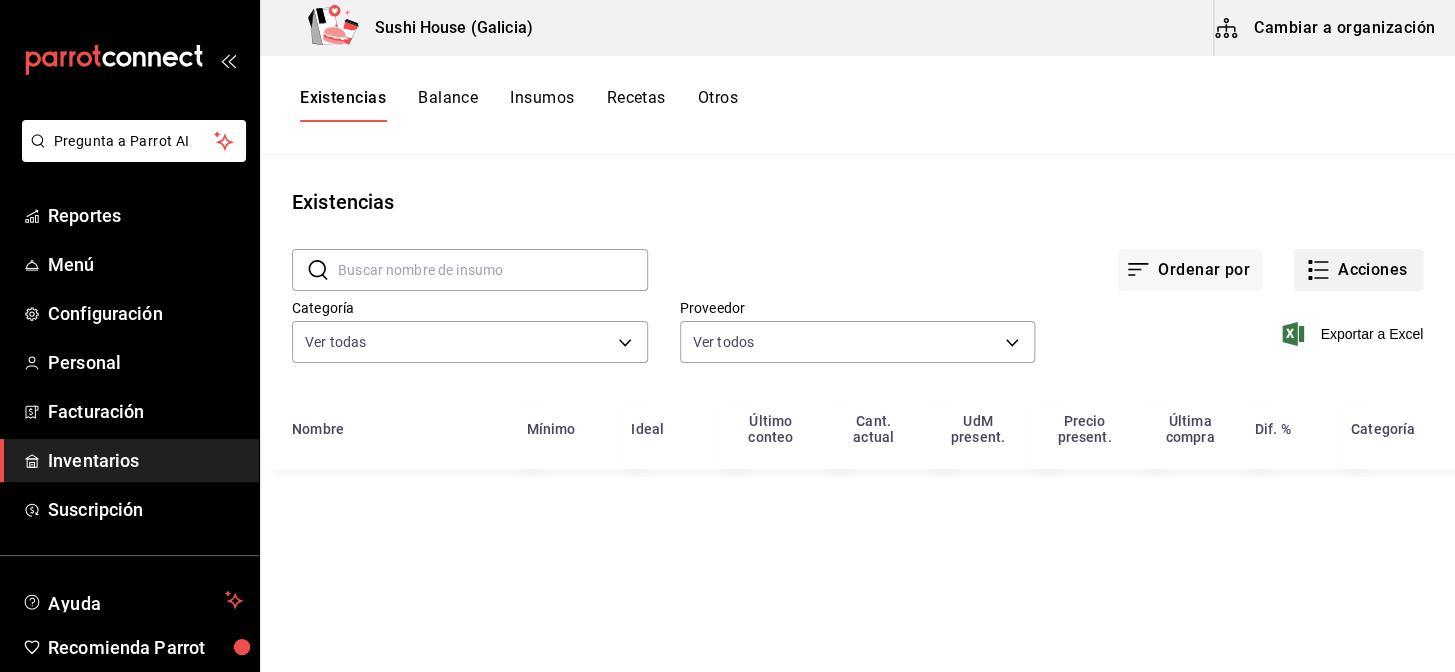 click on "Acciones" at bounding box center (1358, 270) 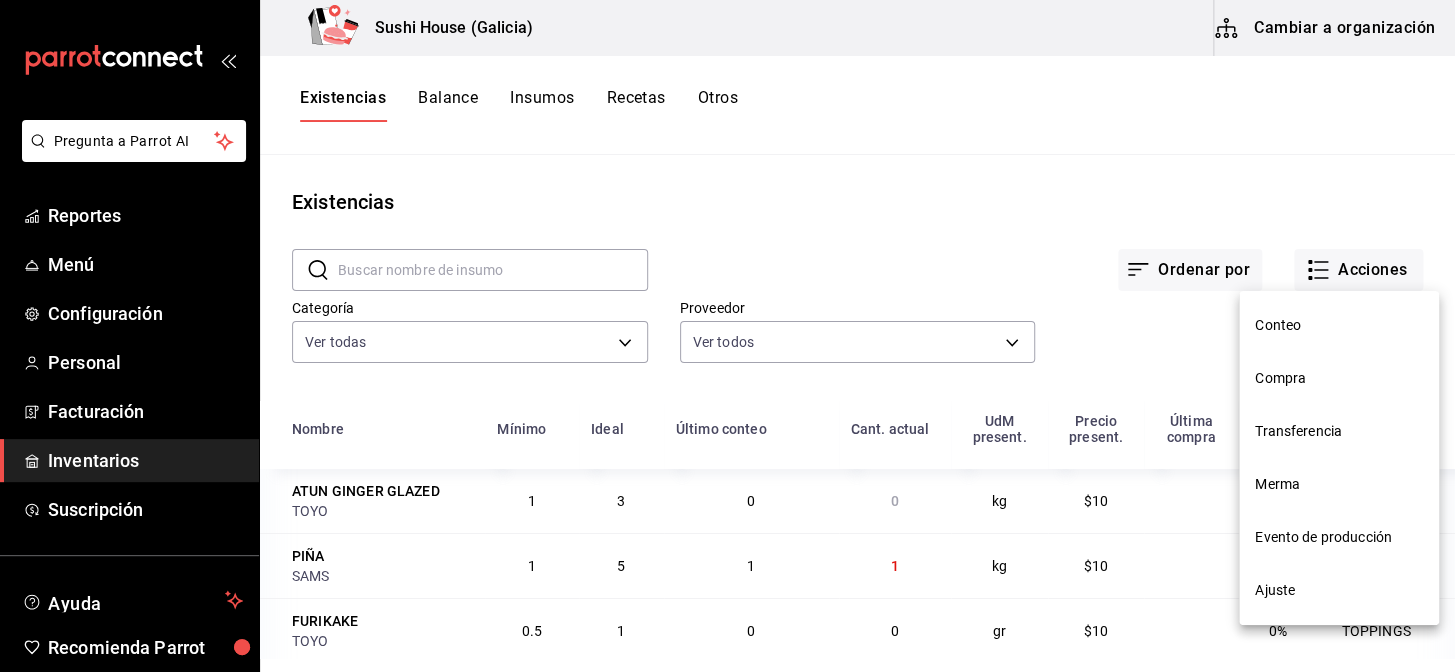 click on "Ajuste" at bounding box center (1339, 590) 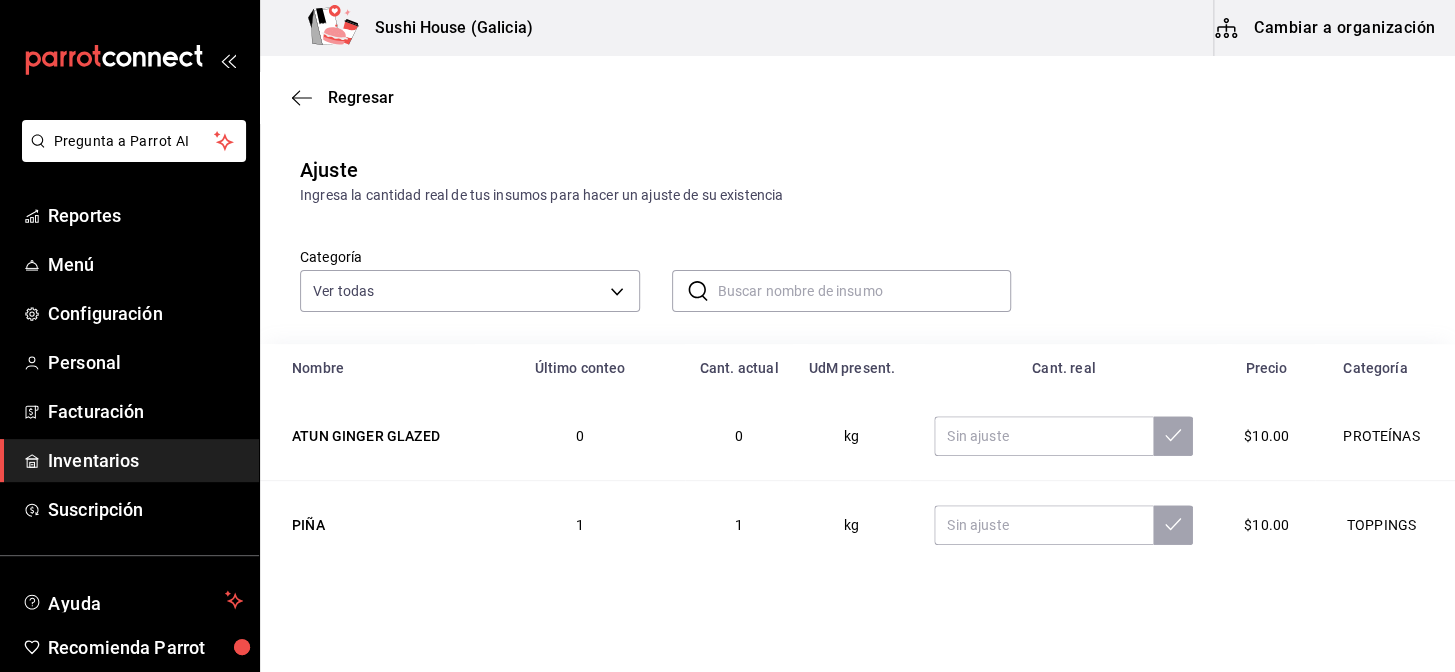 click at bounding box center (865, 291) 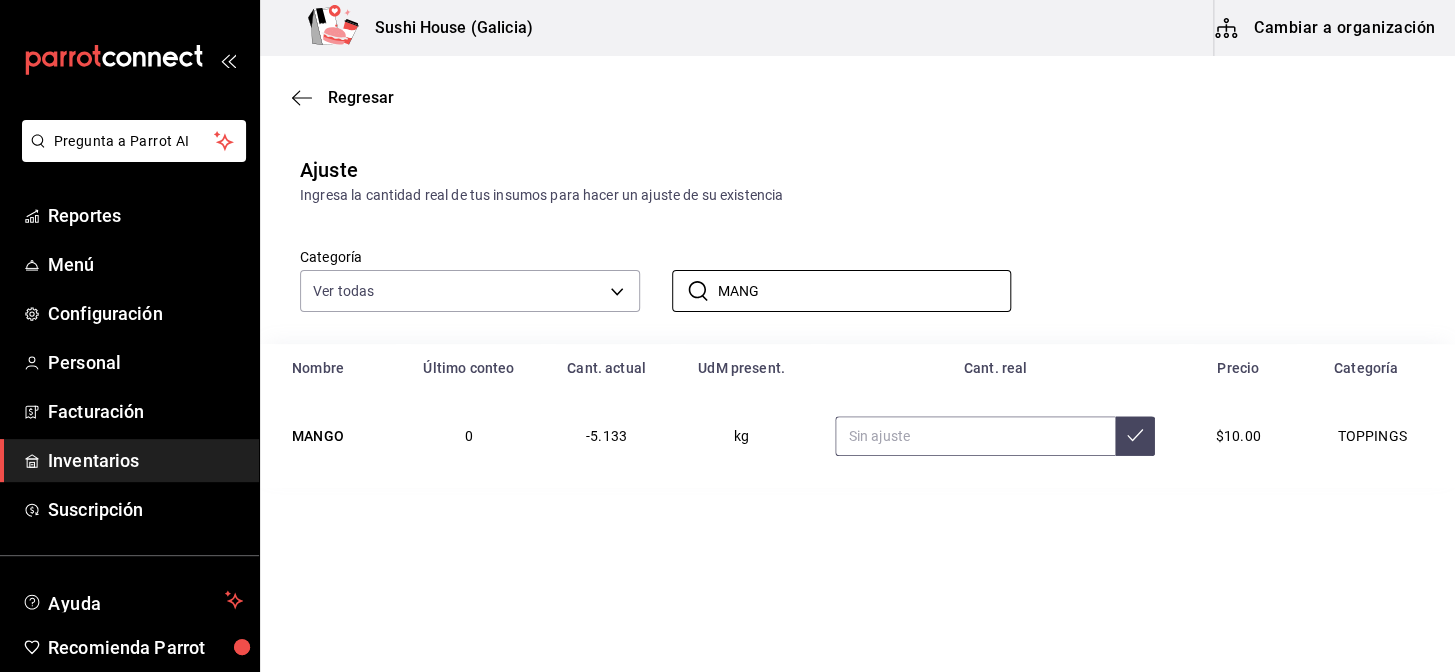 type on "MANG" 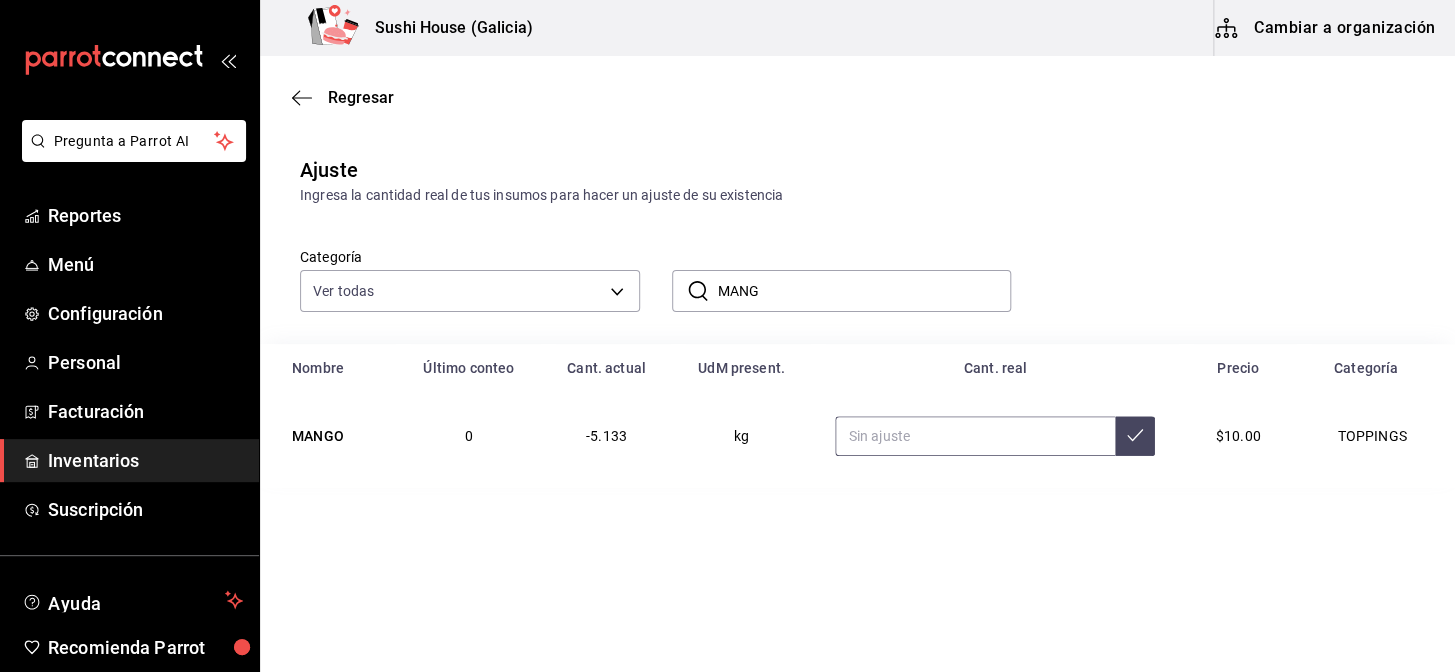 click at bounding box center [975, 436] 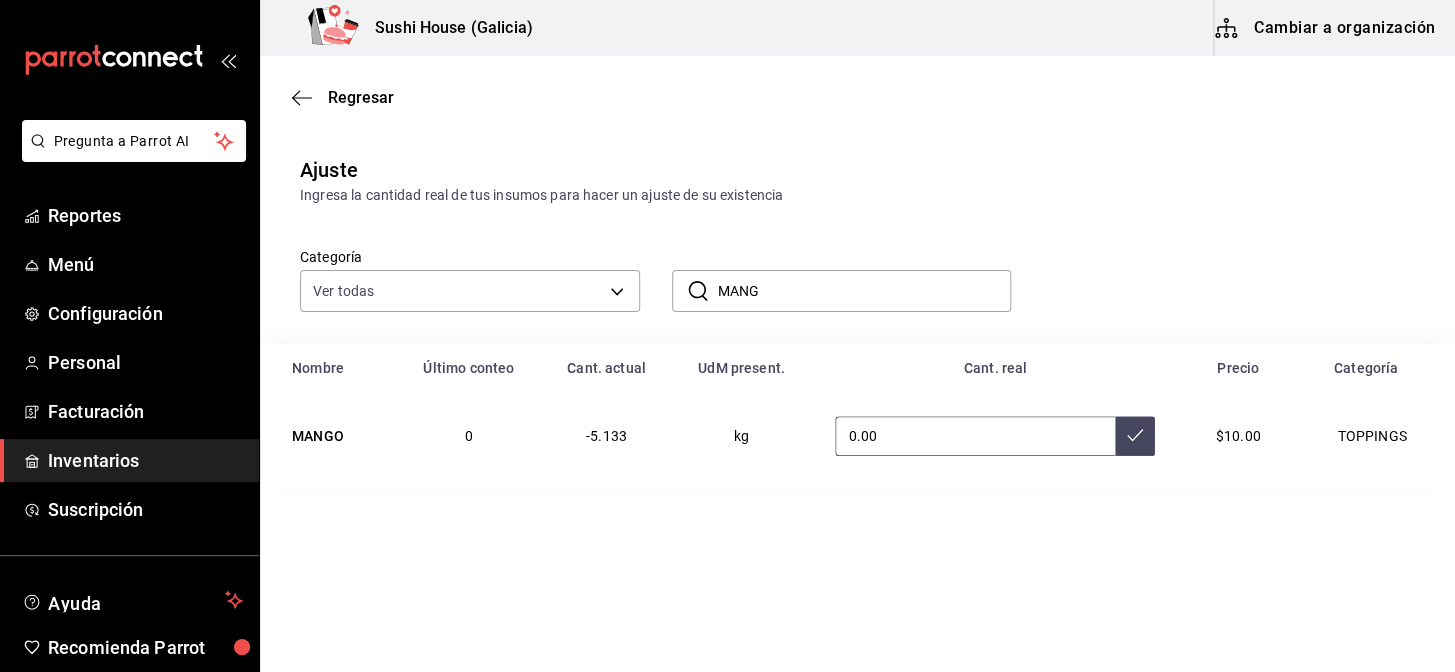 type on "0.00" 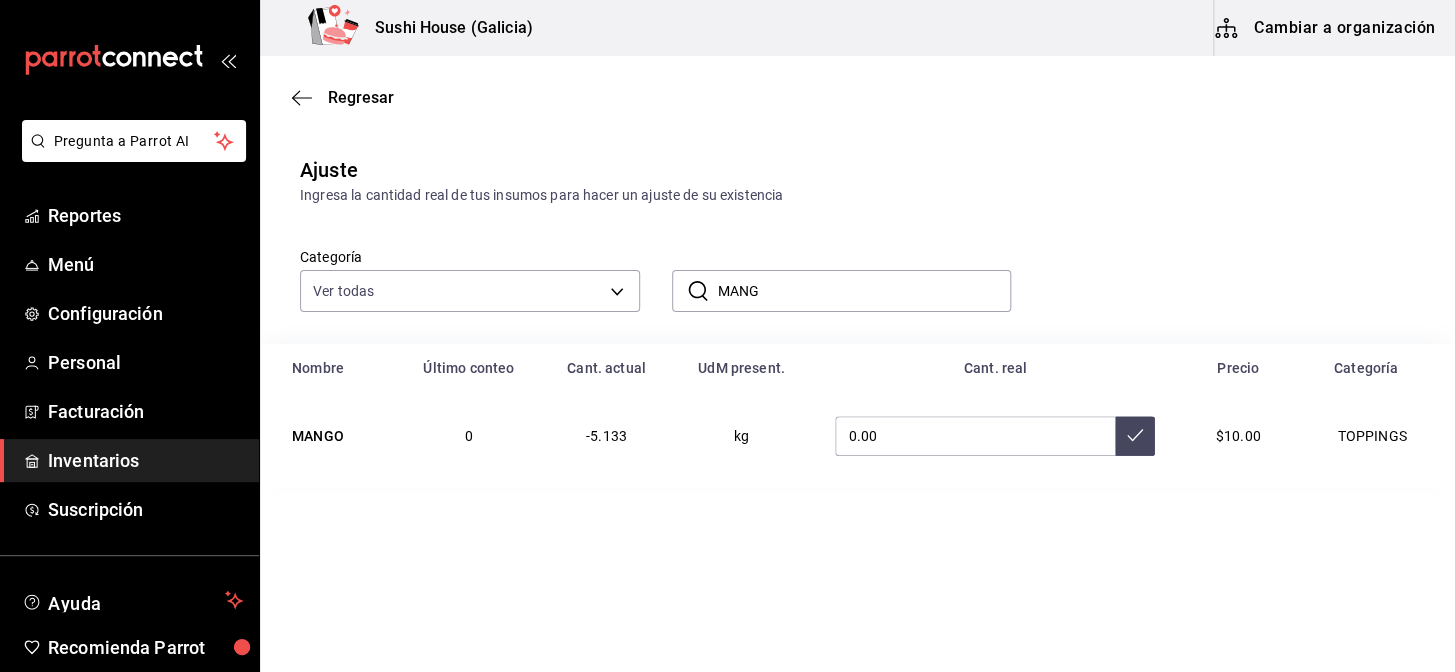 click on "Regresar Ajuste Ingresa la cantidad real de tus insumos para hacer un ajuste de su existencia Categoría Ver todas 05fe7a93-937e-4a2d-9c19-a5dc2dfbede2,8a7d6279-6ac2-489c-b939-f77f2462d19d,b1b8004f-233b-404c-adcd-bcfd179c0ff5,f28bb95f-9011-4126-9b0d-d4d5db815b6f,7f8b88e2-aa33-48e2-addb-e9e566cb67d4,c2c67c59-17ef-4abd-a9b2-e00f0cc7b07e,e6d208e7-703c-472c-bb27-2b0a150b176a,6f3d229e-34fe-4a2b-b6fa-370cc420011e ​ MANG ​ Nombre Último conteo Cant. actual UdM present. Cant. real Precio Categoría MANGO 0 -5.133 kg 0.00 $10.00 TOPPINGS" at bounding box center [857, 307] 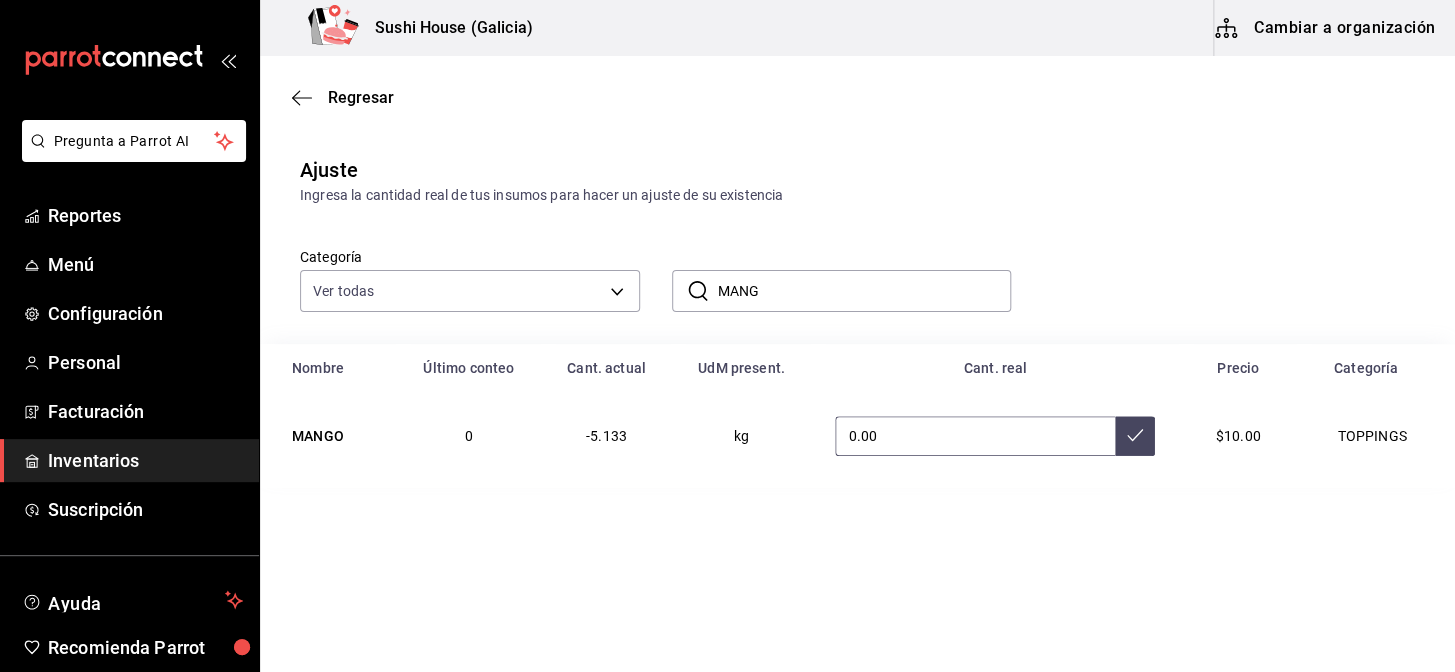 click at bounding box center [1135, 436] 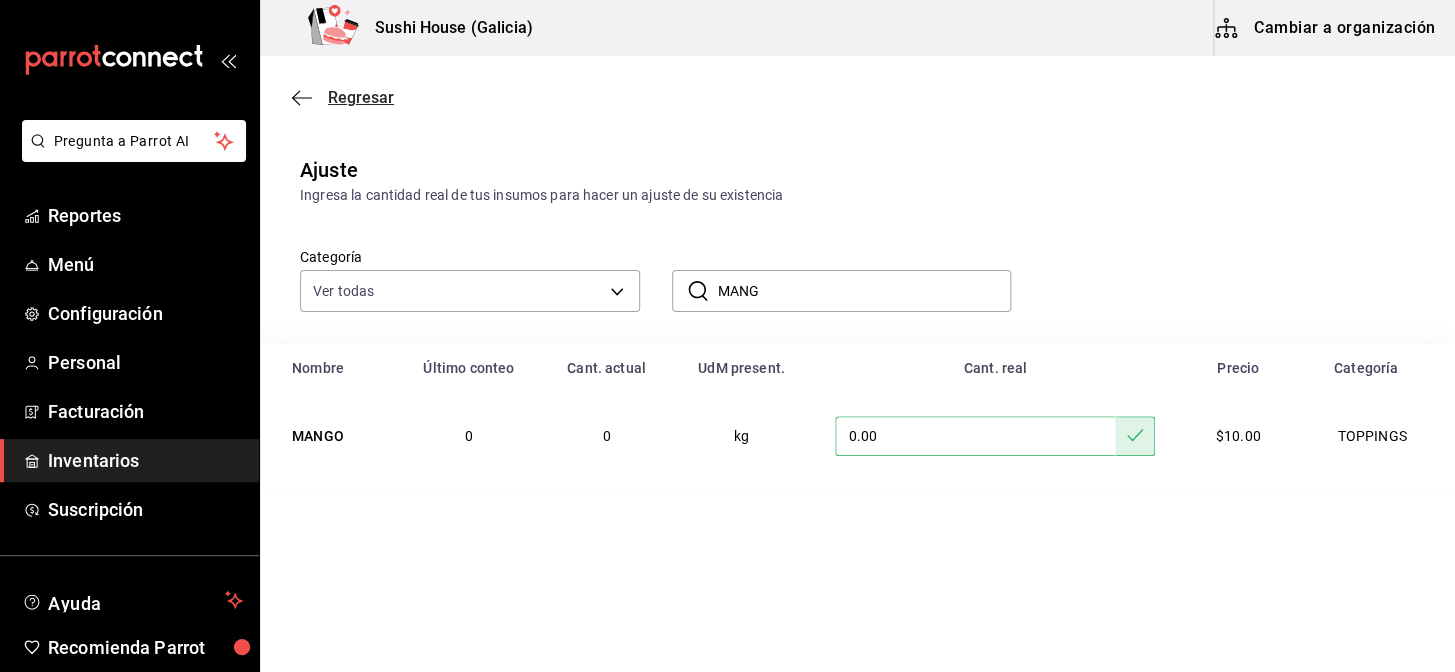 click 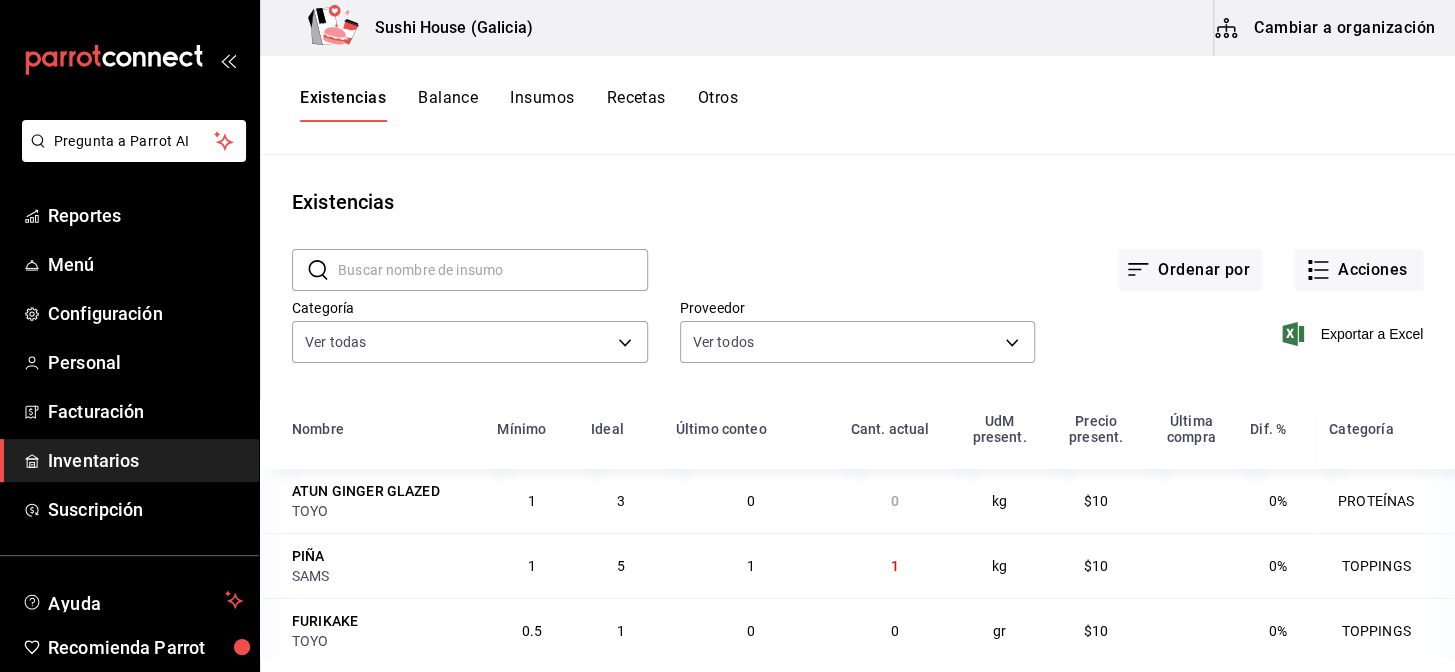 click on "Otros" at bounding box center [718, 105] 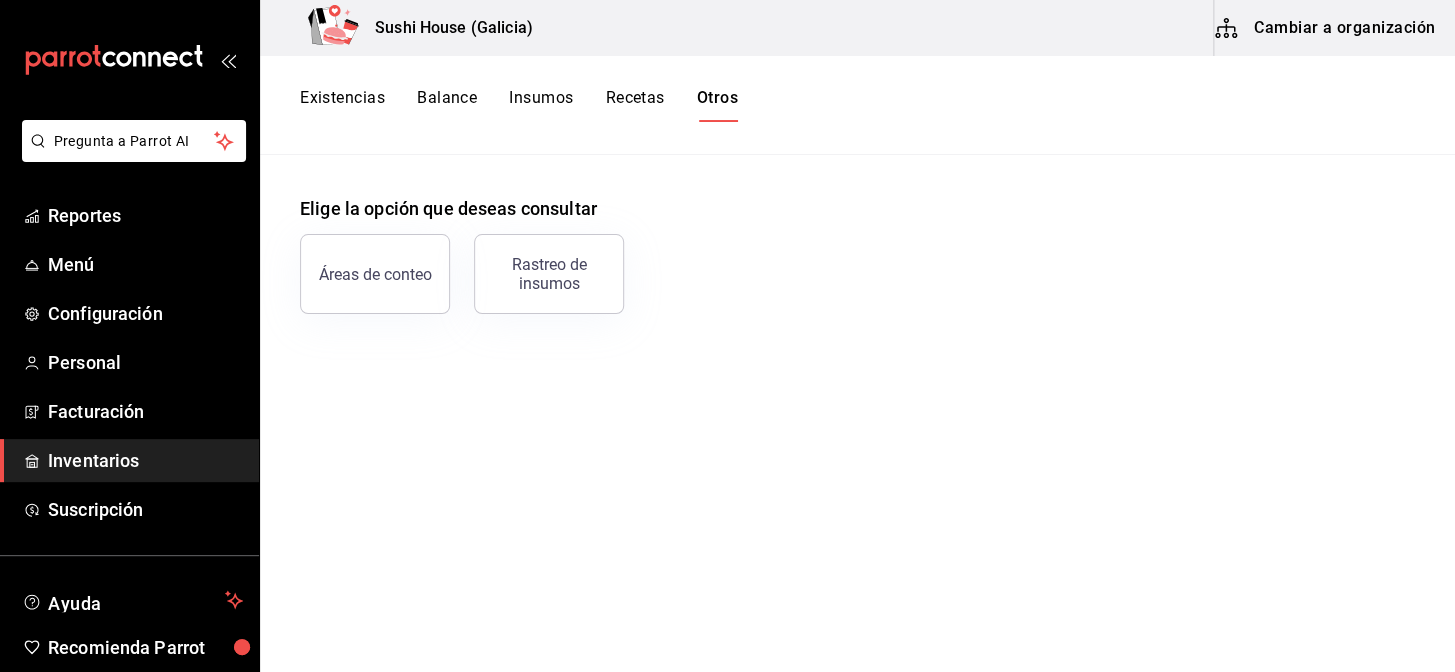 click on "Existencias" at bounding box center (342, 105) 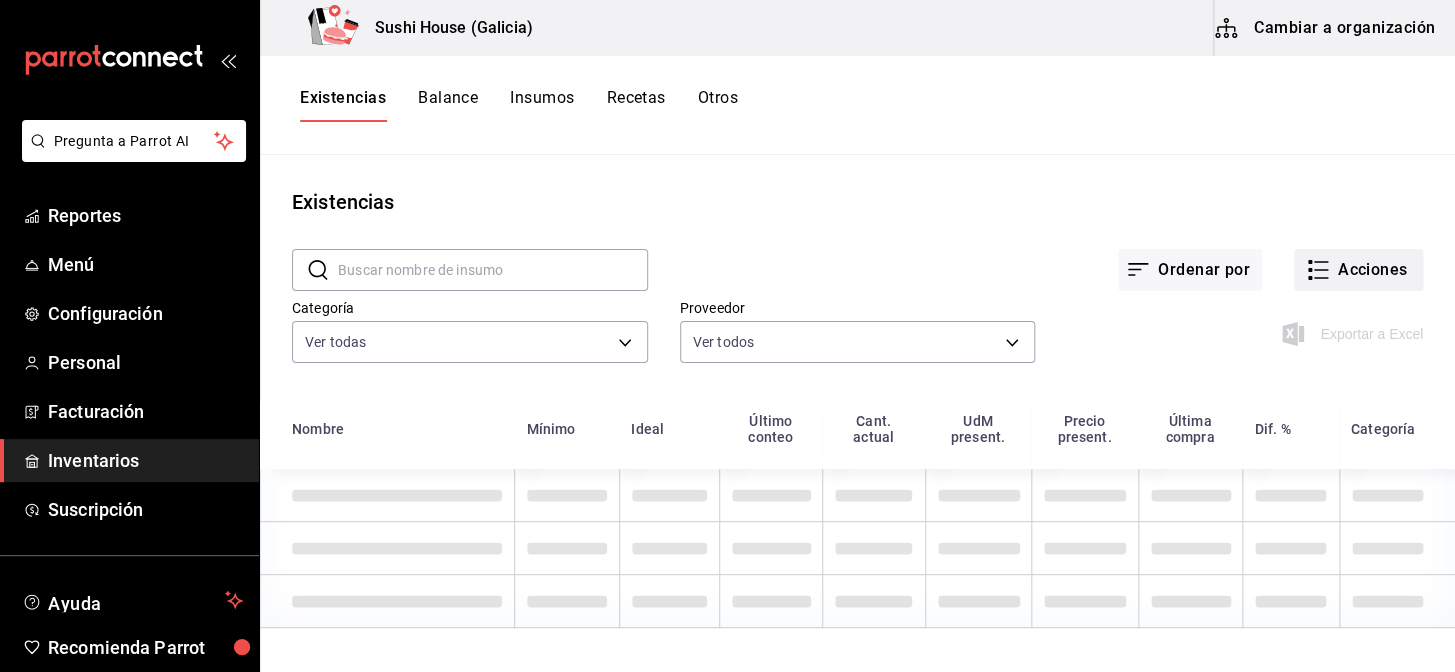 click on "Acciones" at bounding box center [1358, 270] 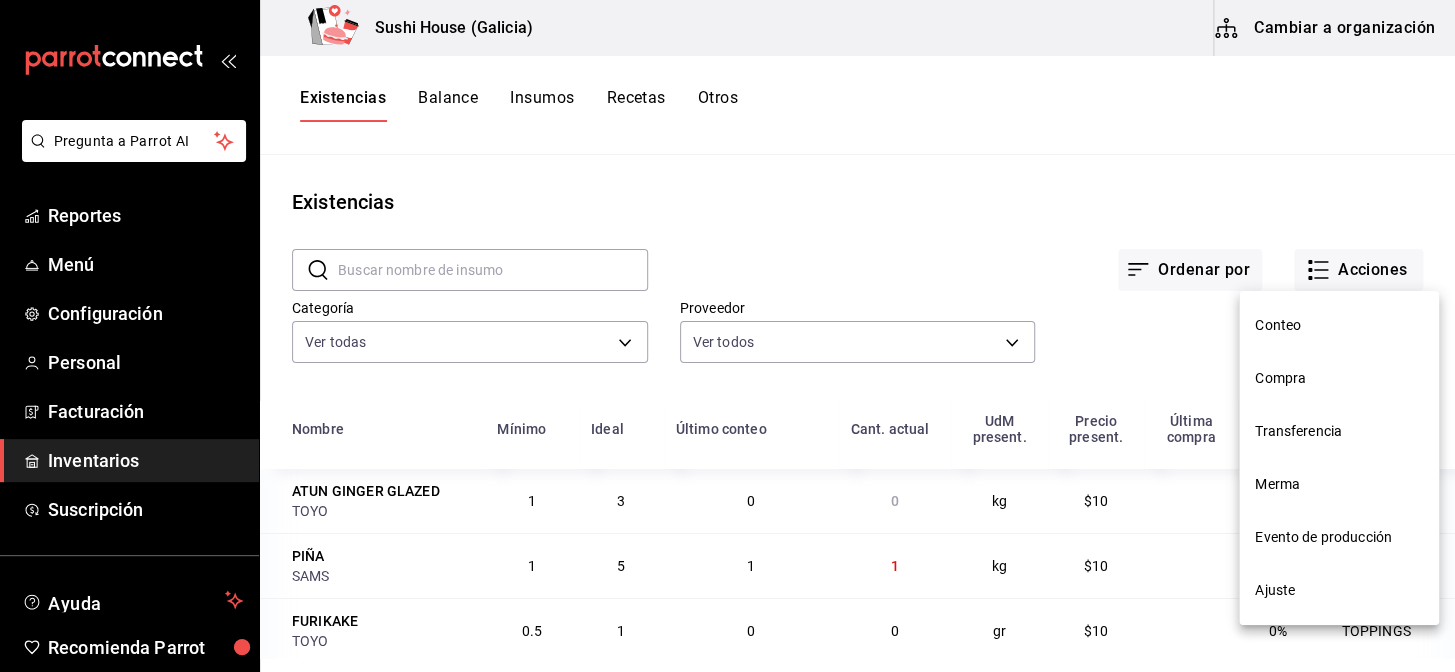 click on "Ajuste" at bounding box center [1339, 590] 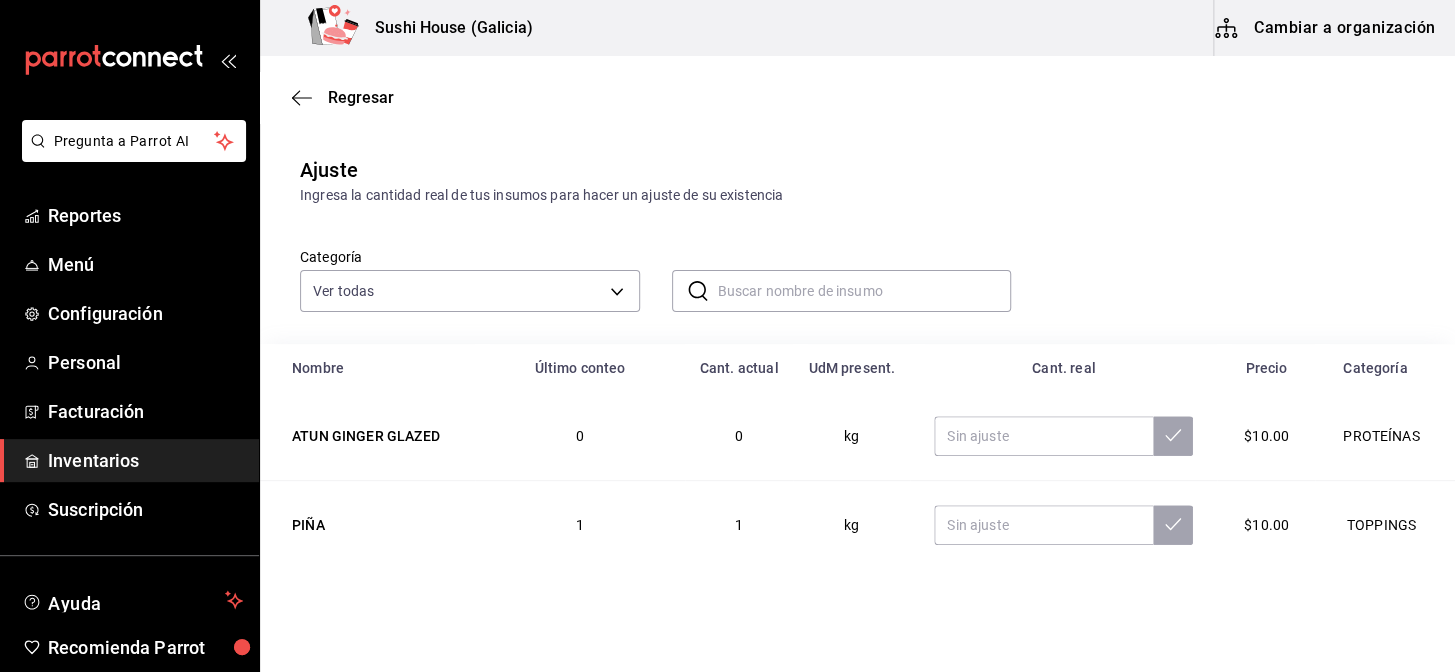 click at bounding box center [865, 291] 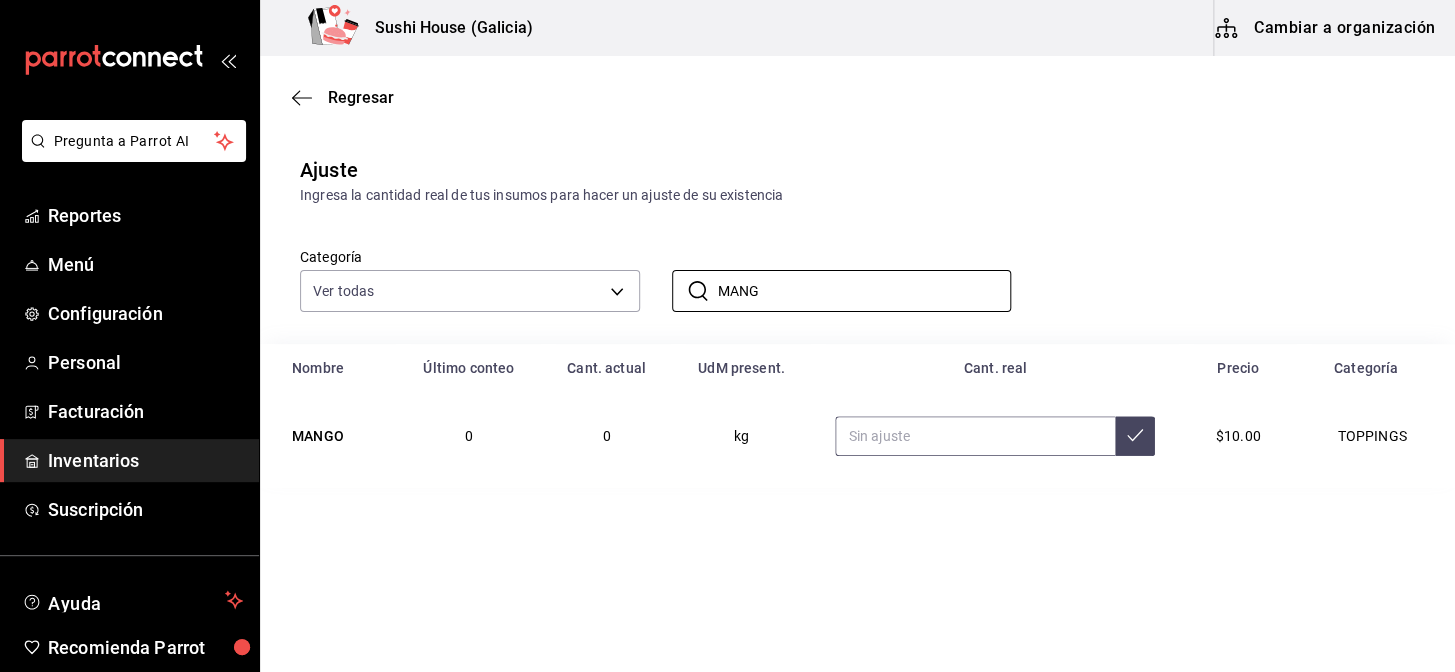type on "MANG" 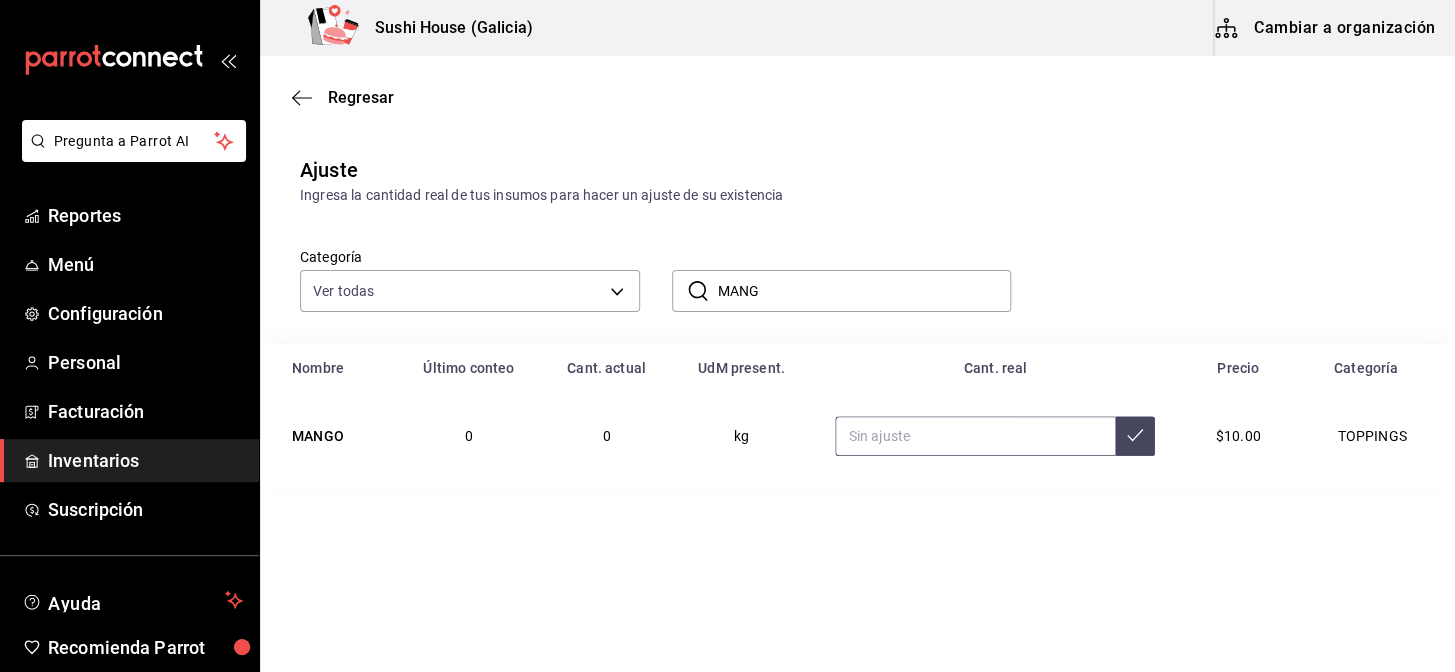 click at bounding box center [975, 436] 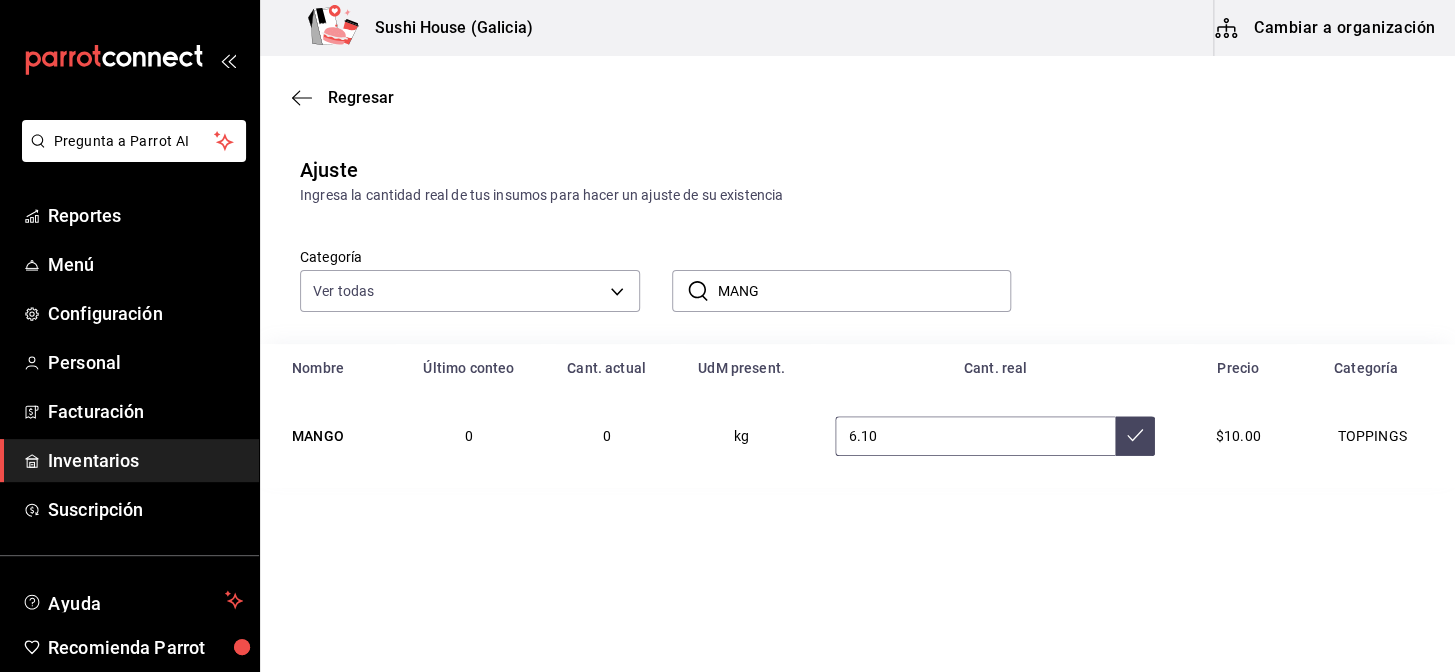 type on "6.10" 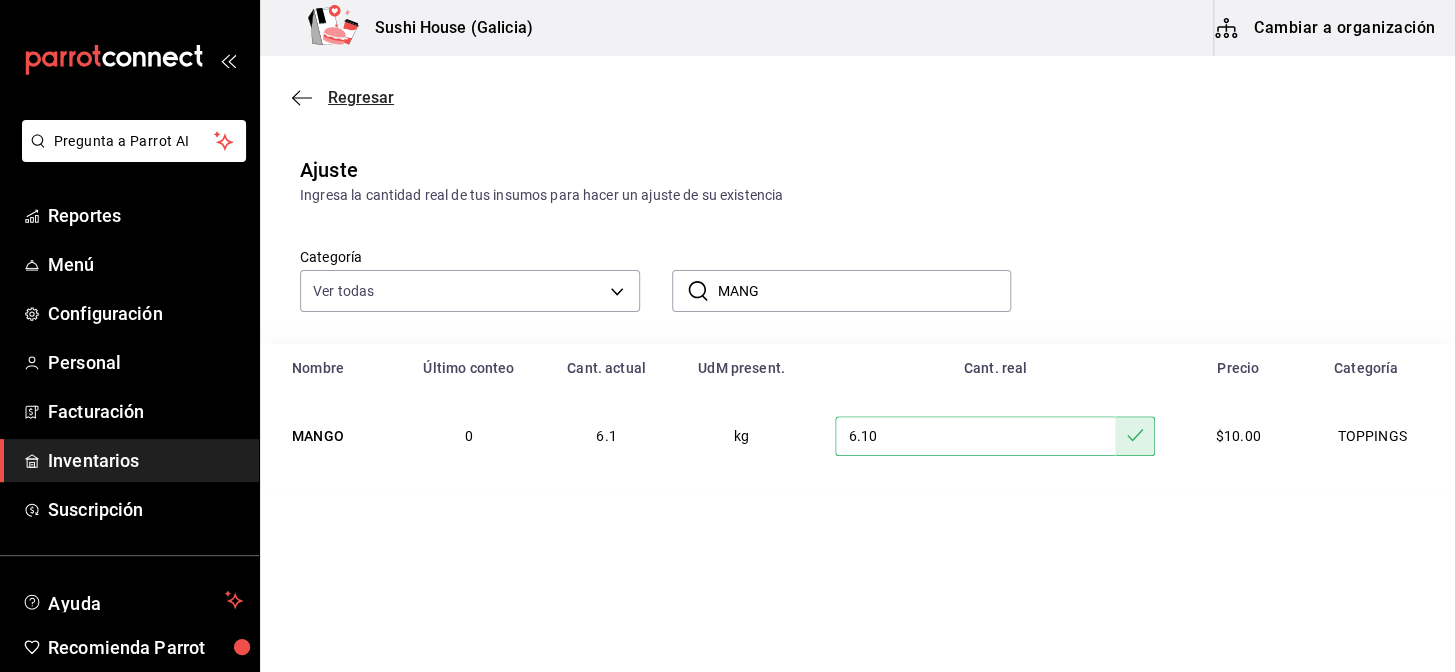 click 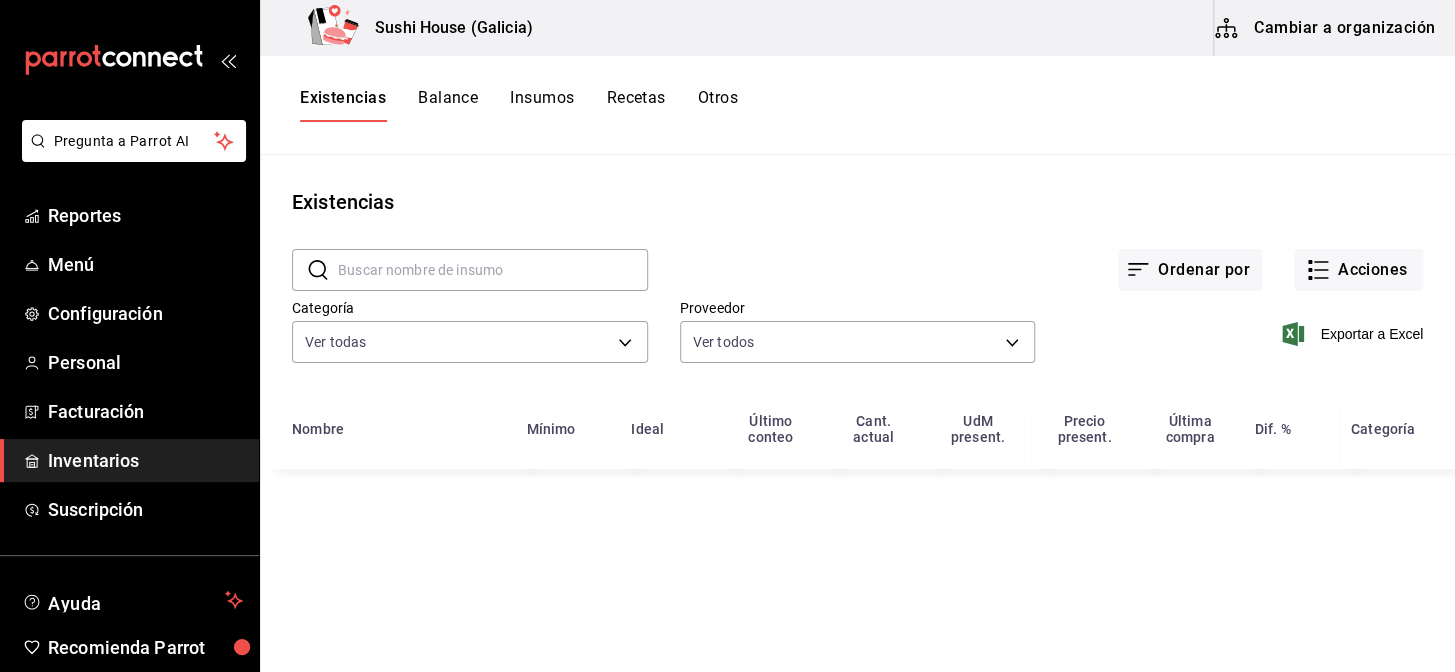 drag, startPoint x: 330, startPoint y: 107, endPoint x: 444, endPoint y: 105, distance: 114.01754 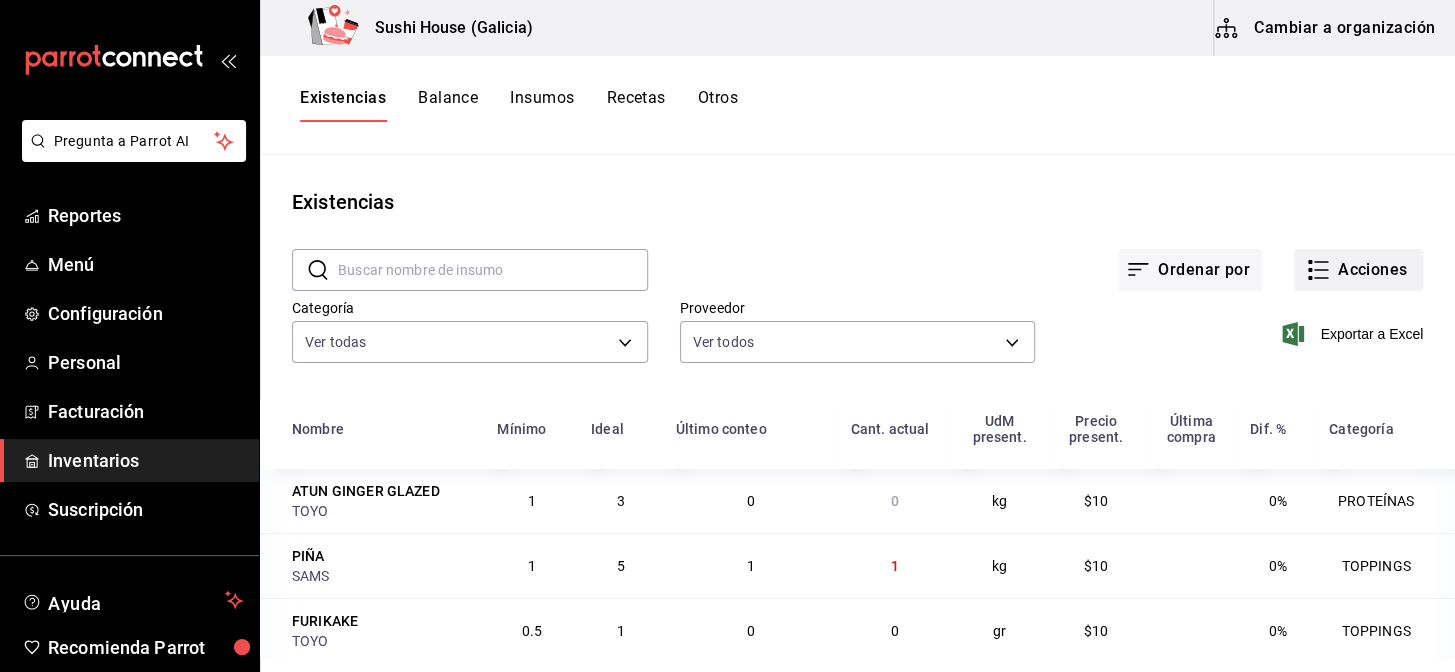 click on "Acciones" at bounding box center (1358, 270) 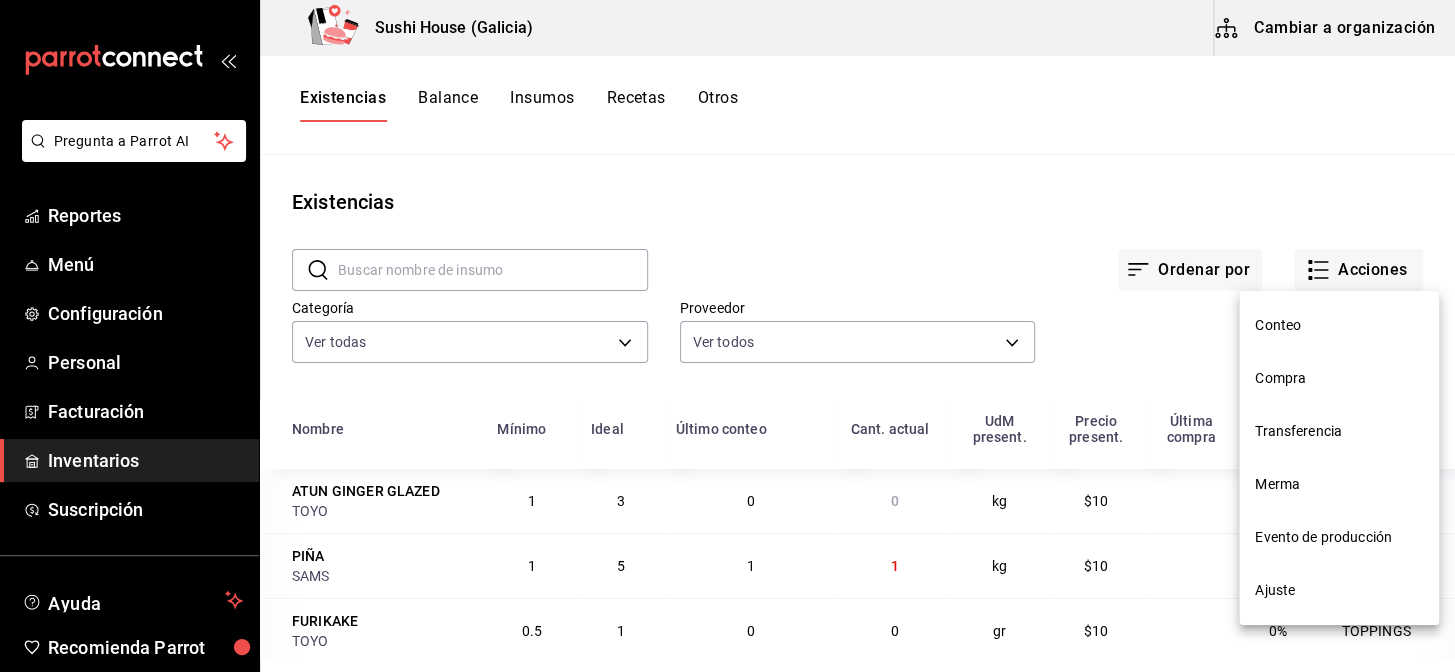 click on "Ajuste" at bounding box center (1339, 590) 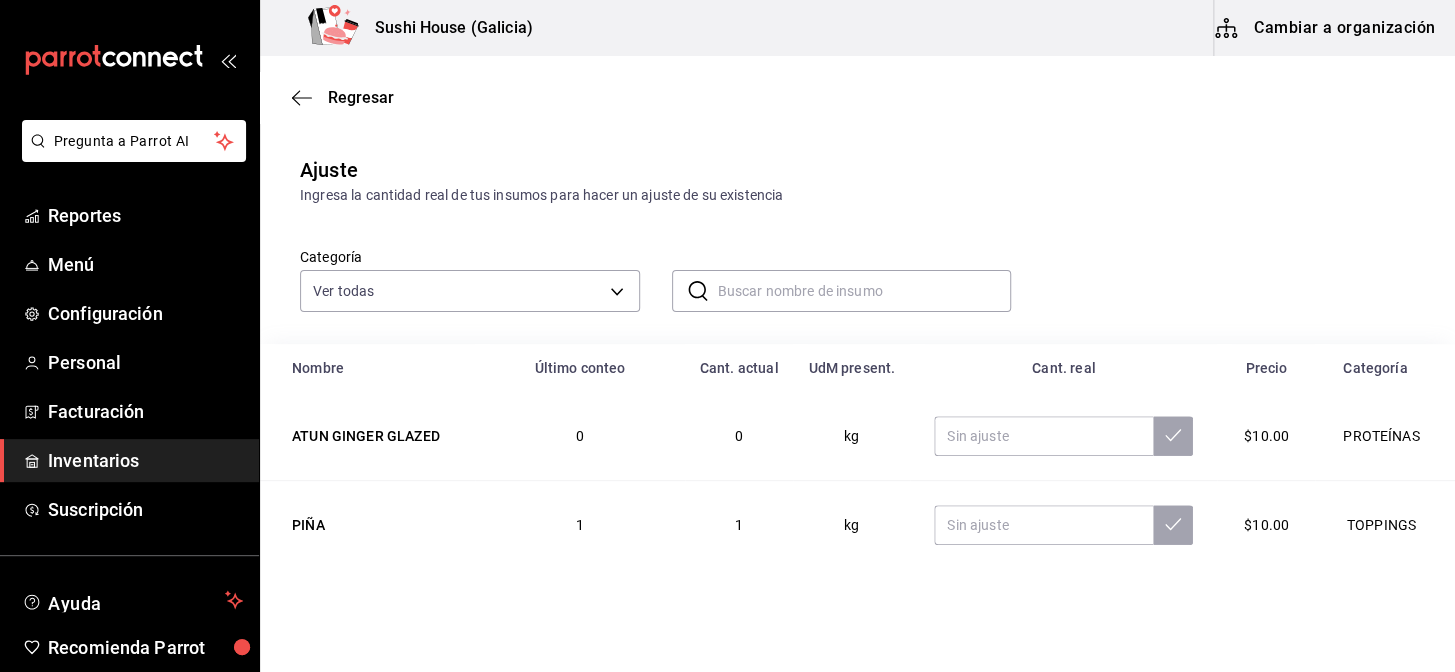 click at bounding box center [865, 291] 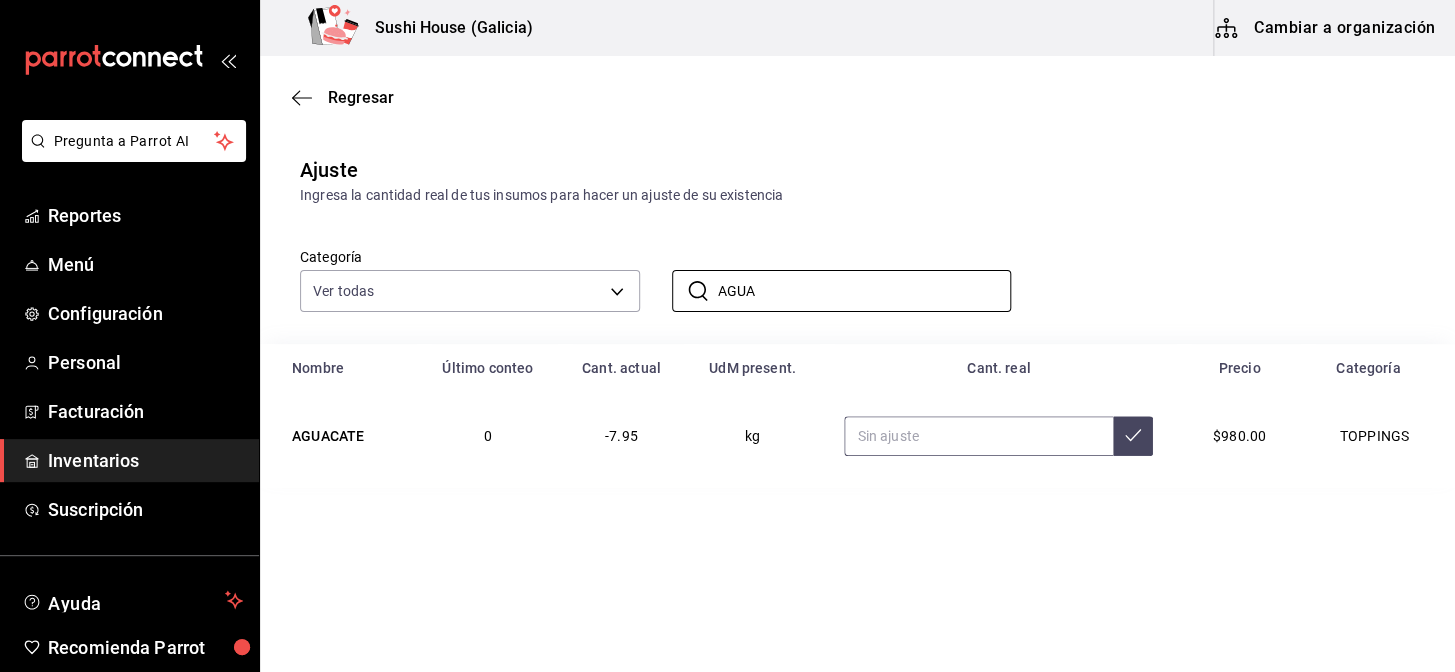 type on "AGUA" 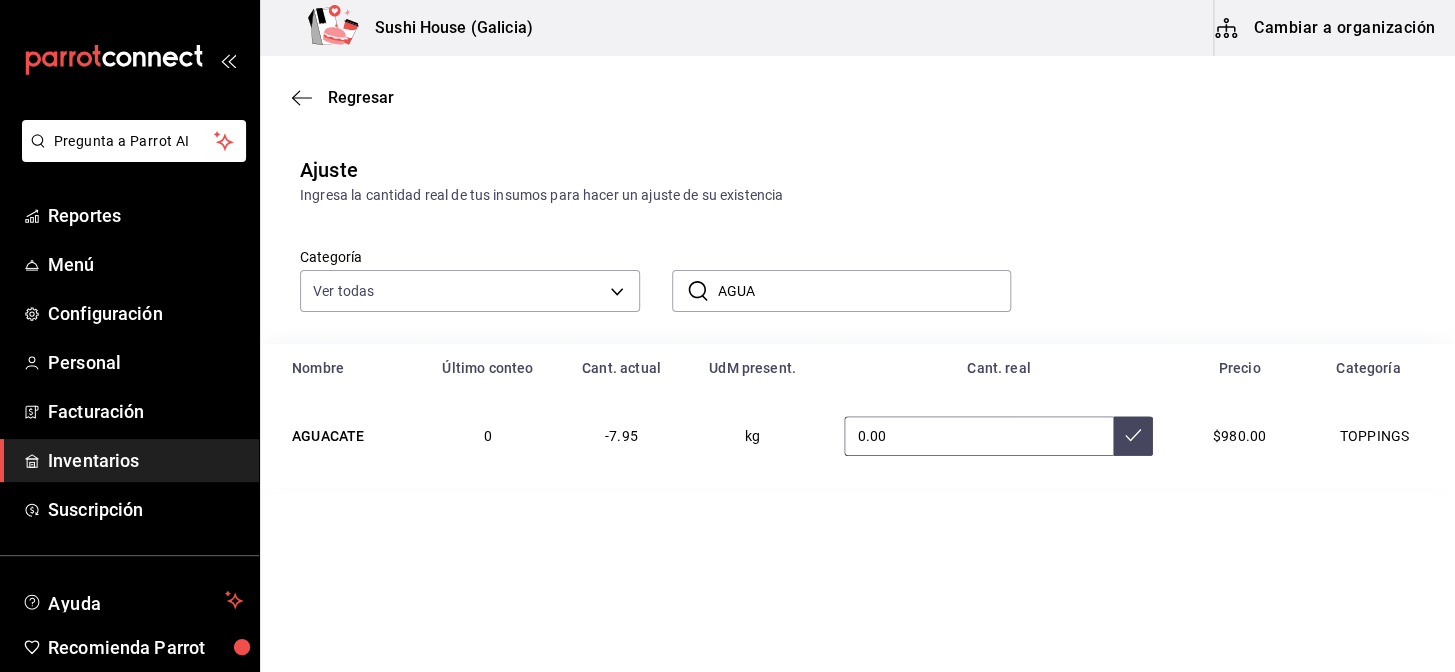 type on "0.00" 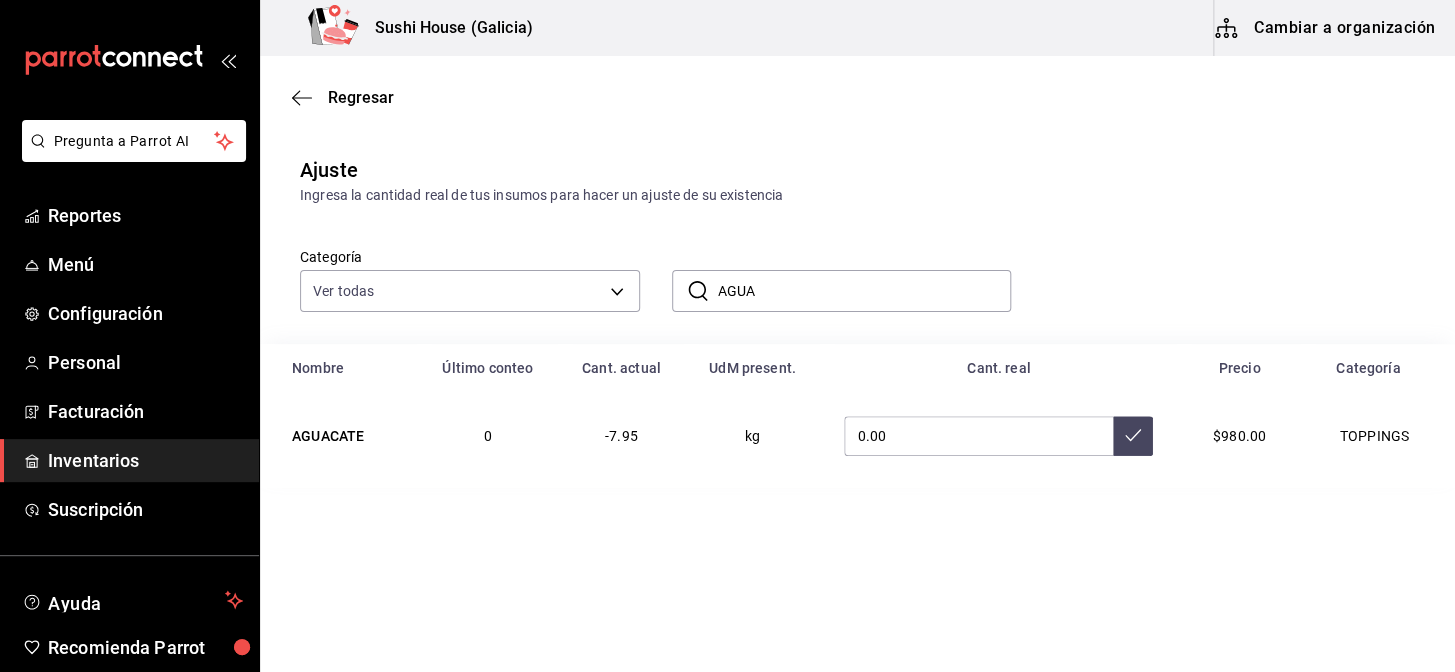 click on "Regresar Ajuste Ingresa la cantidad real de tus insumos para hacer un ajuste de su existencia Categoría Ver todas [UUID],[UUID],[UUID],[UUID],[UUID],[UUID],[UUID],[UUID] ​ AGUA ​ Nombre Último conteo Cant. actual UdM present. Cant. real Precio Categoría AGUACATE 0 -7.95 kg 0.00 $980.00 TOPPINGS" at bounding box center (857, 307) 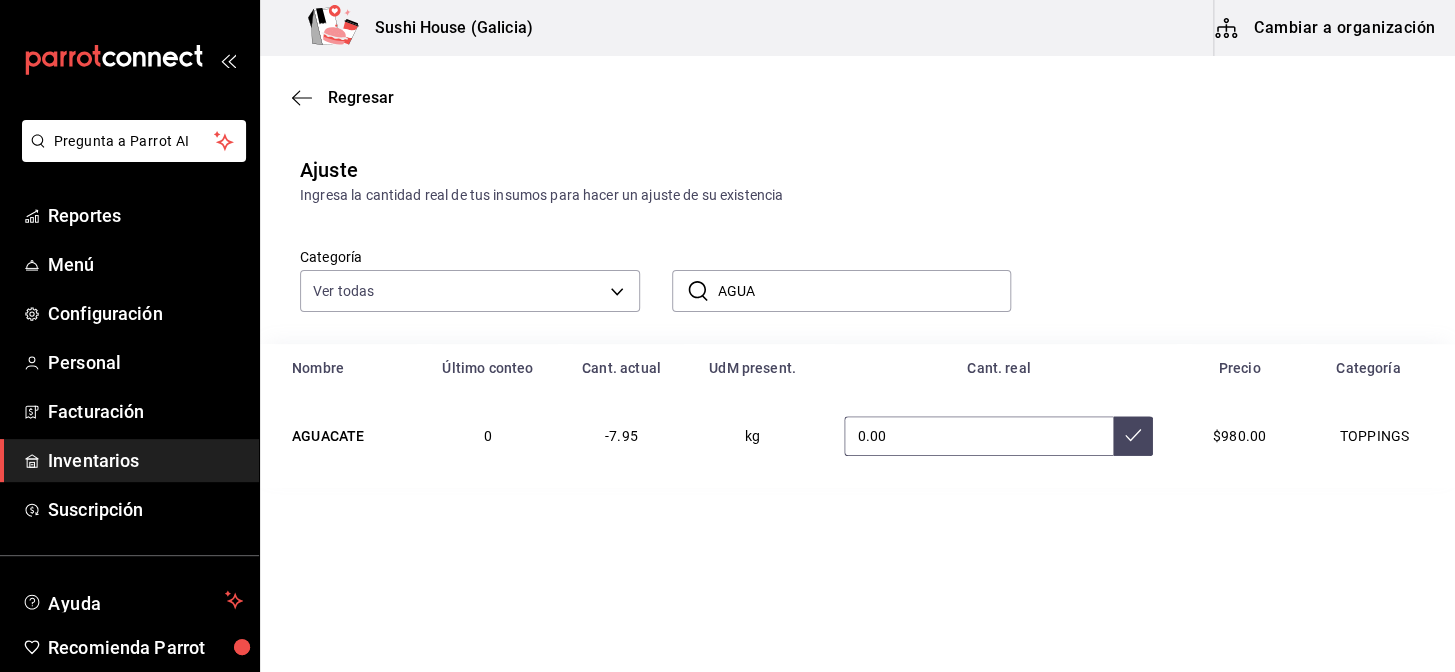 click 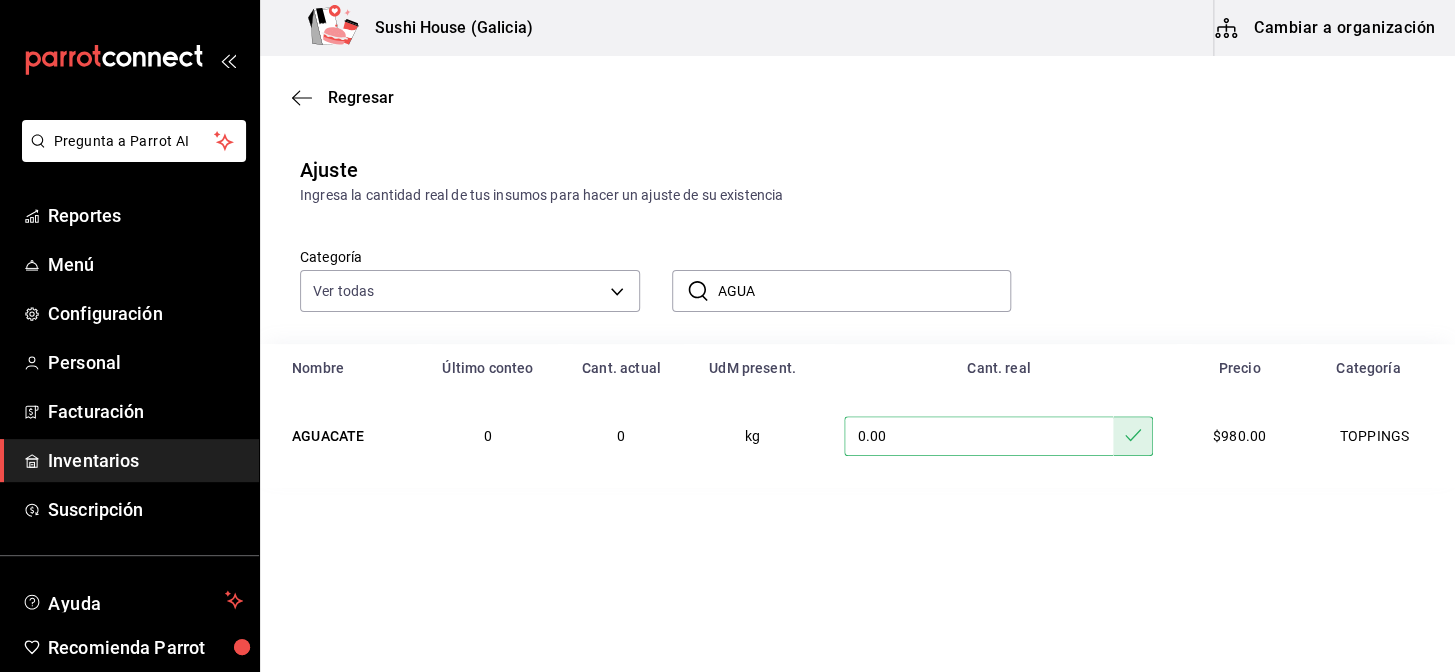 click on "Regresar Ajuste Ingresa la cantidad real de tus insumos para hacer un ajuste de su existencia Categoría Ver todas 05fe7a93-937e-4a2d-9c19-a5dc2dfbede2,8a7d6279-6ac2-489c-b939-f77f2462d19d,b1b8004f-233b-404c-adcd-bcfd179c0ff5,f28bb95f-9011-4126-9b0d-d4d5db815b6f,7f8b88e2-aa33-48e2-addb-e9e566cb67d4,c2c67c59-17ef-4abd-a9b2-e00f0cc7b07e,e6d208e7-703c-472c-bb27-2b0a150b176a,6f3d229e-34fe-4a2b-b6fa-370cc420011e ​ AGUA ​ Nombre Último conteo Cant. actual UdM present. Cant. real Precio Categoría AGUACATE 0 0 kg 0.00 $980.00 TOPPINGS" at bounding box center (857, 307) 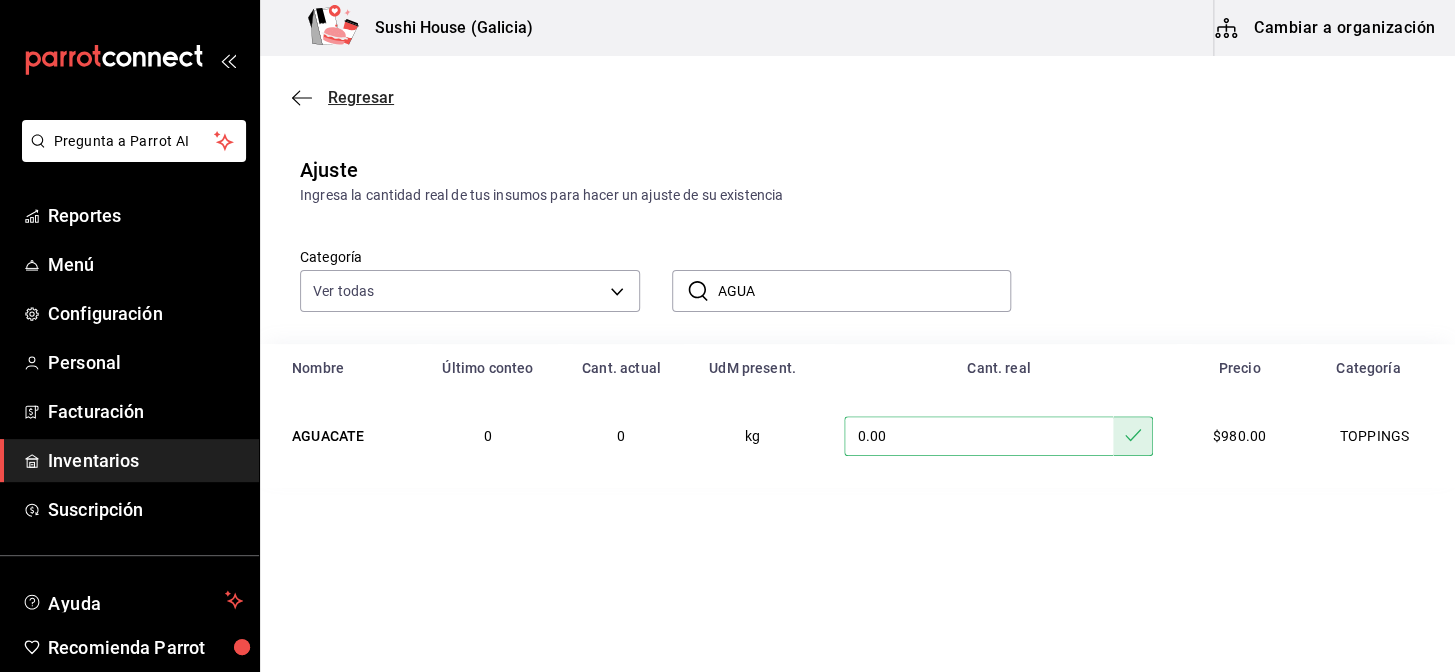 click 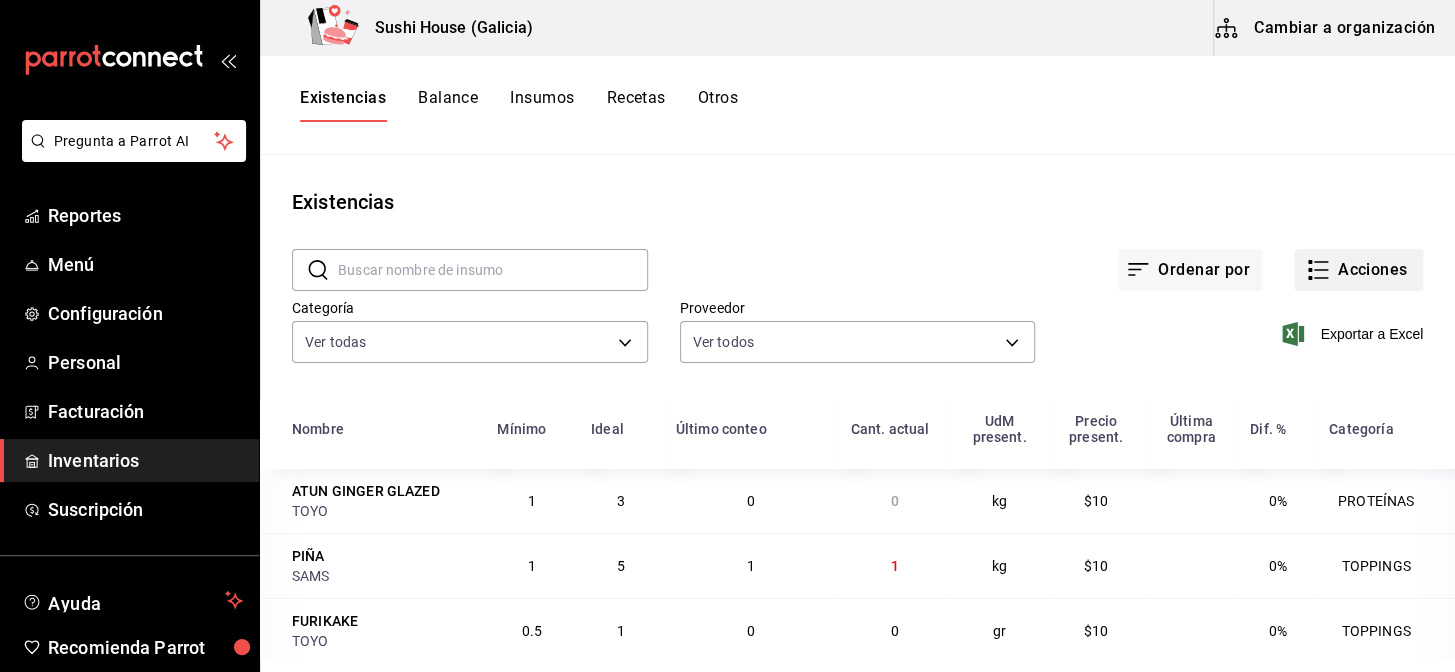 click on "Acciones" at bounding box center [1358, 270] 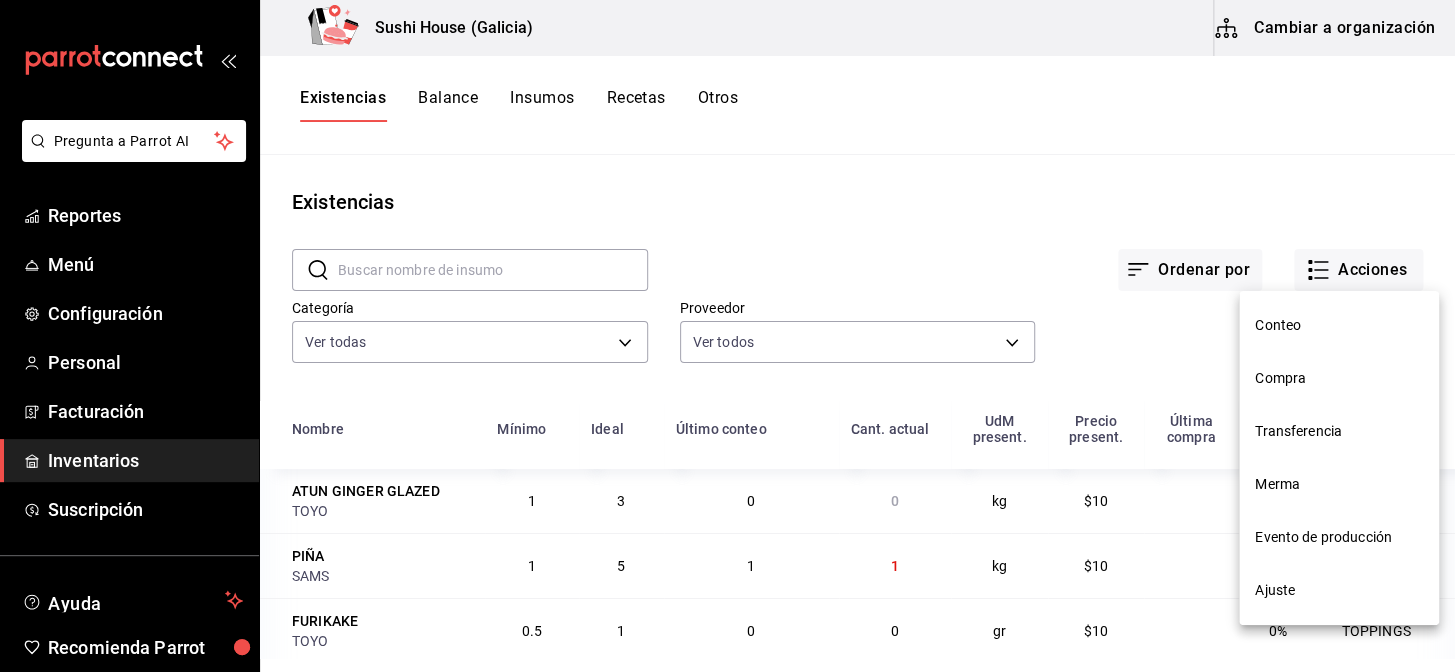 click on "Ajuste" at bounding box center (1339, 590) 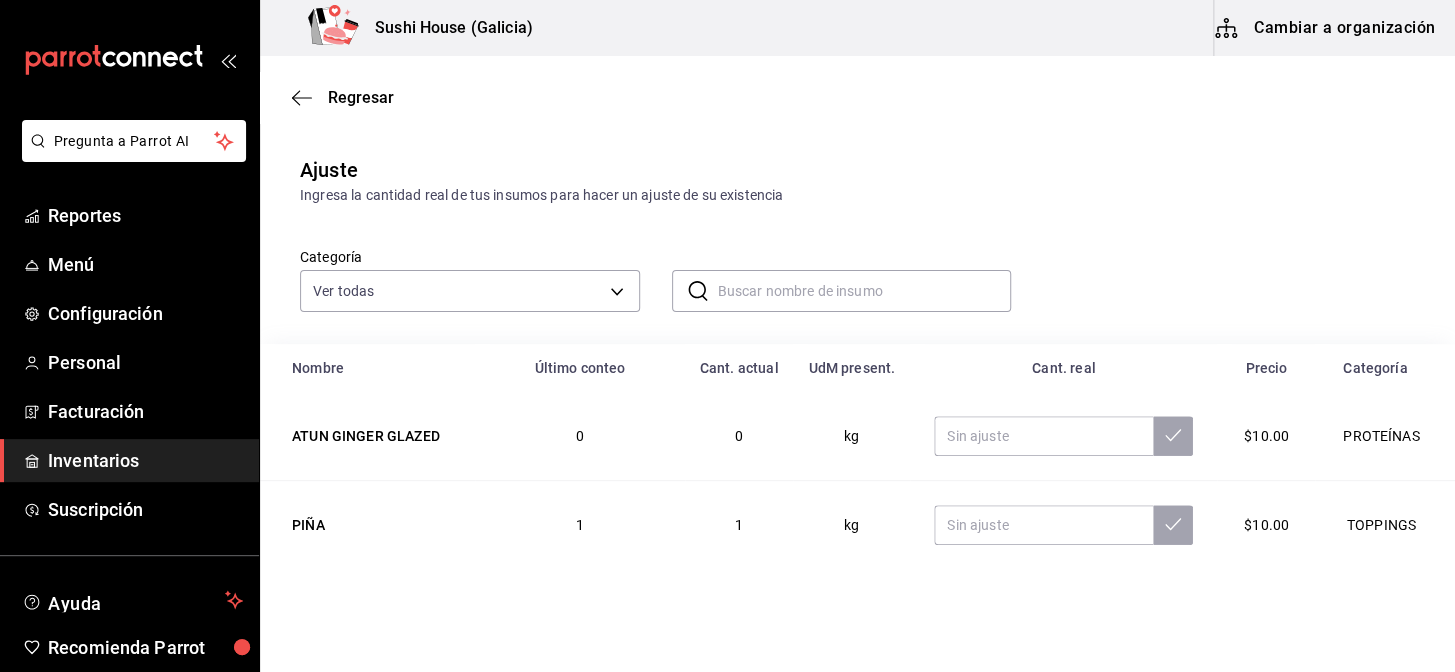 click at bounding box center [865, 291] 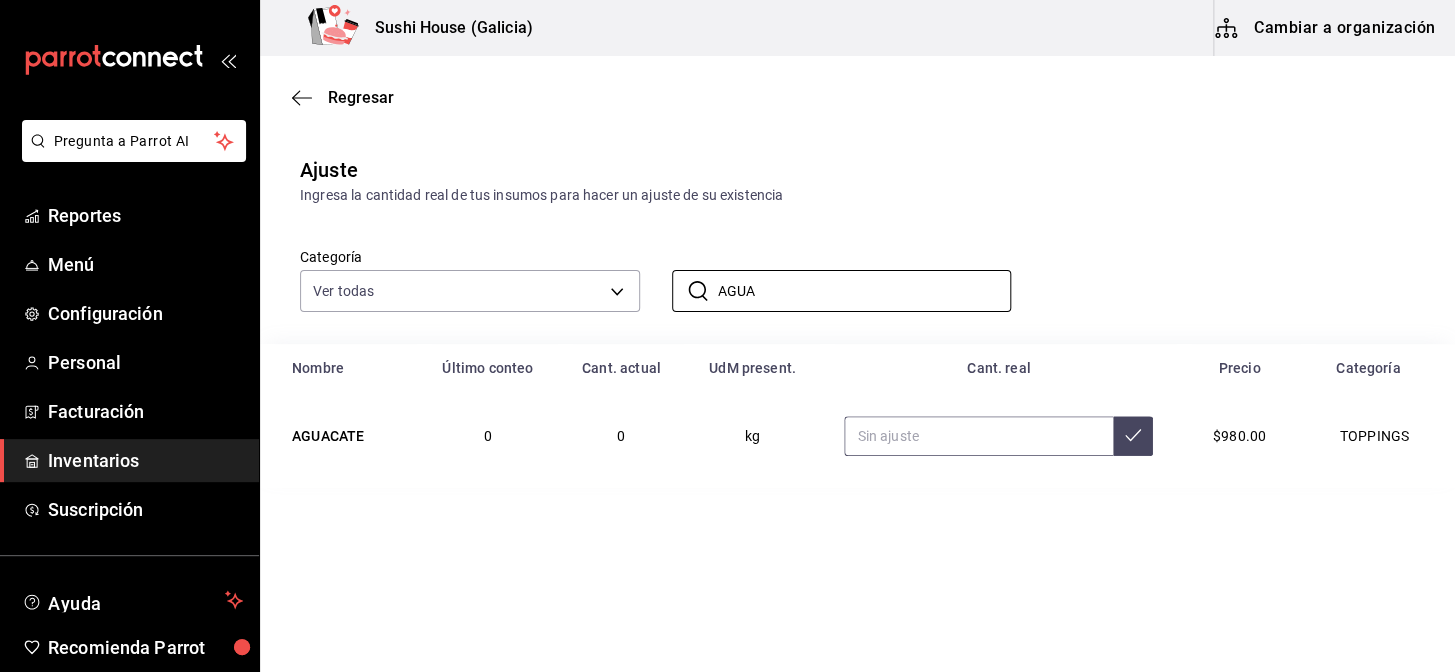 type on "AGUA" 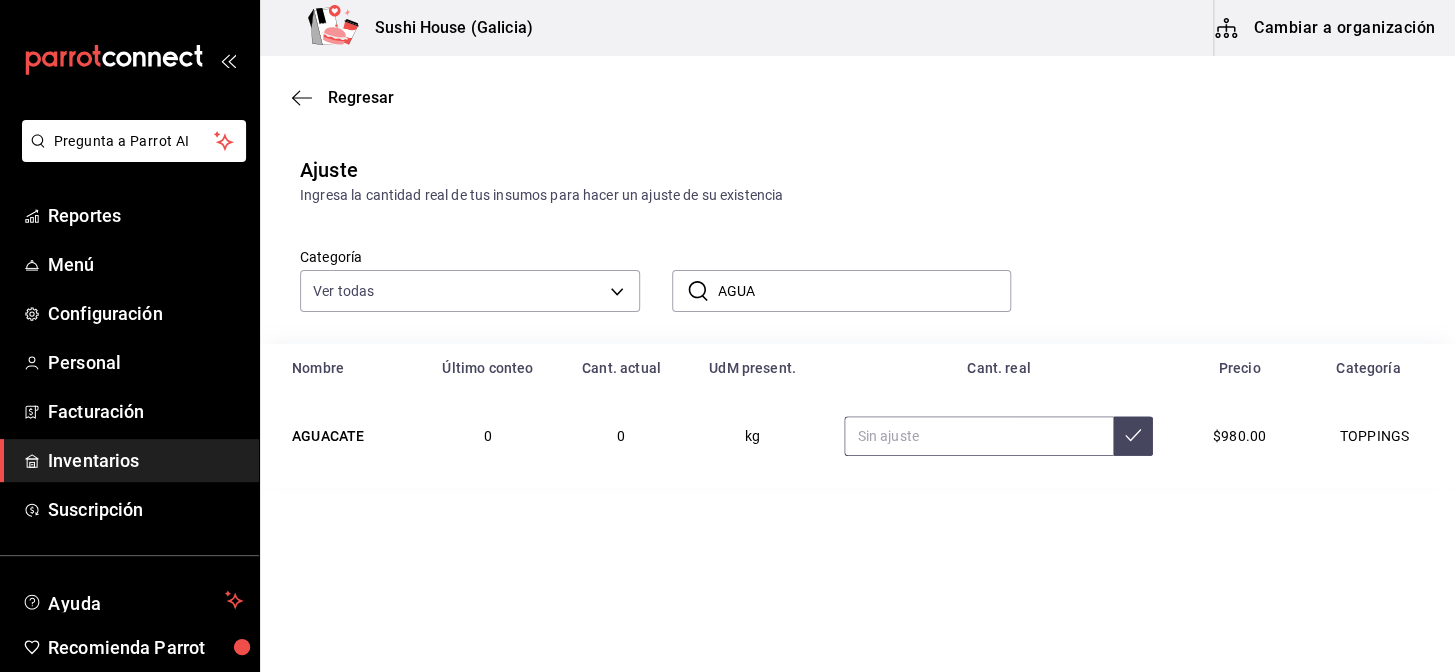 click at bounding box center [978, 436] 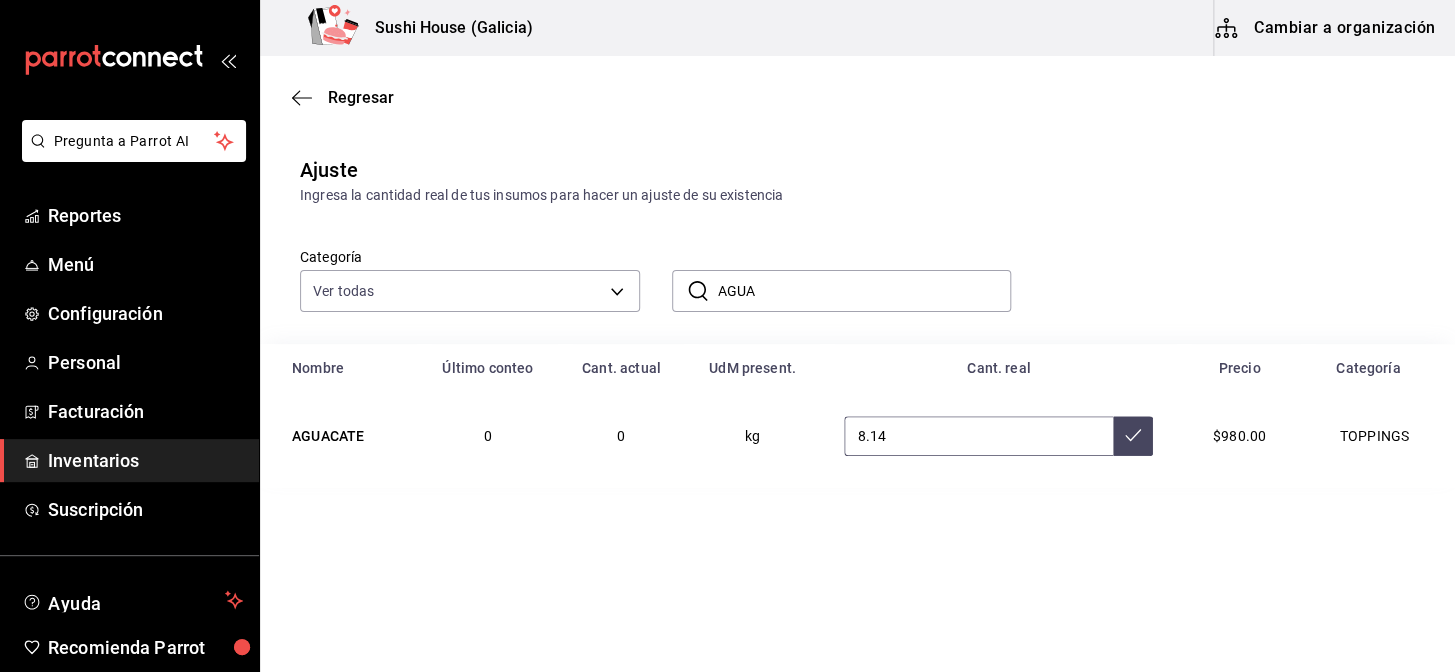type on "8.14" 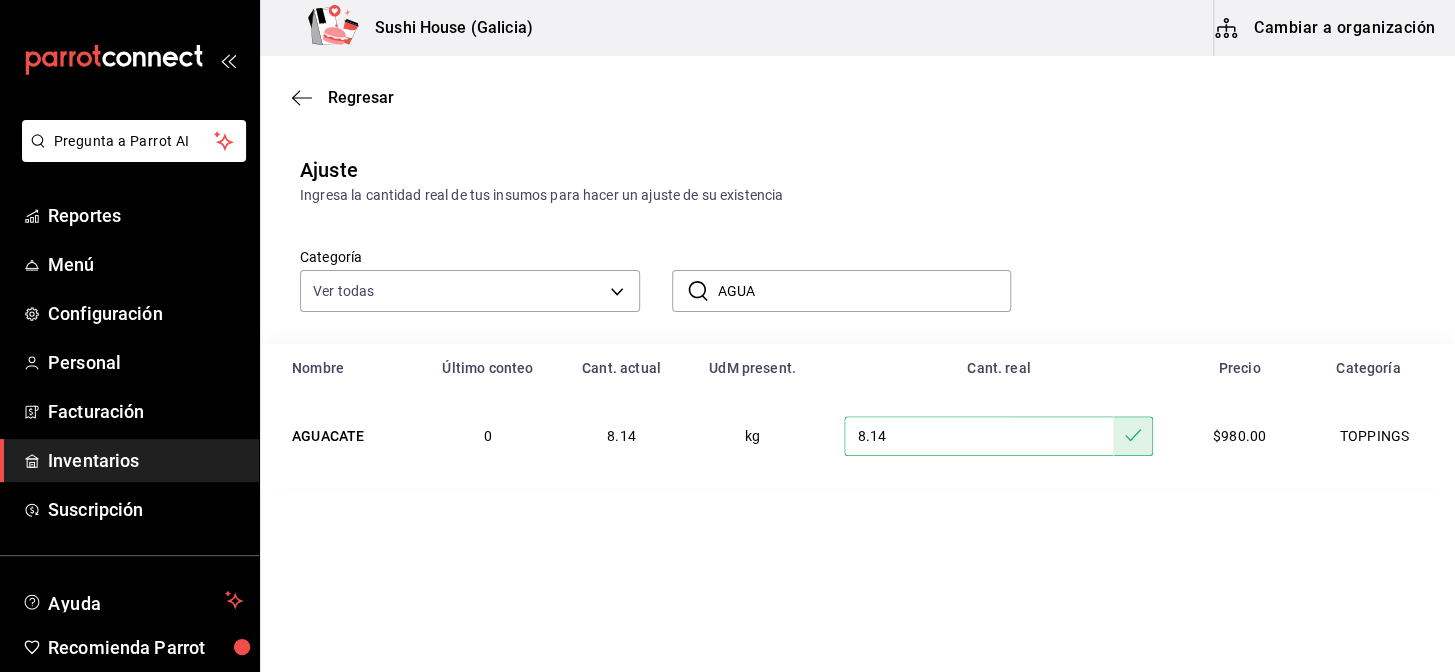 click on "Regresar Ajuste Ingresa la cantidad real de tus insumos para hacer un ajuste de su existencia Categoría Ver todas 05fe7a93-937e-4a2d-9c19-a5dc2dfbede2,8a7d6279-6ac2-489c-b939-f77f2462d19d,b1b8004f-233b-404c-adcd-bcfd179c0ff5,f28bb95f-9011-4126-9b0d-d4d5db815b6f,7f8b88e2-aa33-48e2-addb-e9e566cb67d4,c2c67c59-17ef-4abd-a9b2-e00f0cc7b07e,e6d208e7-703c-472c-bb27-2b0a150b176a,6f3d229e-34fe-4a2b-b6fa-370cc420011e ​ AGUA ​ Nombre Último conteo Cant. actual UdM present. Cant. real Precio Categoría AGUACATE 0 8.14 kg 8.14 $980.00 TOPPINGS" at bounding box center (857, 307) 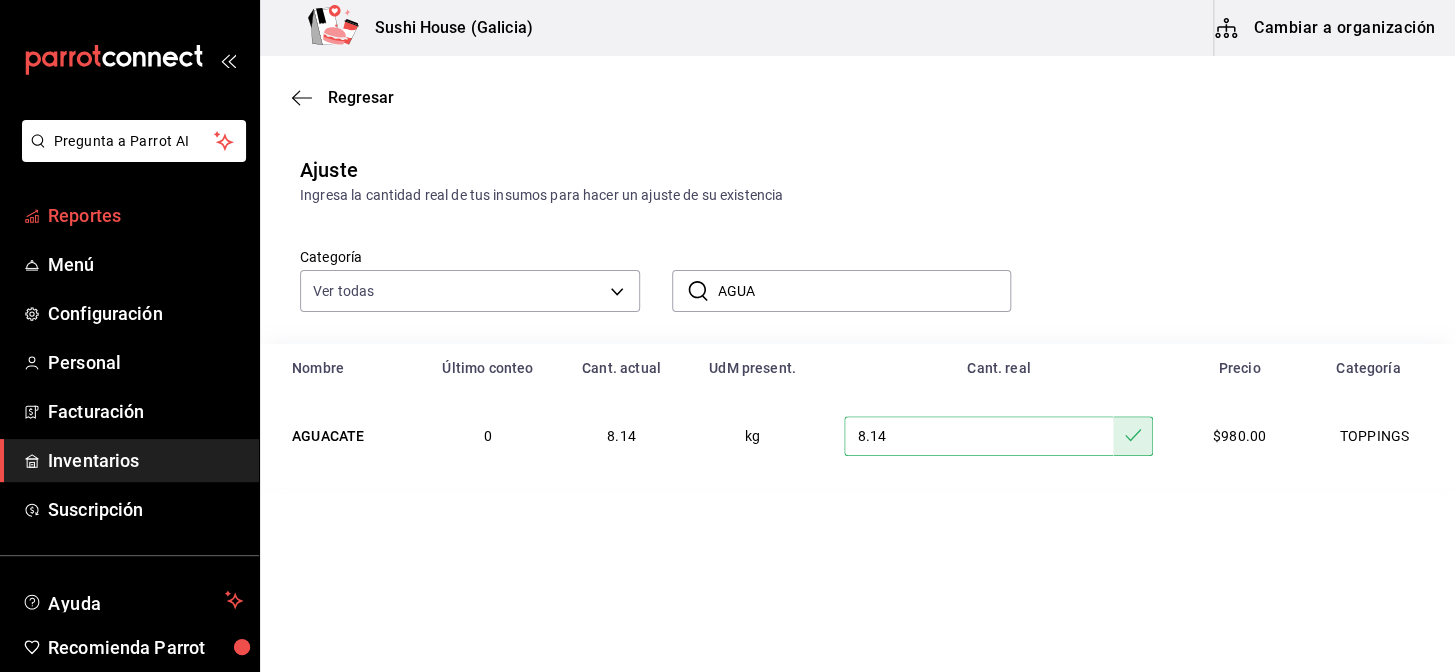 click on "Reportes" at bounding box center [145, 215] 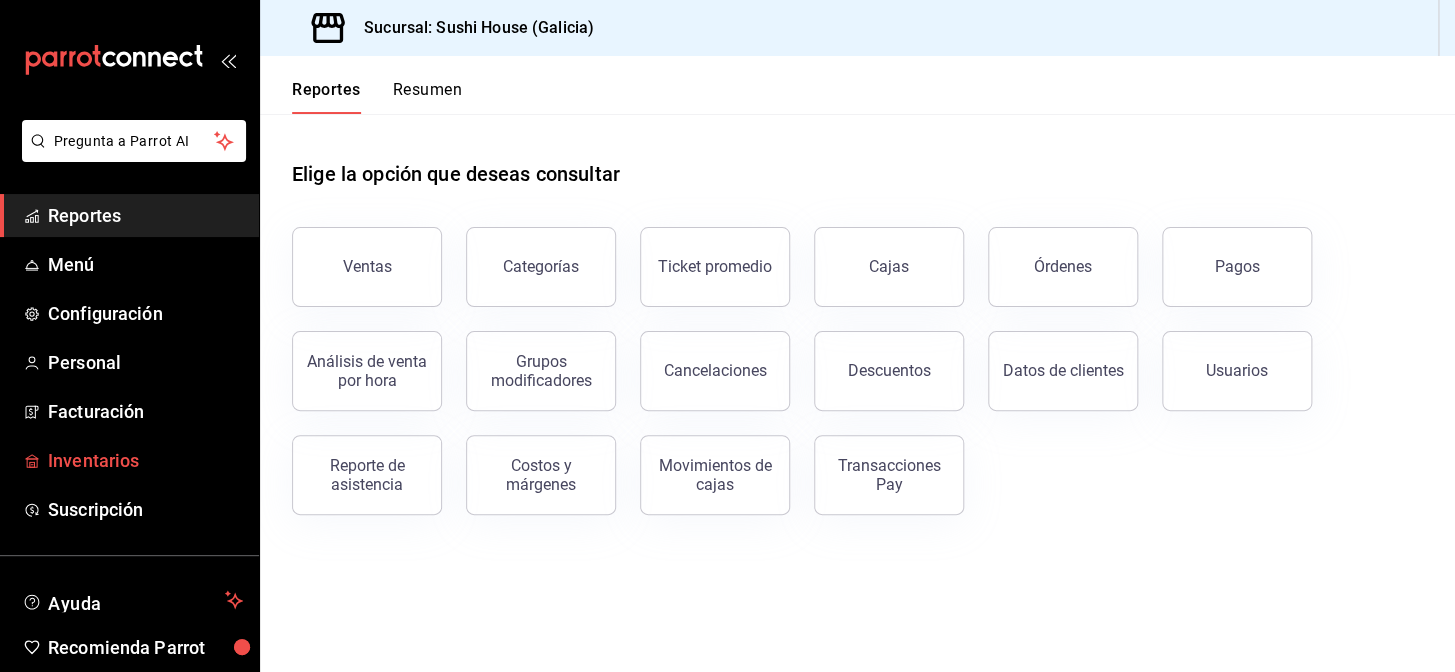 click on "Inventarios" at bounding box center (145, 460) 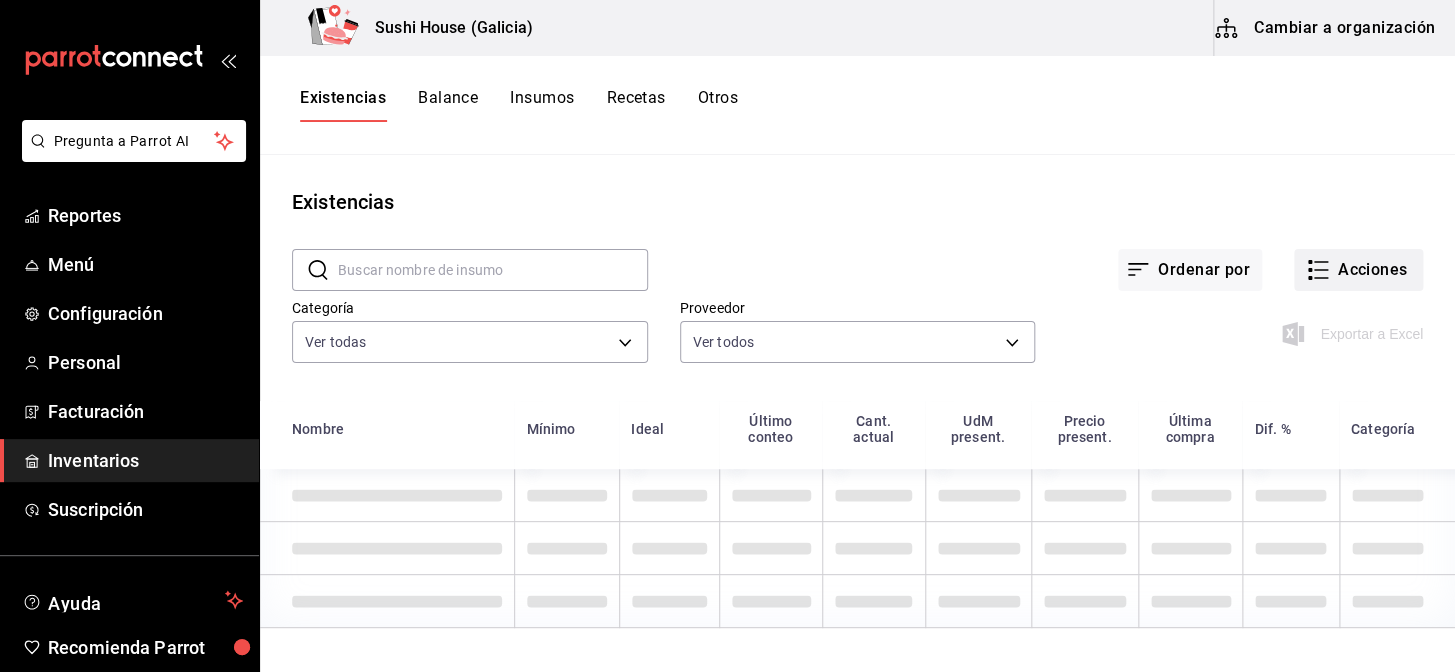 click on "Acciones" at bounding box center (1358, 270) 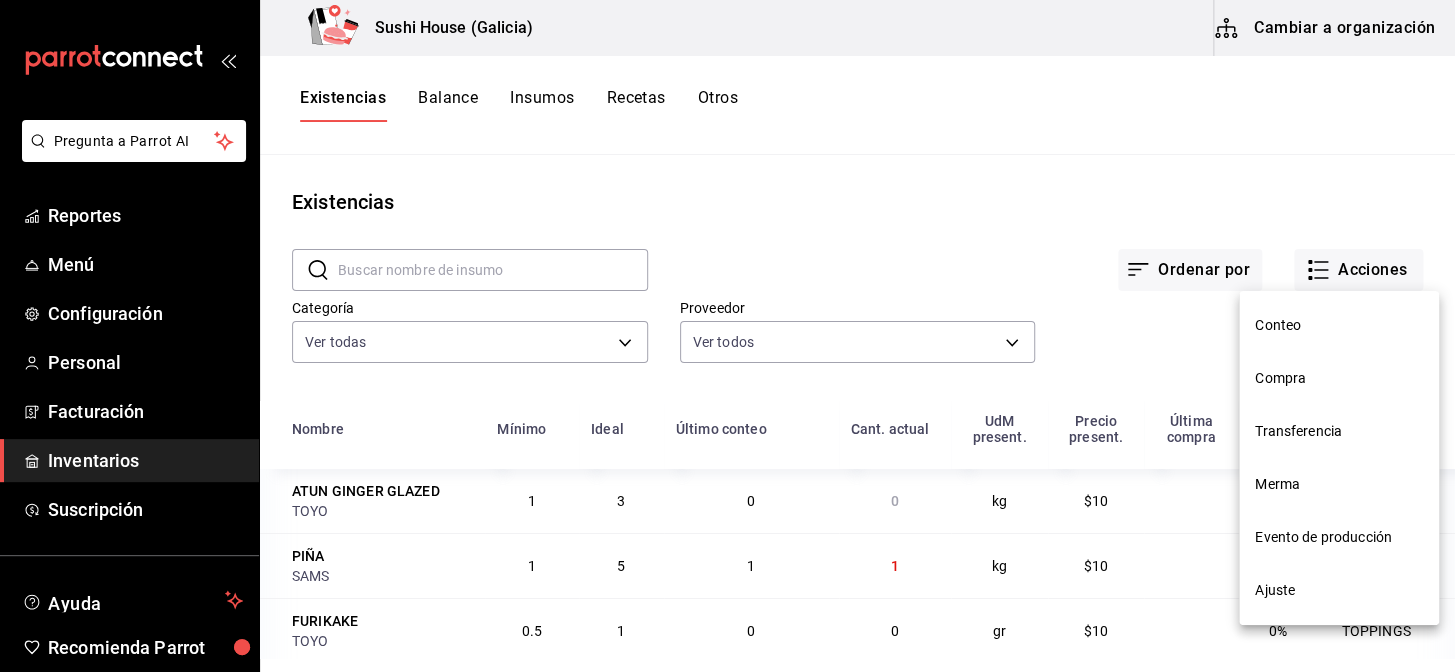 click on "Ajuste" at bounding box center [1339, 590] 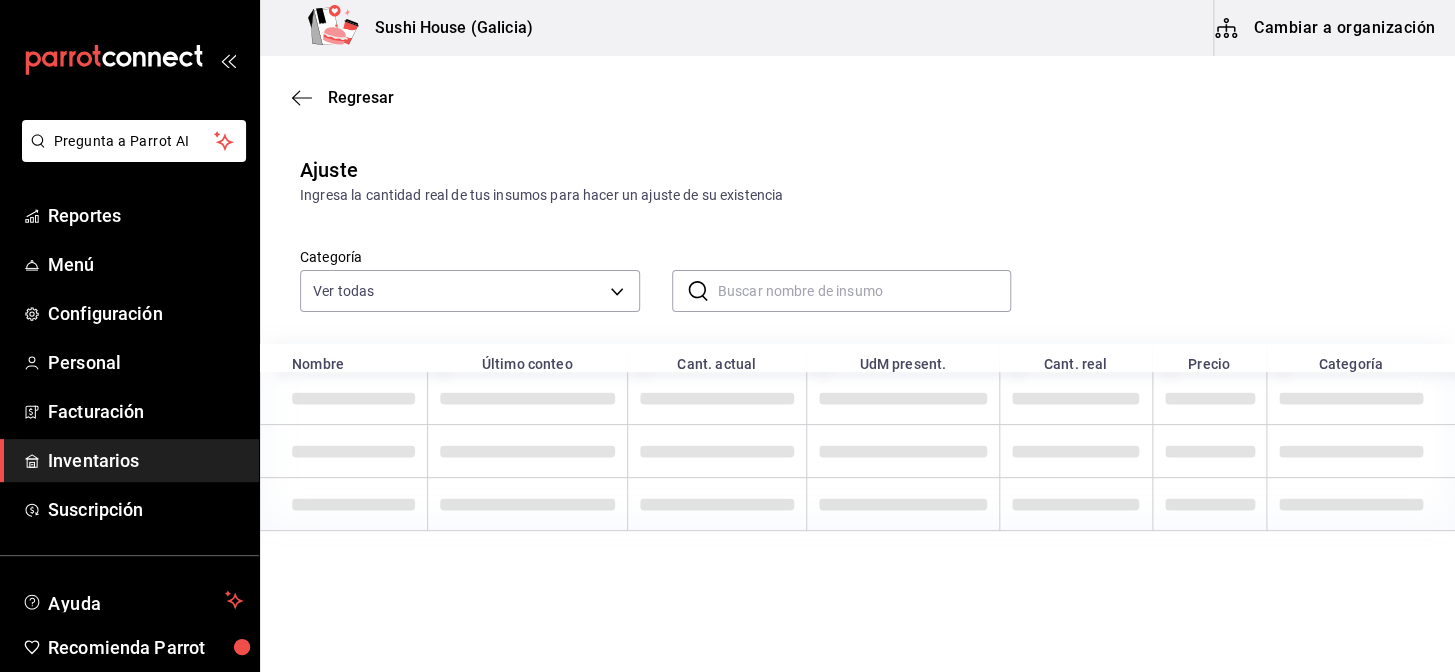 click at bounding box center [865, 291] 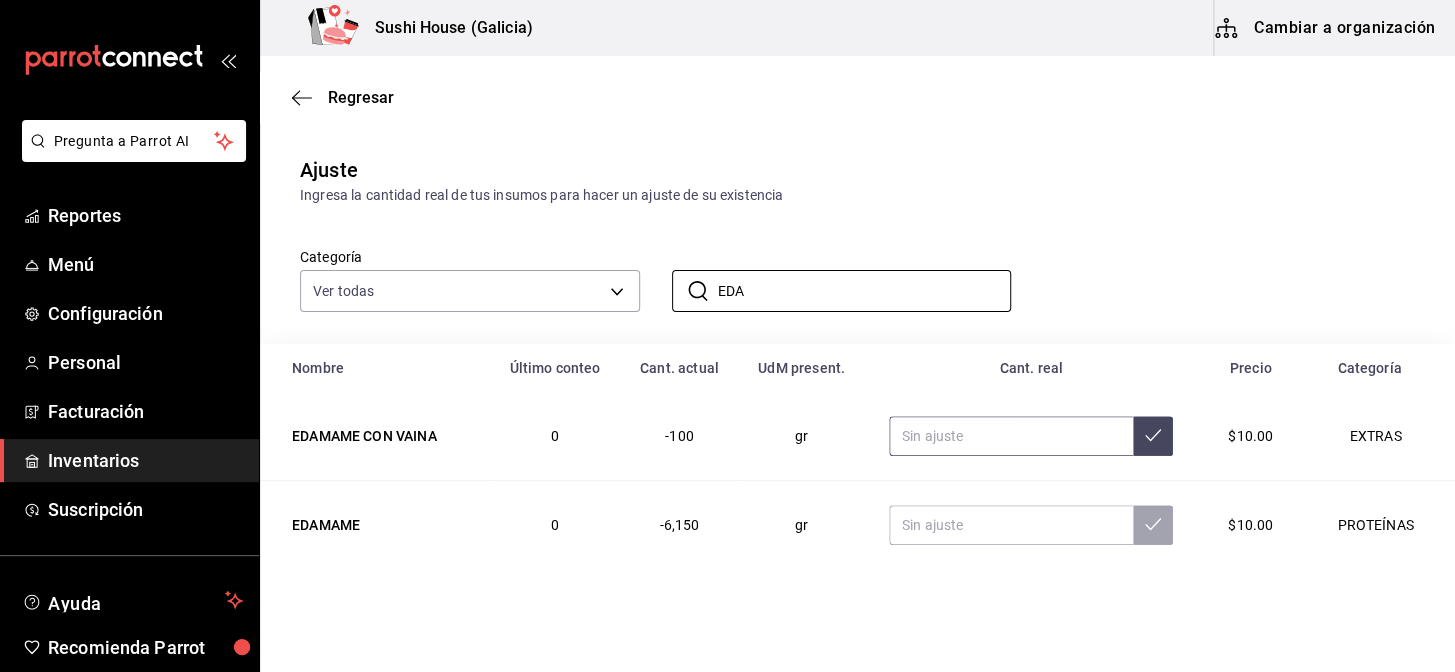 type on "EDA" 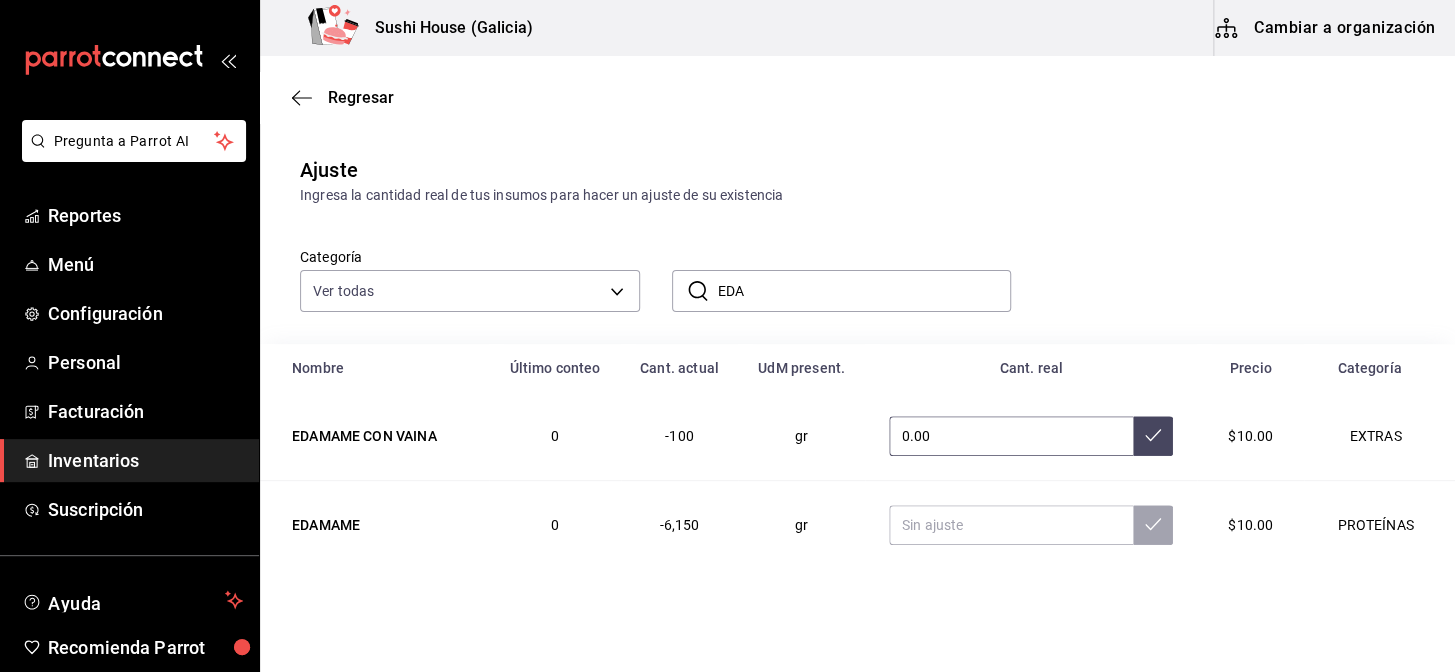 type on "0.00" 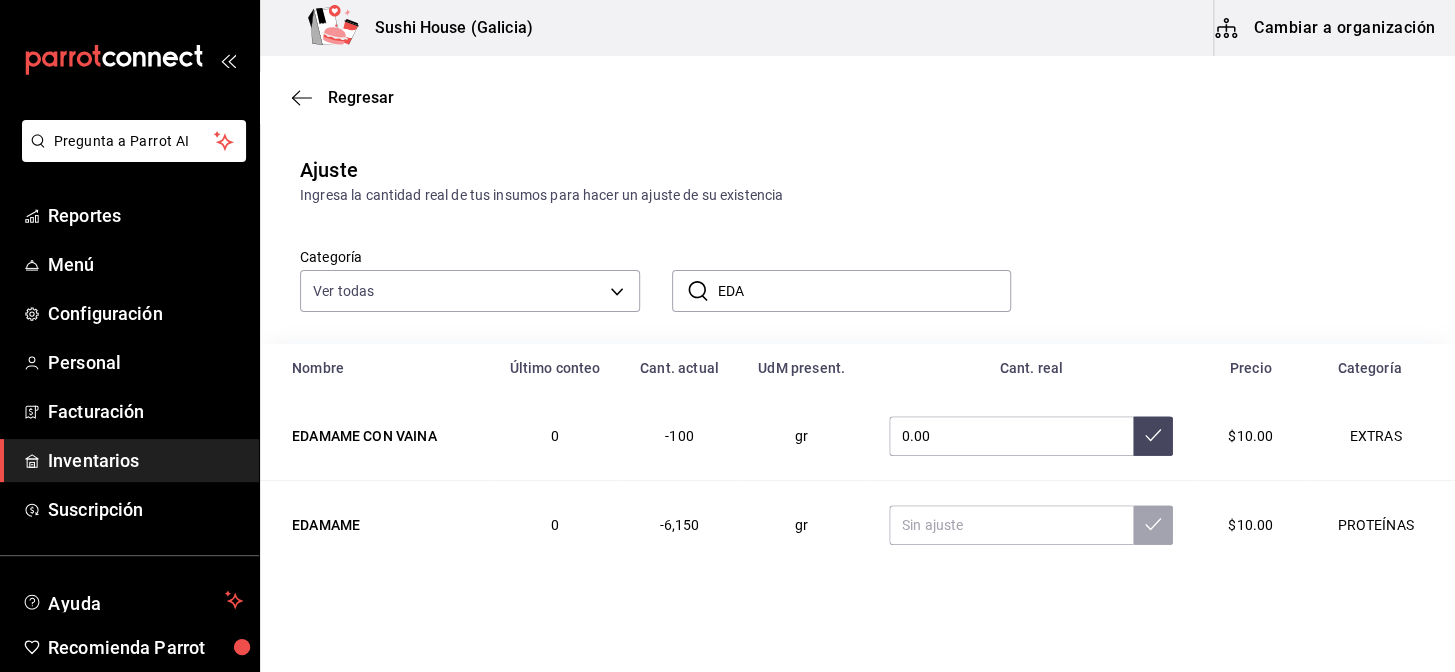 click on "Pregunta a Parrot AI Reportes   Menú   Configuración   Personal   Facturación   Inventarios   Suscripción   Ayuda Recomienda Parrot   Galicia Encargado   Sugerir nueva función   Sushi House (Galicia) Cambiar a organización Regresar Ajuste Ingresa la cantidad real de tus insumos para hacer un ajuste de su existencia Categoría Ver todas 05fe7a93-937e-4a2d-9c19-a5dc2dfbede2,8a7d6279-6ac2-489c-b939-f77f2462d19d,b1b8004f-233b-404c-adcd-bcfd179c0ff5,f28bb95f-9011-4126-9b0d-d4d5db815b6f,7f8b88e2-aa33-48e2-addb-e9e566cb67d4,c2c67c59-17ef-4abd-a9b2-e00f0cc7b07e,e6d208e7-703c-472c-bb27-2b0a150b176a,6f3d229e-34fe-4a2b-b6fa-370cc420011e ​ EDA ​ Nombre Último conteo Cant. actual UdM present. Cant. real Precio Categoría EDAMAME CON VAINA 0 -100 gr 0.00 $10.00 EXTRAS EDAMAME 0 -6,150 gr $10.00 PROTEÍNAS GANA 1 MES GRATIS EN TU SUSCRIPCIÓN AQUÍ Pregunta a Parrot AI Reportes   Menú   Configuración   Personal   Facturación   Inventarios   Suscripción   Ayuda Recomienda Parrot   Galicia Encargado" at bounding box center [727, 279] 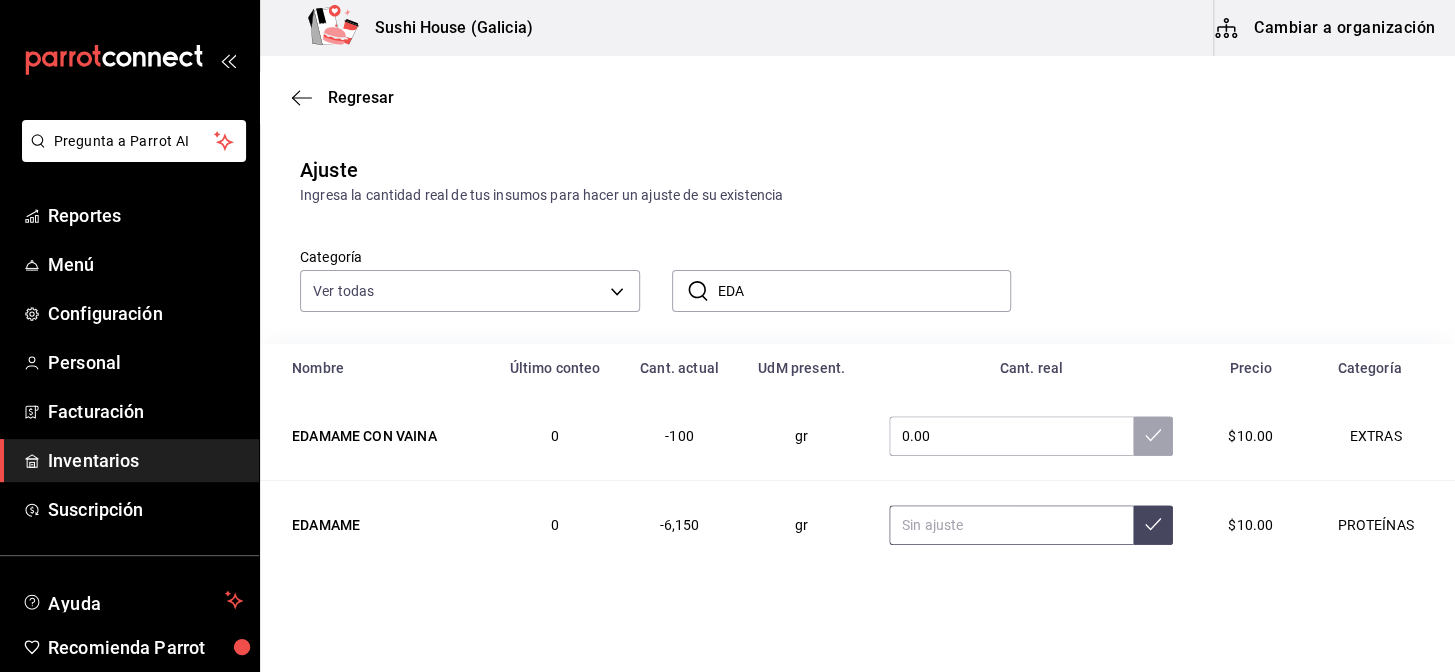 click at bounding box center [1011, 525] 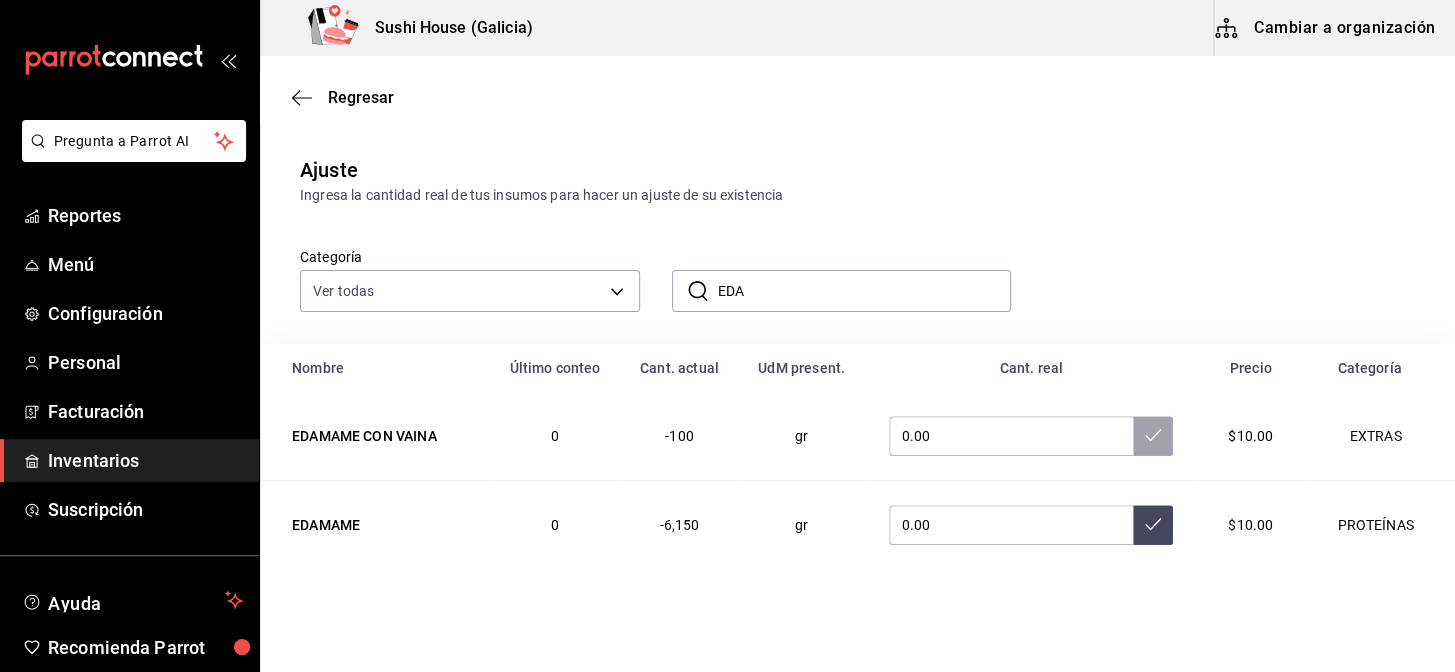 click on "Pregunta a Parrot AI Reportes   Menú   Configuración   Personal   Facturación   Inventarios   Suscripción   Ayuda Recomienda Parrot   Galicia Encargado   Sugerir nueva función   Sushi House (Galicia) Cambiar a organización Regresar Ajuste Ingresa la cantidad real de tus insumos para hacer un ajuste de su existencia Categoría Ver todas 05fe7a93-937e-4a2d-9c19-a5dc2dfbede2,8a7d6279-6ac2-489c-b939-f77f2462d19d,b1b8004f-233b-404c-adcd-bcfd179c0ff5,f28bb95f-9011-4126-9b0d-d4d5db815b6f,7f8b88e2-aa33-48e2-addb-e9e566cb67d4,c2c67c59-17ef-4abd-a9b2-e00f0cc7b07e,e6d208e7-703c-472c-bb27-2b0a150b176a,6f3d229e-34fe-4a2b-b6fa-370cc420011e ​ EDA ​ Nombre Último conteo Cant. actual UdM present. Cant. real Precio Categoría EDAMAME CON VAINA 0 -100 gr 0.00 $10.00 EXTRAS EDAMAME 0 -6,150 gr 0.00 $10.00 PROTEÍNAS GANA 1 MES GRATIS EN TU SUSCRIPCIÓN AQUÍ Pregunta a Parrot AI Reportes   Menú   Configuración   Personal   Facturación   Inventarios   Suscripción   Ayuda Recomienda Parrot   Galicia Encargado" at bounding box center (727, 279) 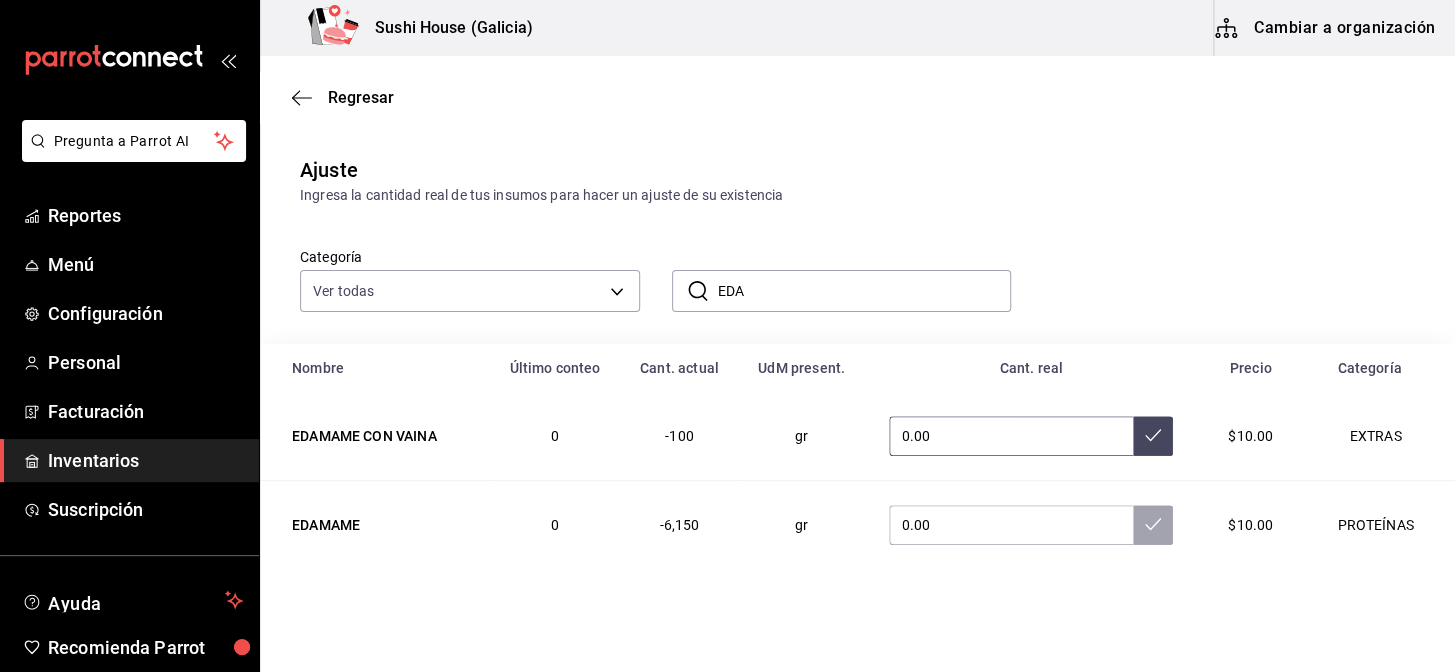 click 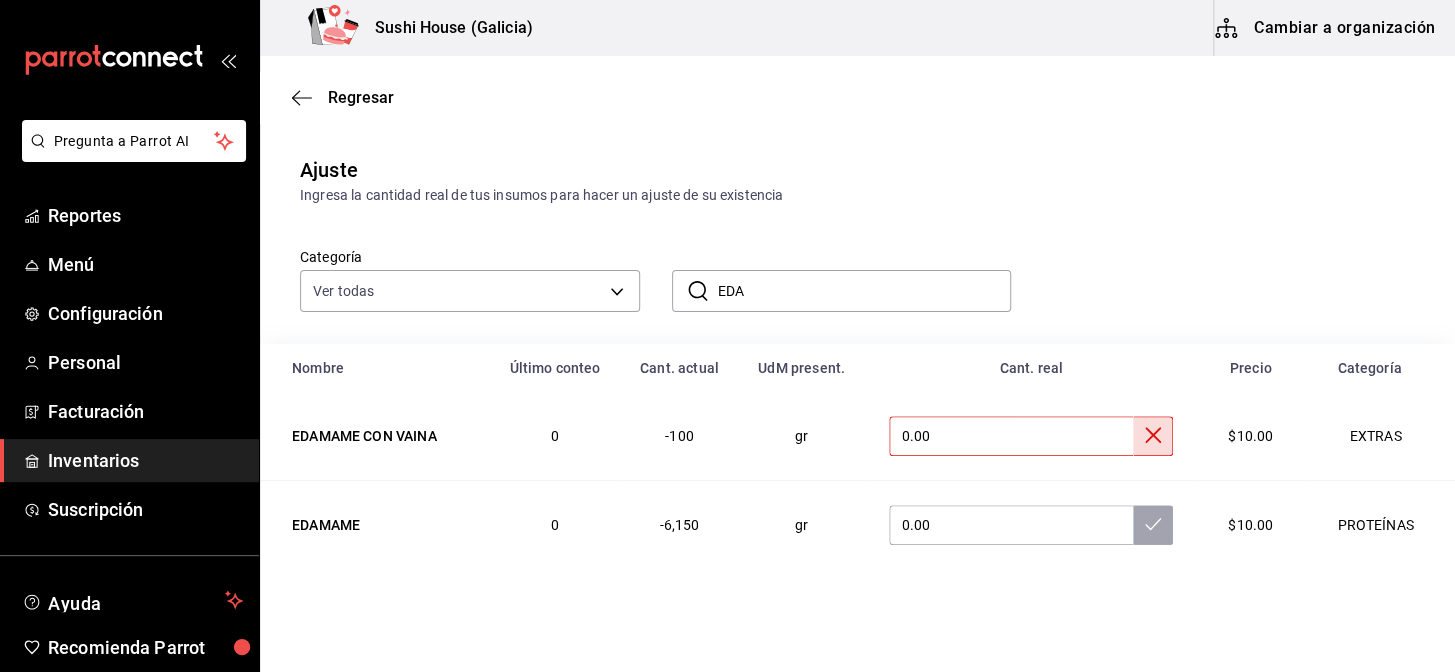 click on "0.00" at bounding box center (1011, 436) 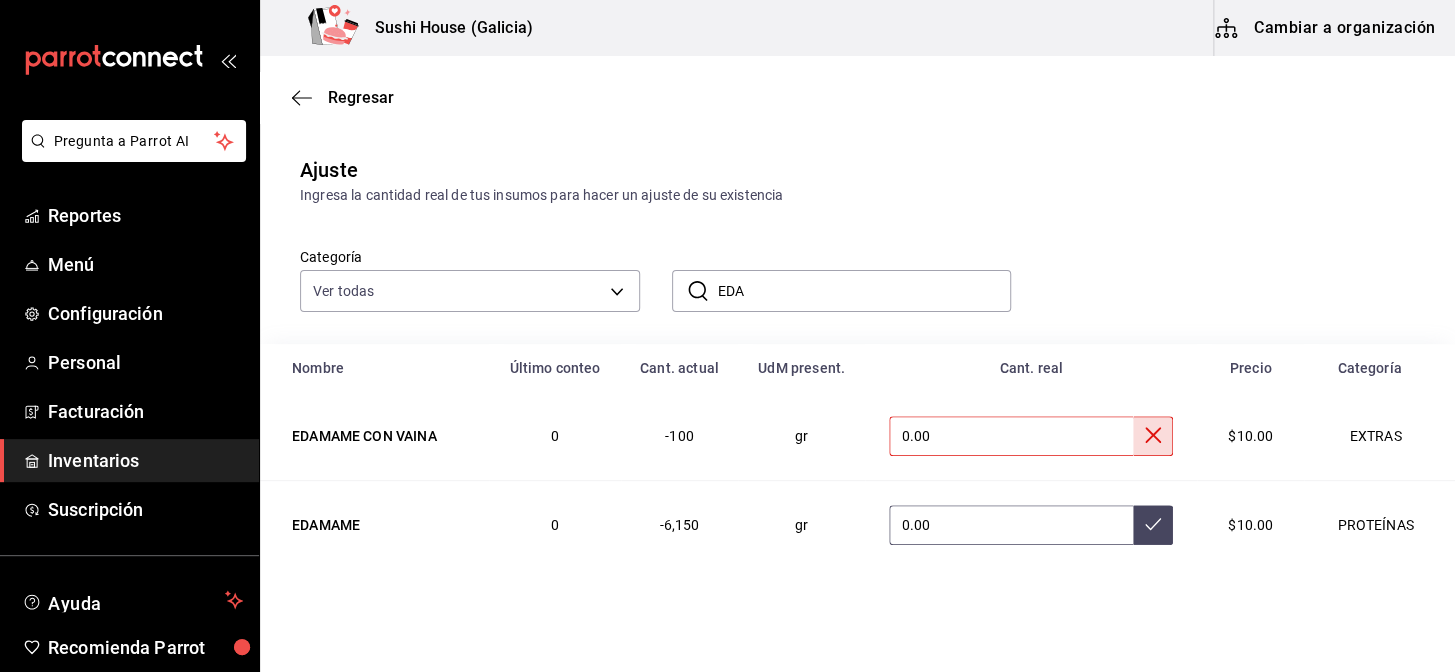 click on "0.00" at bounding box center [1011, 525] 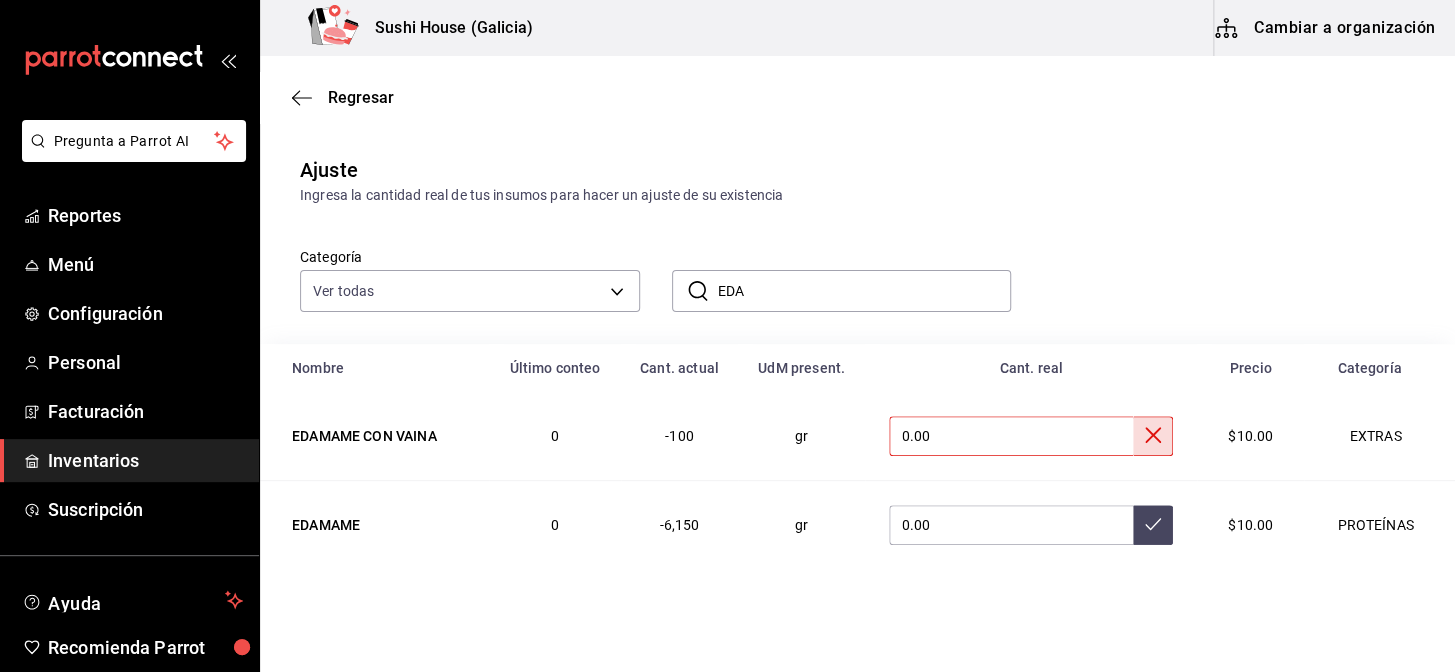 click on "Pregunta a Parrot AI Reportes   Menú   Configuración   Personal   Facturación   Inventarios   Suscripción   Ayuda Recomienda Parrot   Galicia Encargado   Sugerir nueva función   Sushi House (Galicia) Cambiar a organización Regresar Ajuste Ingresa la cantidad real de tus insumos para hacer un ajuste de su existencia Categoría Ver todas 05fe7a93-937e-4a2d-9c19-a5dc2dfbede2,8a7d6279-6ac2-489c-b939-f77f2462d19d,b1b8004f-233b-404c-adcd-bcfd179c0ff5,f28bb95f-9011-4126-9b0d-d4d5db815b6f,7f8b88e2-aa33-48e2-addb-e9e566cb67d4,c2c67c59-17ef-4abd-a9b2-e00f0cc7b07e,e6d208e7-703c-472c-bb27-2b0a150b176a,6f3d229e-34fe-4a2b-b6fa-370cc420011e ​ EDA ​ Nombre Último conteo Cant. actual UdM present. Cant. real Precio Categoría EDAMAME CON VAINA 0 -100 gr 0.00 $10.00 EXTRAS EDAMAME 0 -6,150 gr 0.00 $10.00 PROTEÍNAS GANA 1 MES GRATIS EN TU SUSCRIPCIÓN AQUÍ Pregunta a Parrot AI Reportes   Menú   Configuración   Personal   Facturación   Inventarios   Suscripción   Ayuda Recomienda Parrot   Galicia Encargado" at bounding box center (727, 279) 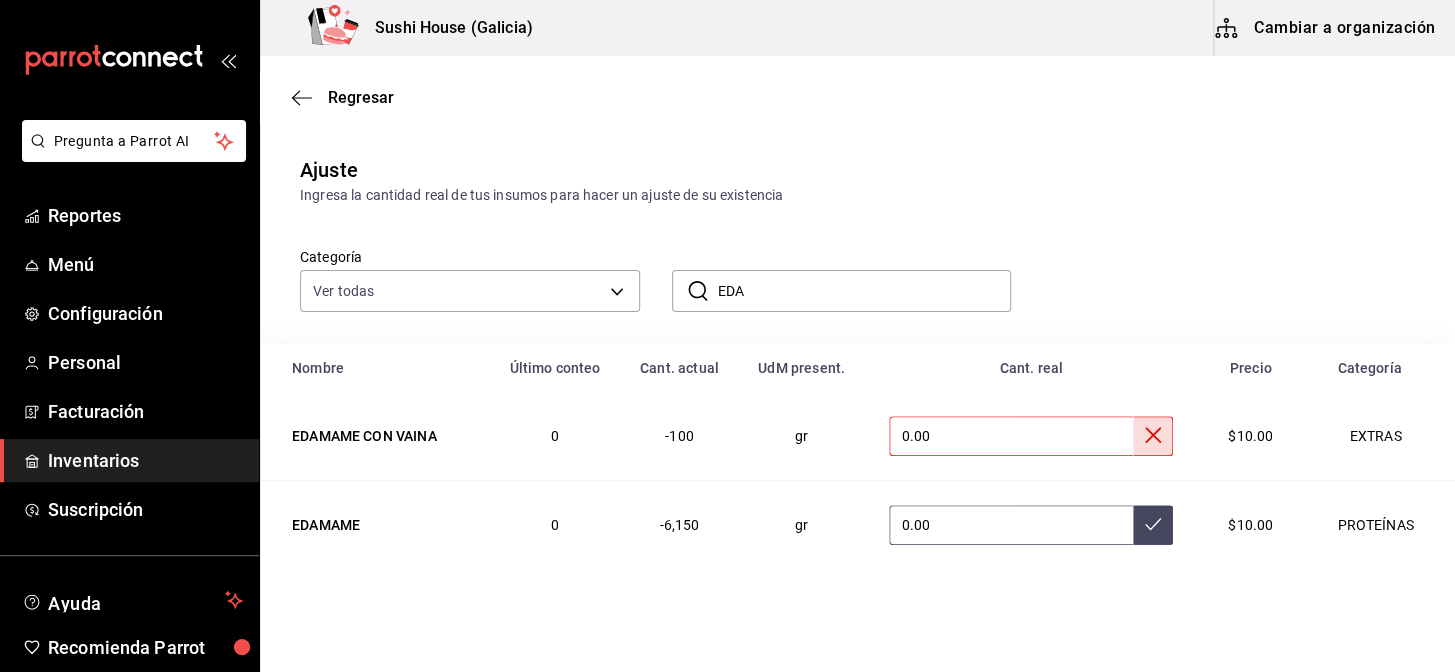 click at bounding box center (1153, 525) 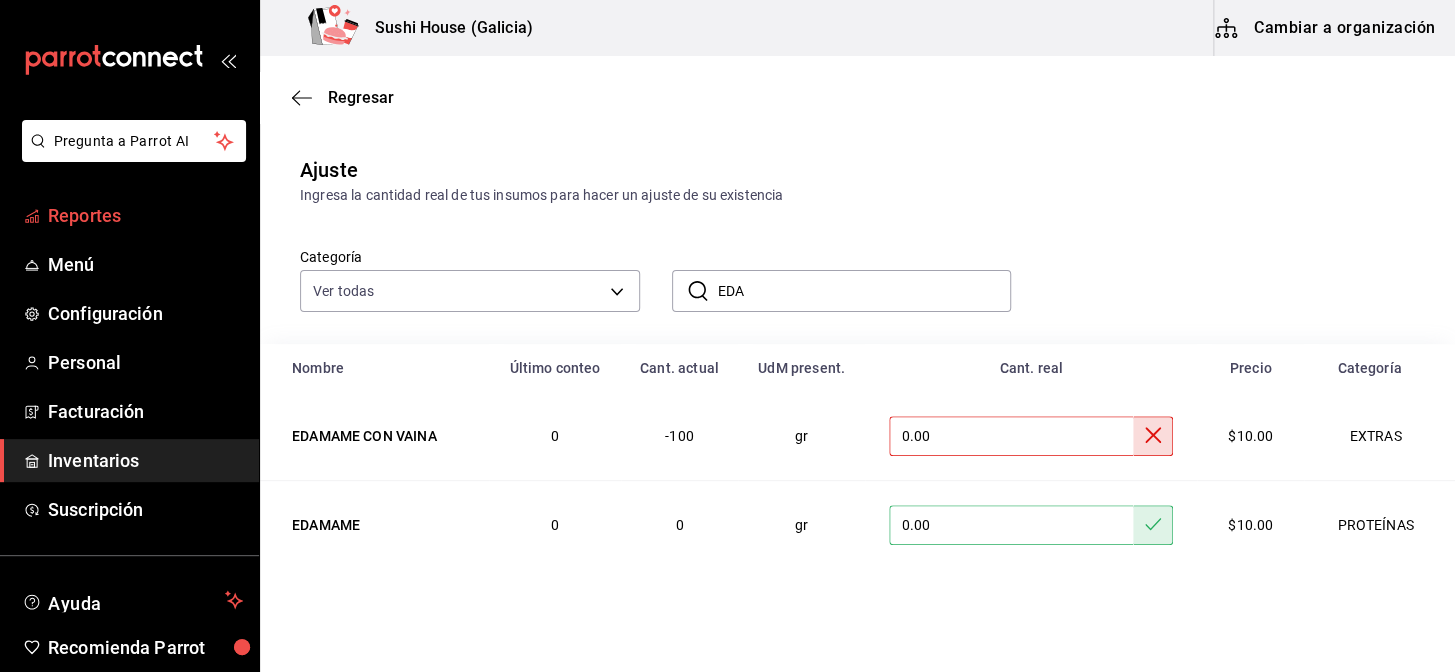 click on "Reportes" at bounding box center (145, 215) 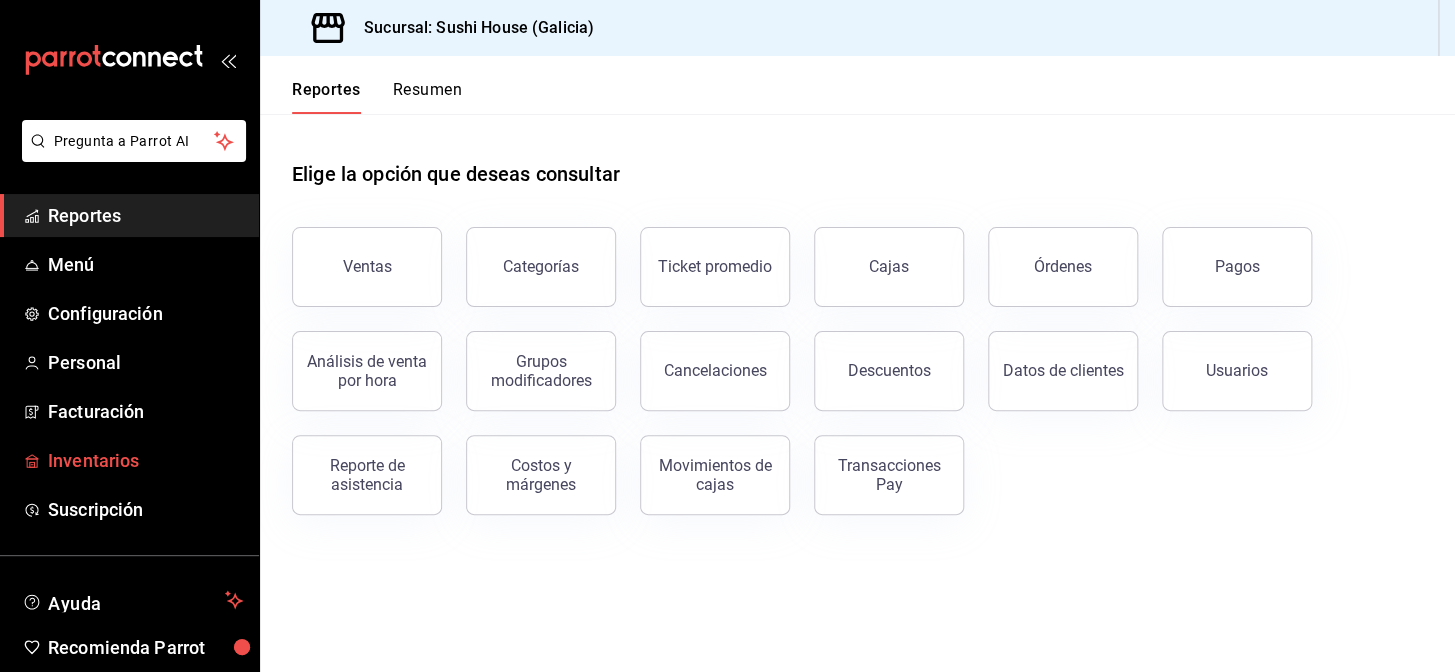 click on "Inventarios" at bounding box center (145, 460) 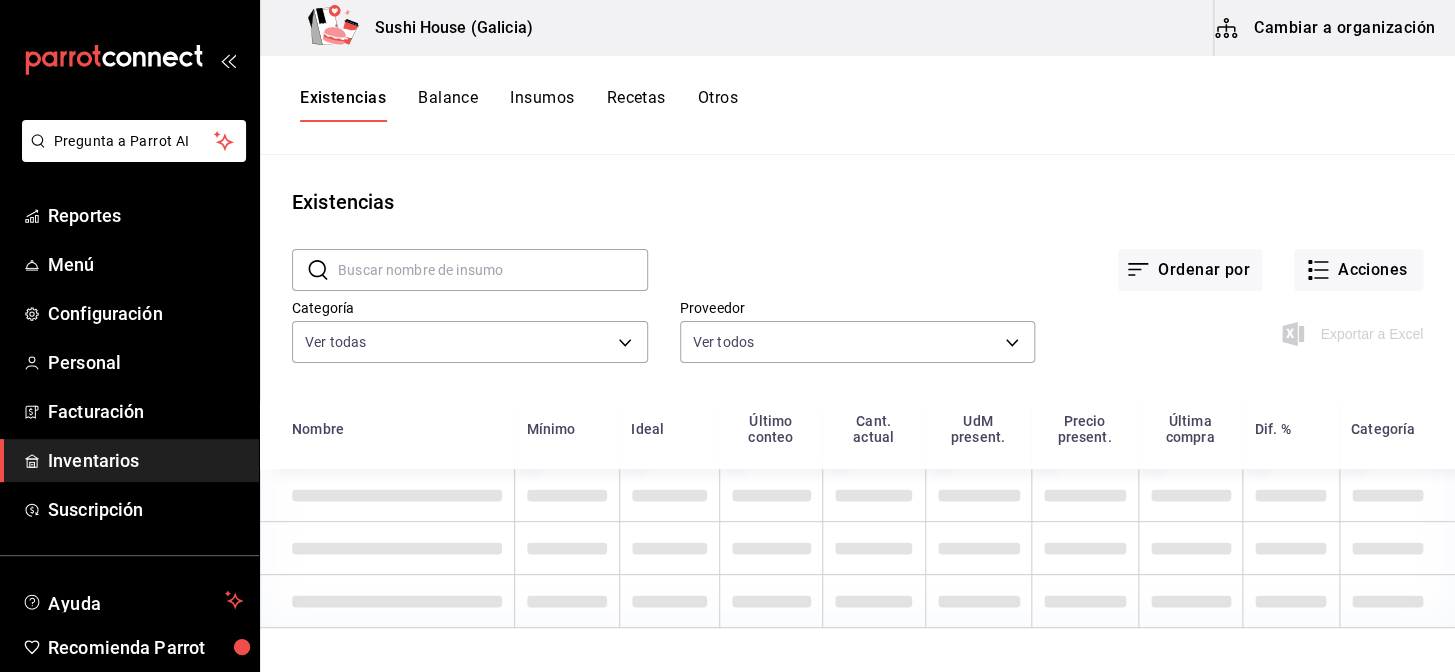 click on "Otros" at bounding box center (718, 105) 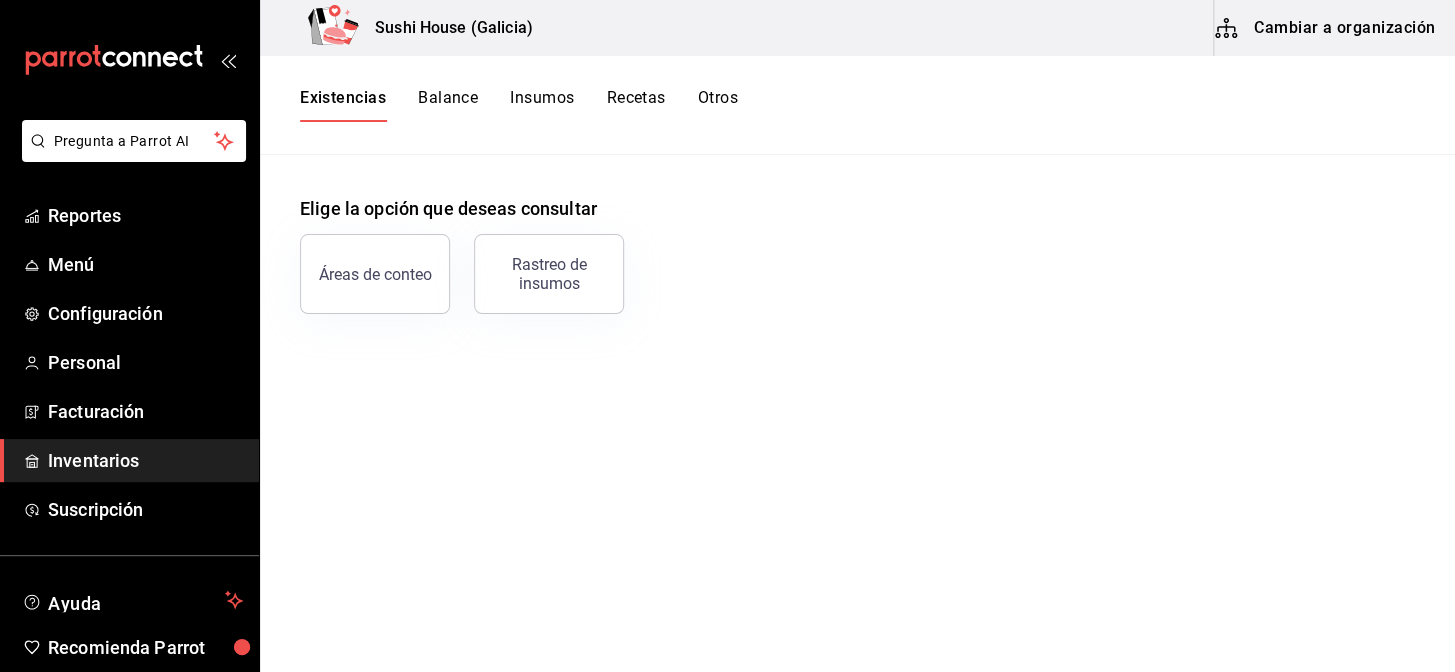click on "Otros" at bounding box center (718, 105) 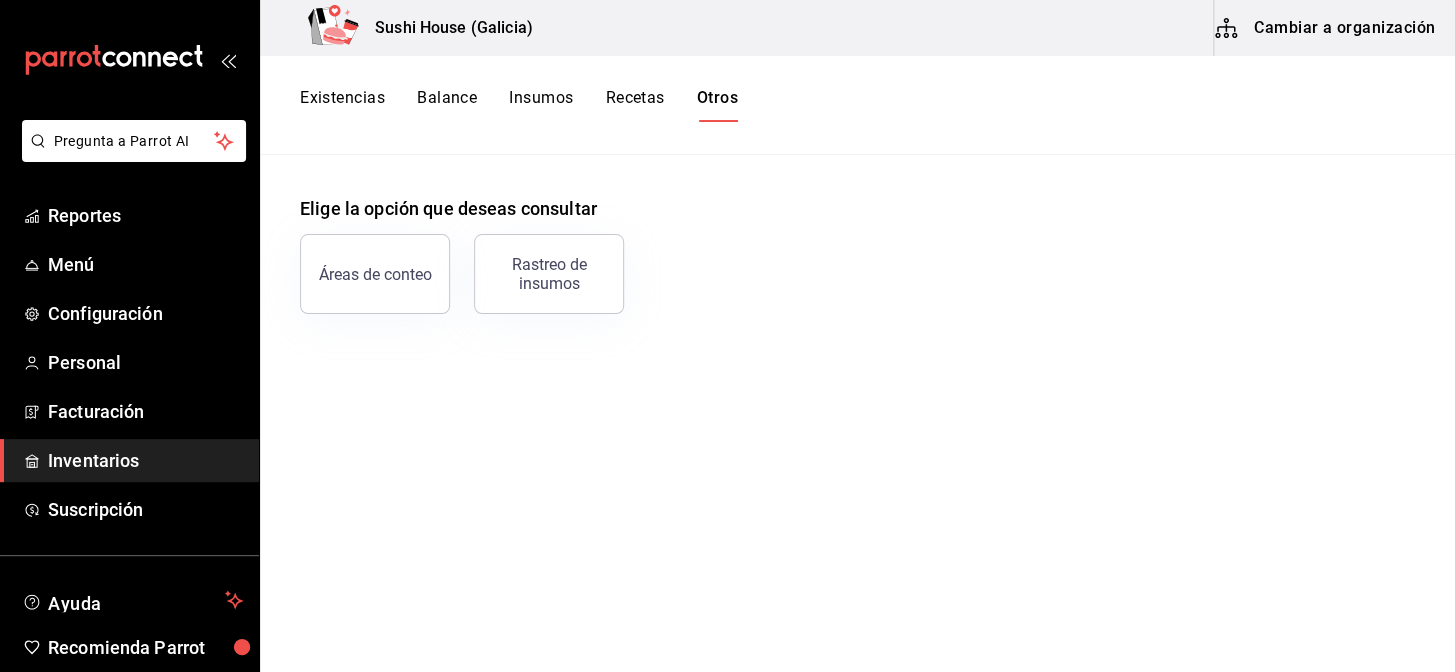 click on "Existencias" at bounding box center [342, 105] 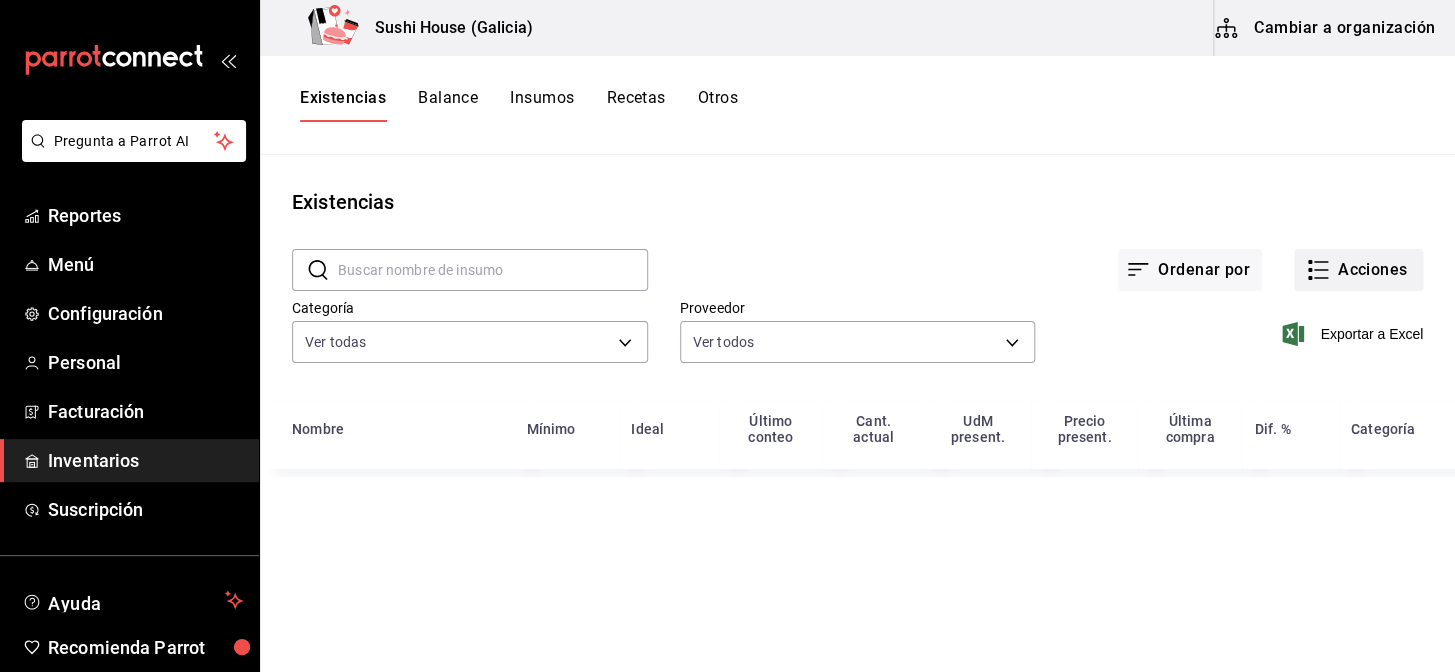 click on "Acciones" at bounding box center (1358, 270) 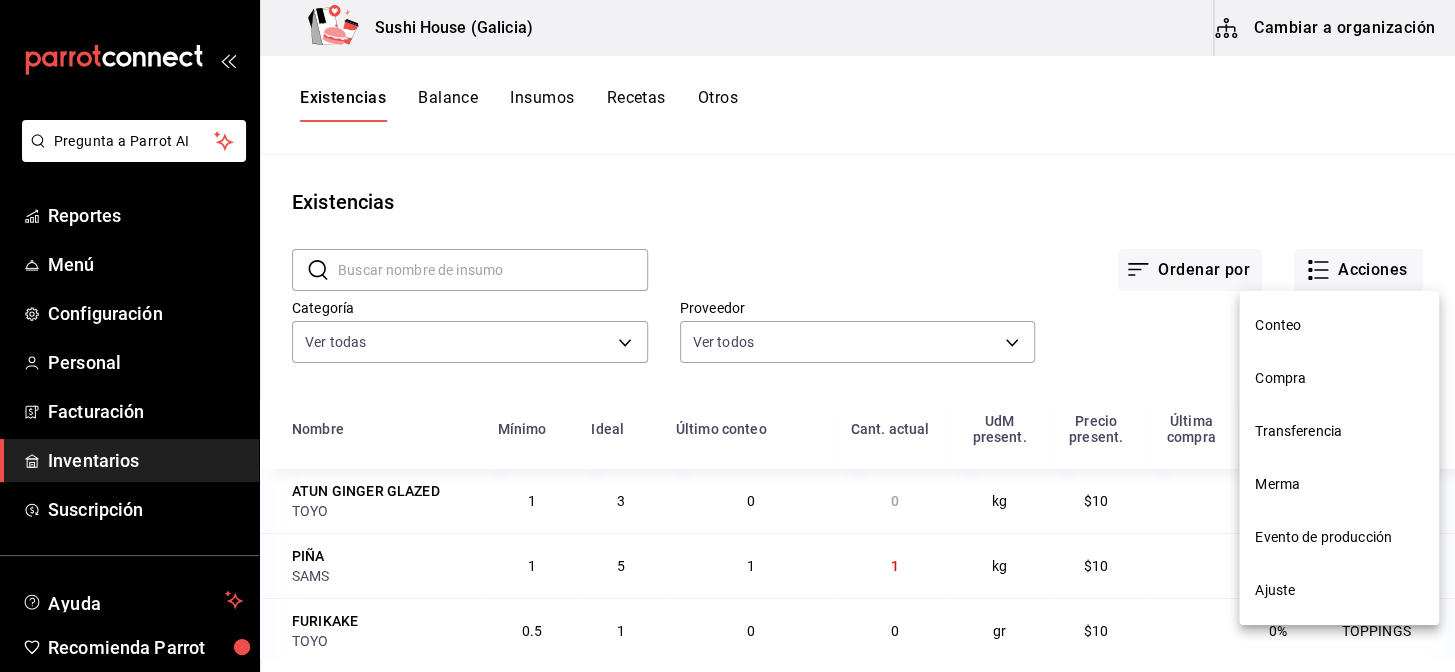 click on "Ajuste" at bounding box center [1339, 590] 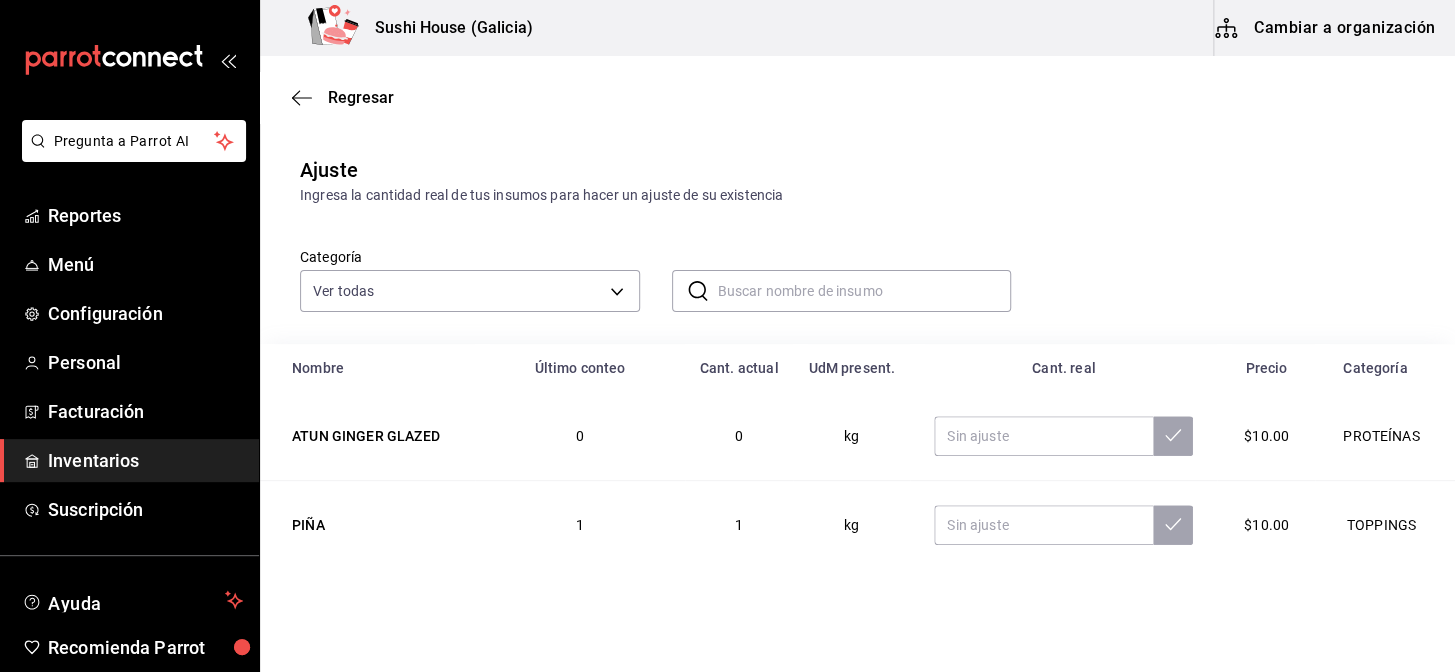 click at bounding box center [865, 291] 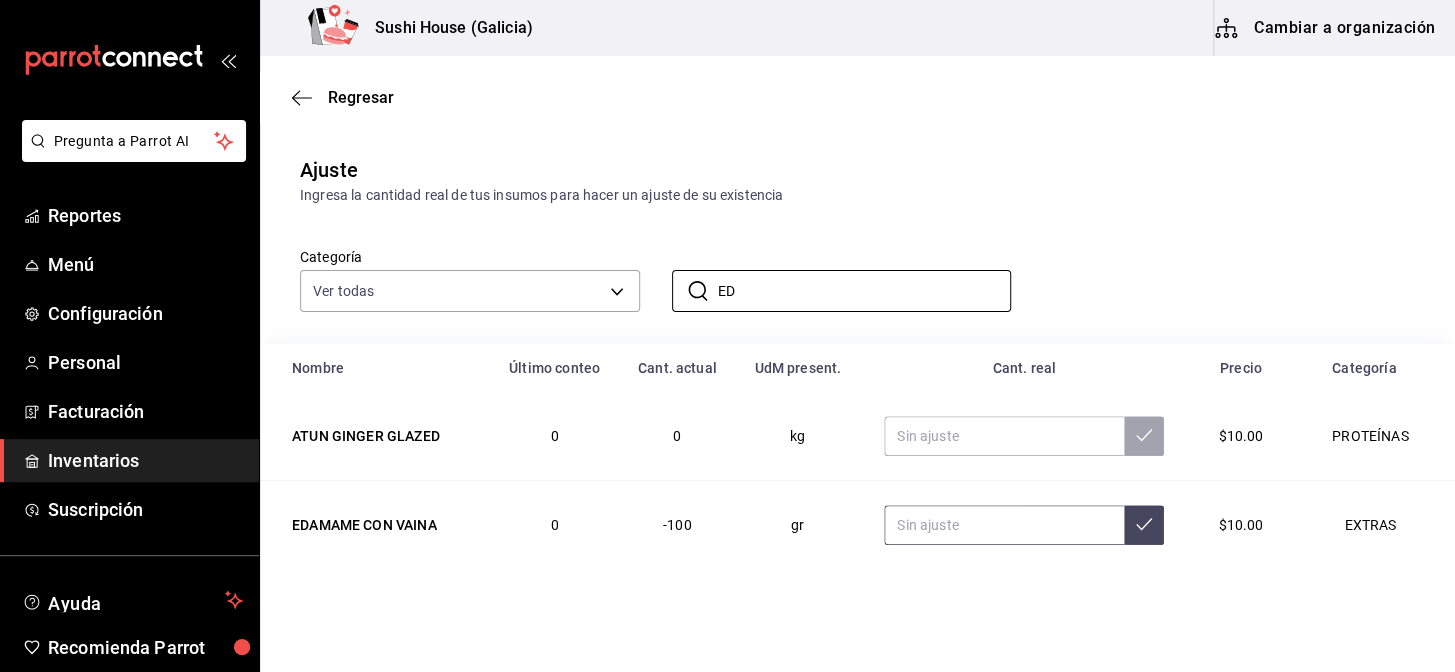 type on "ED" 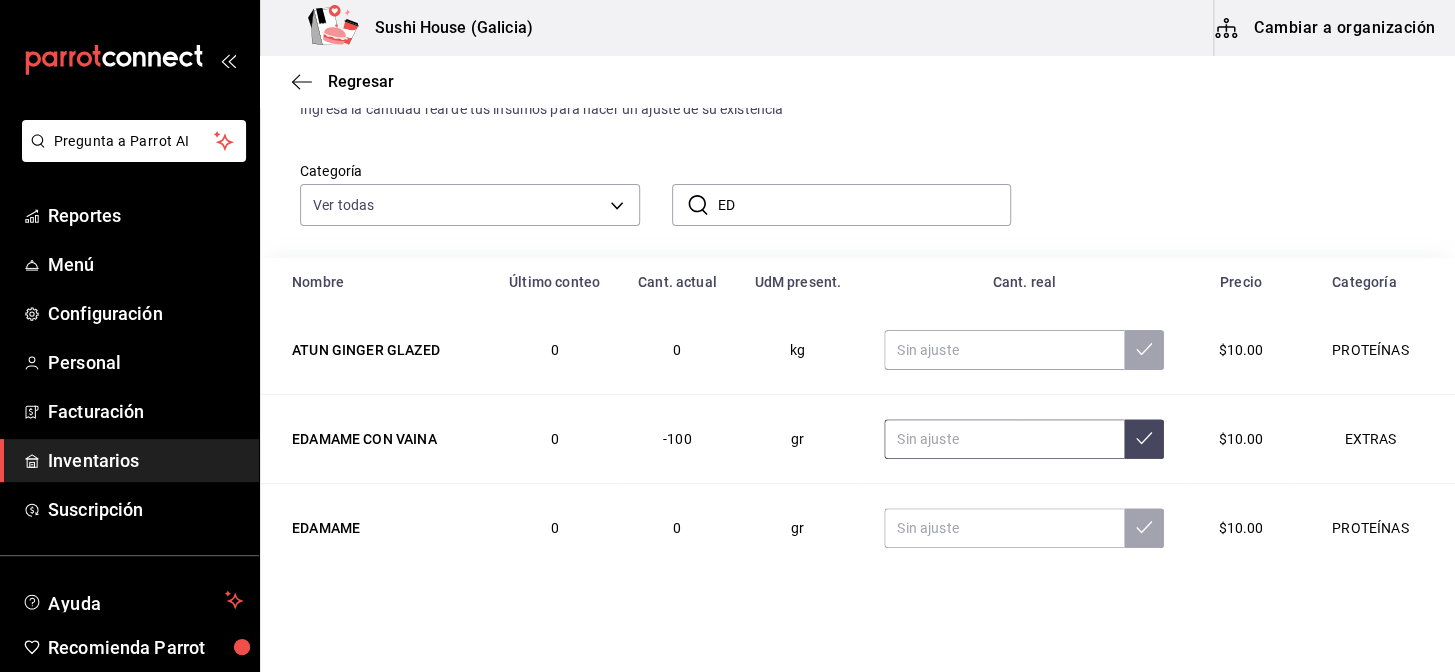scroll, scrollTop: 197, scrollLeft: 0, axis: vertical 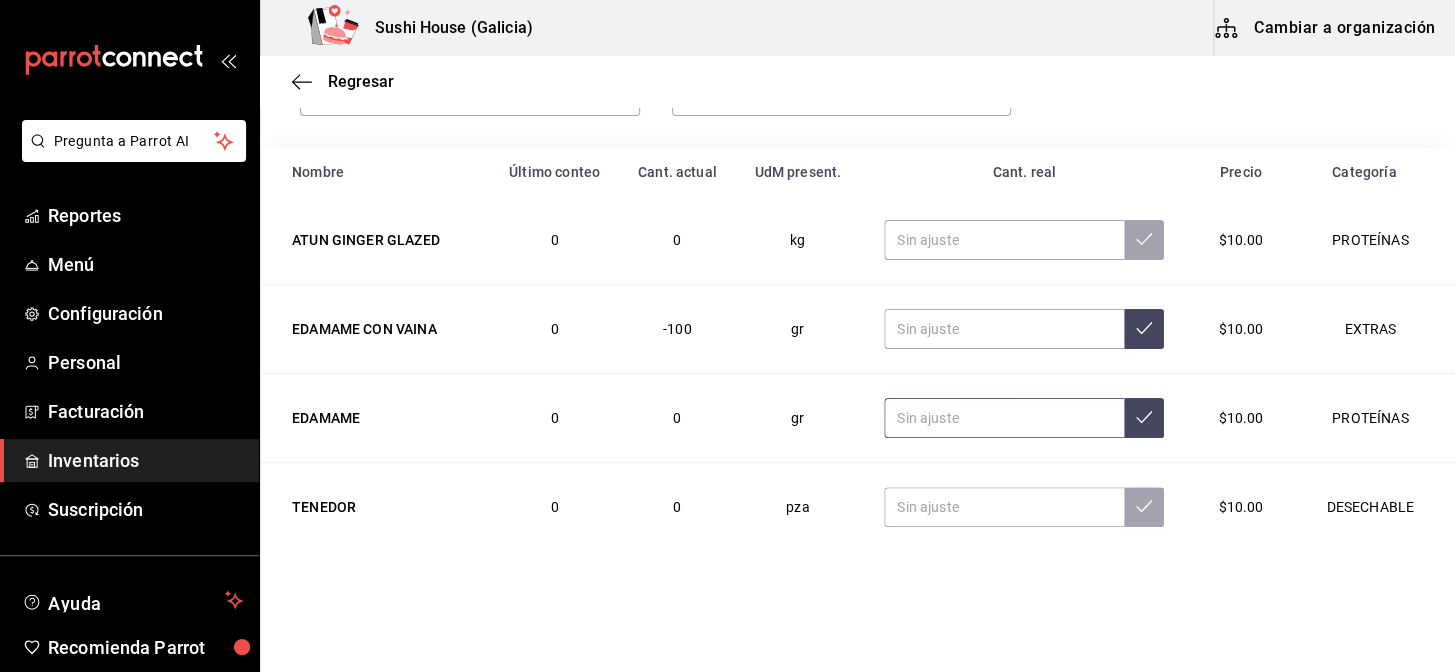 click at bounding box center [1004, 418] 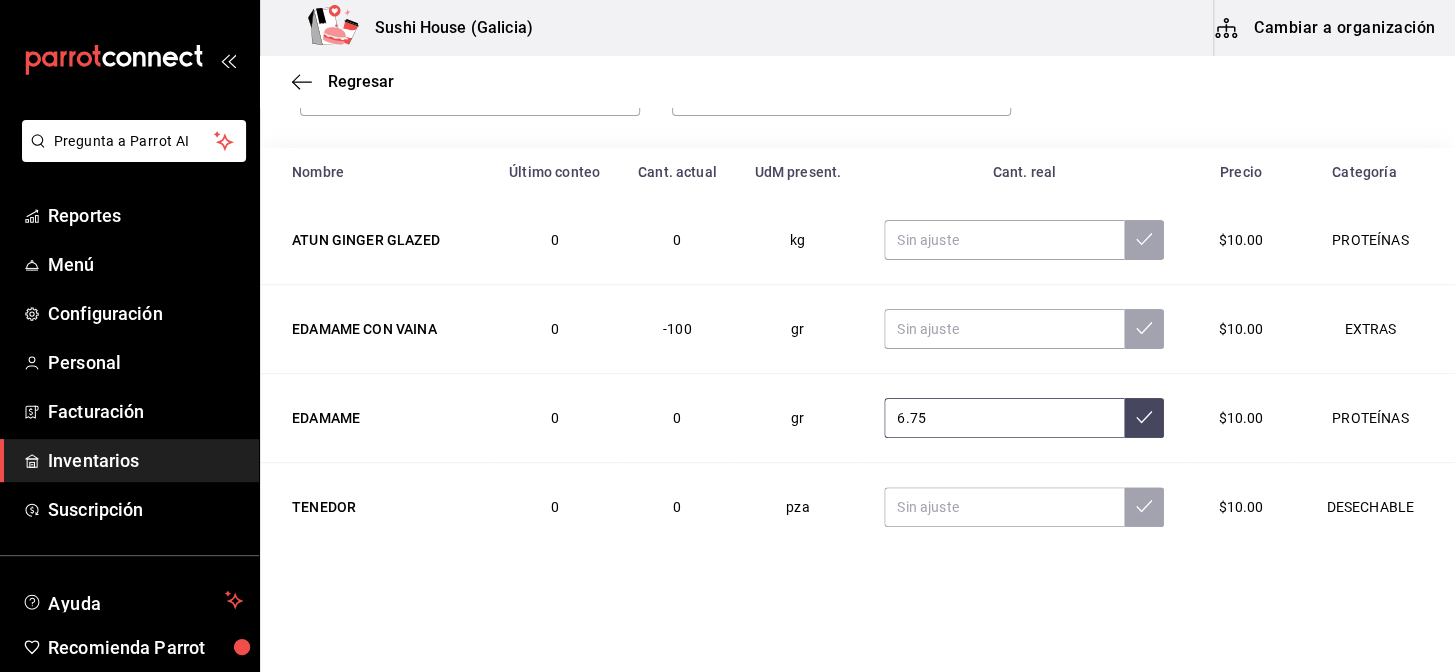 type on "6.75" 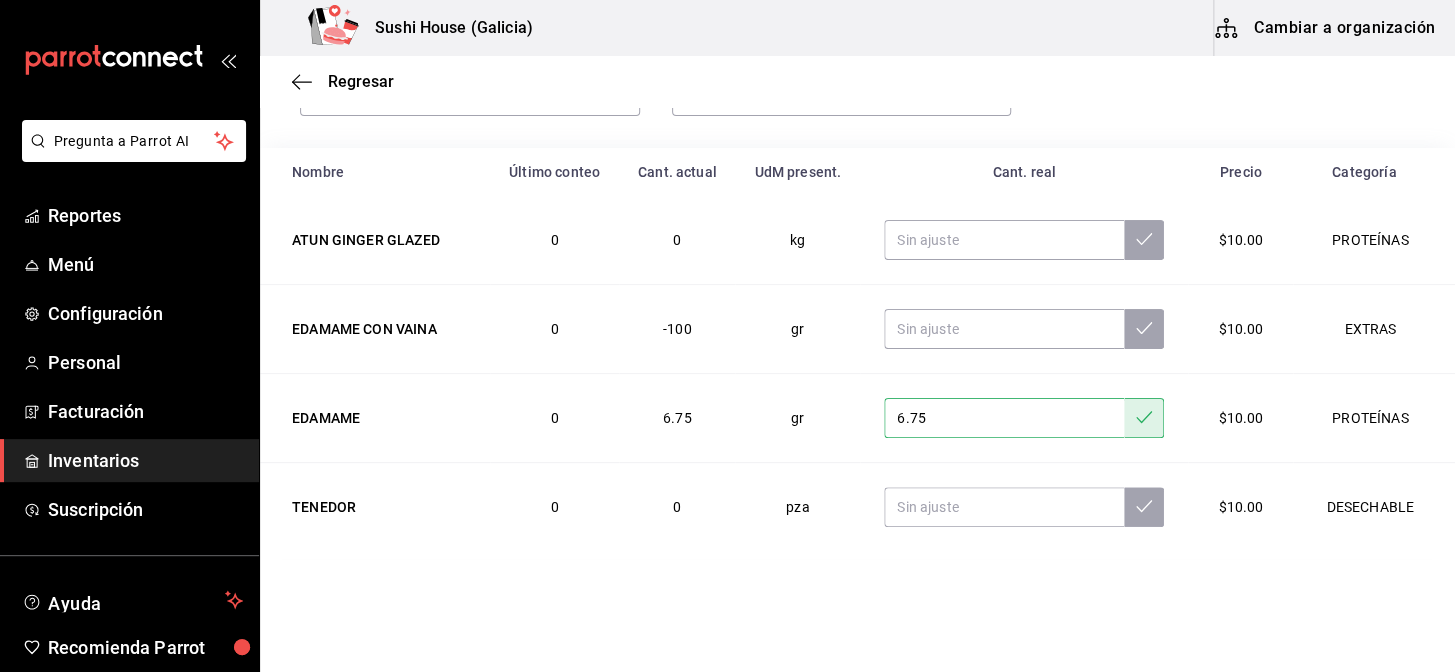 click on "Pregunta a Parrot AI Reportes   Menú   Configuración   Personal   Facturación   Inventarios   Suscripción   Ayuda Recomienda Parrot   Galicia Encargado   Sugerir nueva función   Sushi House (Galicia) Cambiar a organización Regresar Ajuste Ingresa la cantidad real de tus insumos para hacer un ajuste de su existencia Categoría Ver todas 05fe7a93-937e-4a2d-9c19-a5dc2dfbede2,8a7d6279-6ac2-489c-b939-f77f2462d19d,b1b8004f-233b-404c-adcd-bcfd179c0ff5,f28bb95f-9011-4126-9b0d-d4d5db815b6f,7f8b88e2-aa33-48e2-addb-e9e566cb67d4,c2c67c59-17ef-4abd-a9b2-e00f0cc7b07e,e6d208e7-703c-472c-bb27-2b0a150b176a,6f3d229e-34fe-4a2b-b6fa-370cc420011e ​ ED ​ Nombre Último conteo Cant. actual UdM present. Cant. real Precio Categoría ATUN GINGER GLAZED 0 0 kg $10.00 PROTEÍNAS EDAMAME CON VAINA 0 -100 gr $10.00 EXTRAS EDAMAME 0 6.75 gr 6.75 $10.00 PROTEÍNAS TENEDOR 0 0 pza $10.00 DESECHABLE GANA 1 MES GRATIS EN TU SUSCRIPCIÓN AQUÍ Pregunta a Parrot AI Reportes   Menú   Configuración   Personal   Facturación" at bounding box center [727, 279] 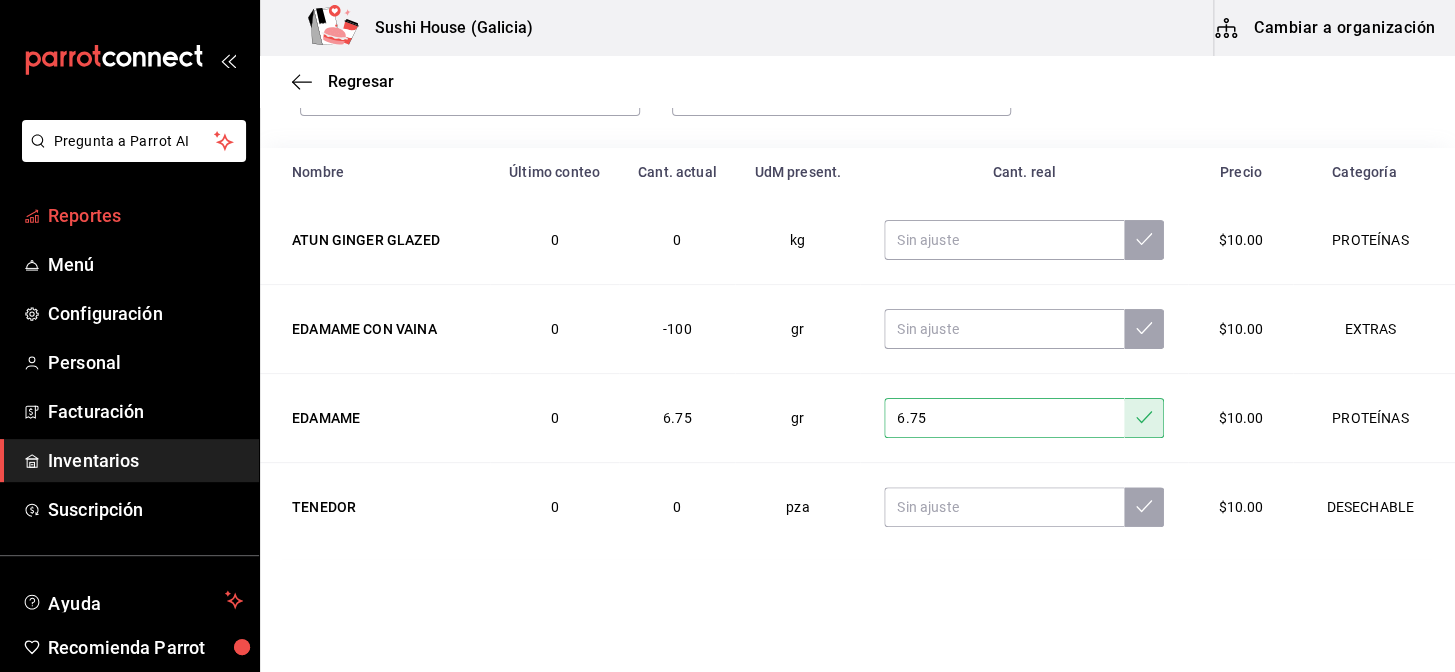 click on "Reportes" at bounding box center (145, 215) 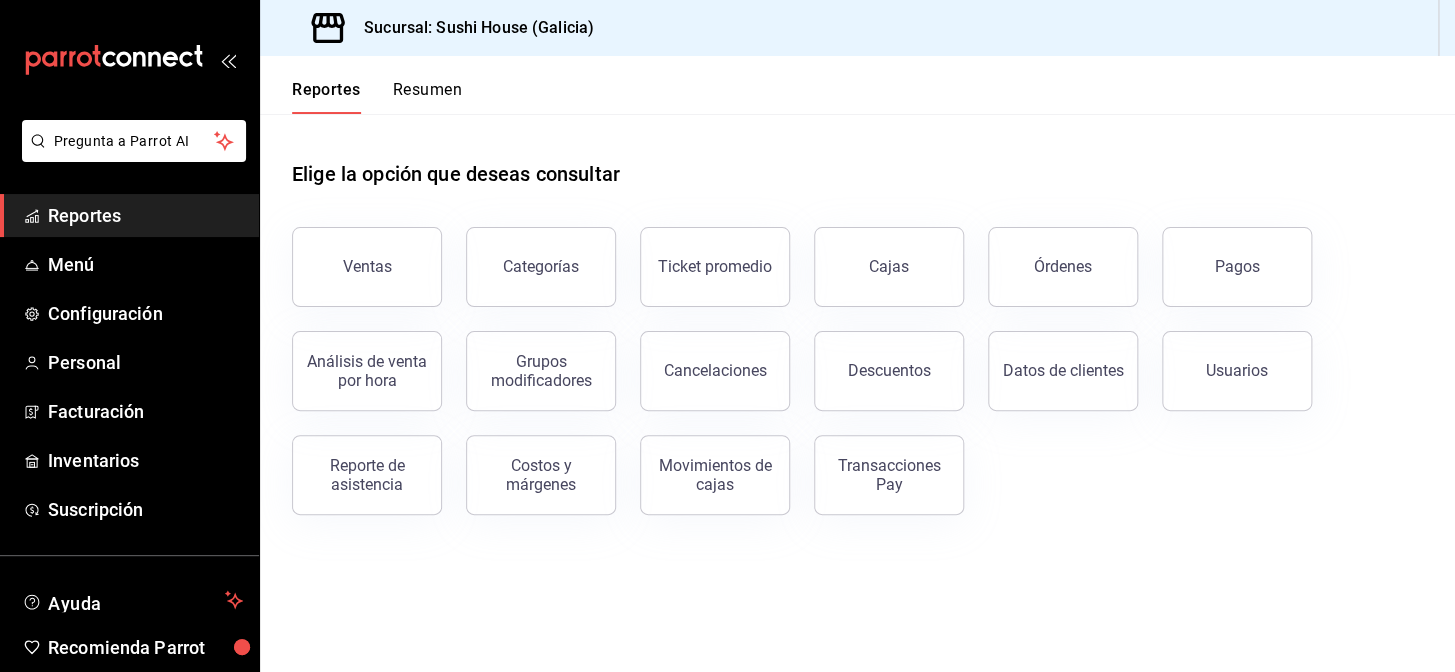 click on "Resumen" at bounding box center [427, 97] 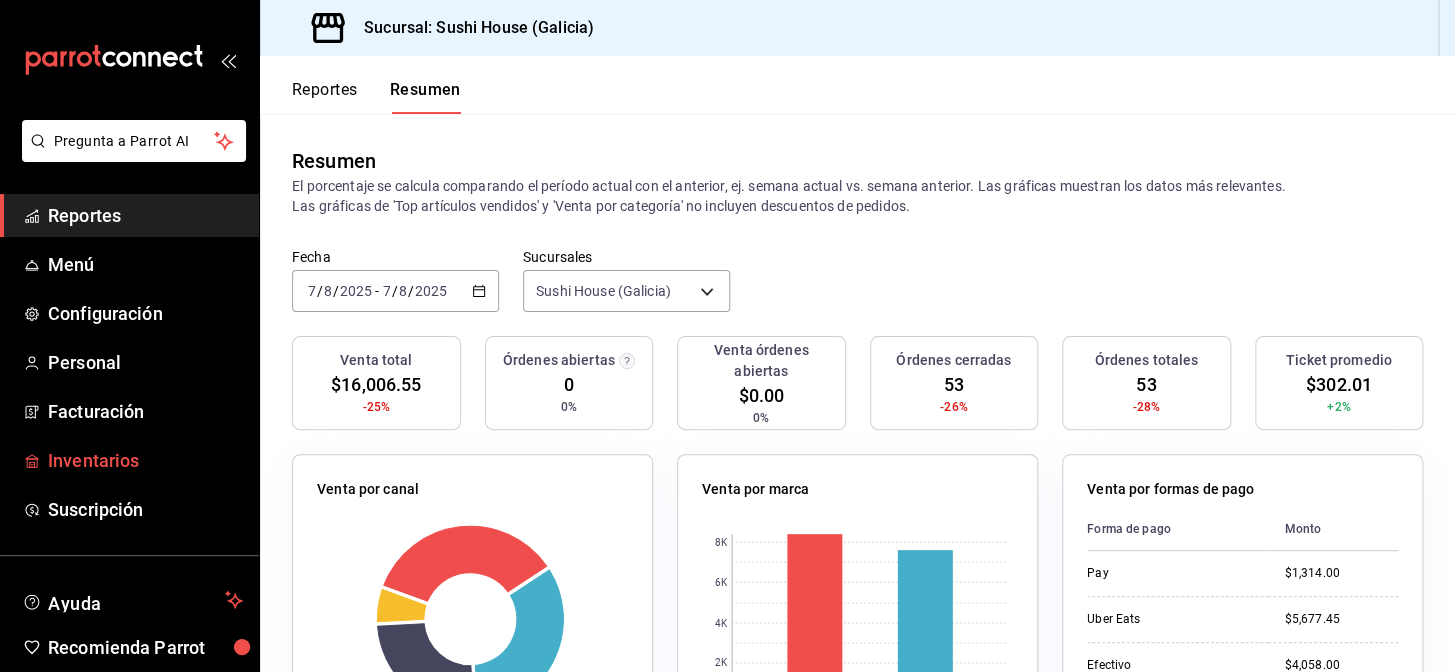 click on "Inventarios" at bounding box center (145, 460) 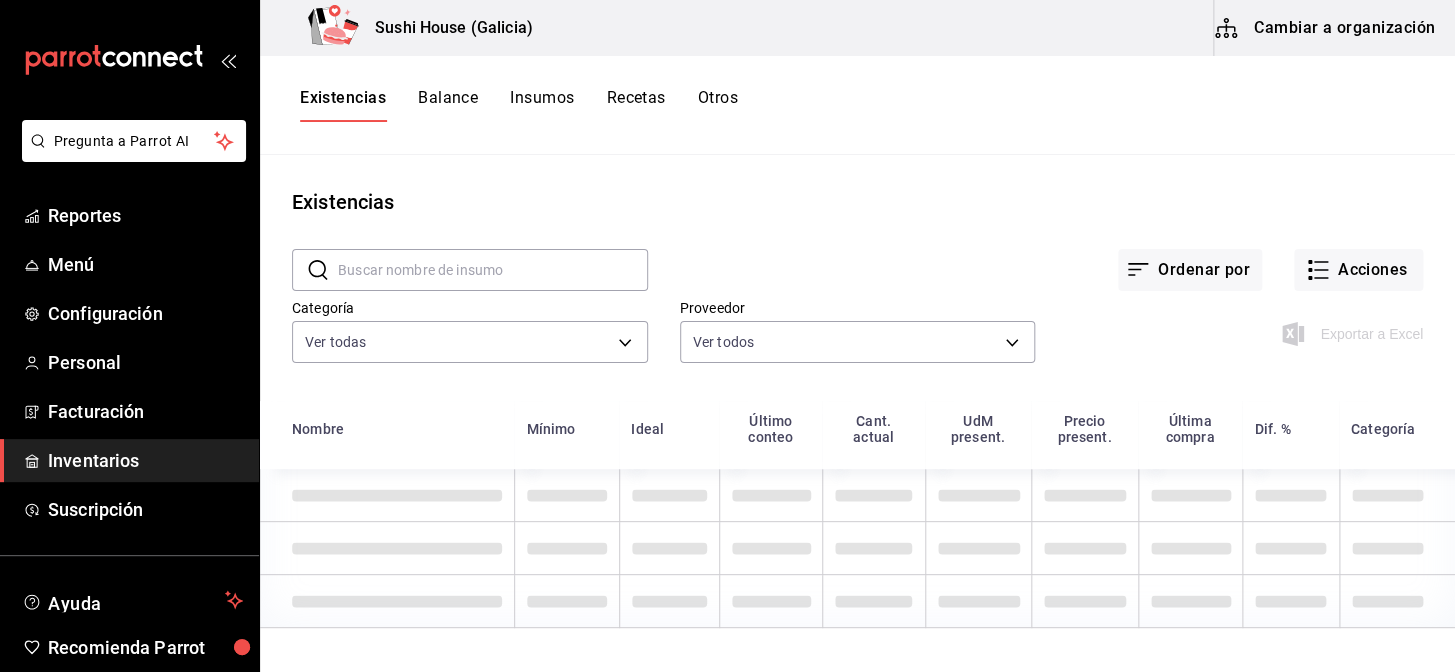 click on "Otros" at bounding box center [718, 105] 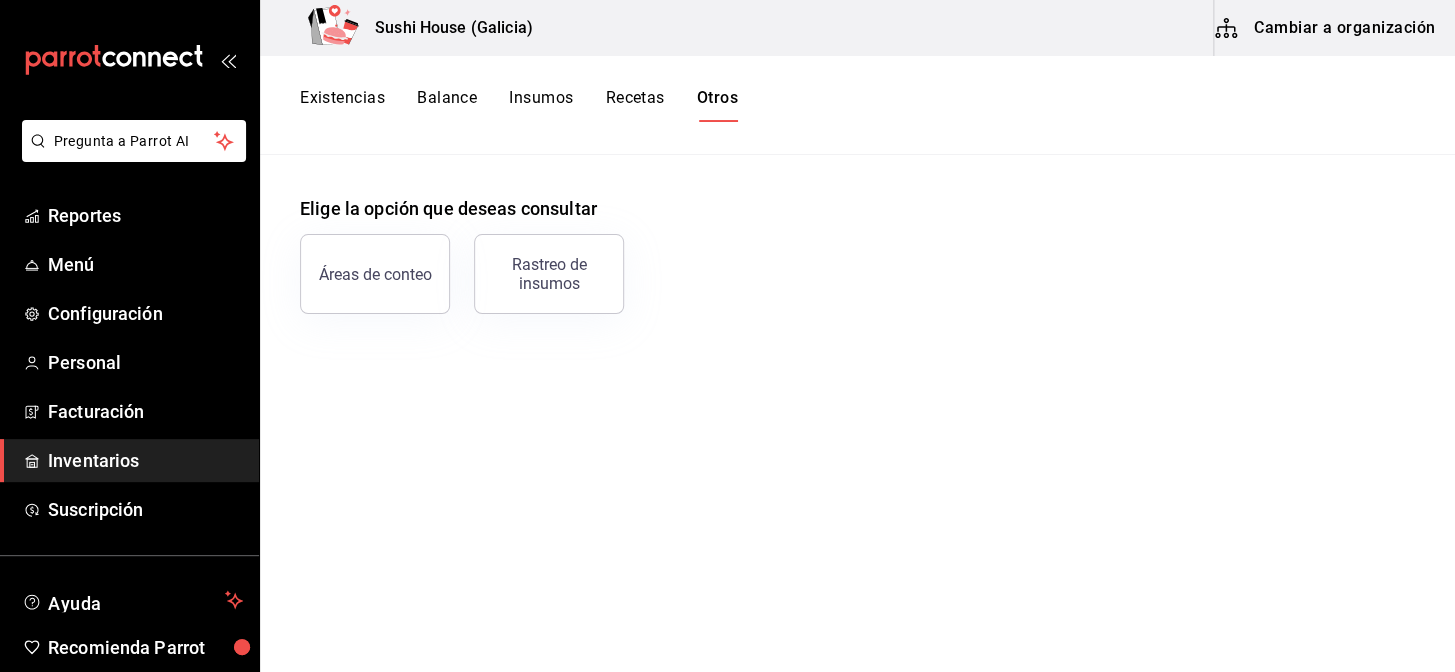 click on "Existencias" at bounding box center [342, 105] 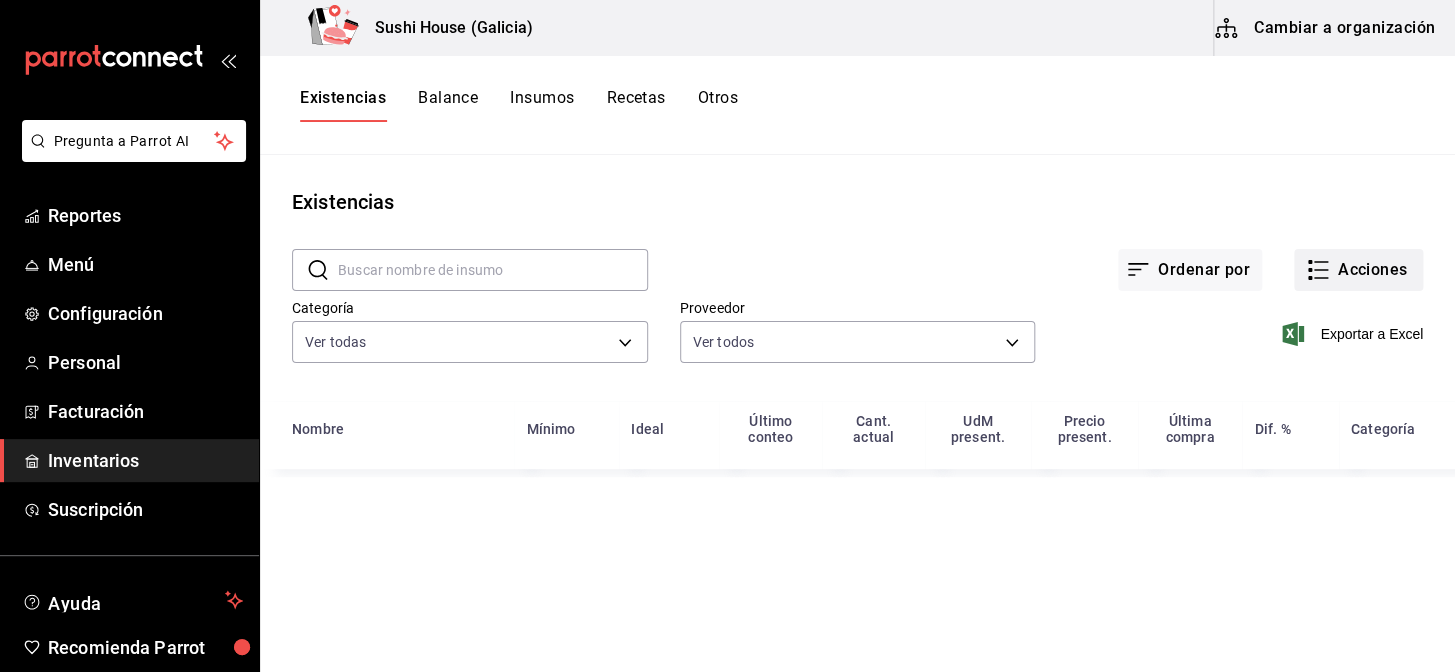 click on "Acciones" at bounding box center [1358, 270] 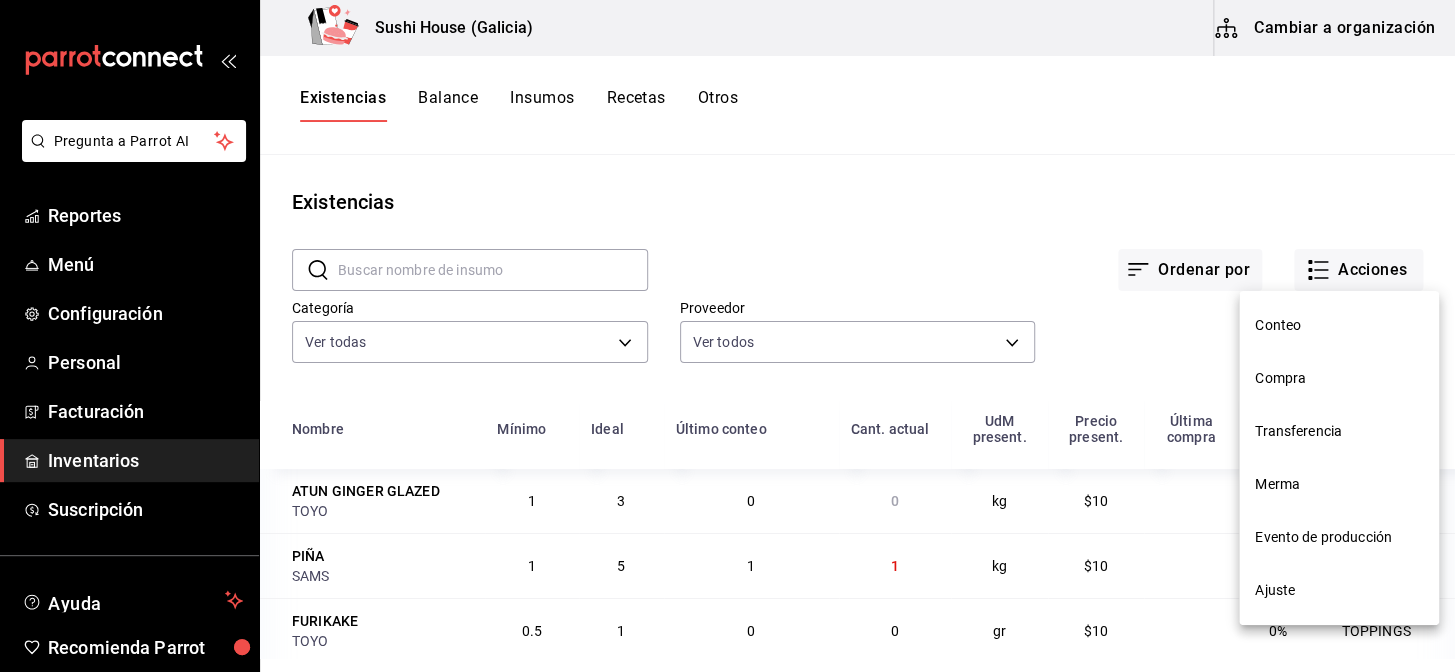 click on "Ajuste" at bounding box center [1339, 590] 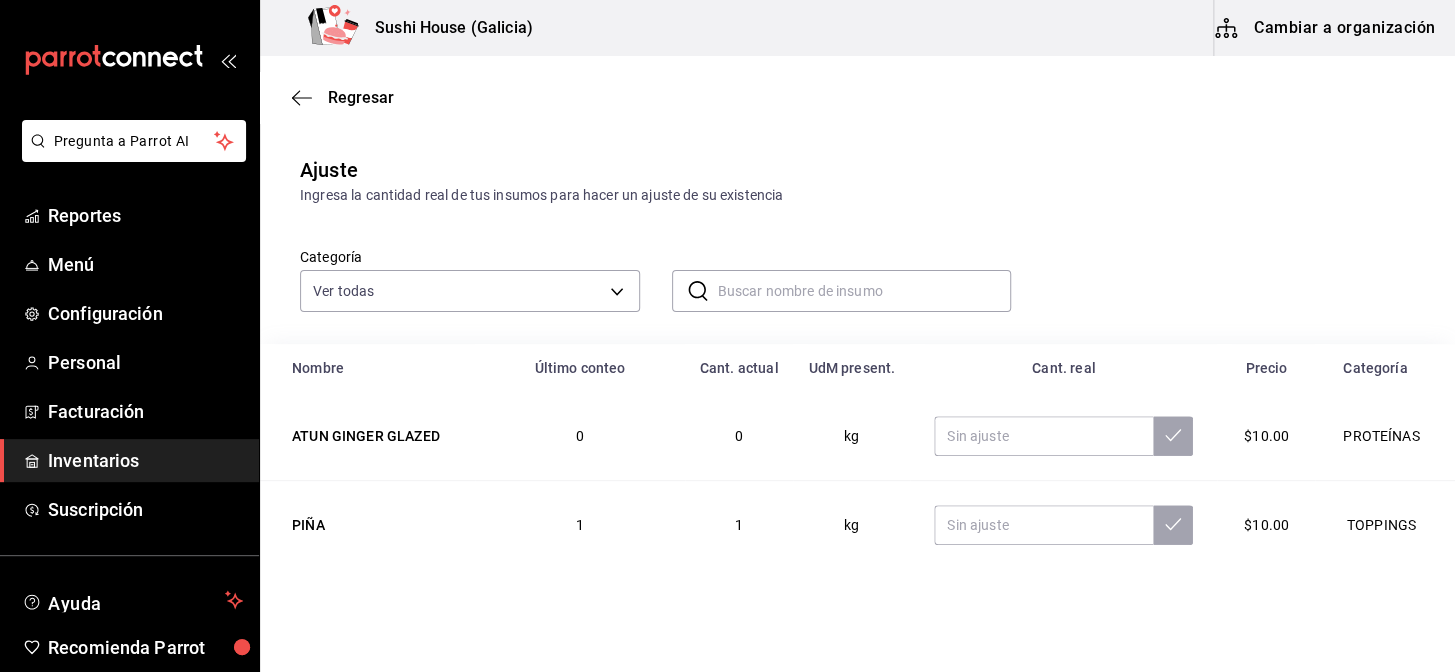 click on "Inventarios" at bounding box center [145, 460] 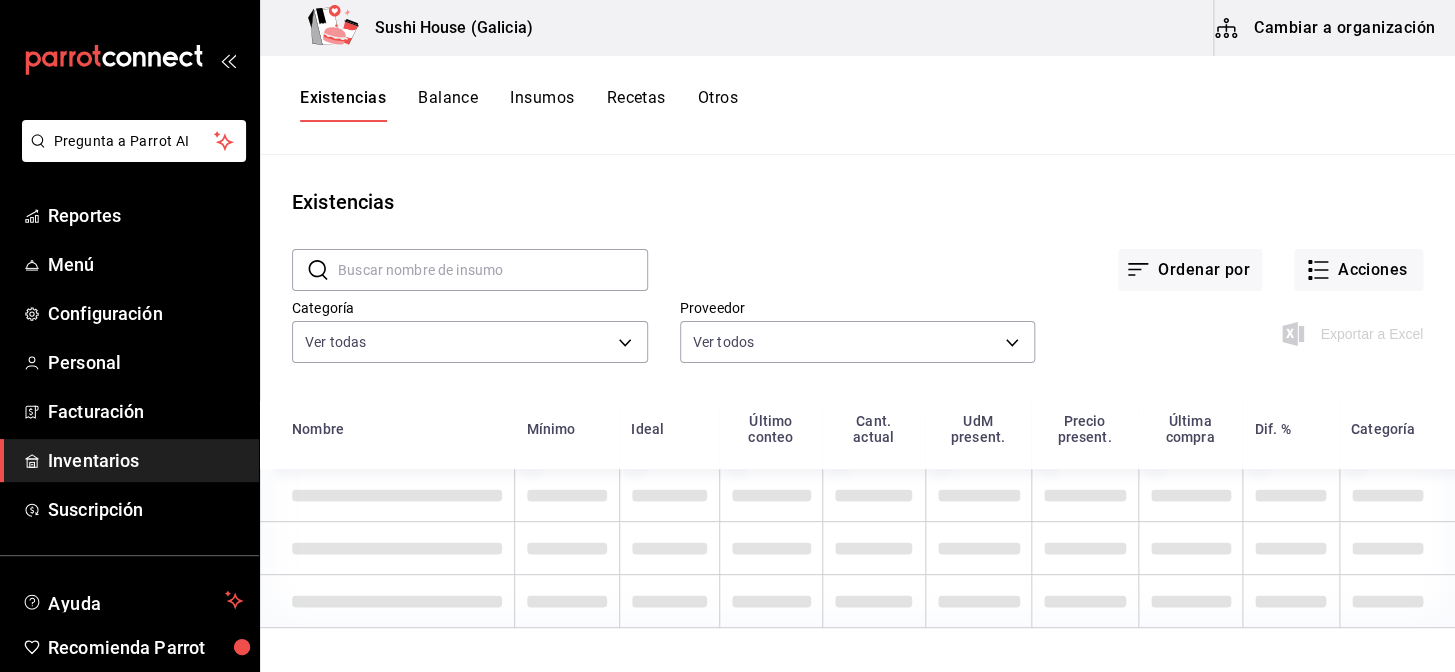 click on "Existencias Balance Insumos Recetas Otros" at bounding box center (519, 105) 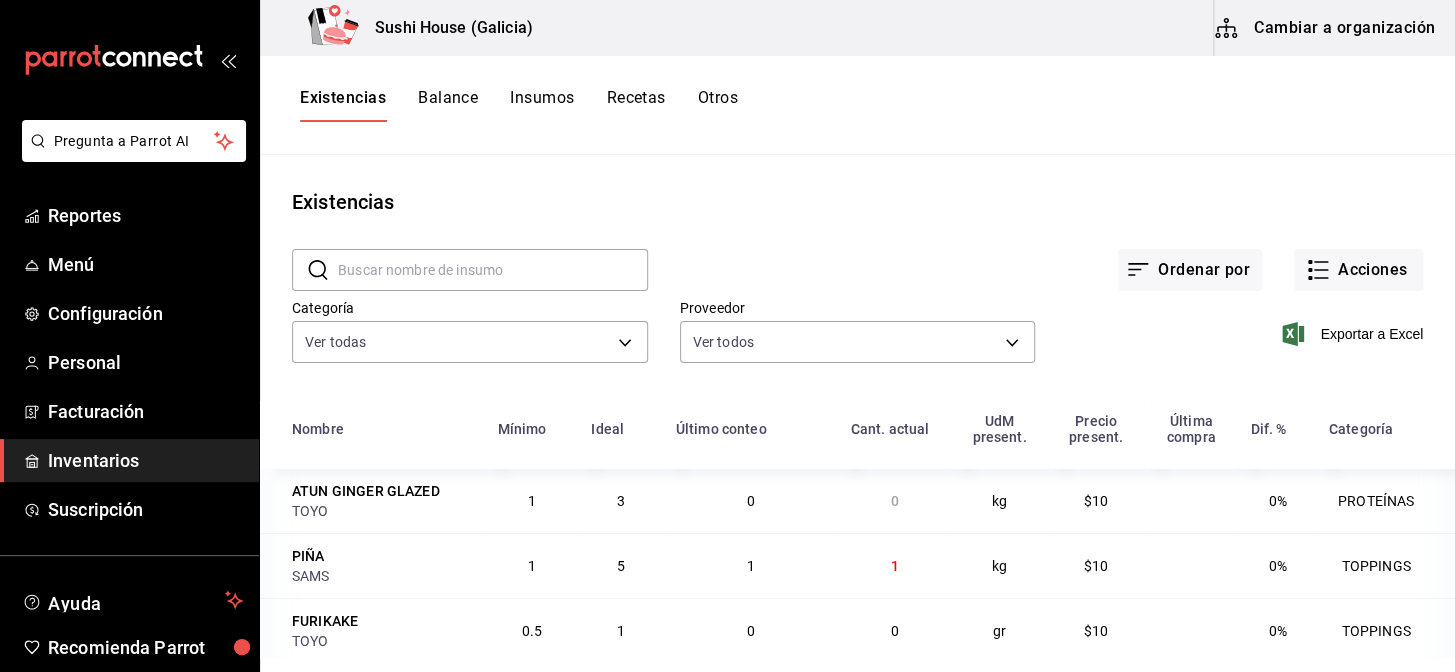 click on "Otros" at bounding box center (718, 105) 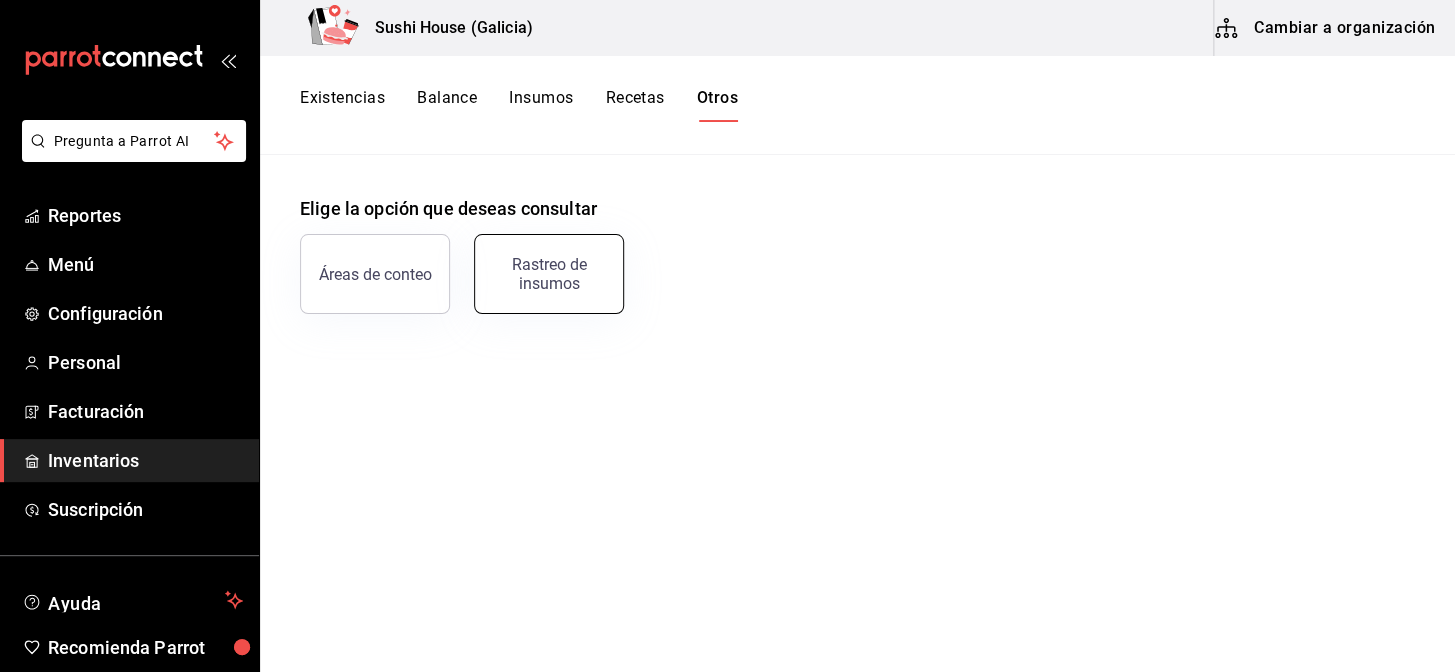 click on "Rastreo de insumos" at bounding box center (549, 274) 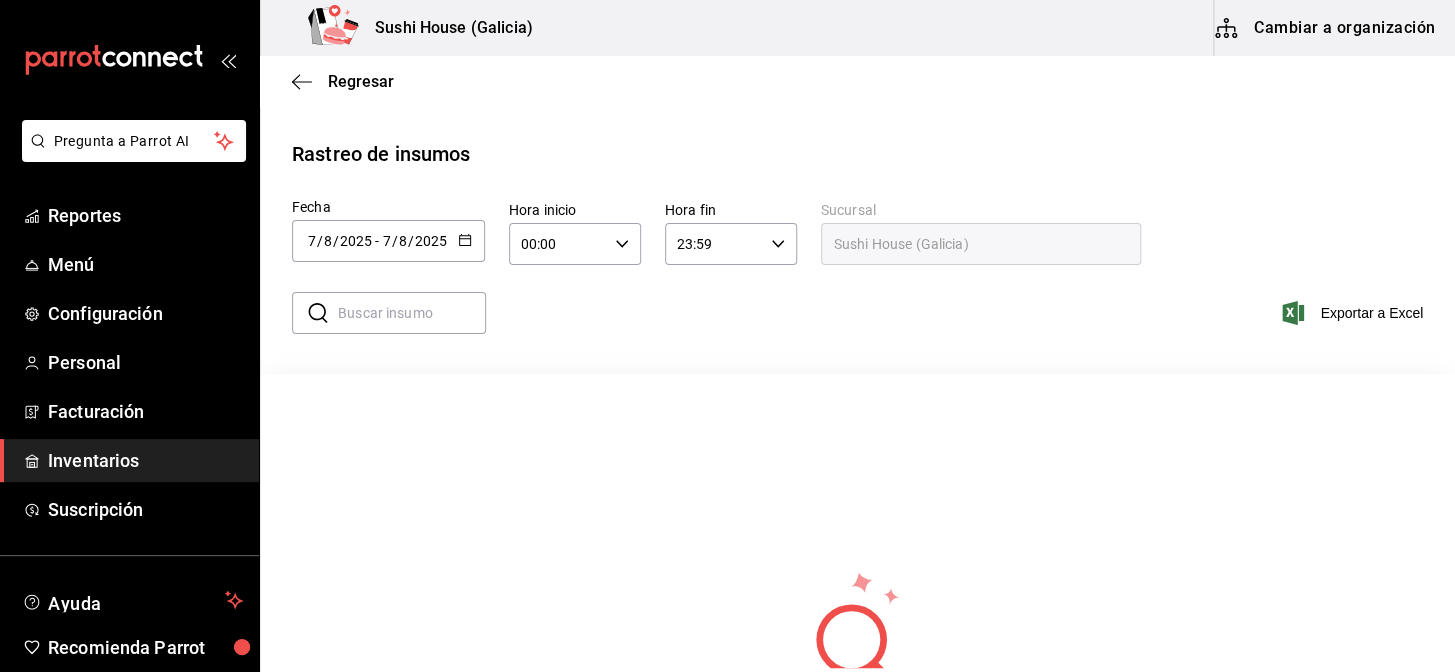 click 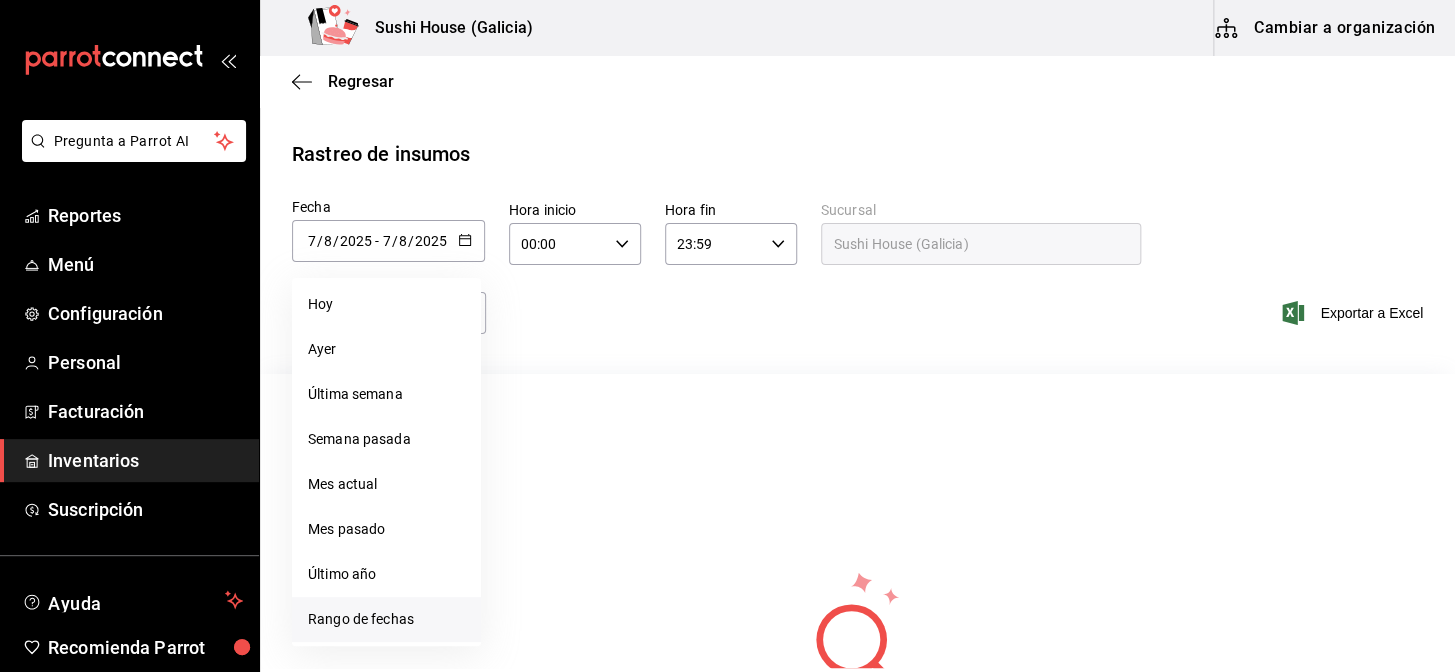click on "Rango de fechas" at bounding box center (386, 619) 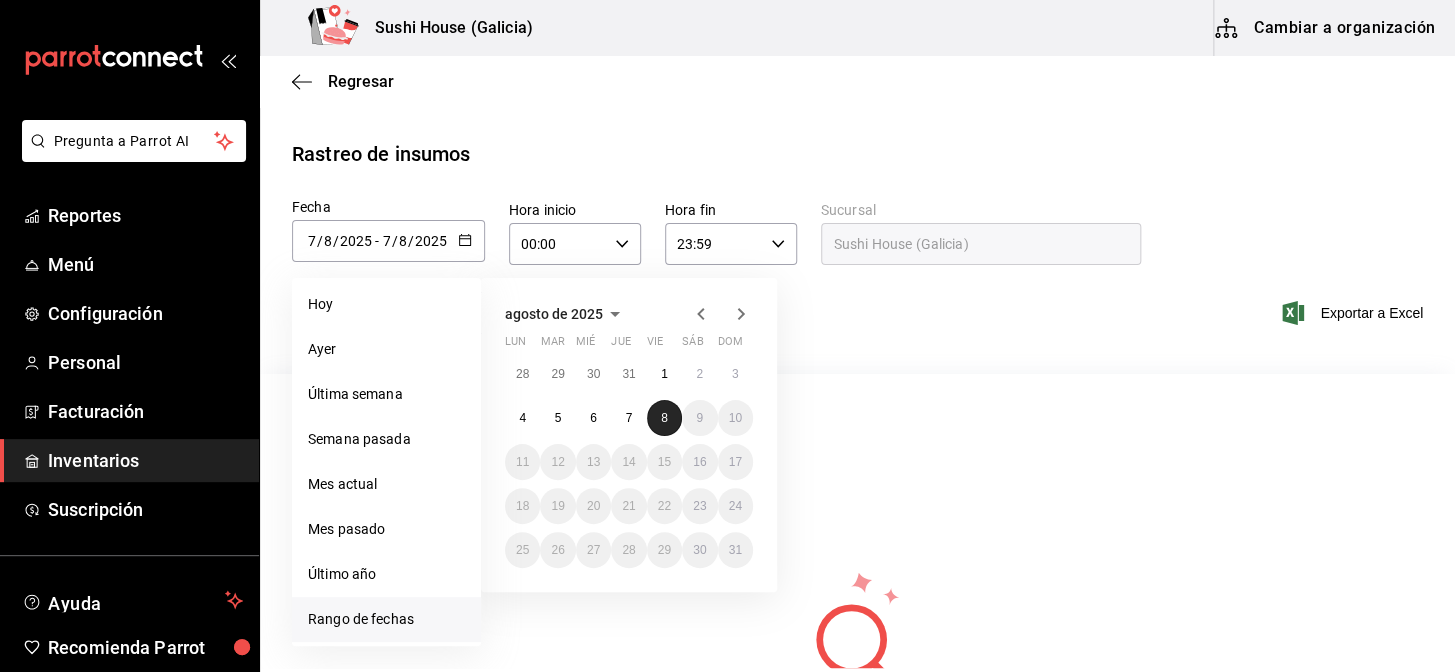 click on "8" at bounding box center [664, 418] 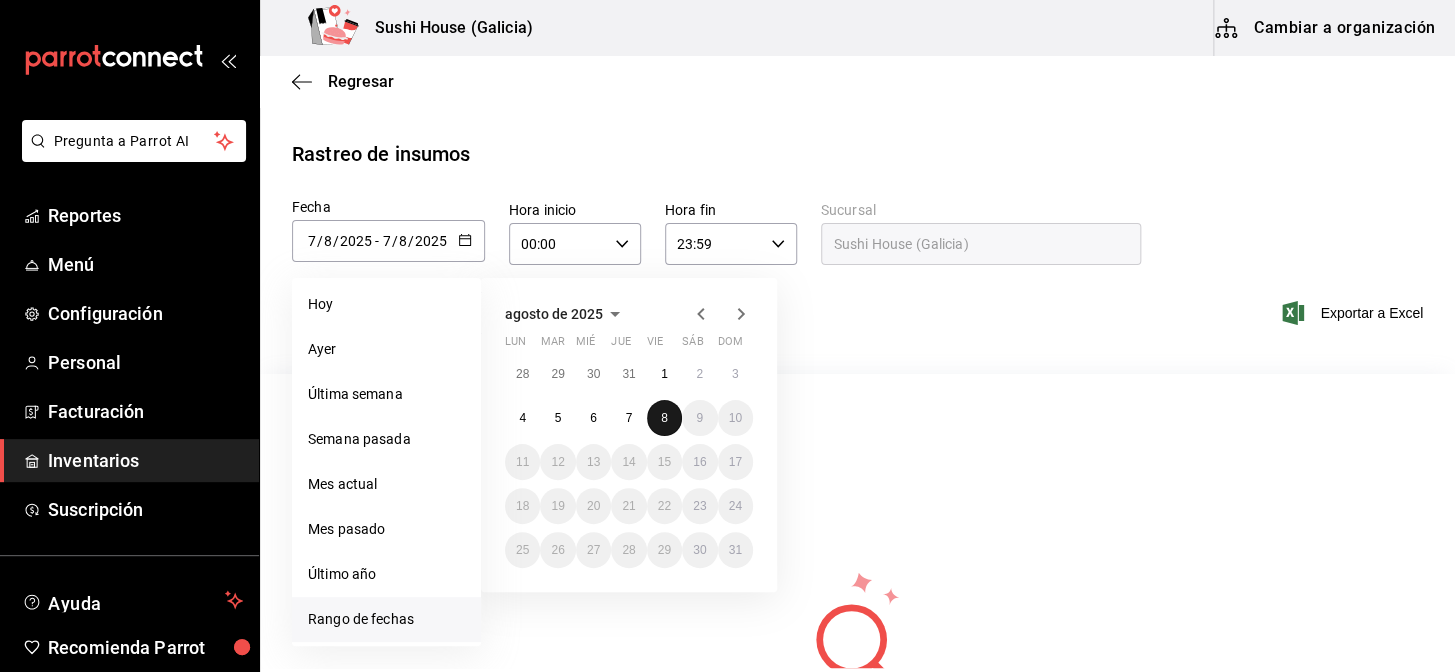 click on "8" at bounding box center [664, 418] 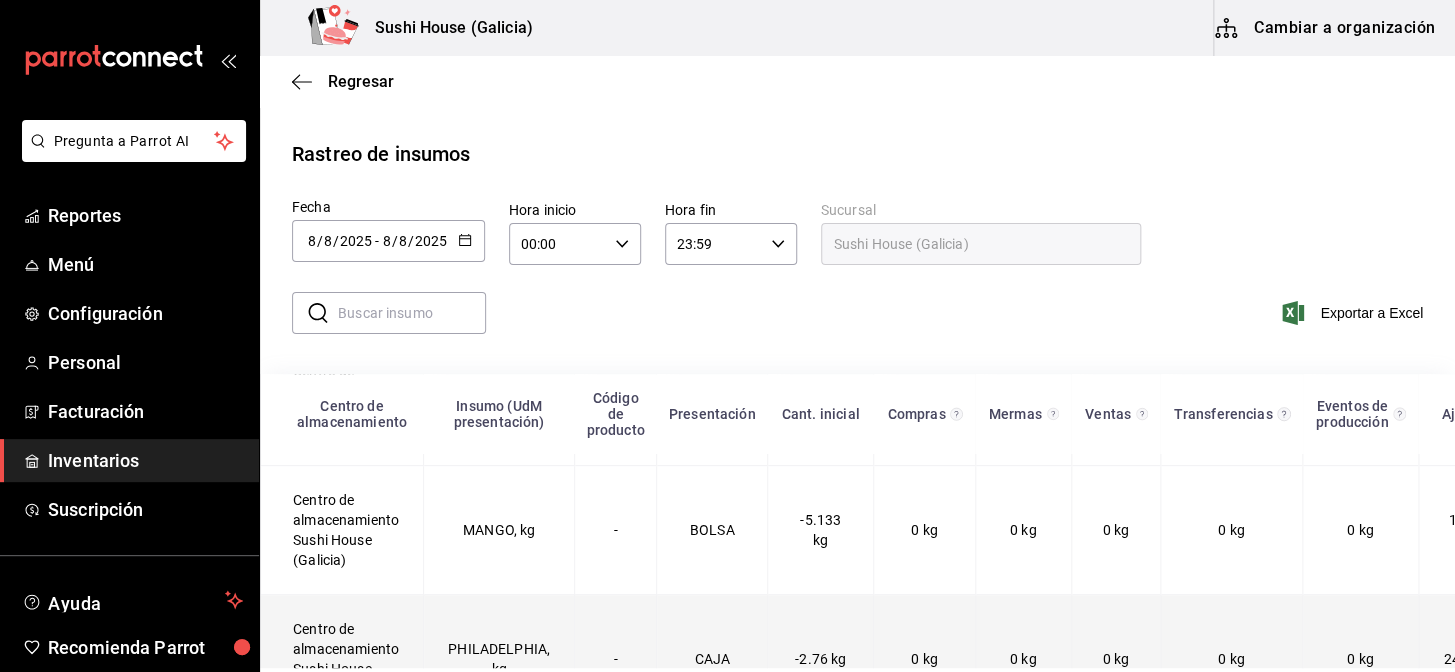 scroll, scrollTop: 708, scrollLeft: 0, axis: vertical 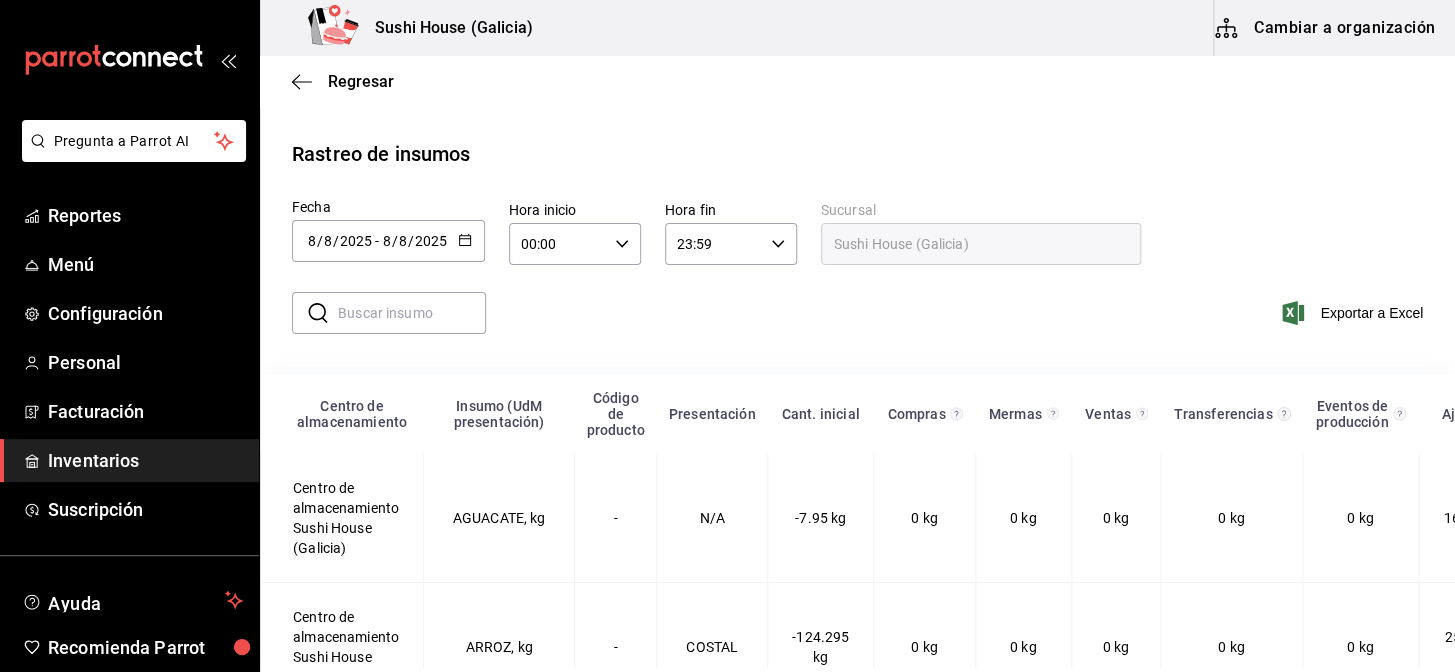 click on "Inventarios" at bounding box center (129, 460) 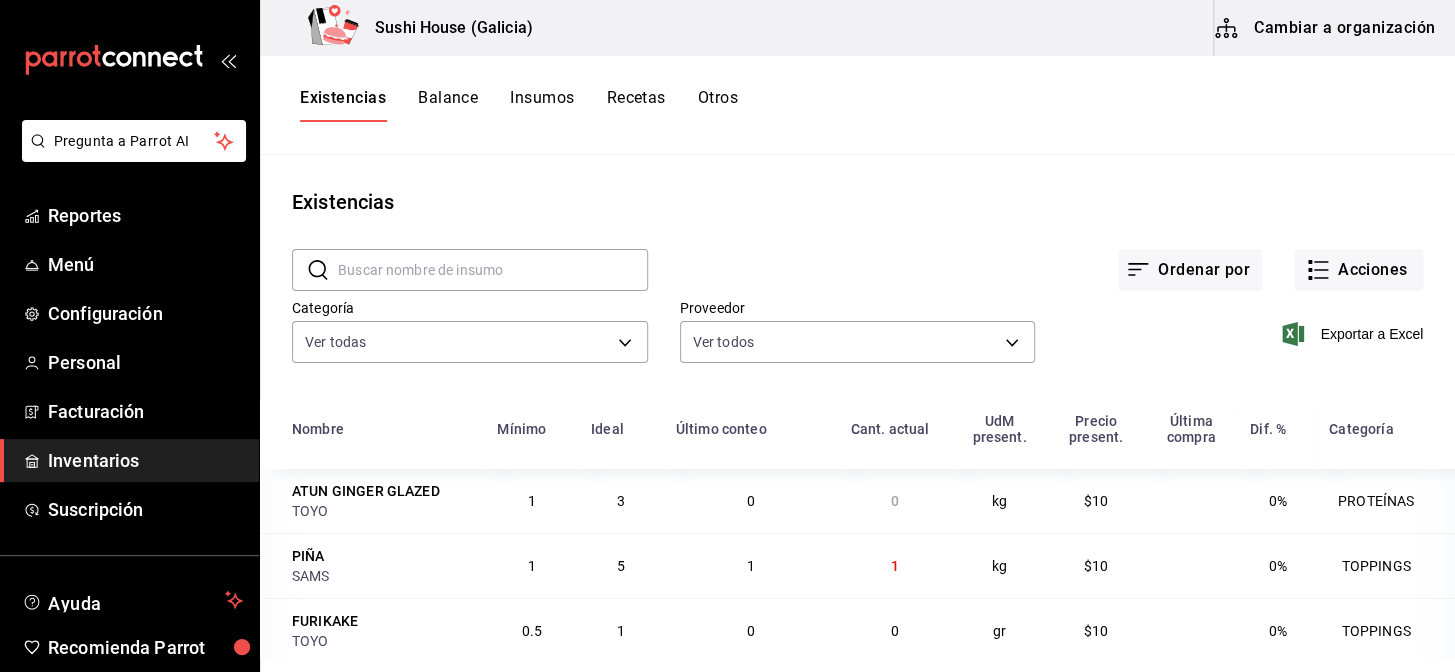 click on "Otros" at bounding box center (718, 105) 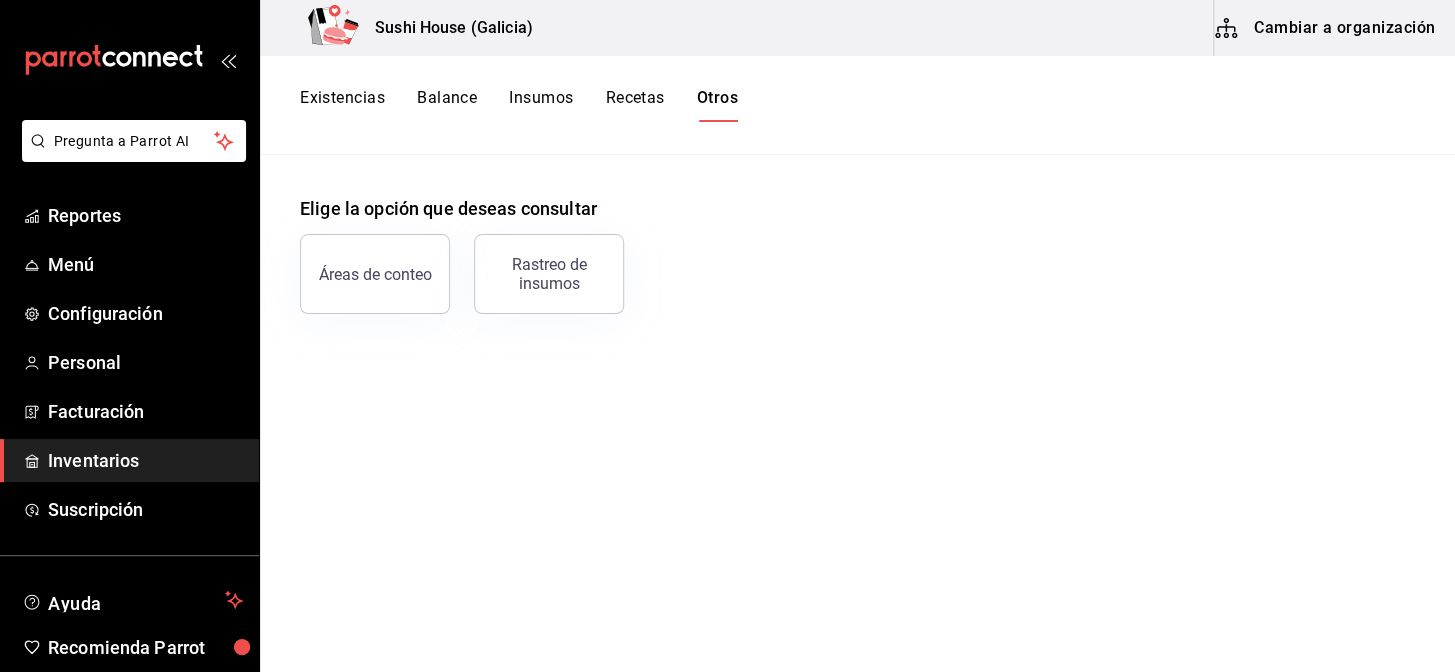 click on "Existencias" at bounding box center [342, 105] 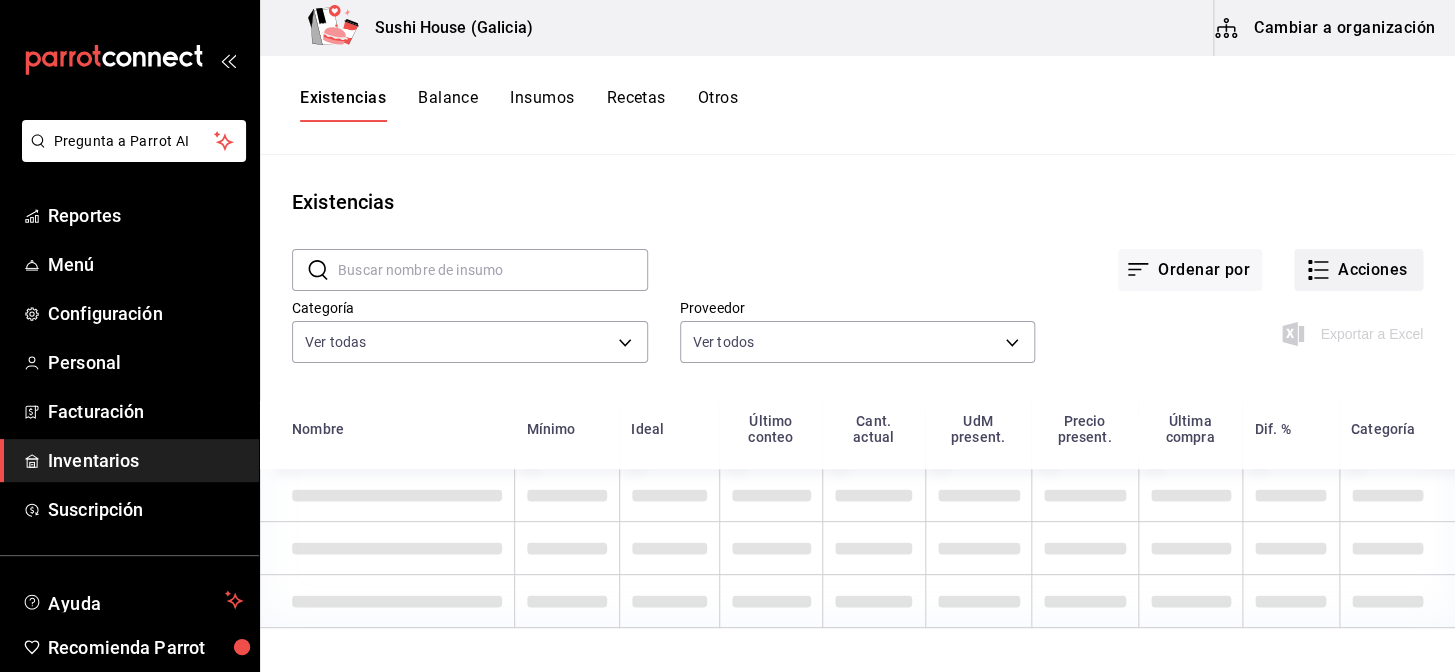 click on "Acciones" at bounding box center (1358, 270) 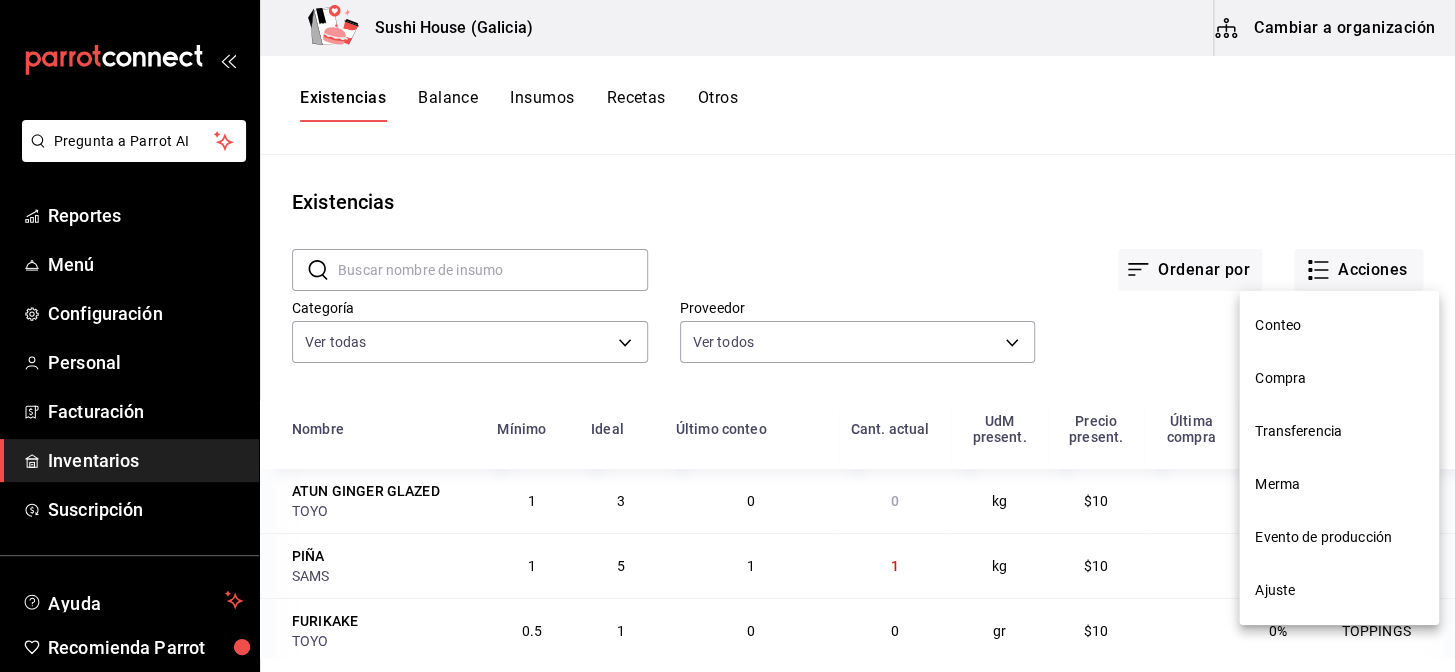 click on "Ajuste" at bounding box center [1339, 590] 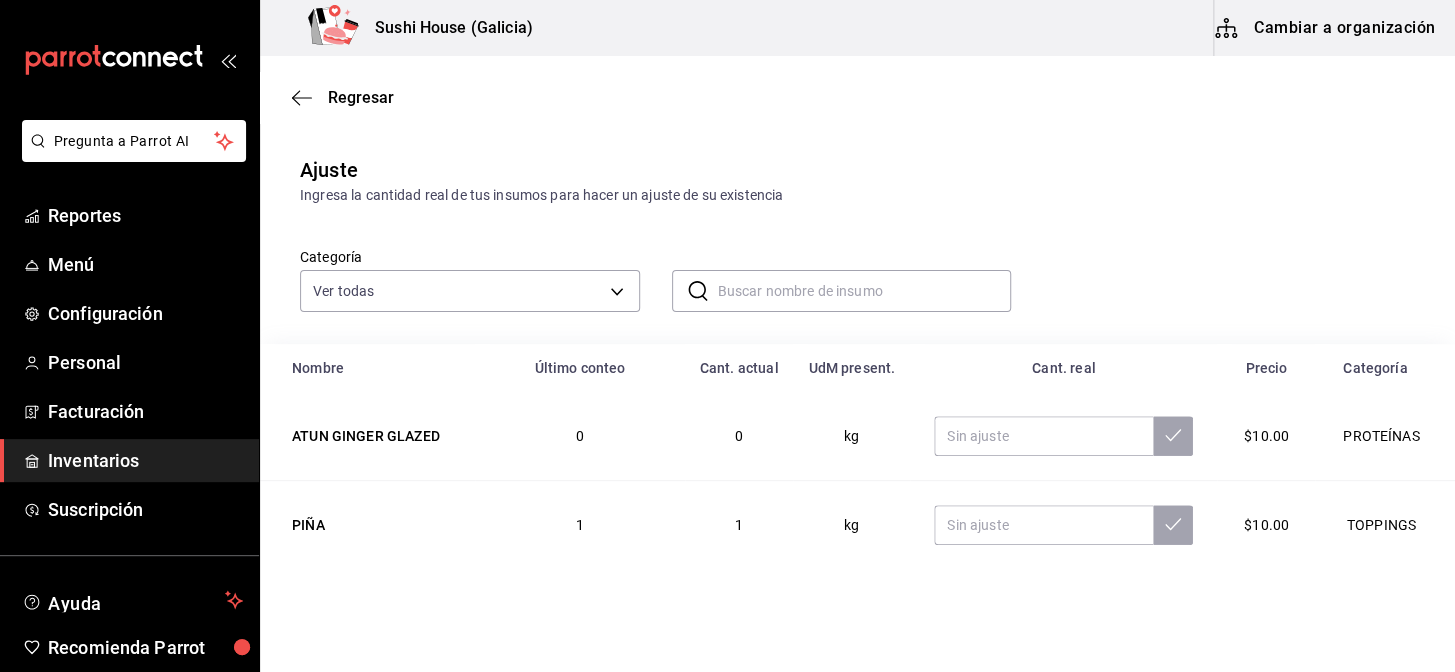 click at bounding box center [865, 291] 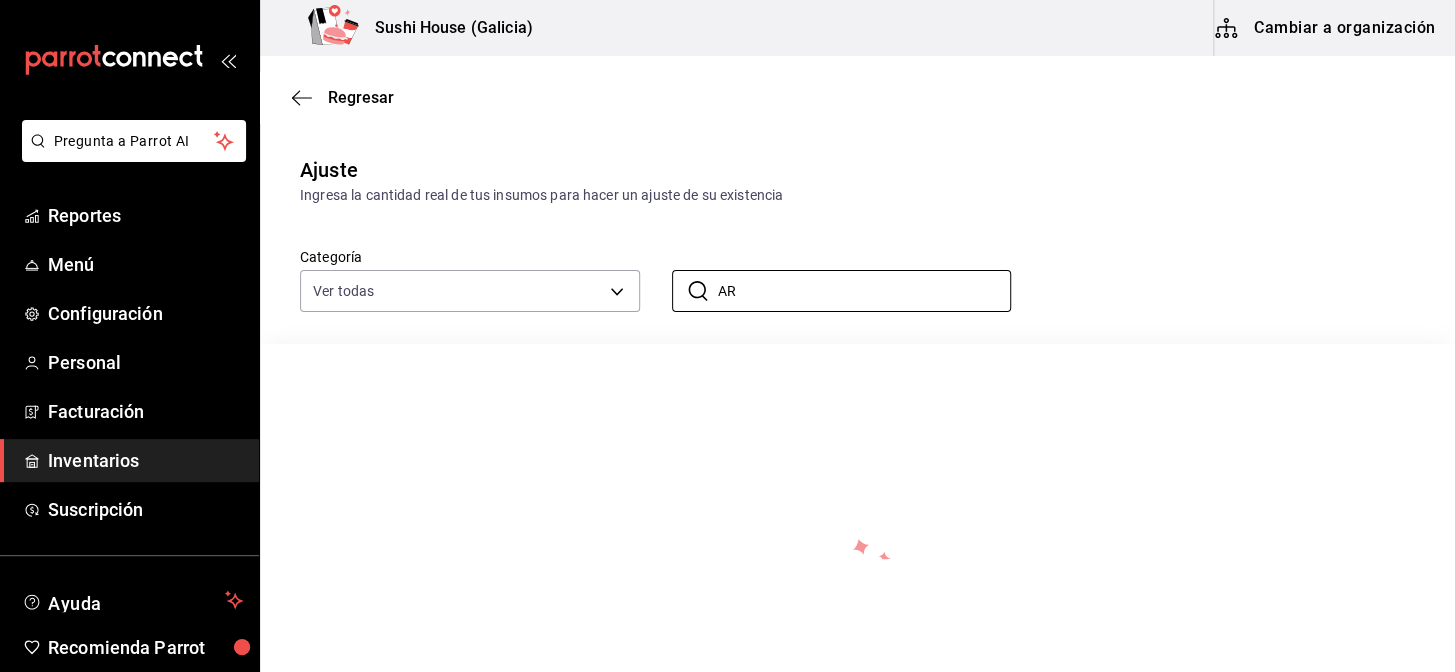 type on "A" 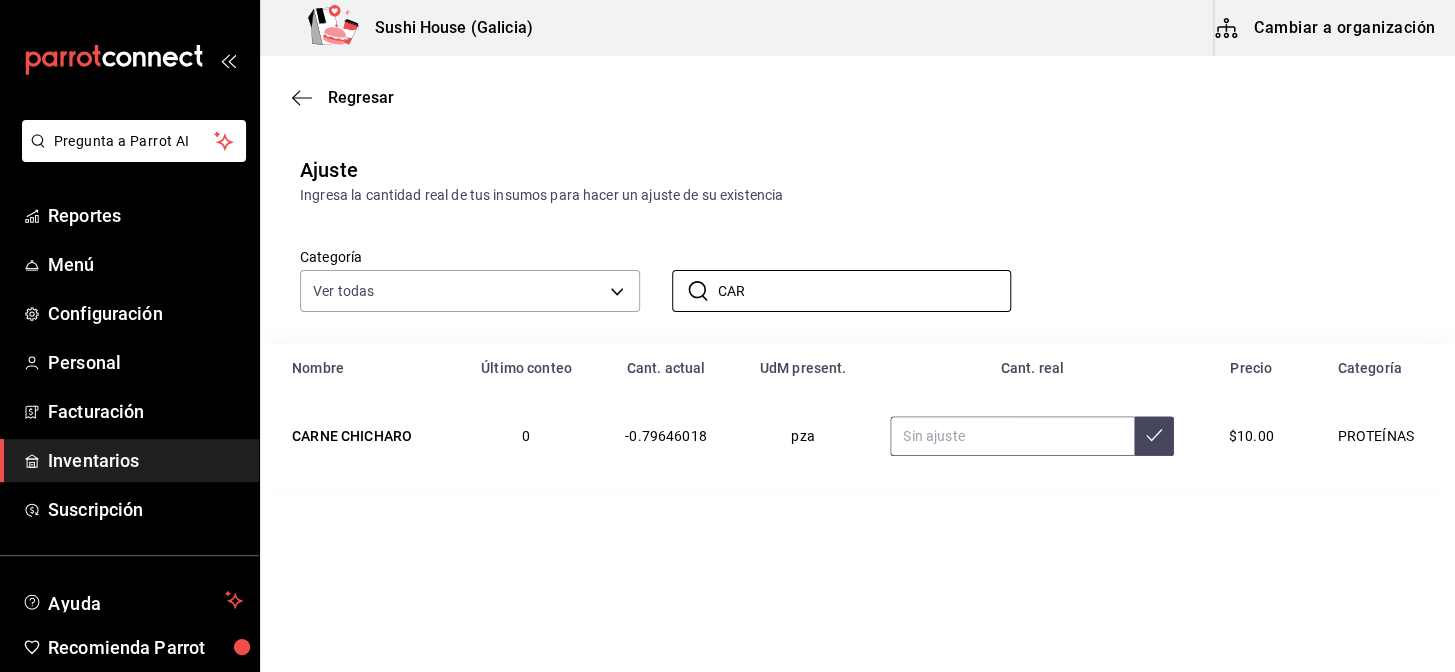 type on "CAR" 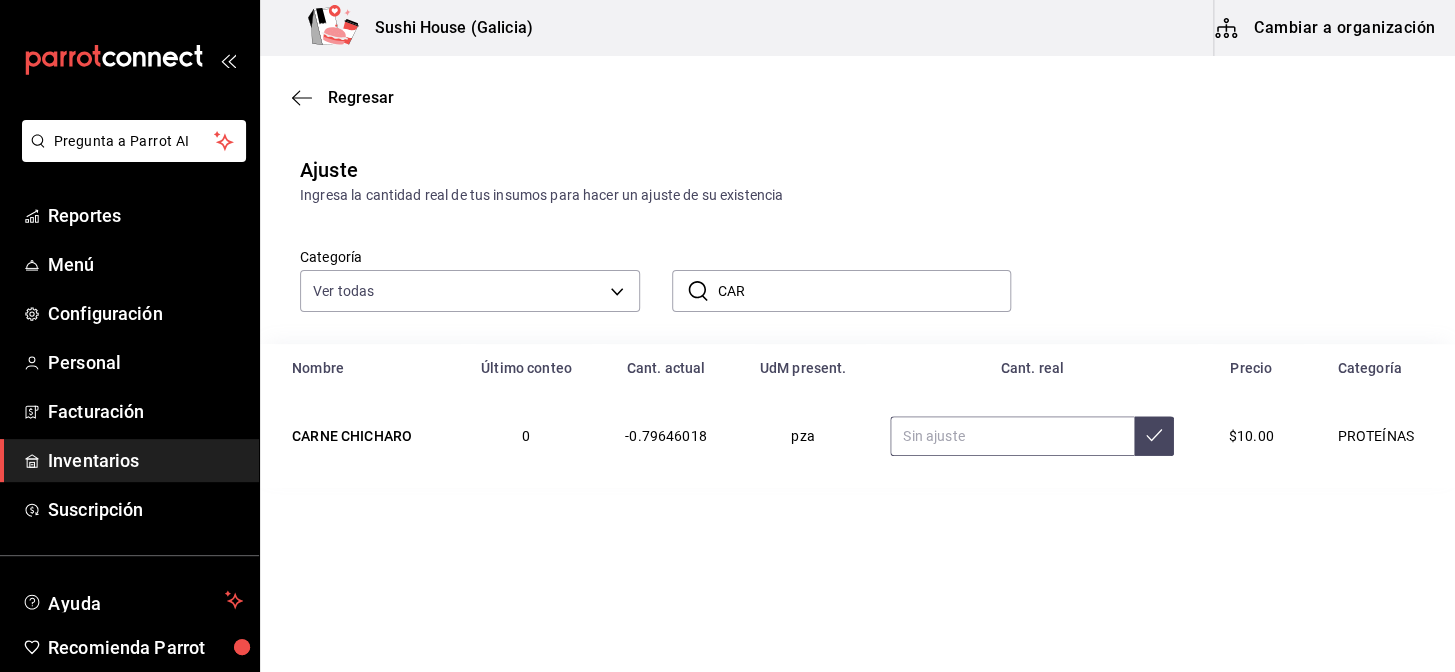 click at bounding box center (1012, 436) 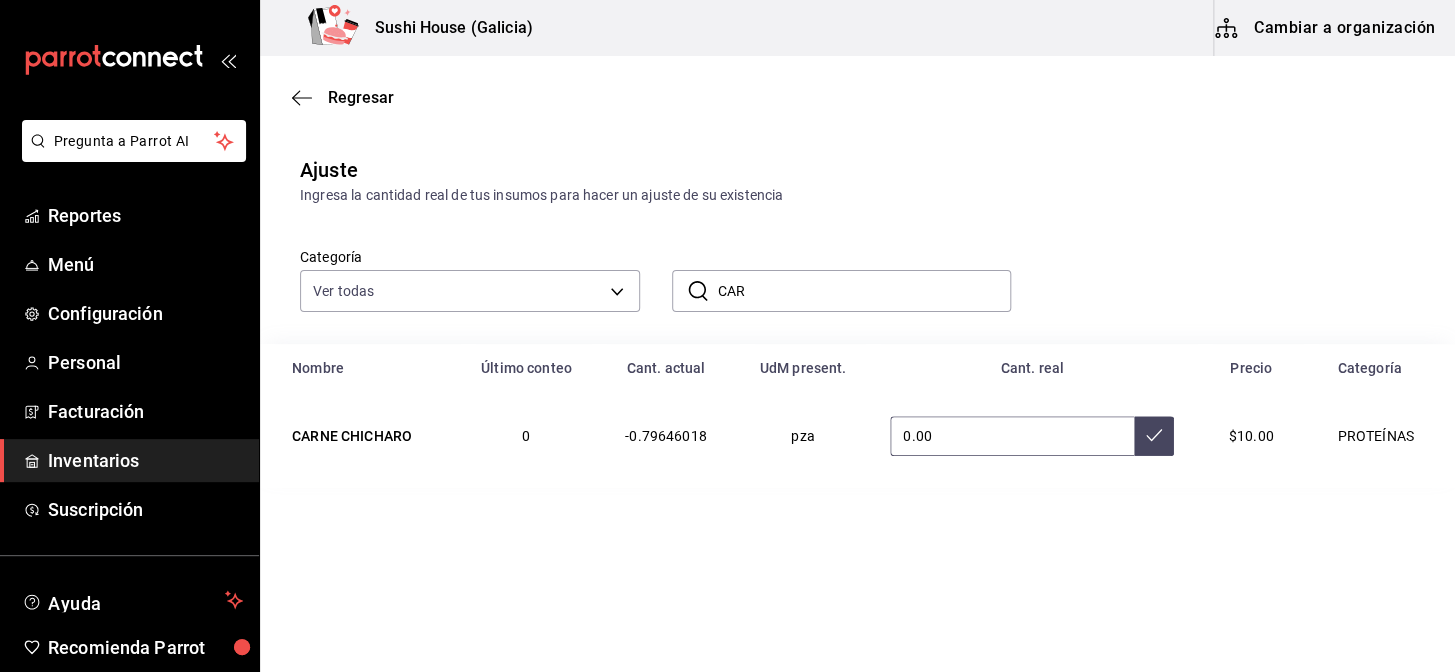 type on "0.00" 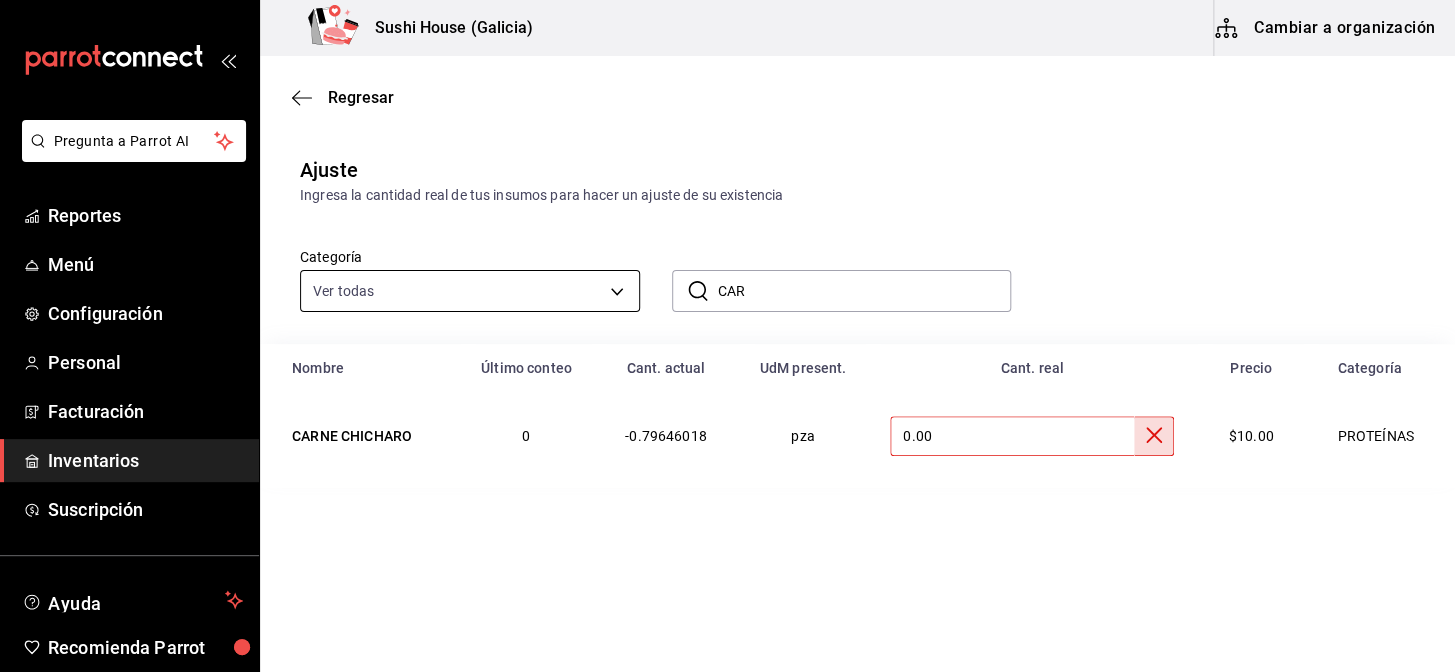 click on "Pregunta a Parrot AI Reportes   Menú   Configuración   Personal   Facturación   Inventarios   Suscripción   Ayuda Recomienda Parrot   Galicia Encargado   Sugerir nueva función   Sushi House (Galicia) Cambiar a organización Regresar Ajuste Ingresa la cantidad real de tus insumos para hacer un ajuste de su existencia Categoría Ver todas 05fe7a93-937e-4a2d-9c19-a5dc2dfbede2,8a7d6279-6ac2-489c-b939-f77f2462d19d,b1b8004f-233b-404c-adcd-bcfd179c0ff5,f28bb95f-9011-4126-9b0d-d4d5db815b6f,7f8b88e2-aa33-48e2-addb-e9e566cb67d4,c2c67c59-17ef-4abd-a9b2-e00f0cc7b07e,e6d208e7-703c-472c-bb27-2b0a150b176a,6f3d229e-34fe-4a2b-b6fa-370cc420011e ​ CAR ​ Nombre Último conteo Cant. actual UdM present. Cant. real Precio Categoría CARNE CHICHARO 0 -0.79646018 pza 0.00 $10.00 PROTEÍNAS GANA 1 MES GRATIS EN TU SUSCRIPCIÓN AQUÍ Pregunta a Parrot AI Reportes   Menú   Configuración   Personal   Facturación   Inventarios   Suscripción   Ayuda Recomienda Parrot   Galicia Encargado   Sugerir nueva función   Eliminar" at bounding box center [727, 279] 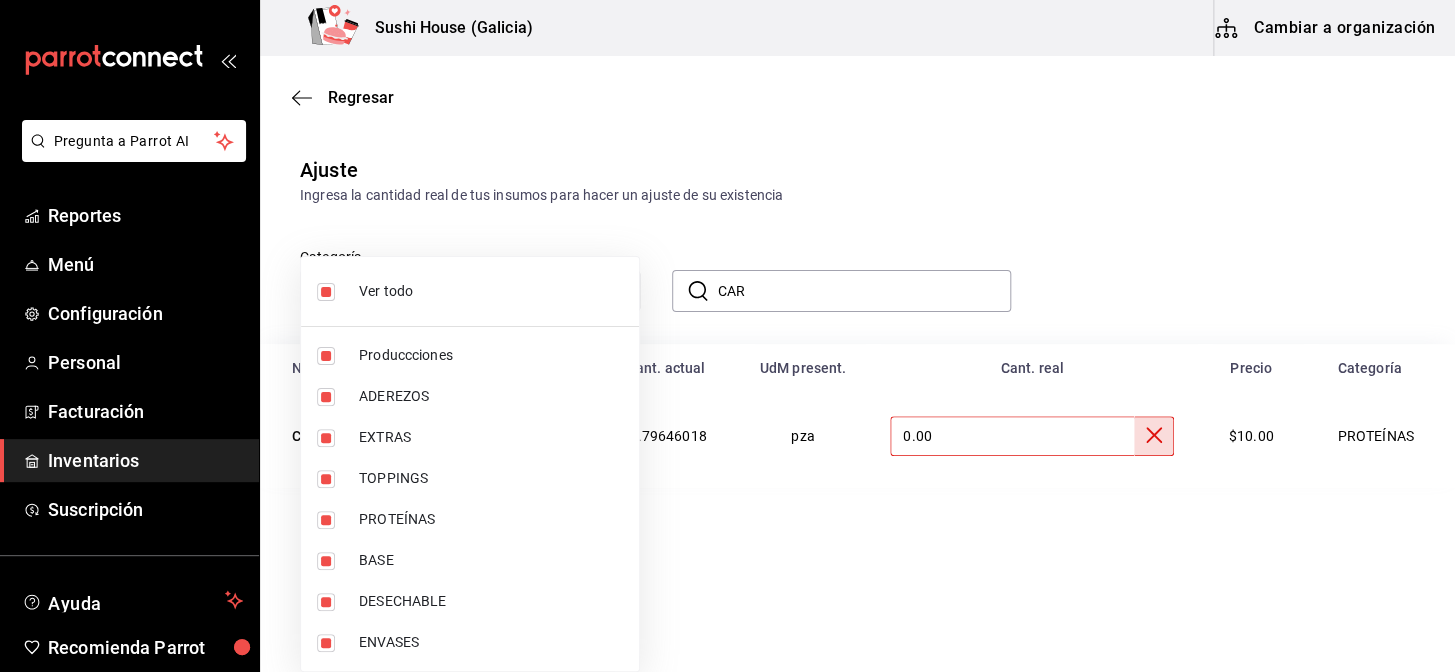 click at bounding box center [326, 292] 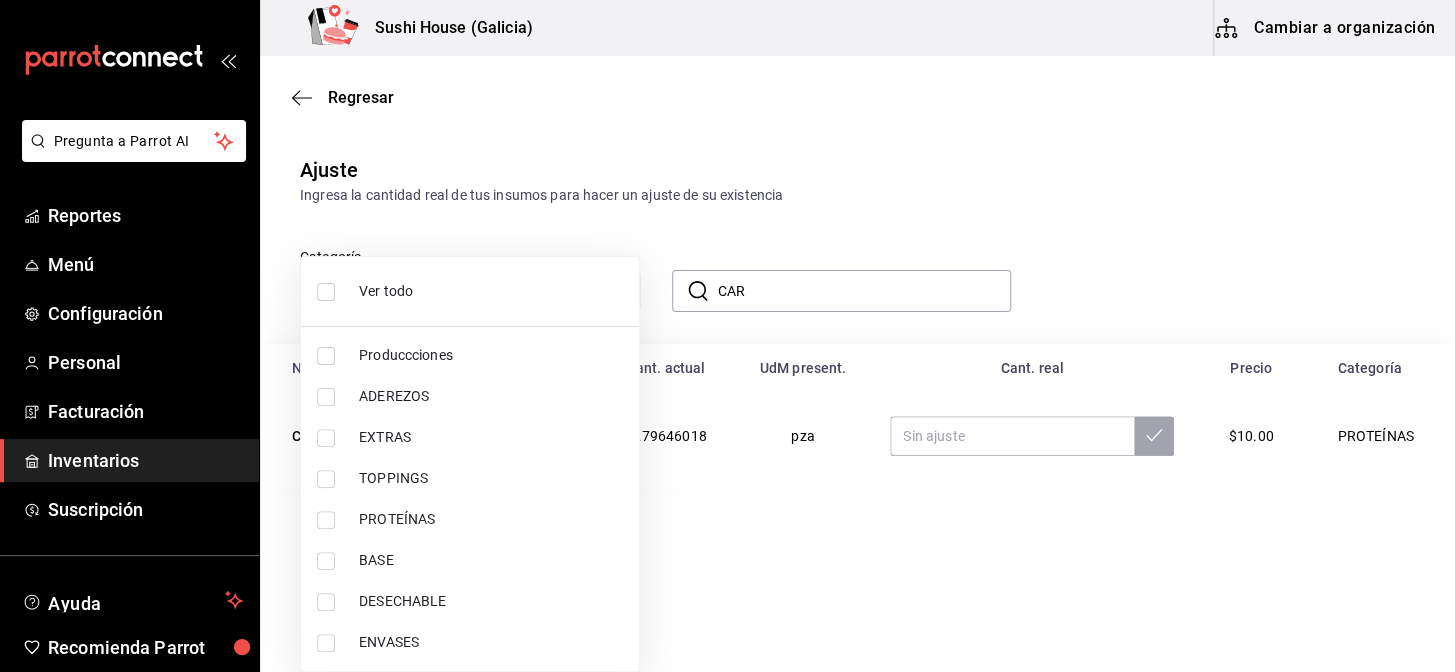 click on "PROTEÍNAS" at bounding box center (470, 519) 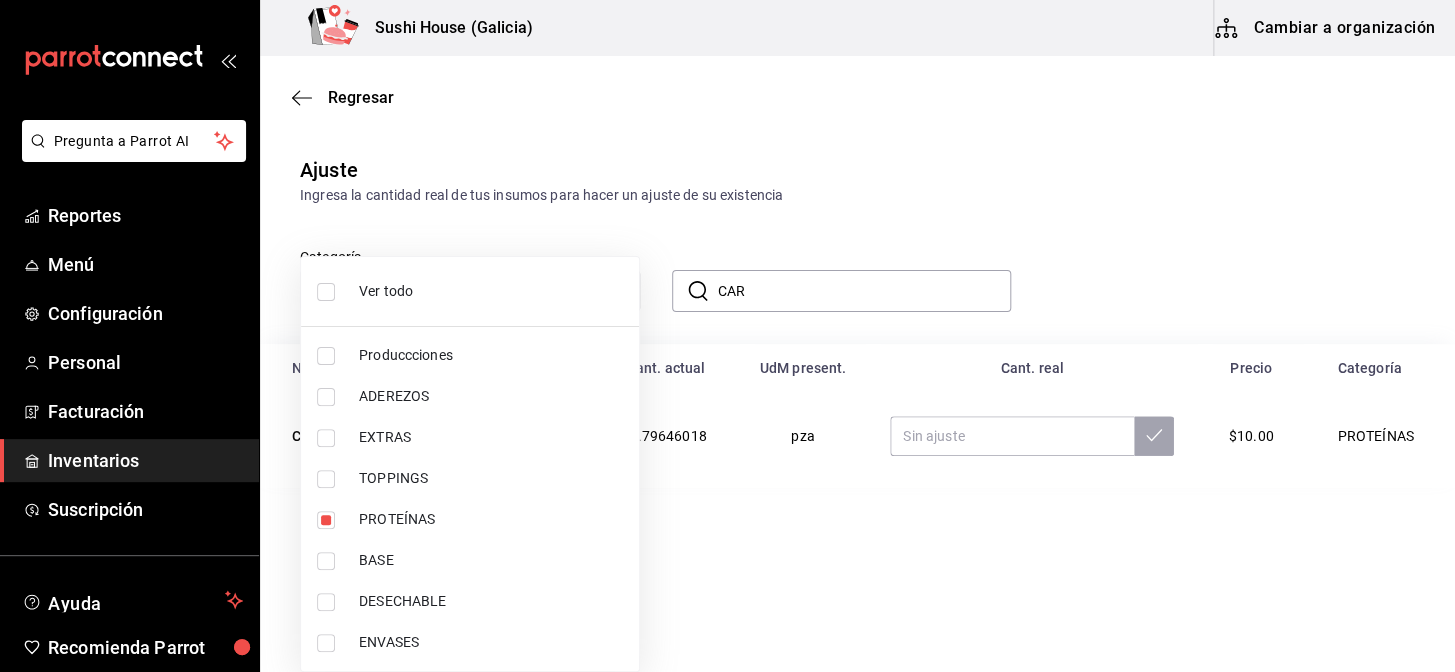click at bounding box center [727, 336] 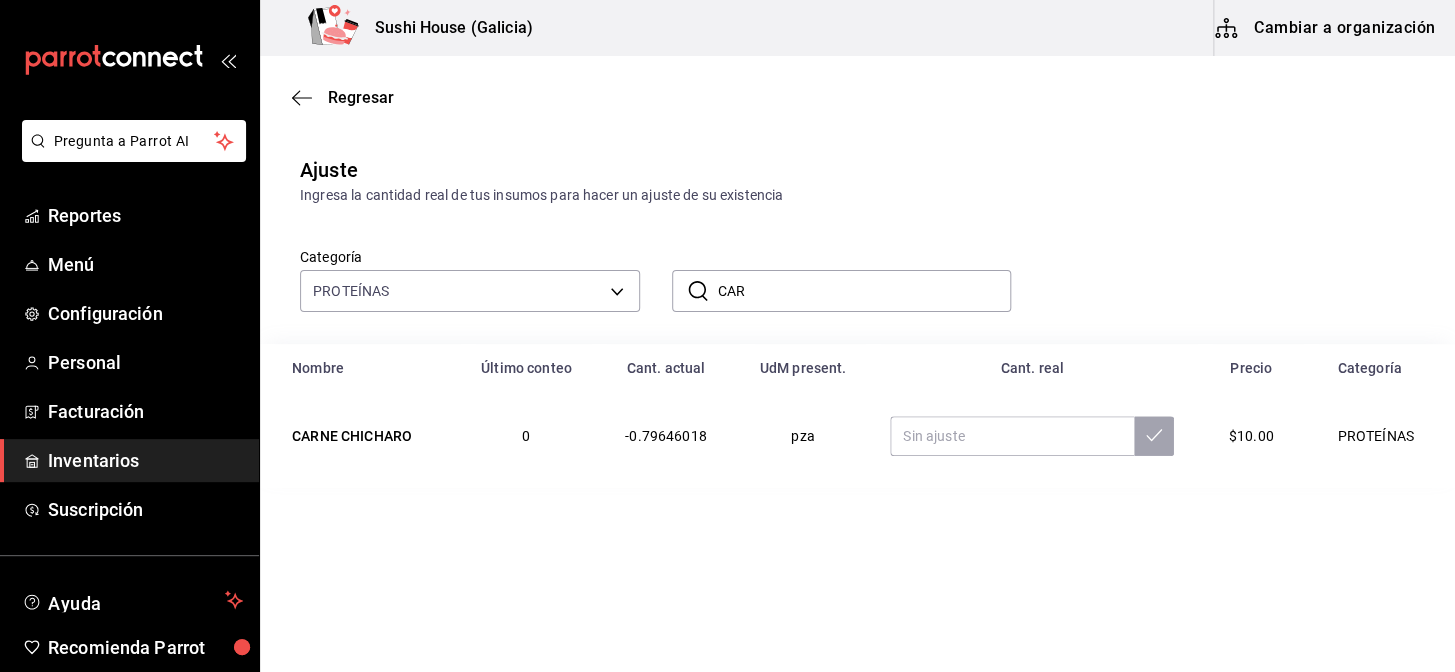 click on "CAR" at bounding box center (865, 291) 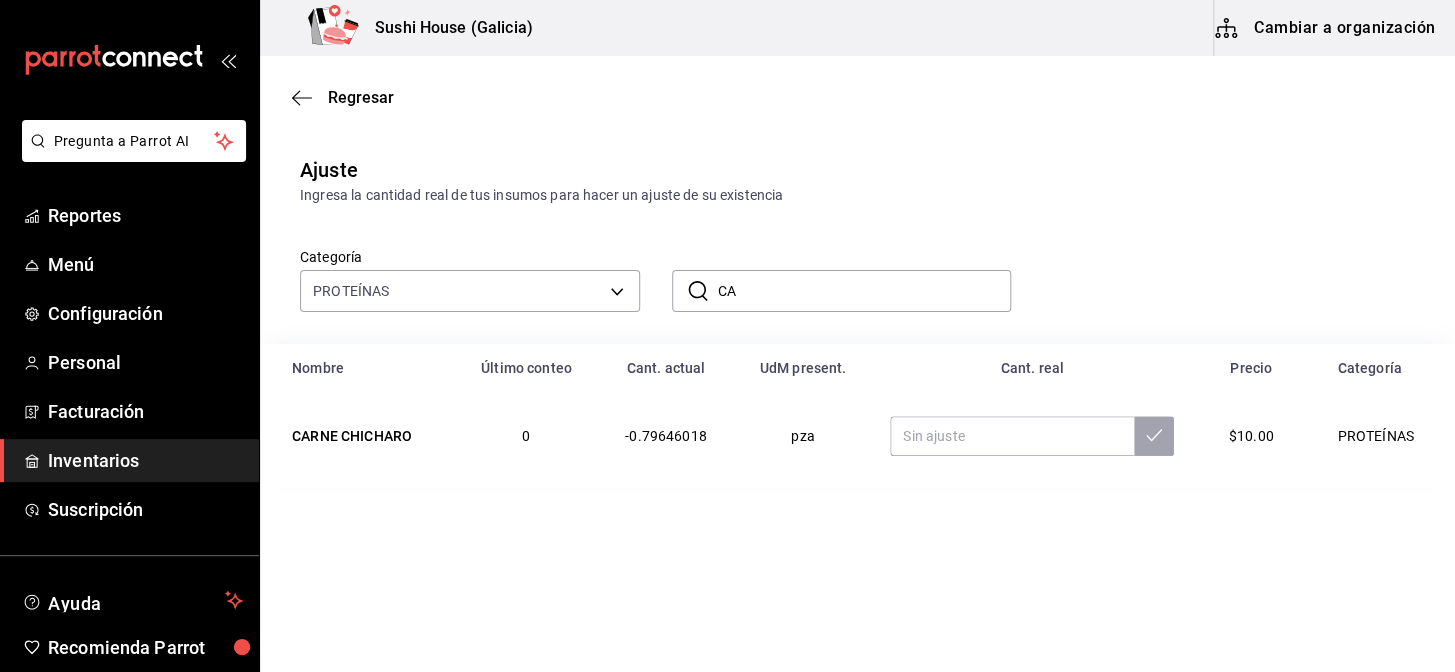 type on "C" 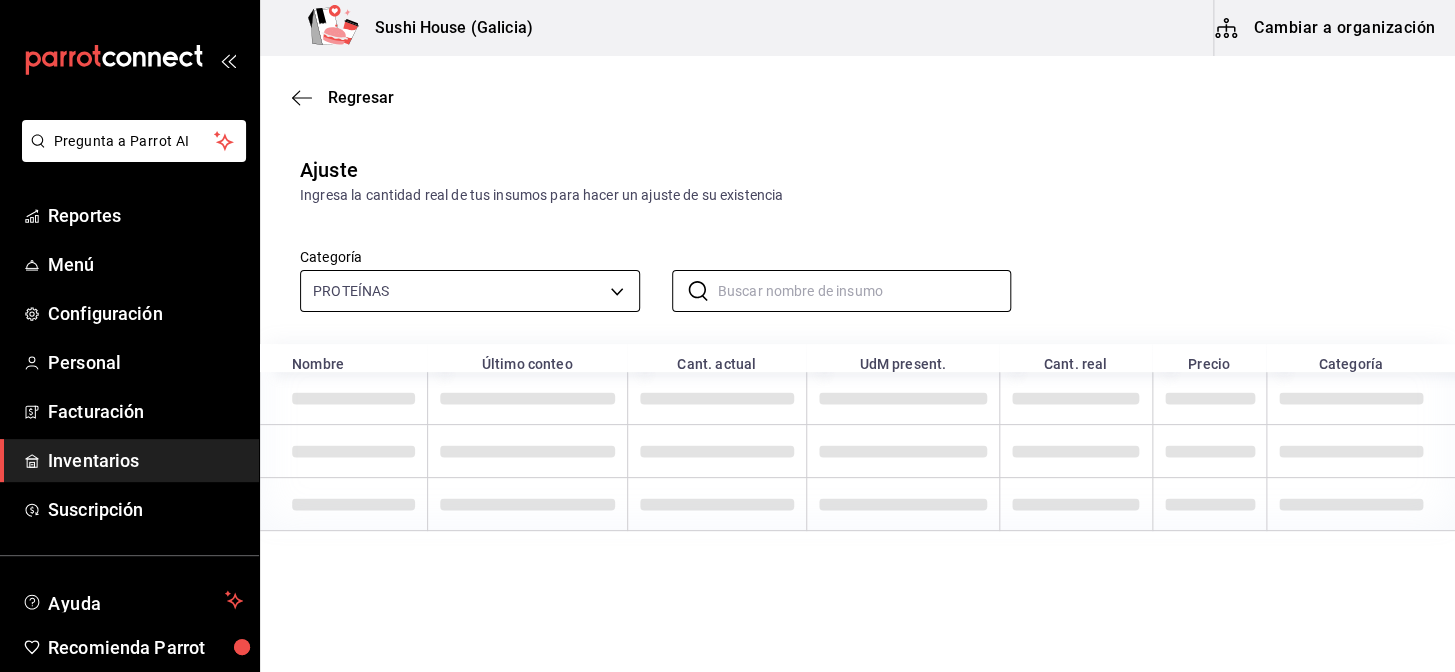 type 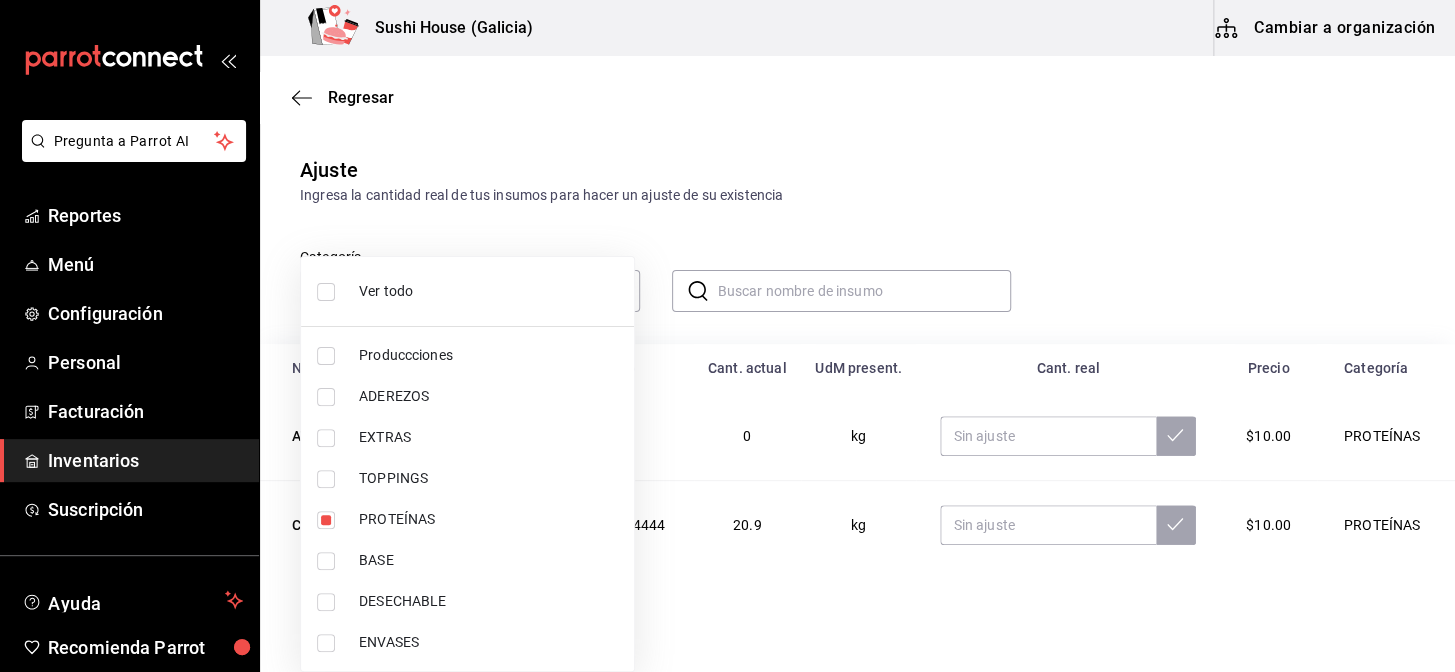 click at bounding box center (330, 520) 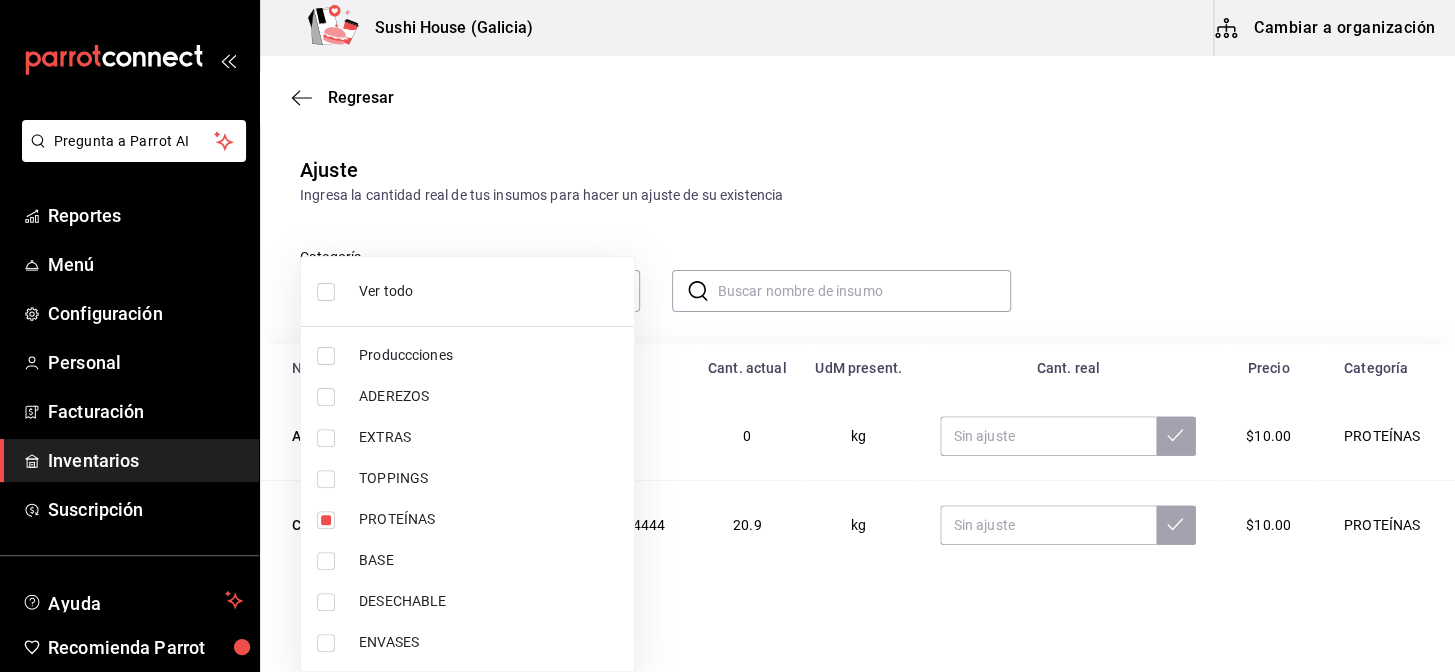 click at bounding box center [326, 520] 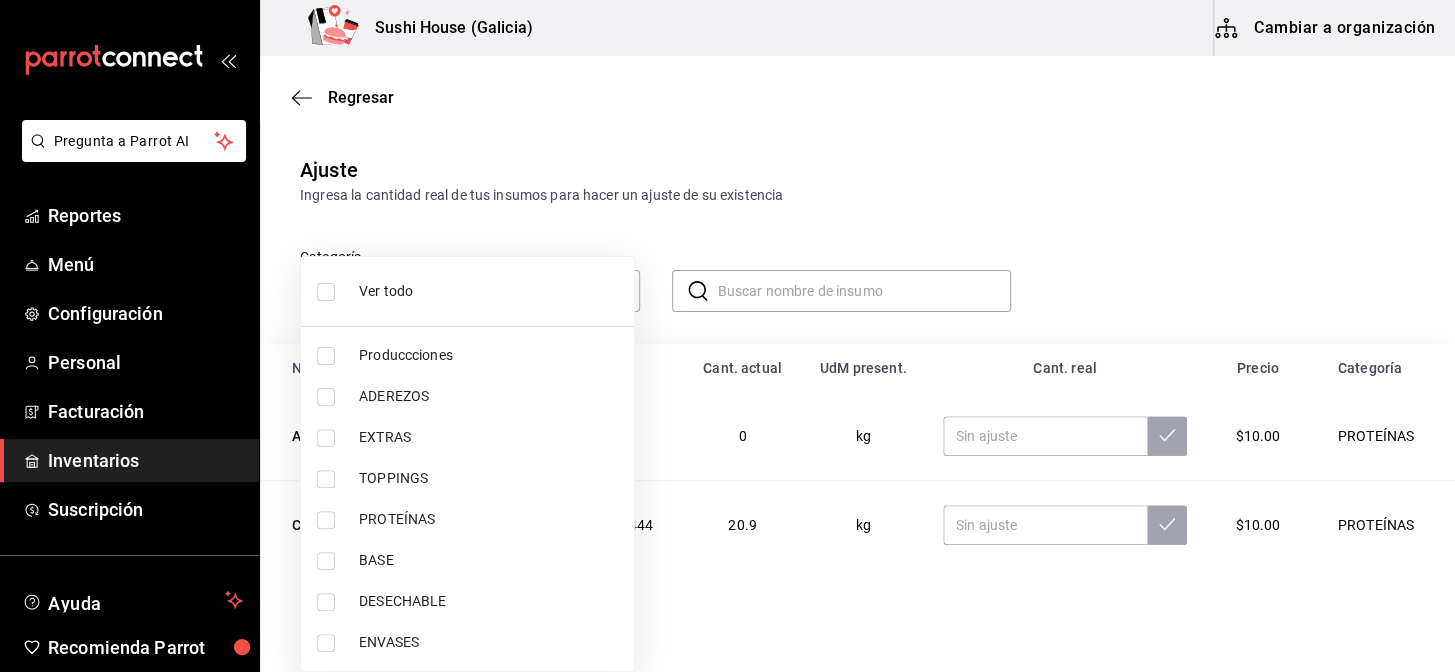 click at bounding box center (727, 336) 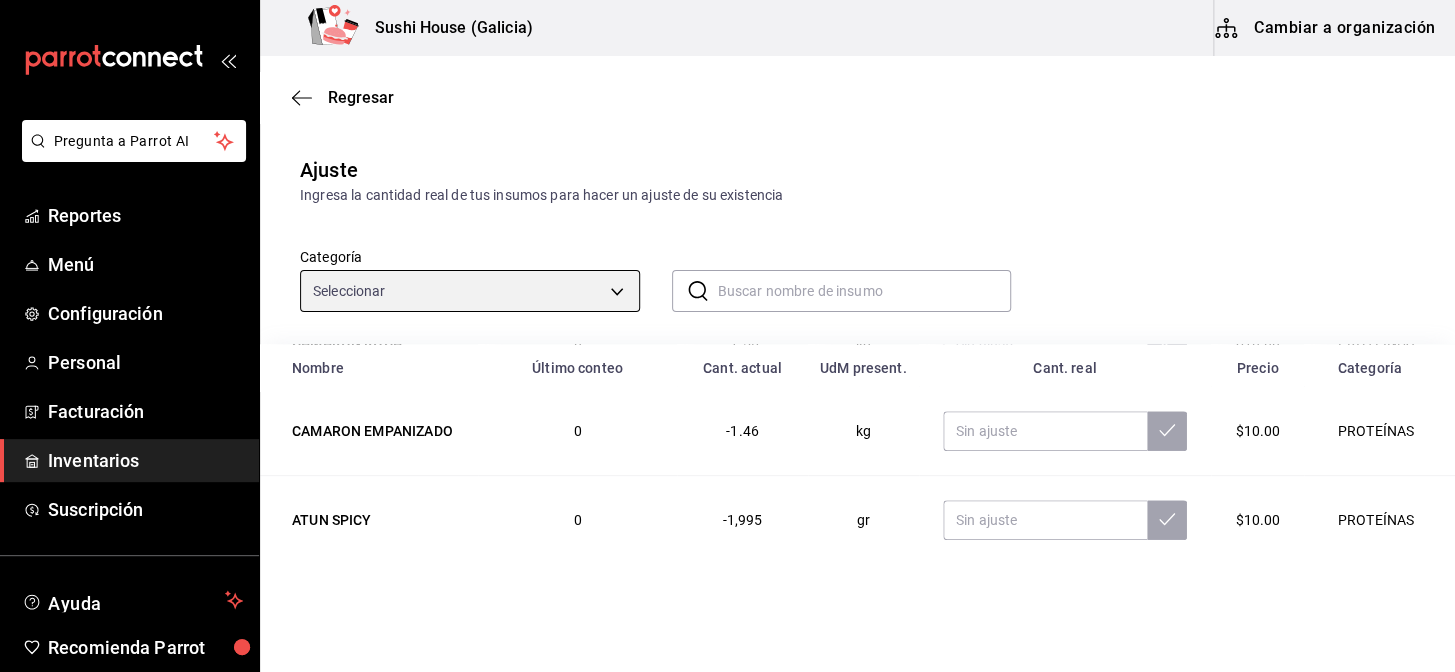 scroll, scrollTop: 1305, scrollLeft: 0, axis: vertical 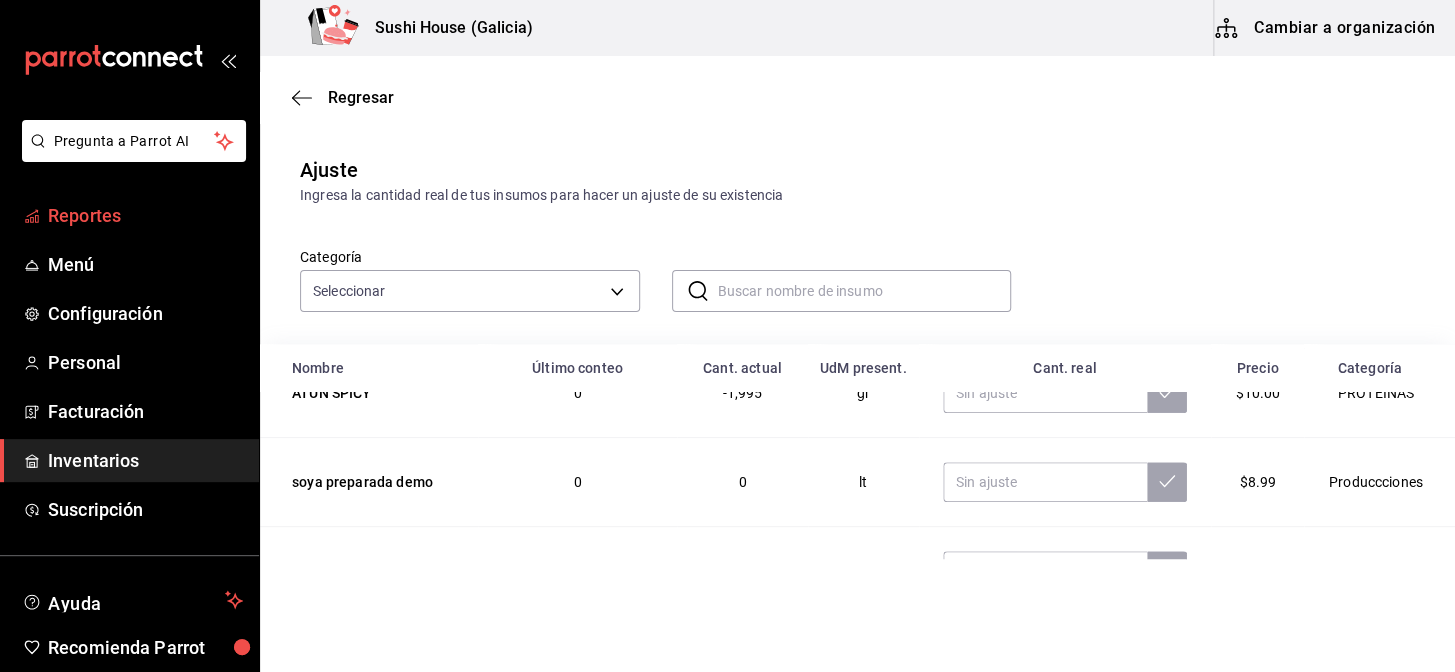 click on "Reportes" at bounding box center (145, 215) 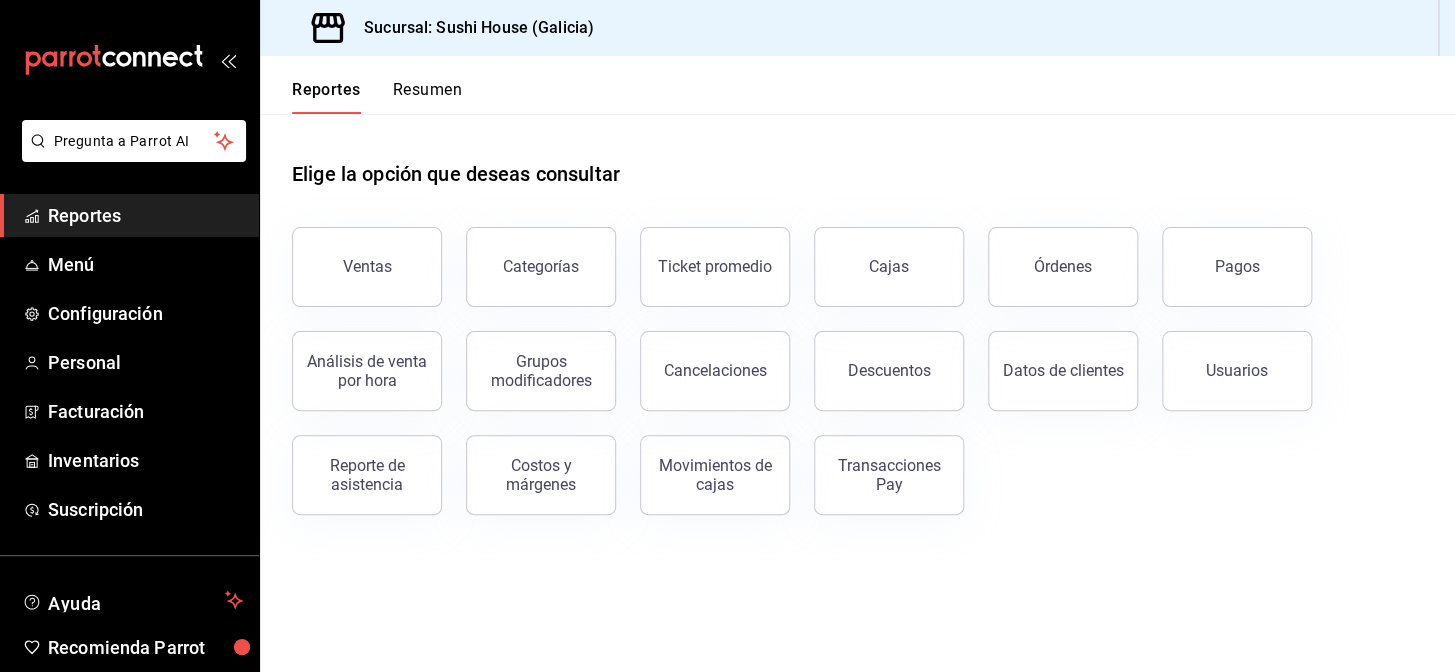 click on "Resumen" at bounding box center (427, 97) 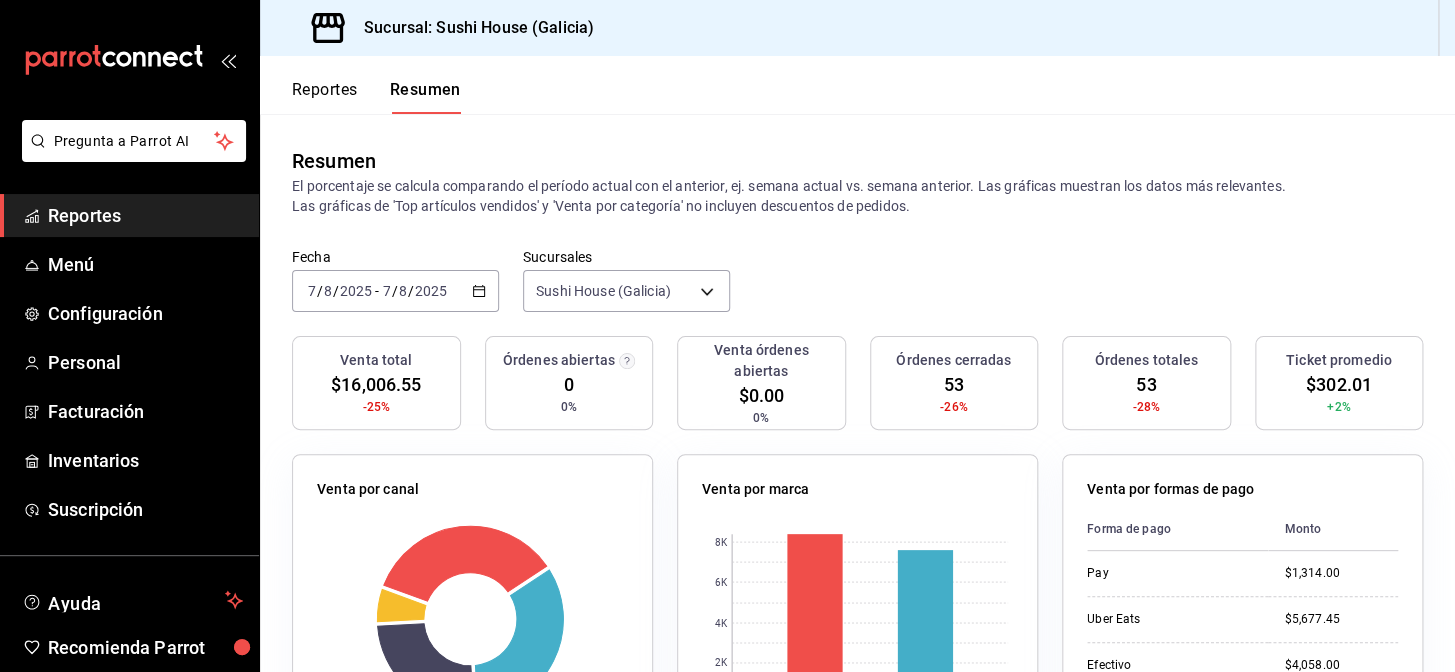 click on "Reportes" at bounding box center [145, 215] 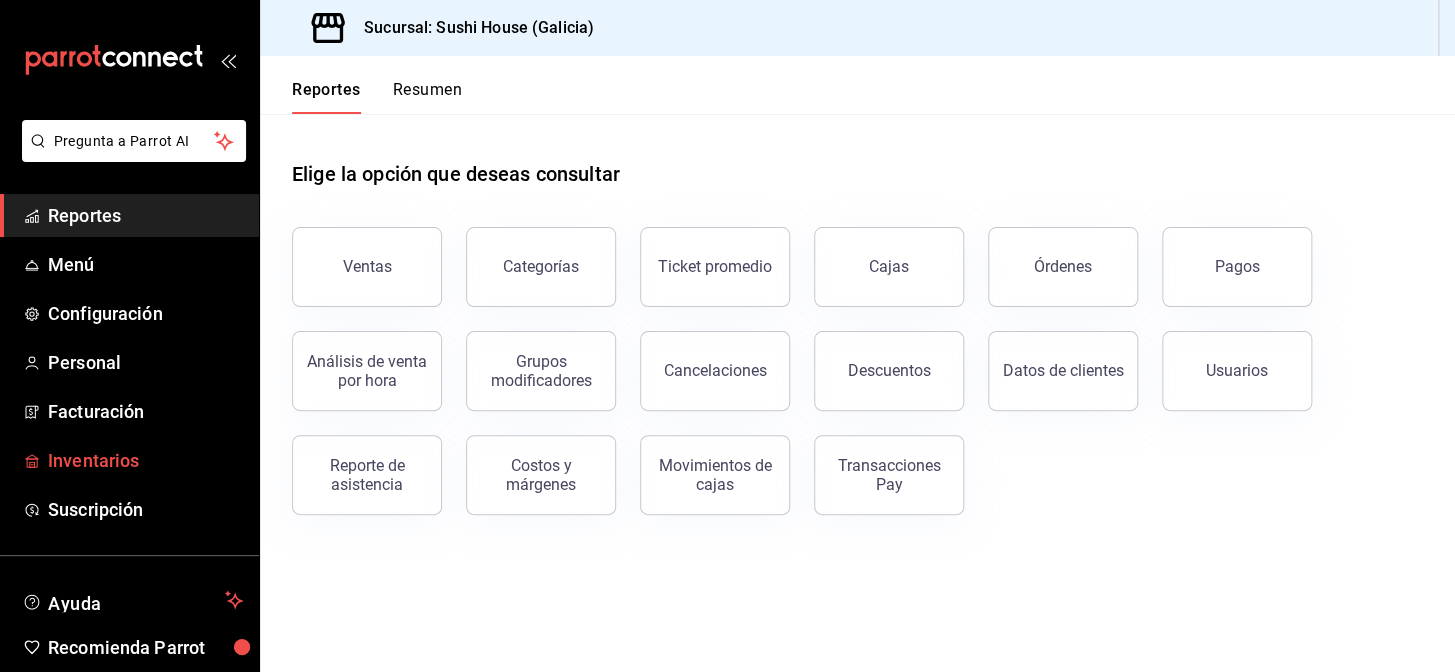 click on "Inventarios" at bounding box center (145, 460) 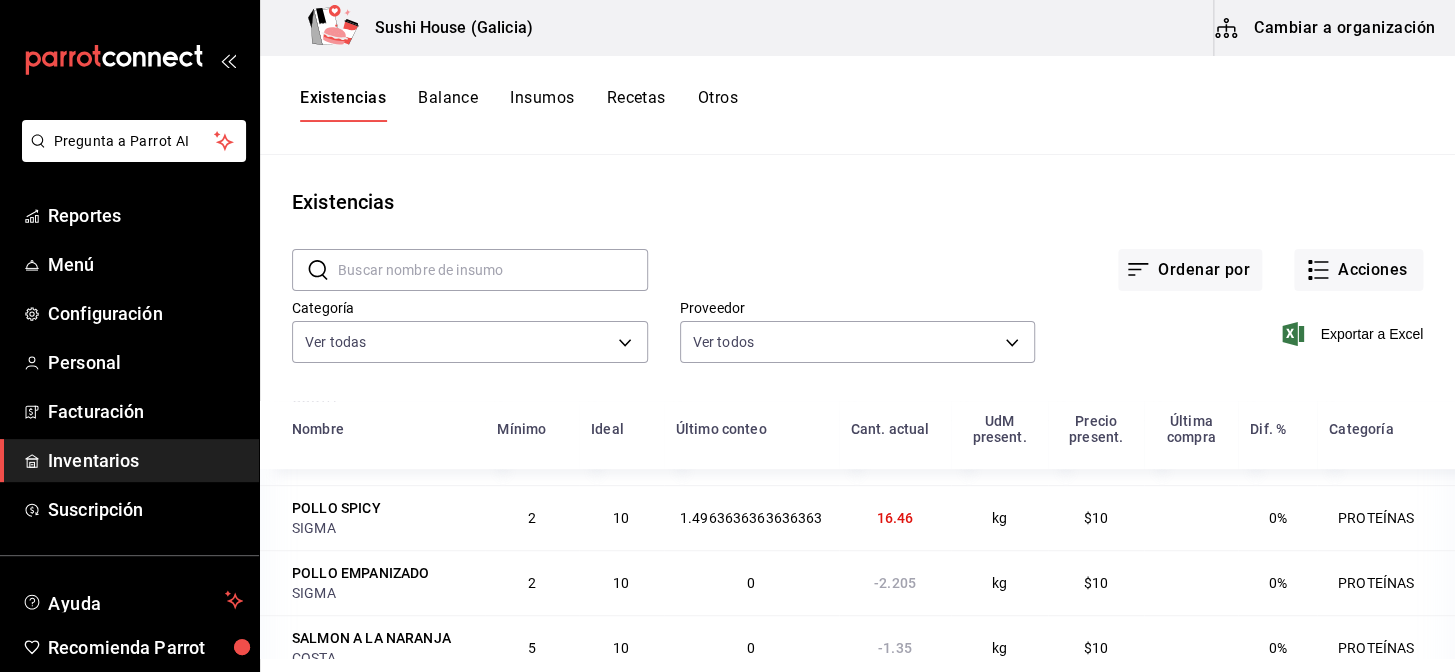 scroll, scrollTop: 152, scrollLeft: 0, axis: vertical 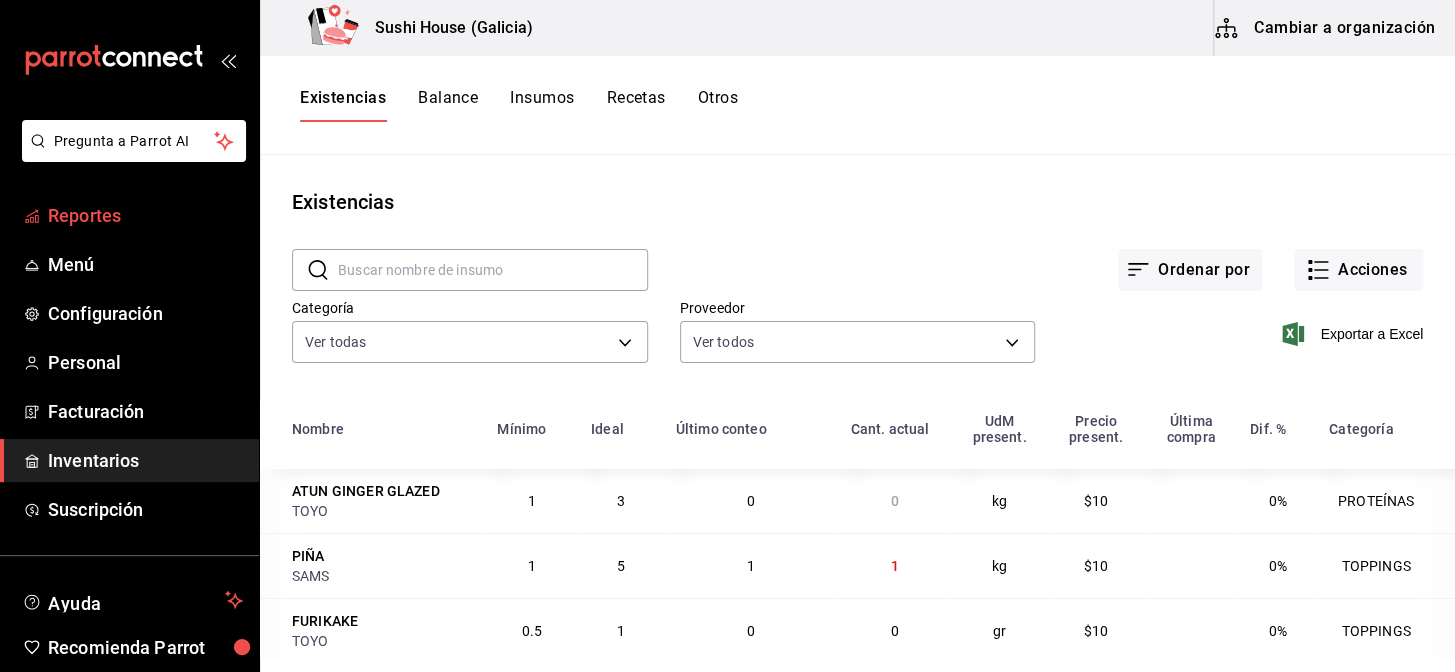 click on "Reportes" at bounding box center [145, 215] 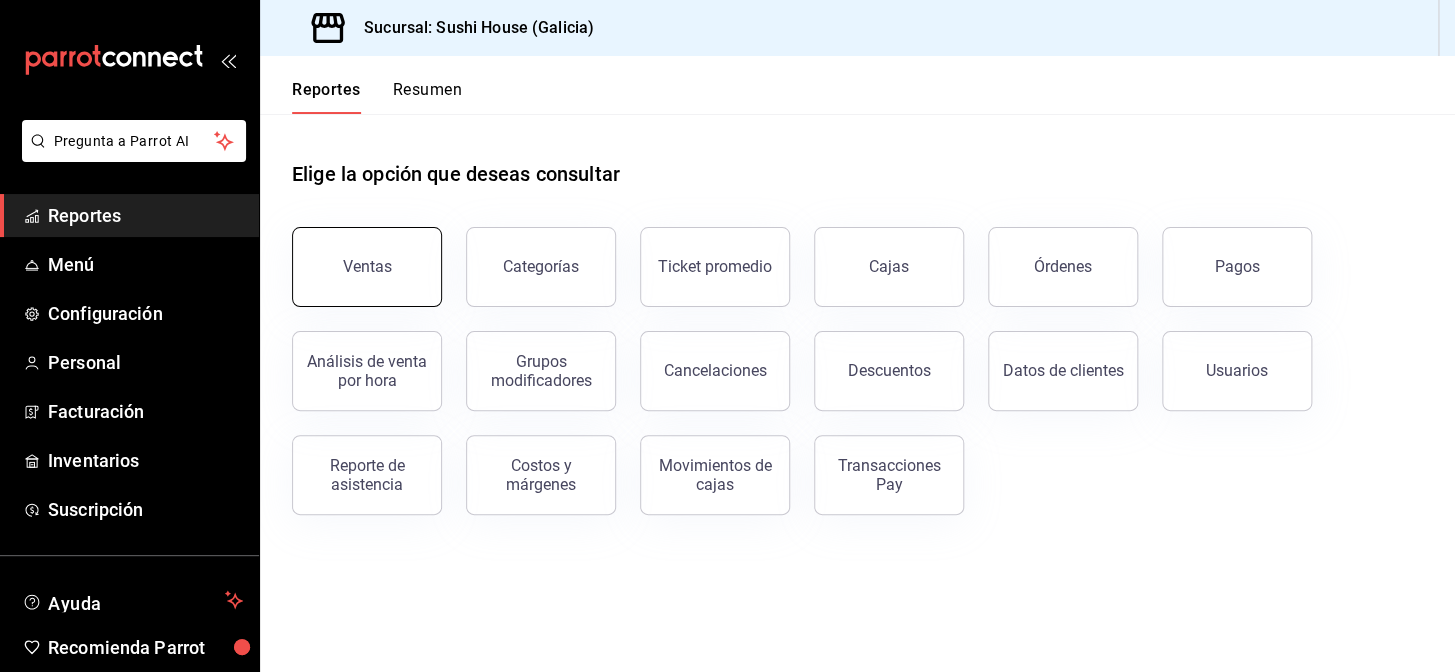 click on "Ventas" at bounding box center [367, 267] 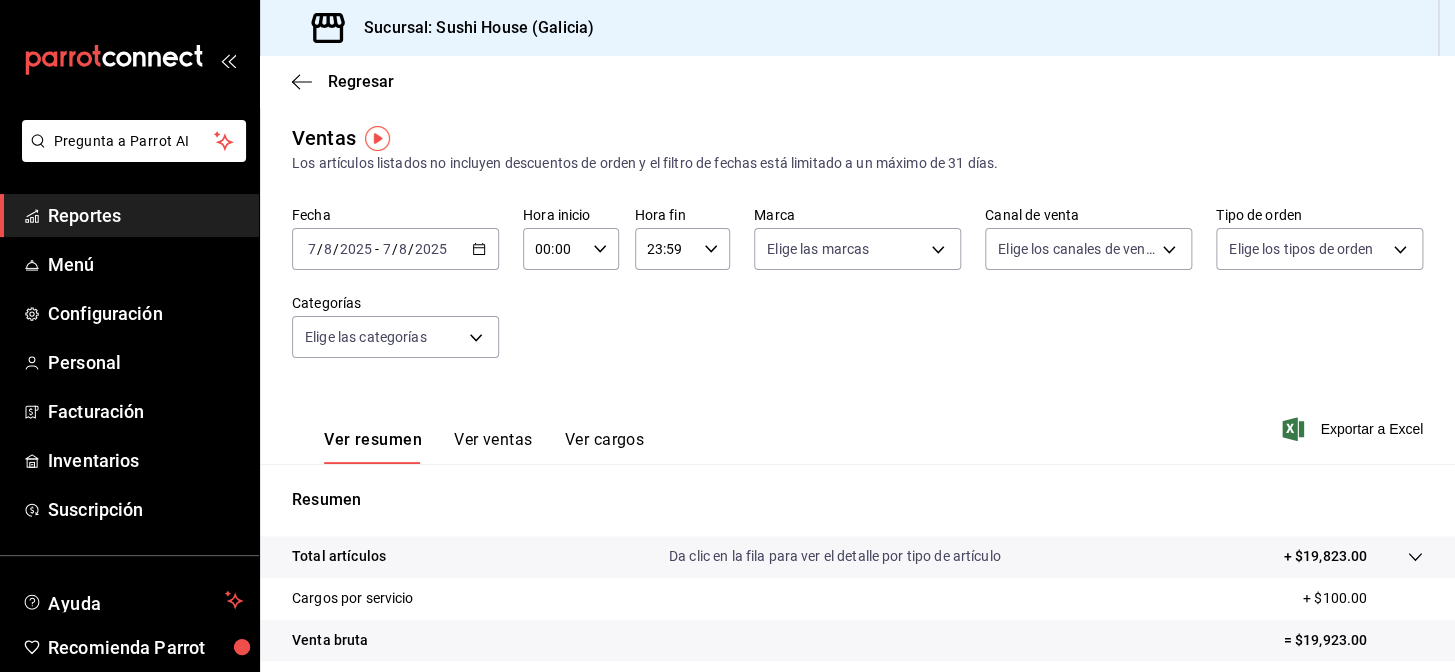 click on "Fecha [DATE] [DATE] - [DATE] [DATE] Hora inicio 00:00 Hora inicio Hora fin 23:59 Hora fin Marca Elige las marcas Canal de venta Elige los canales de venta Tipo de orden Elige los tipos de orden Categorías Elige las categorías" at bounding box center (857, 294) 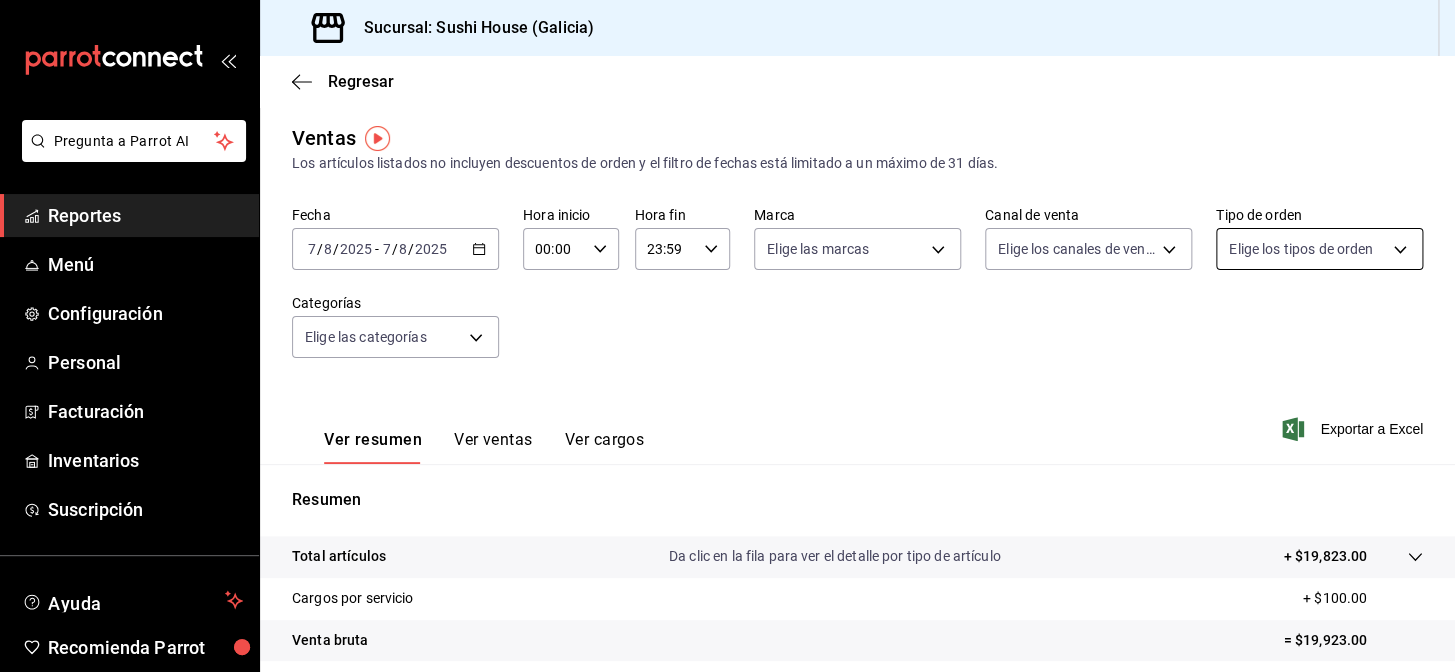 click on "Pregunta a Parrot AI Reportes   Menú   Configuración   Personal   Facturación   Inventarios   Suscripción   Ayuda Recomienda Parrot   Galicia Encargado   Sugerir nueva función   Sucursal: Sushi House (Galicia) Regresar Ventas Los artículos listados no incluyen descuentos de orden y el filtro de fechas está limitado a un máximo de 31 días. Fecha [DATE] [DATE] - [DATE] [DATE] Hora inicio 00:00 Hora inicio Hora fin 23:59 Hora fin Marca Elige las marcas Canal de venta Elige los canales de venta Tipo de orden Elige los tipos de orden Categorías Elige las categorías Ver resumen Ver ventas Ver cargos Exportar a Excel Resumen Total artículos Da clic en la fila para ver el detalle por tipo de artículo + $19,823.00 Cargos por servicio + $100.00 Venta bruta = $19,923.00 Descuentos totales - $3,916.45 Certificados de regalo - $0.00 Venta total = $16,006.55 Impuestos - $2,207.80 Venta neta = $13,798.75 GANA 1 MES GRATIS EN TU SUSCRIPCIÓN AQUÍ Ver video tutorial Ir a video Reportes" at bounding box center [727, 336] 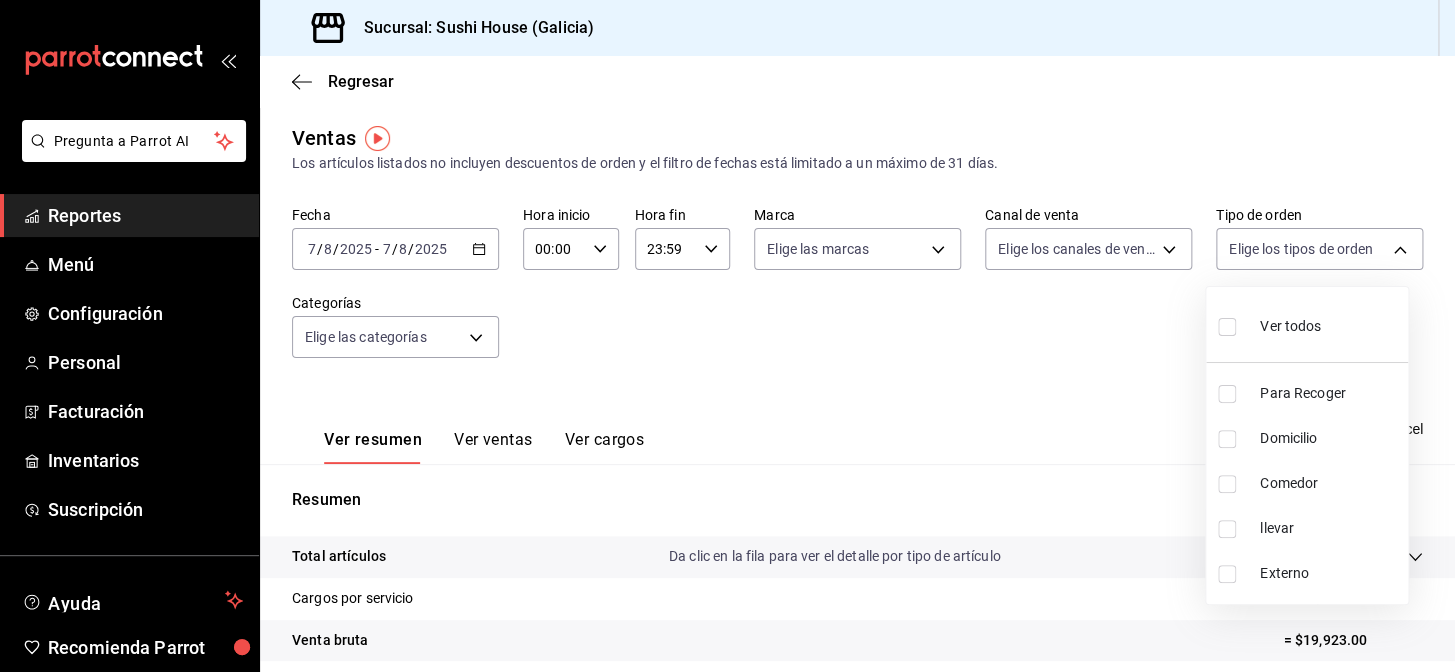 click at bounding box center (727, 336) 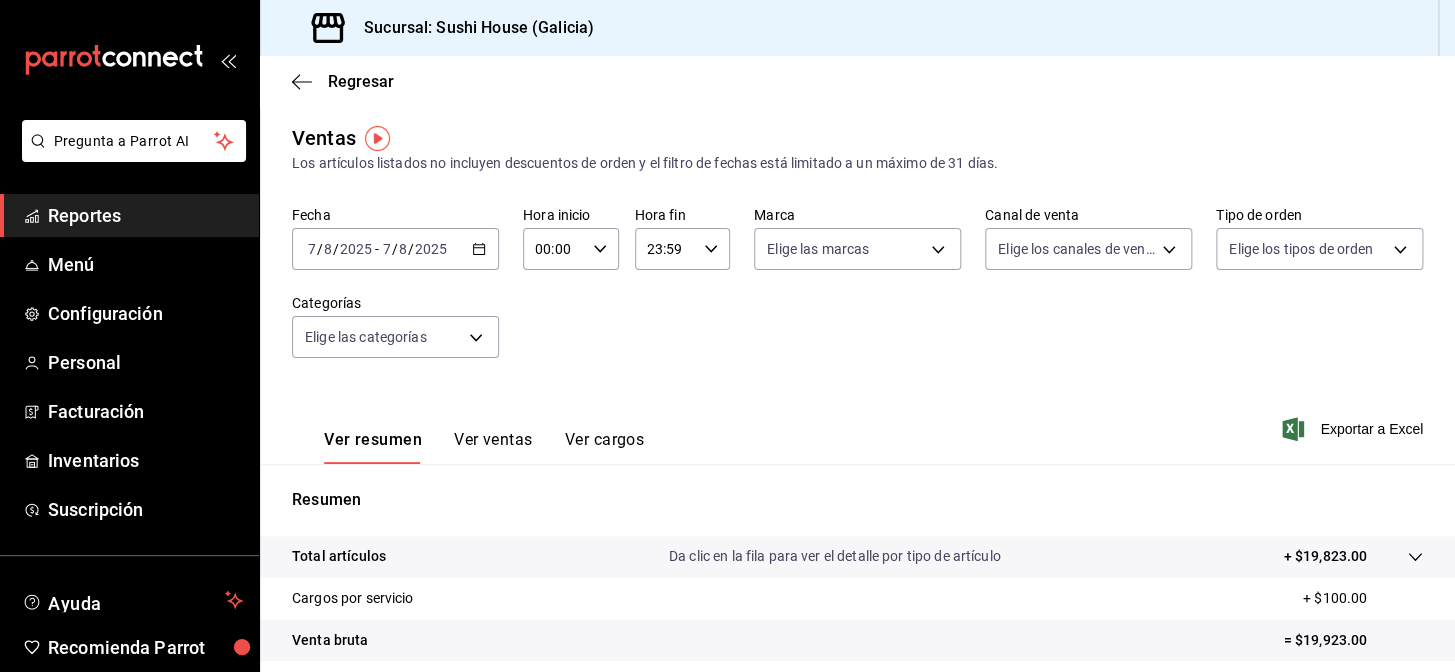 click on "Reportes" at bounding box center [145, 215] 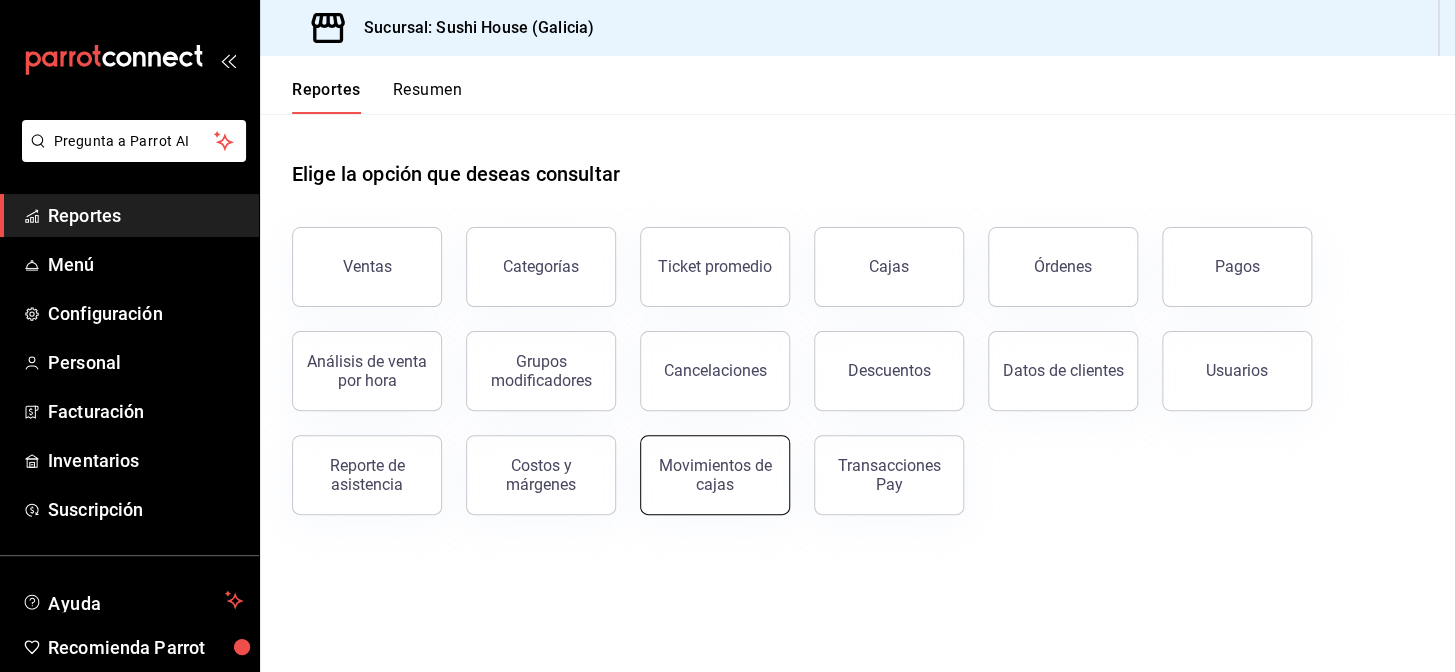 click on "Movimientos de cajas" at bounding box center (715, 475) 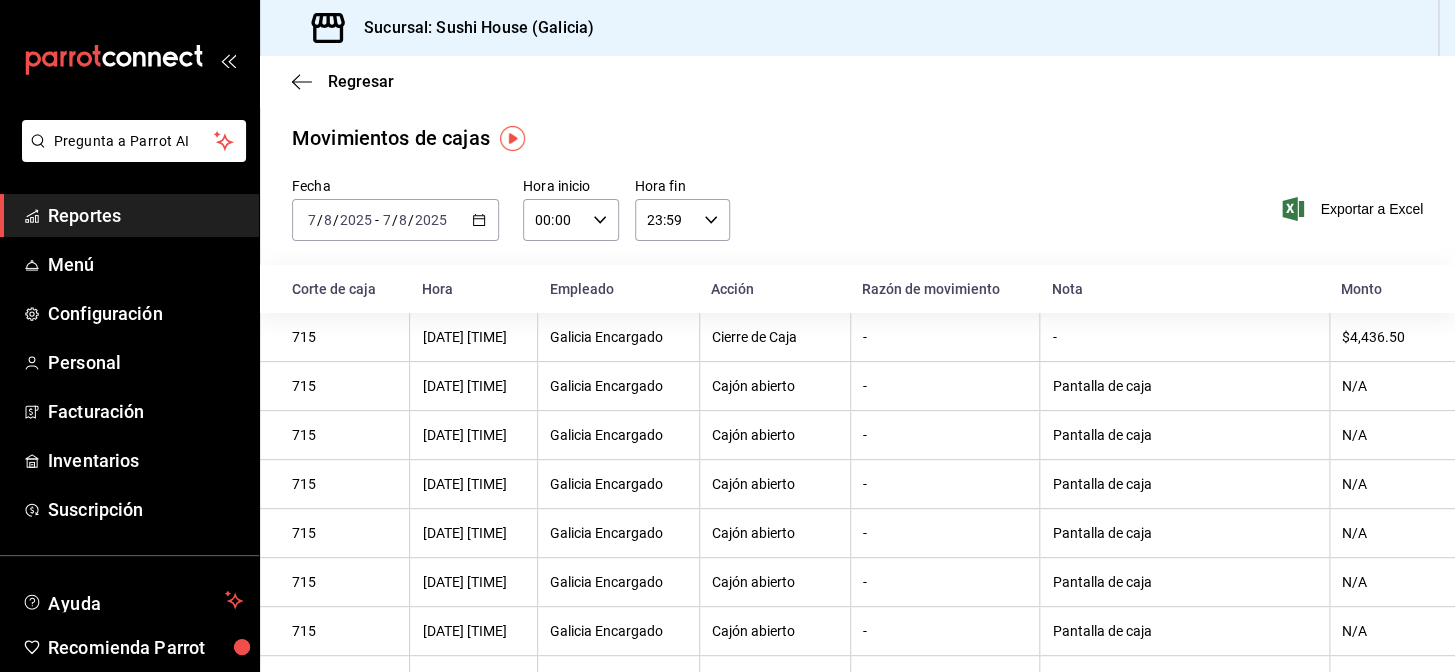 click 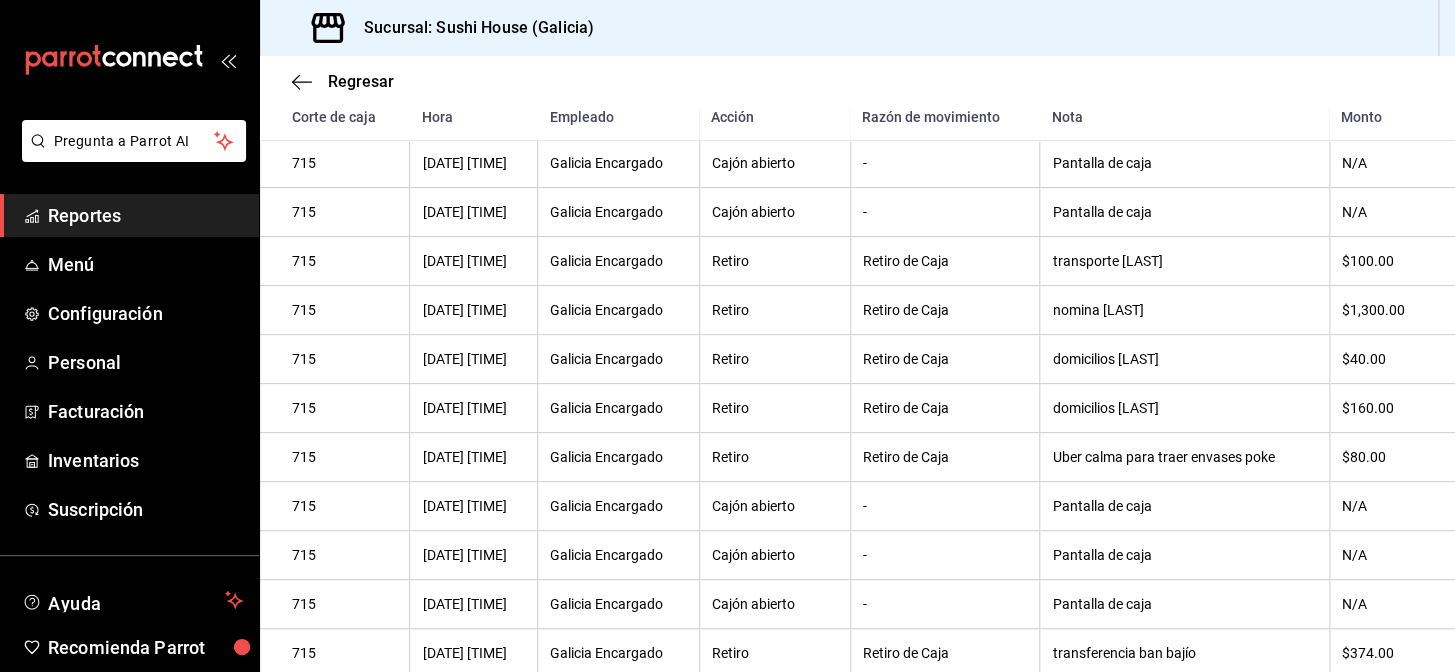 scroll, scrollTop: 63, scrollLeft: 0, axis: vertical 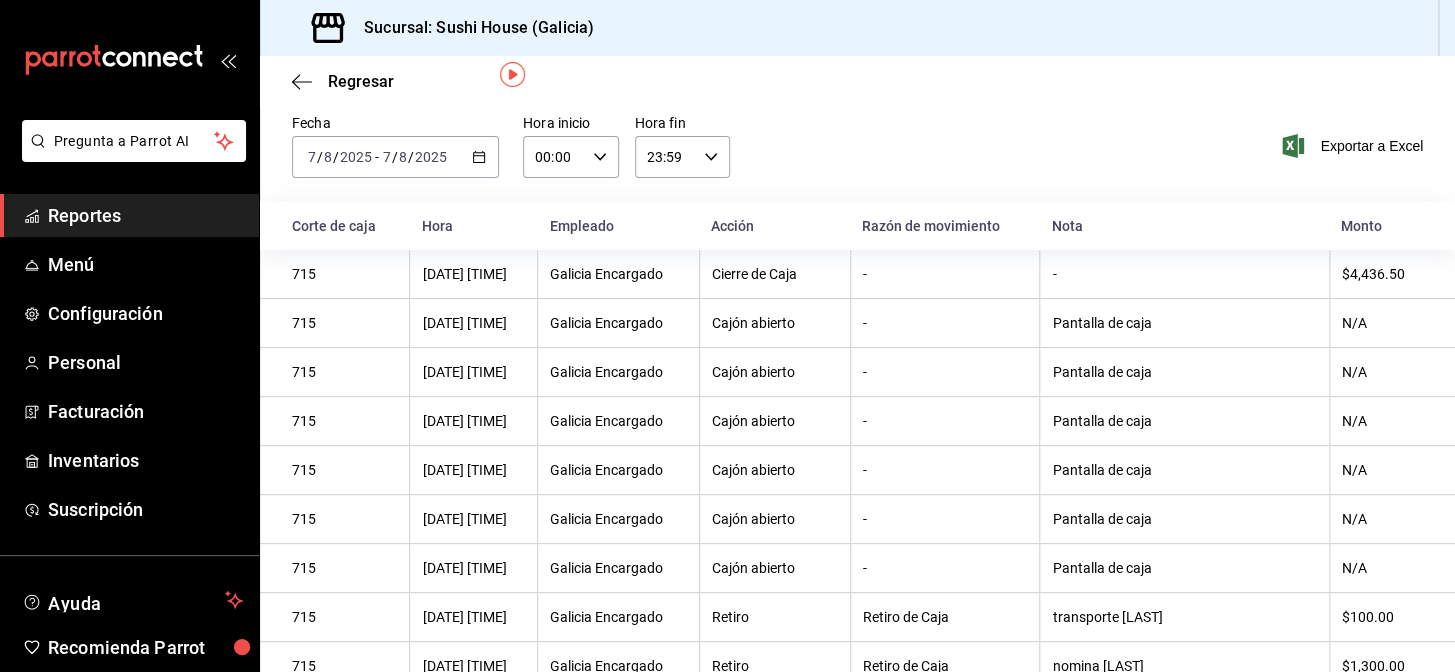 click on "Reportes" at bounding box center [145, 215] 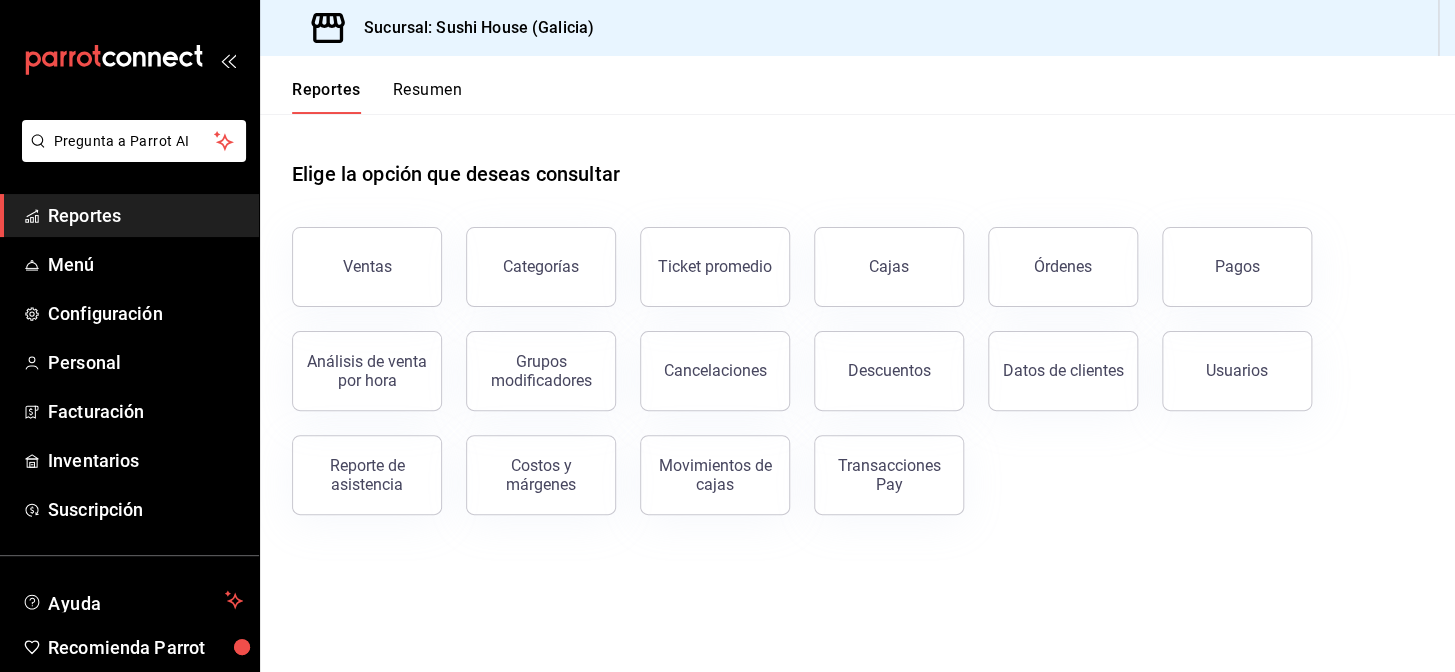 click on "Reportes" at bounding box center (145, 215) 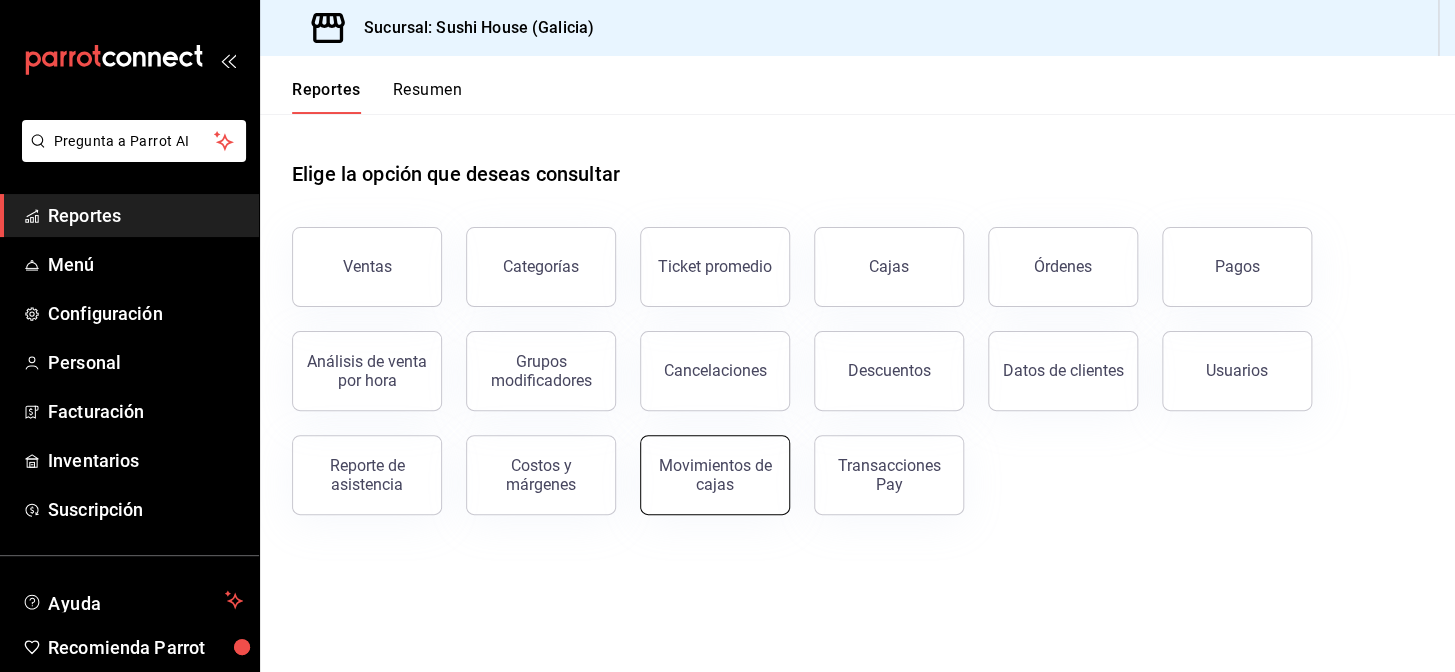 click on "Movimientos de cajas" at bounding box center [715, 475] 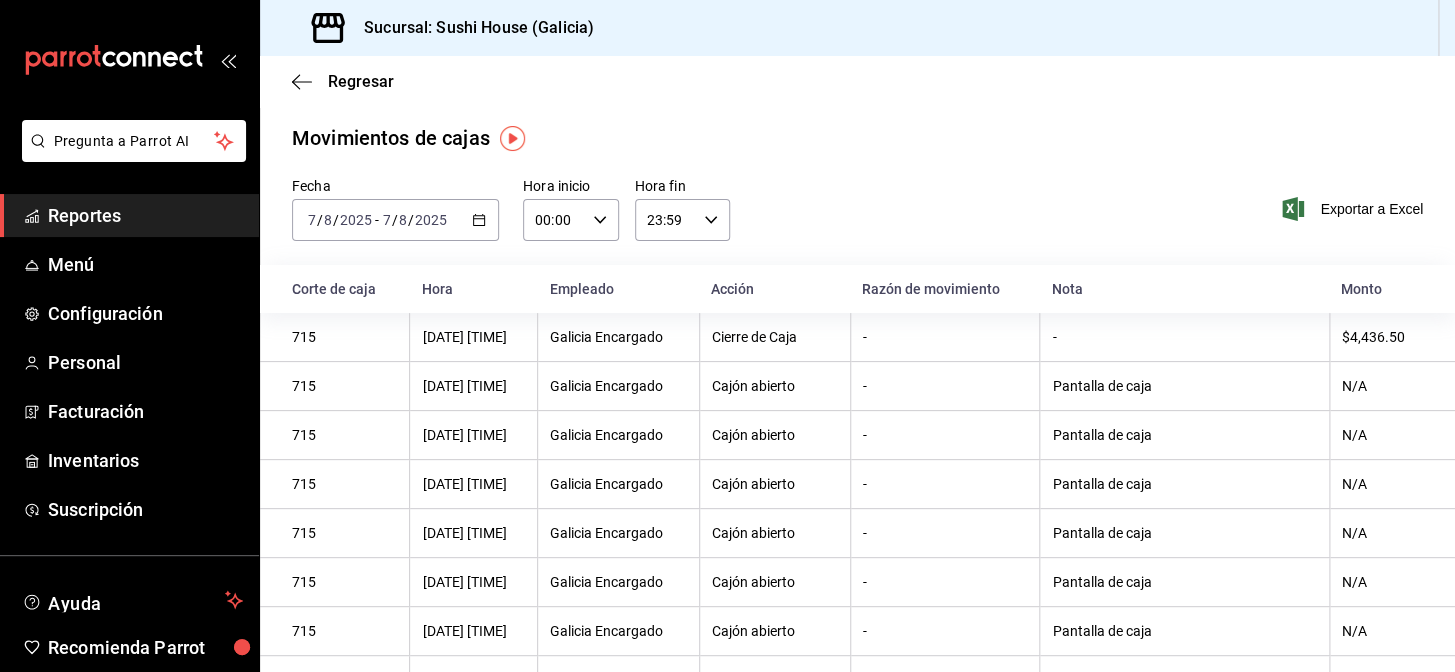 click on "2025-08-07 7 / 8 / 2025 - 2025-08-07 7 / 8 / 2025" at bounding box center [395, 220] 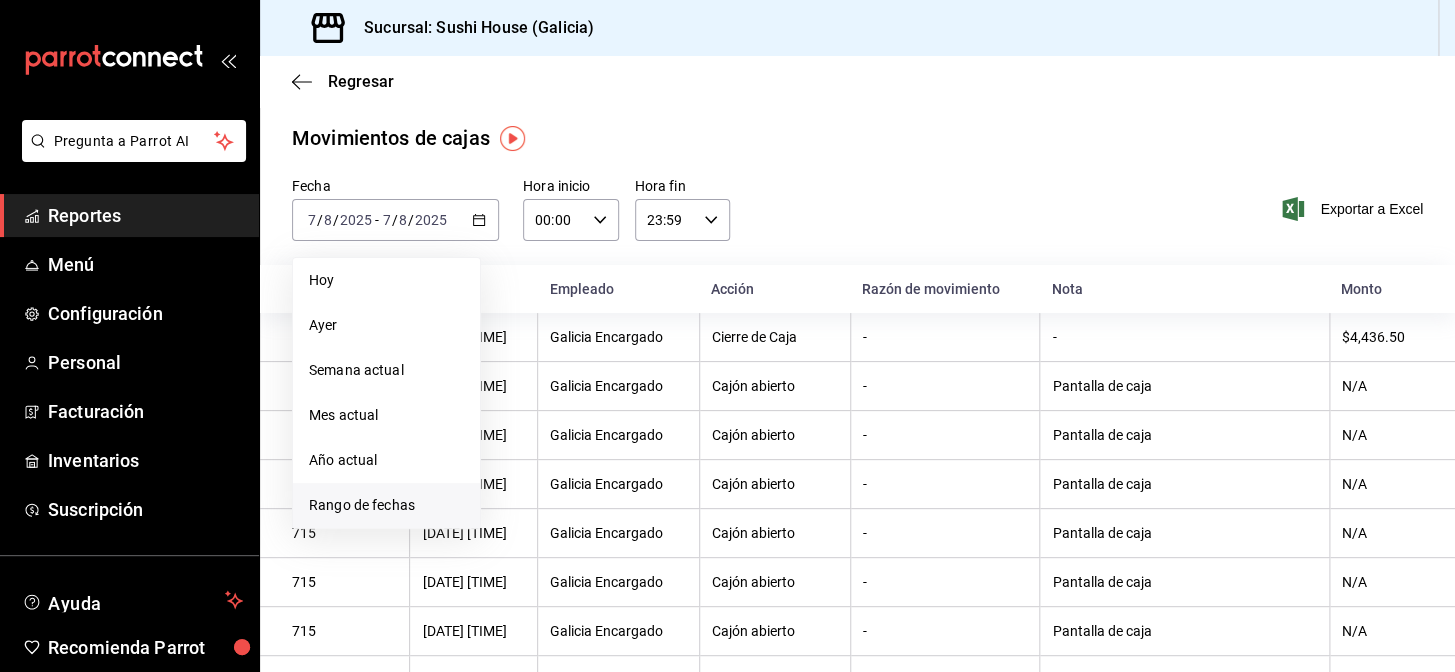 click on "Rango de fechas" at bounding box center (386, 505) 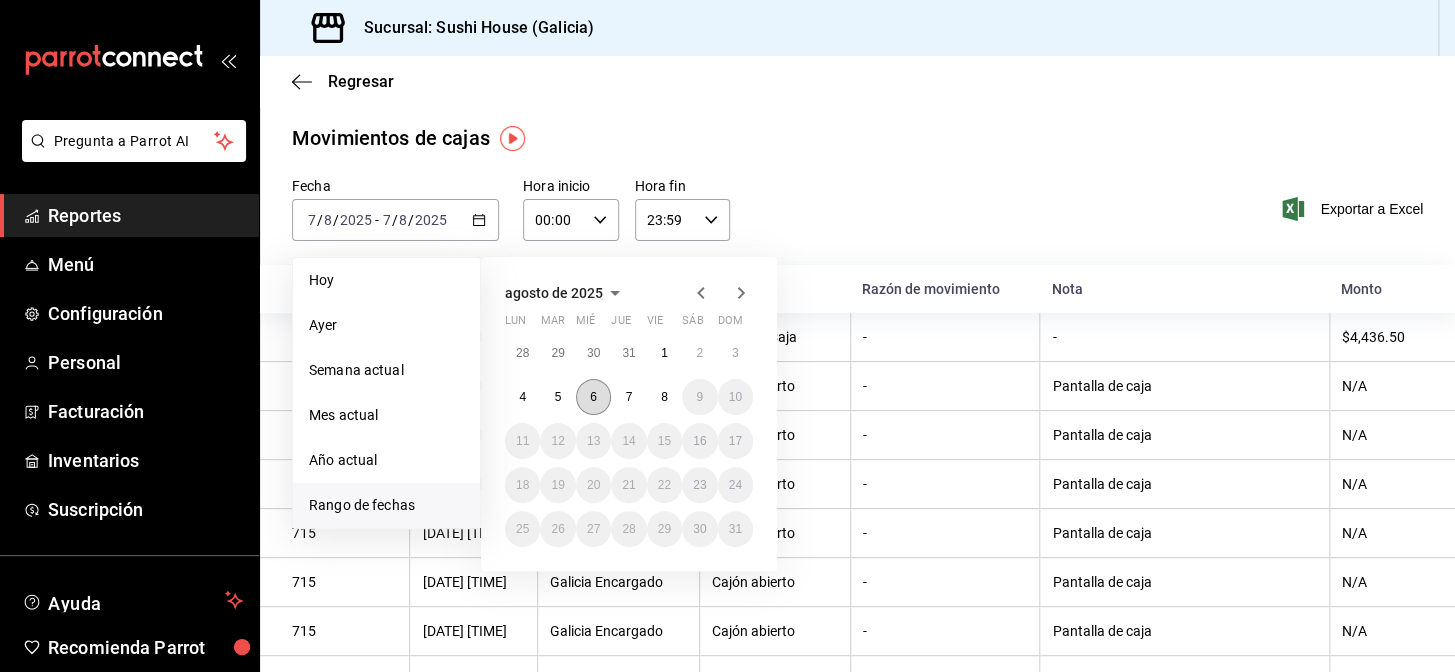 click on "6" at bounding box center (593, 397) 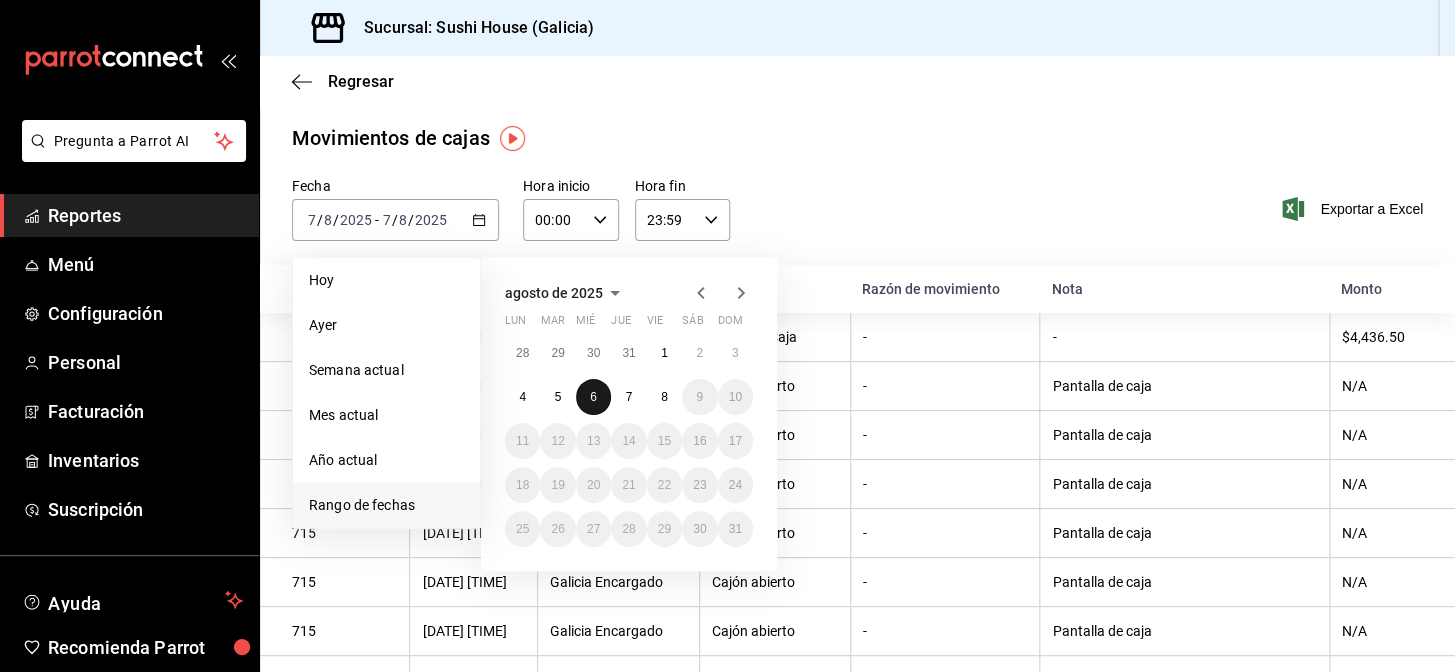 click on "6" at bounding box center (593, 397) 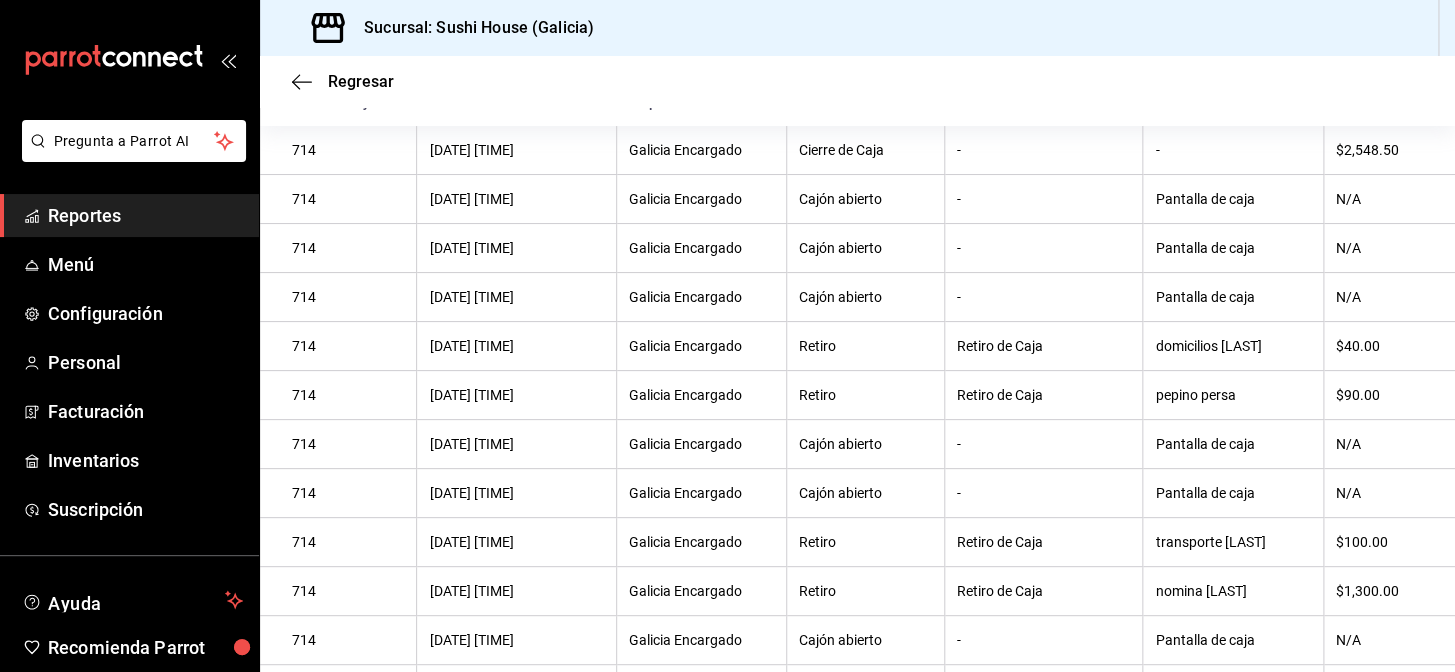 scroll, scrollTop: 101, scrollLeft: 0, axis: vertical 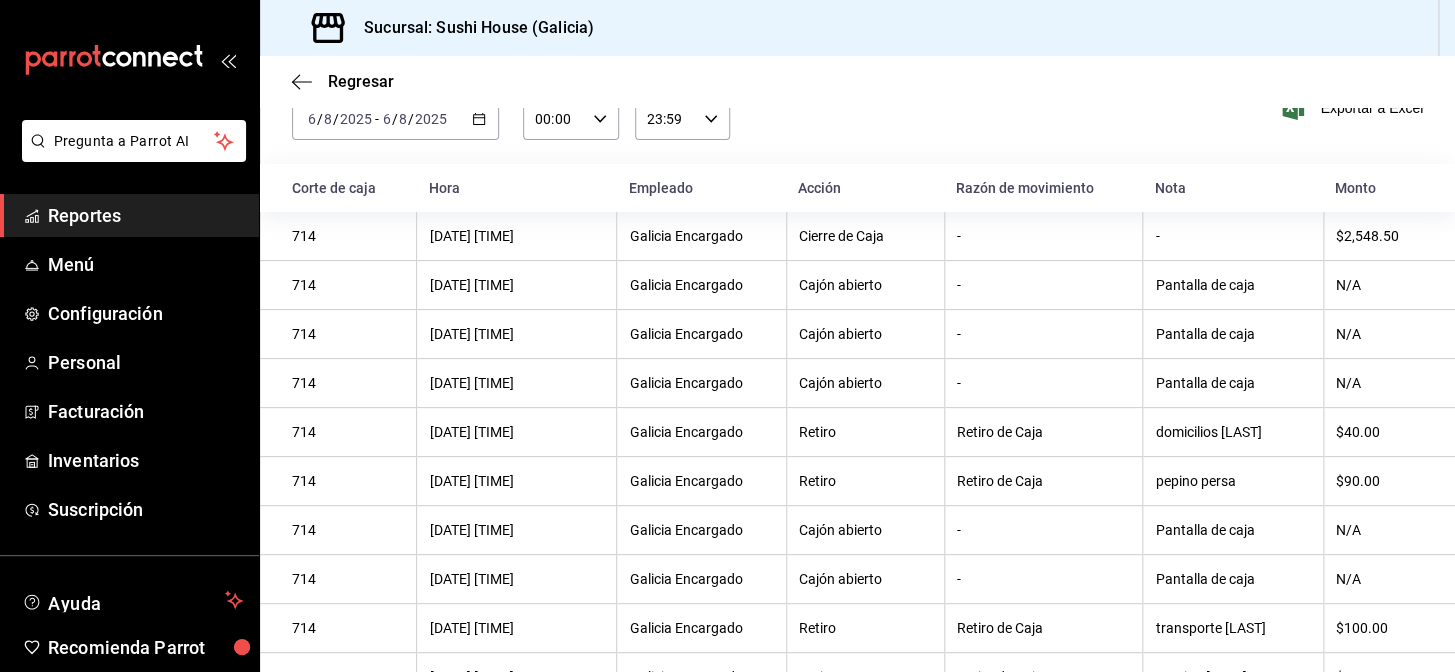 click on "Reportes" at bounding box center (145, 215) 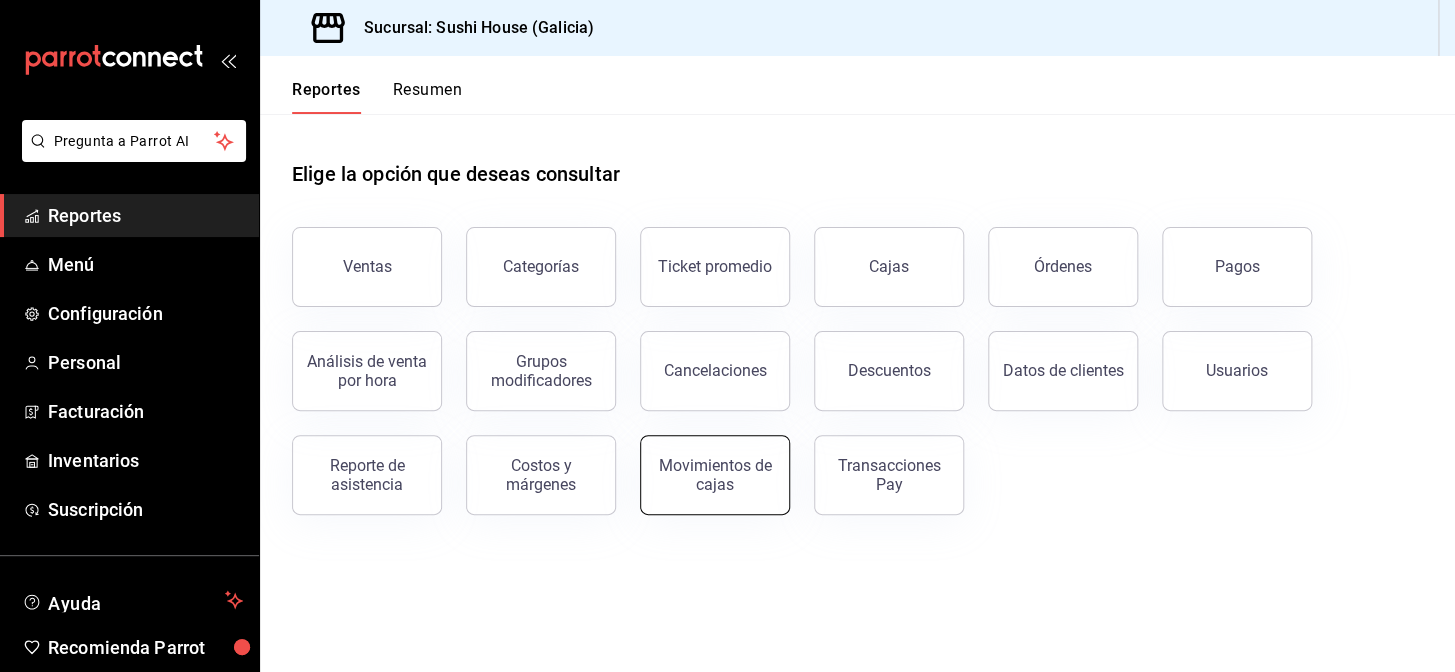 click on "Movimientos de cajas" at bounding box center (715, 475) 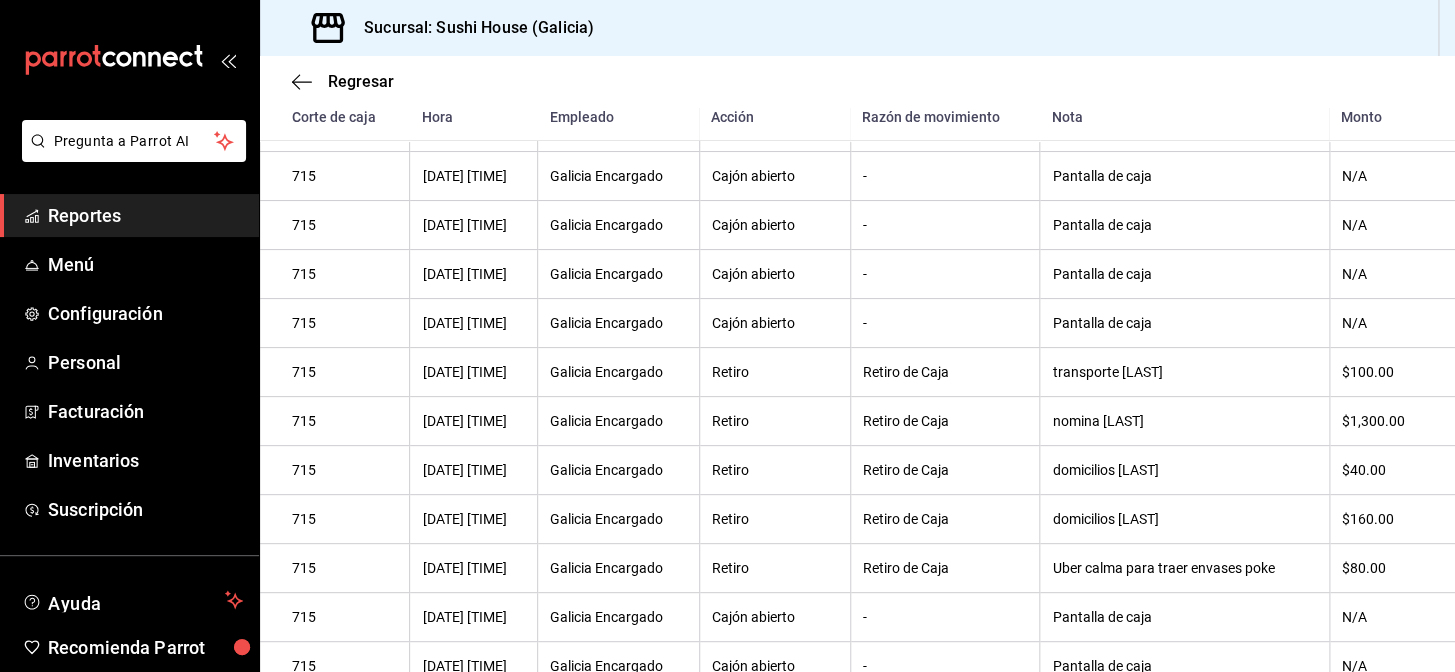scroll, scrollTop: 545, scrollLeft: 0, axis: vertical 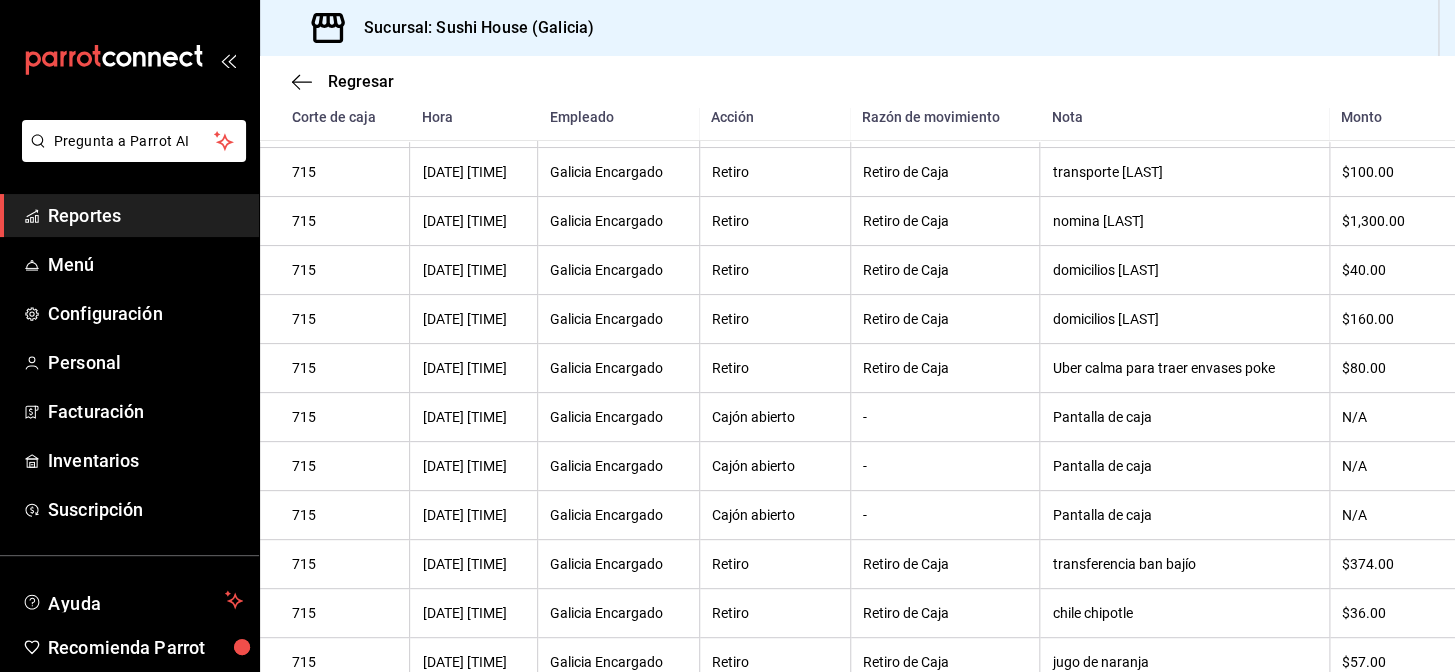 click on "domicilios Giovanni" at bounding box center (1184, 319) 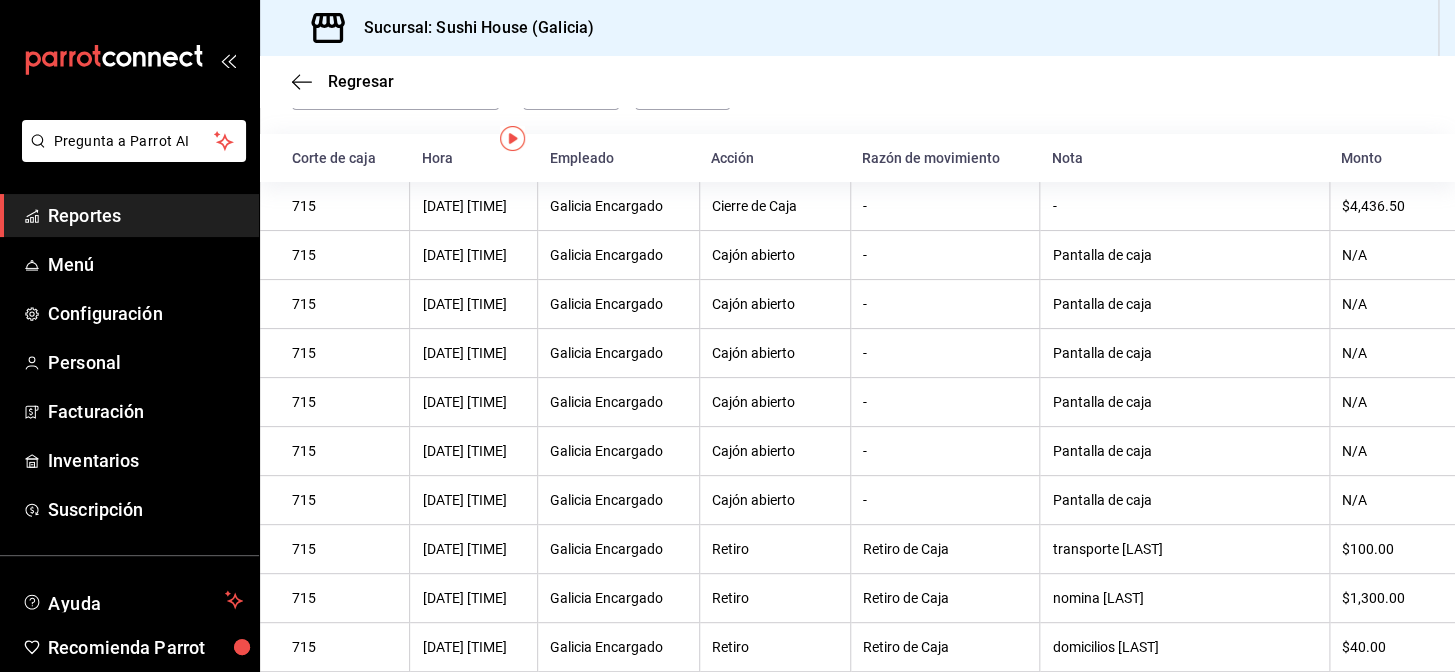 scroll, scrollTop: 0, scrollLeft: 0, axis: both 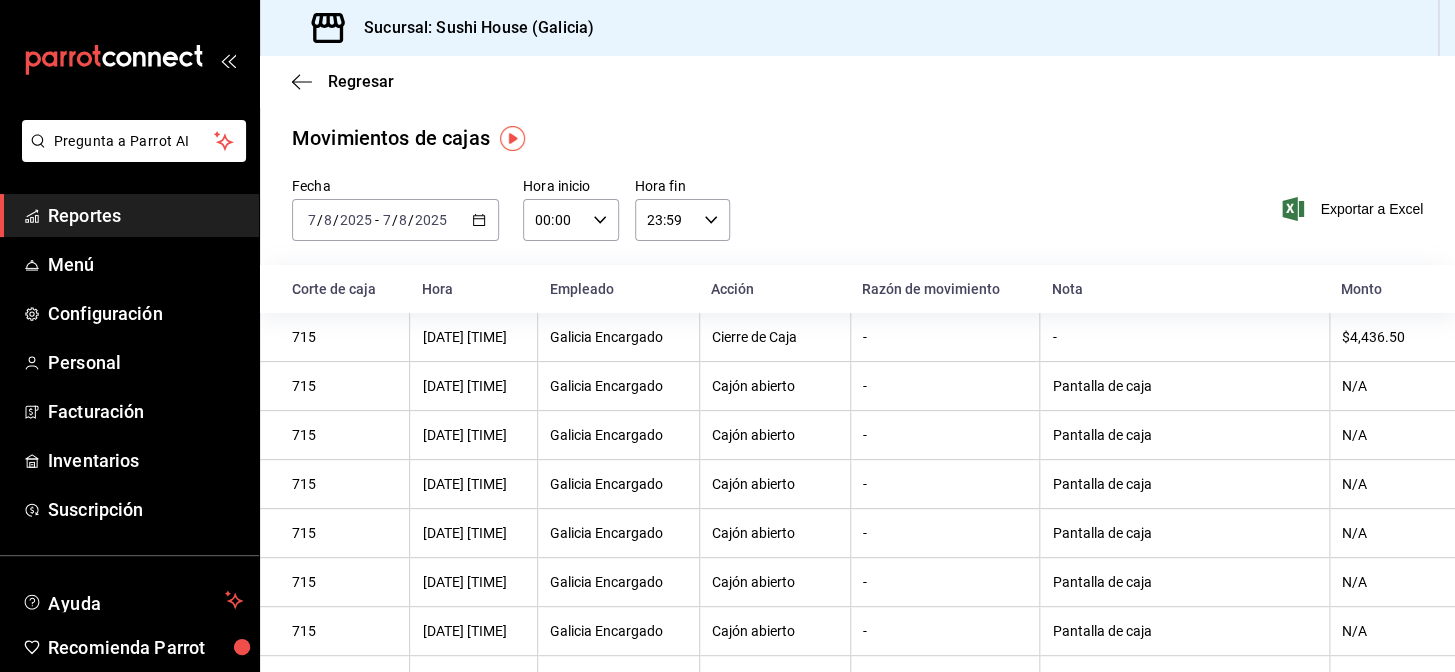 click on "07/08/2025 08:18 PM" at bounding box center (474, 680) 